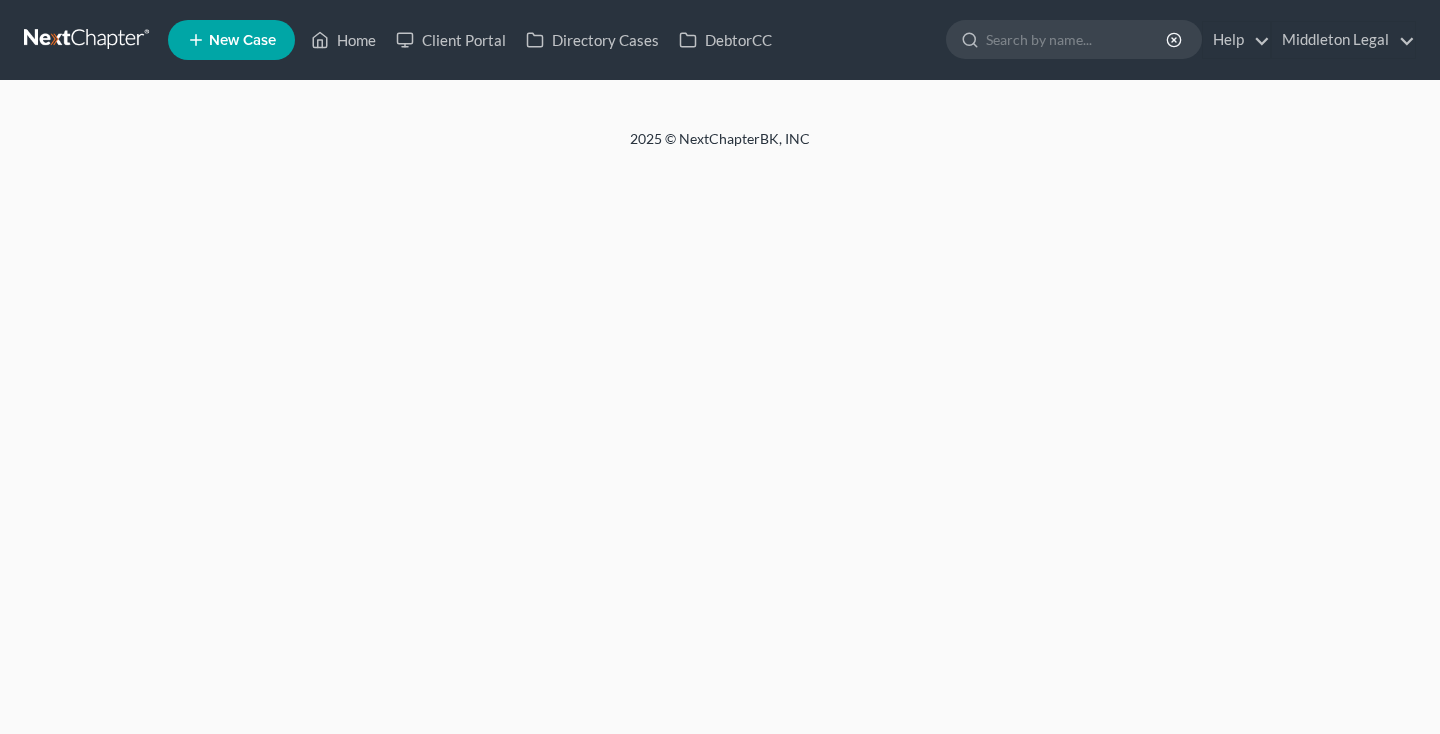 scroll, scrollTop: 0, scrollLeft: 0, axis: both 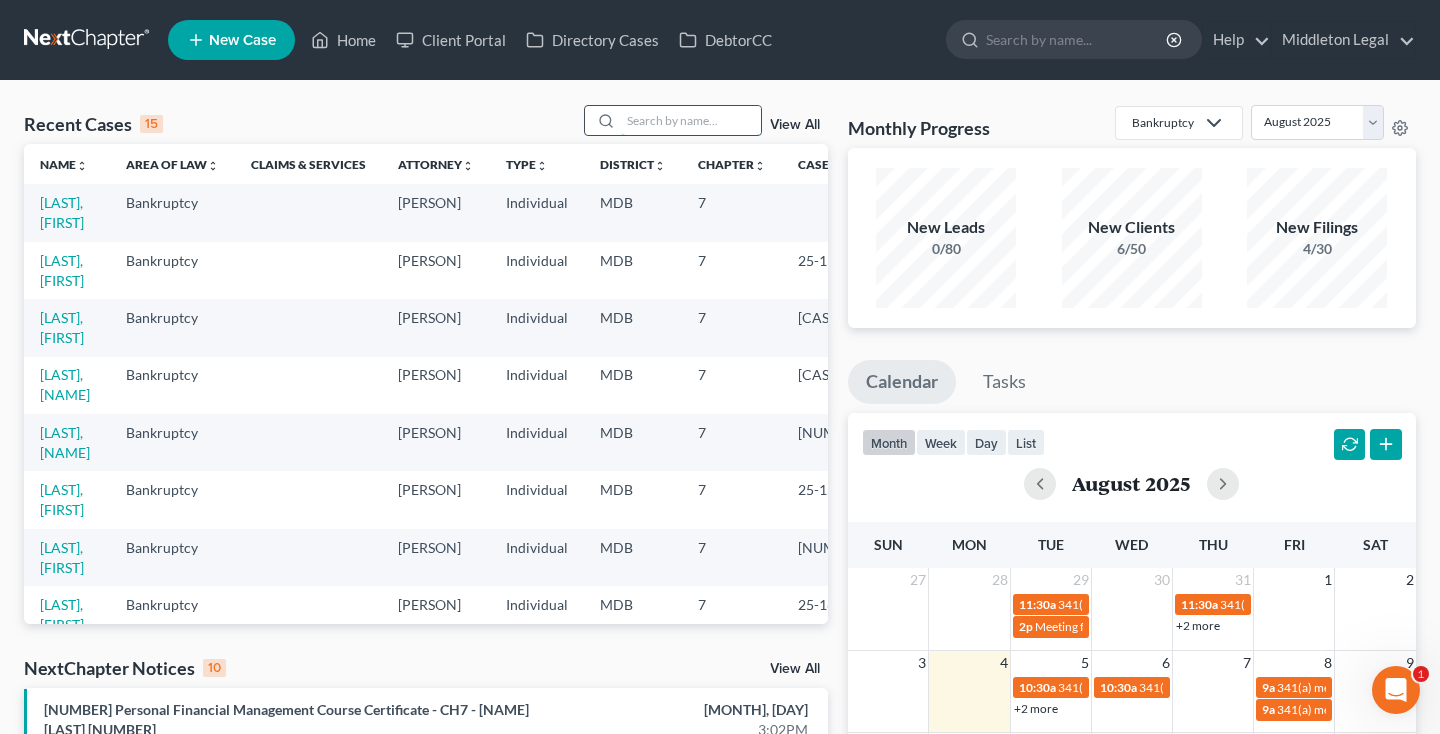 click at bounding box center (691, 120) 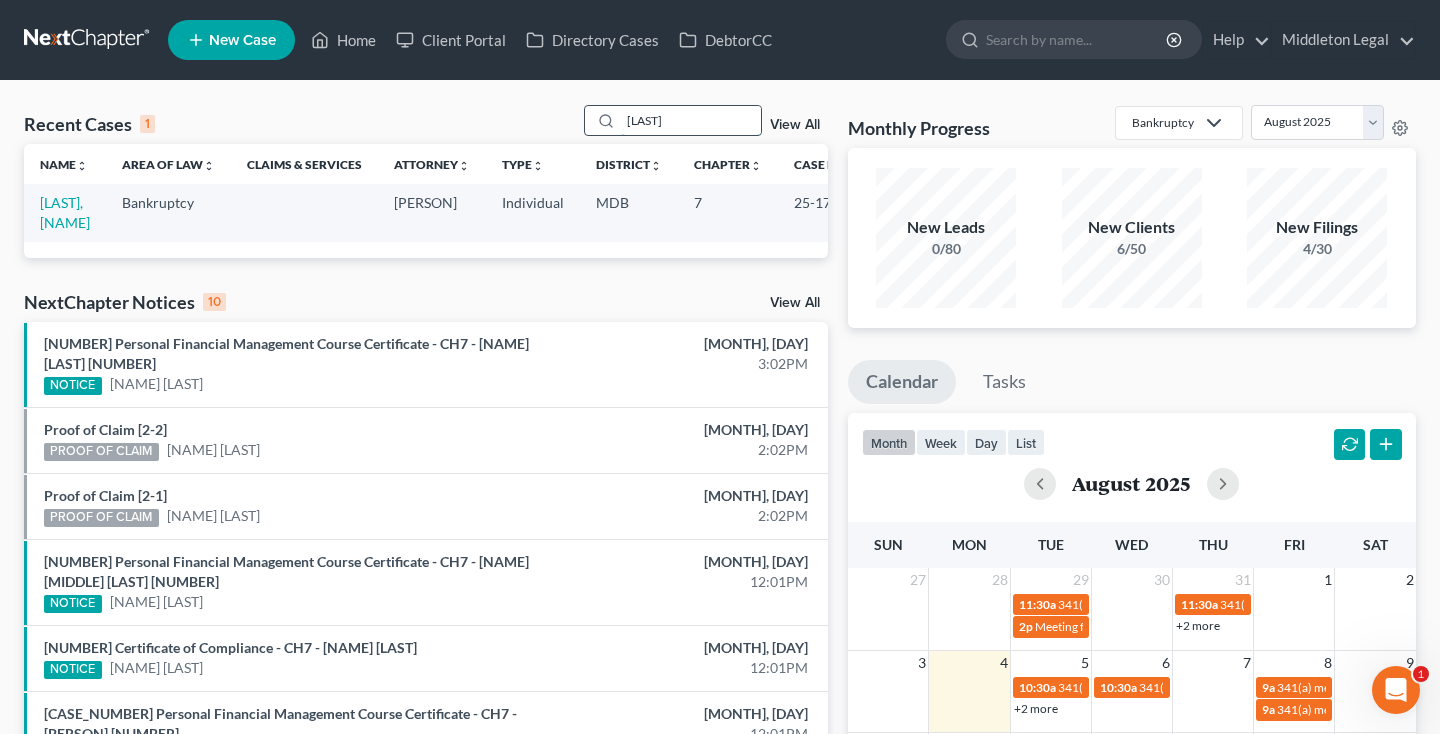 type on "[LAST]" 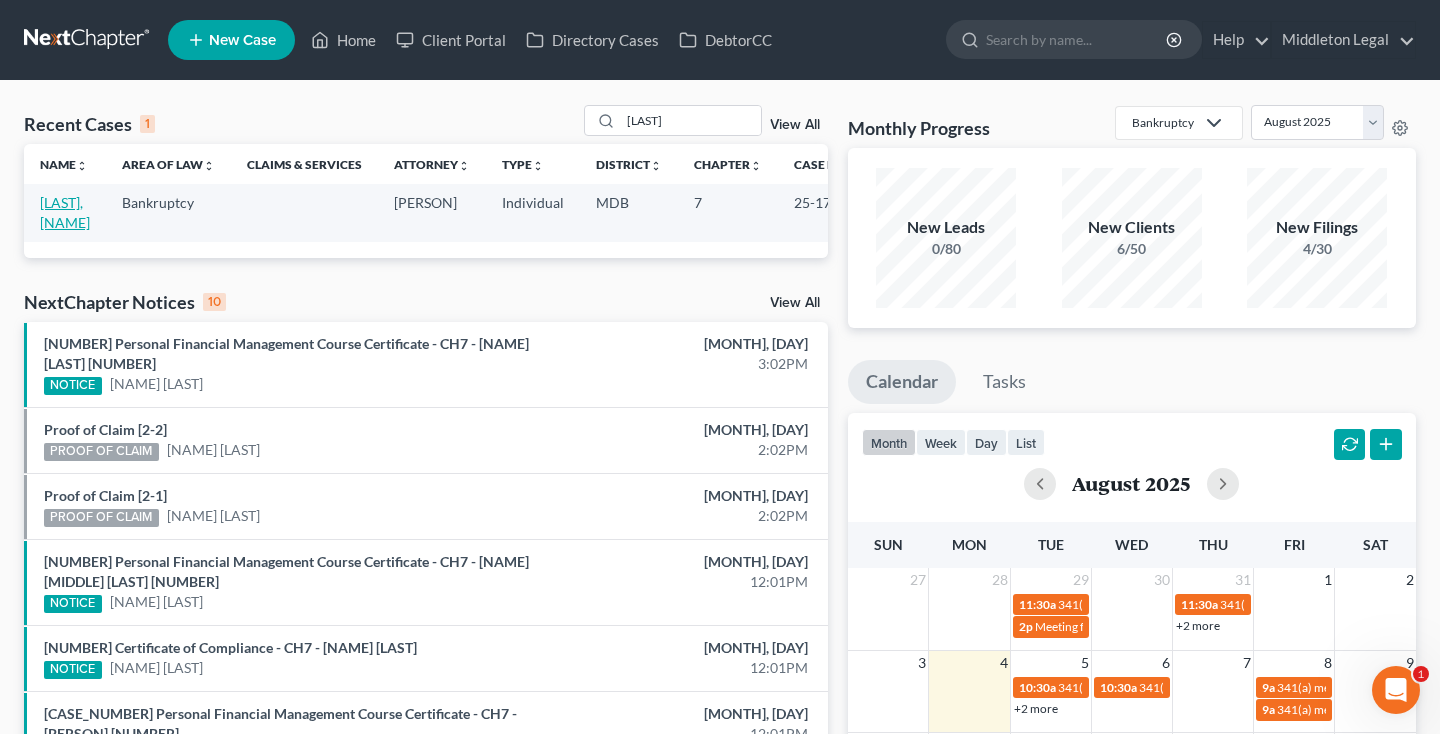 drag, startPoint x: 706, startPoint y: 123, endPoint x: 67, endPoint y: 224, distance: 646.93274 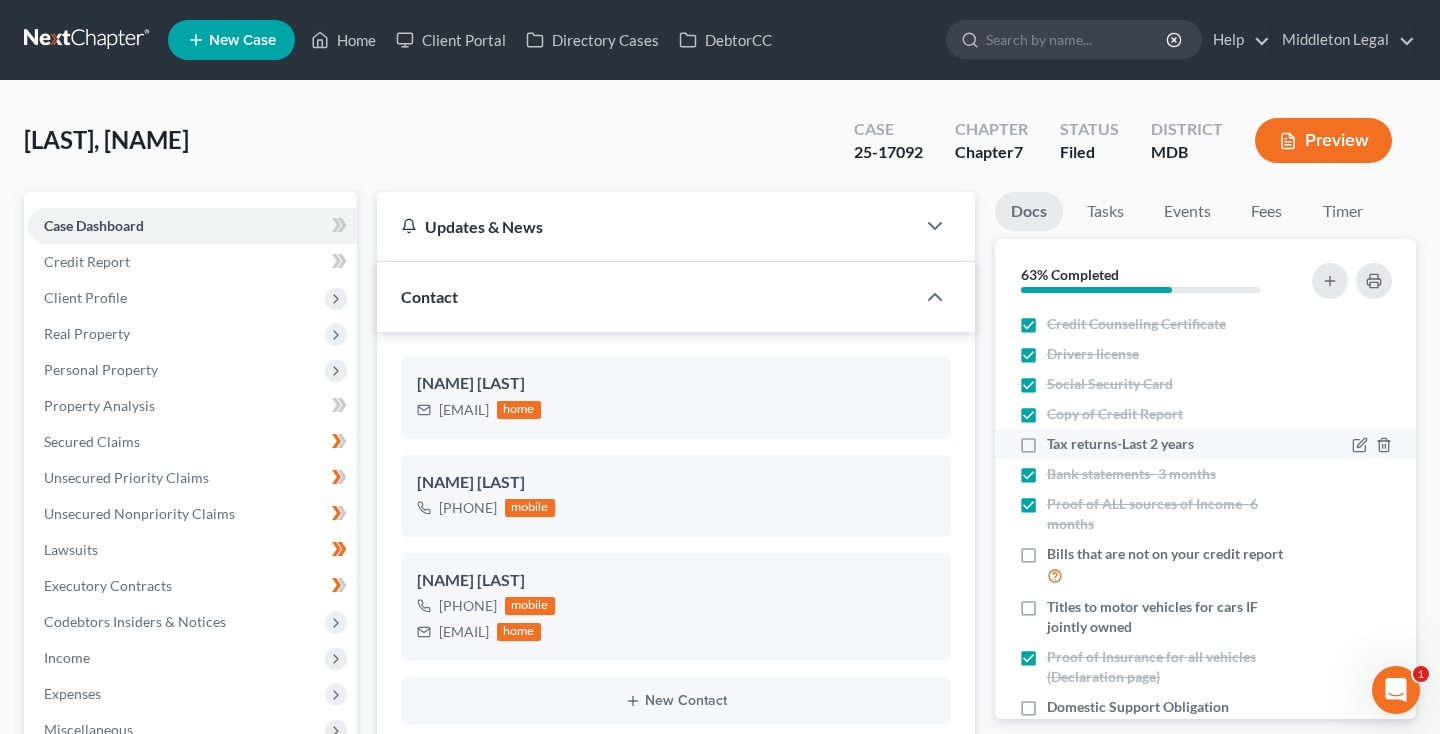 scroll, scrollTop: 812, scrollLeft: 0, axis: vertical 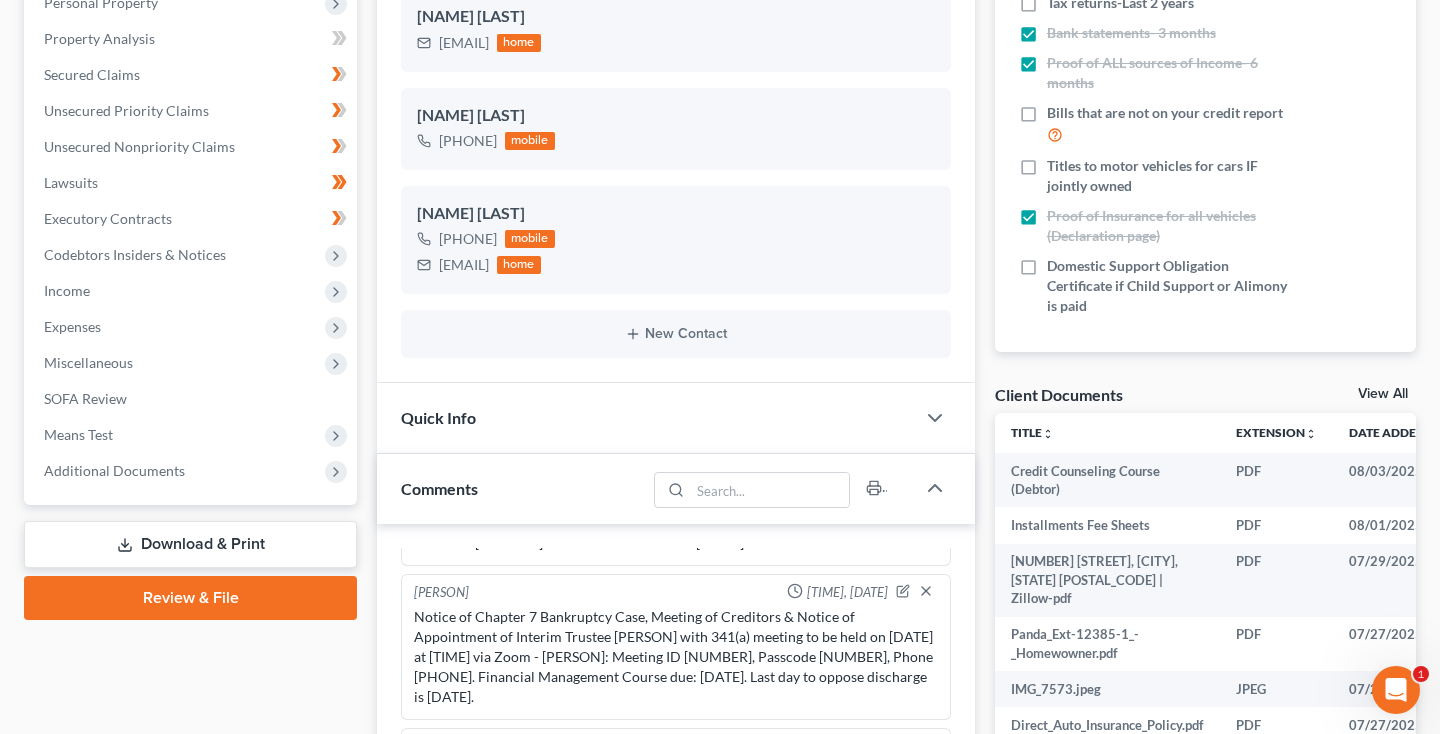 click on "View All" at bounding box center (1383, 394) 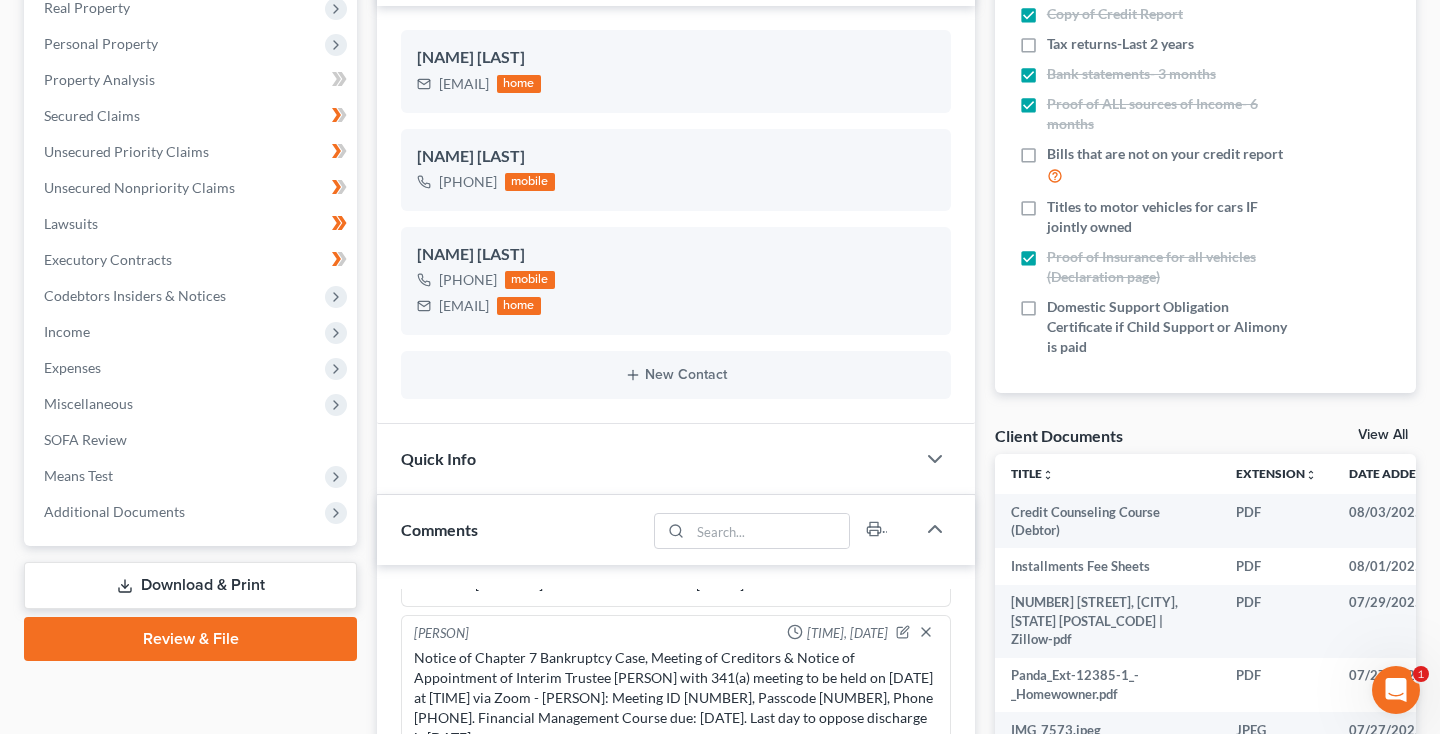 select on "14" 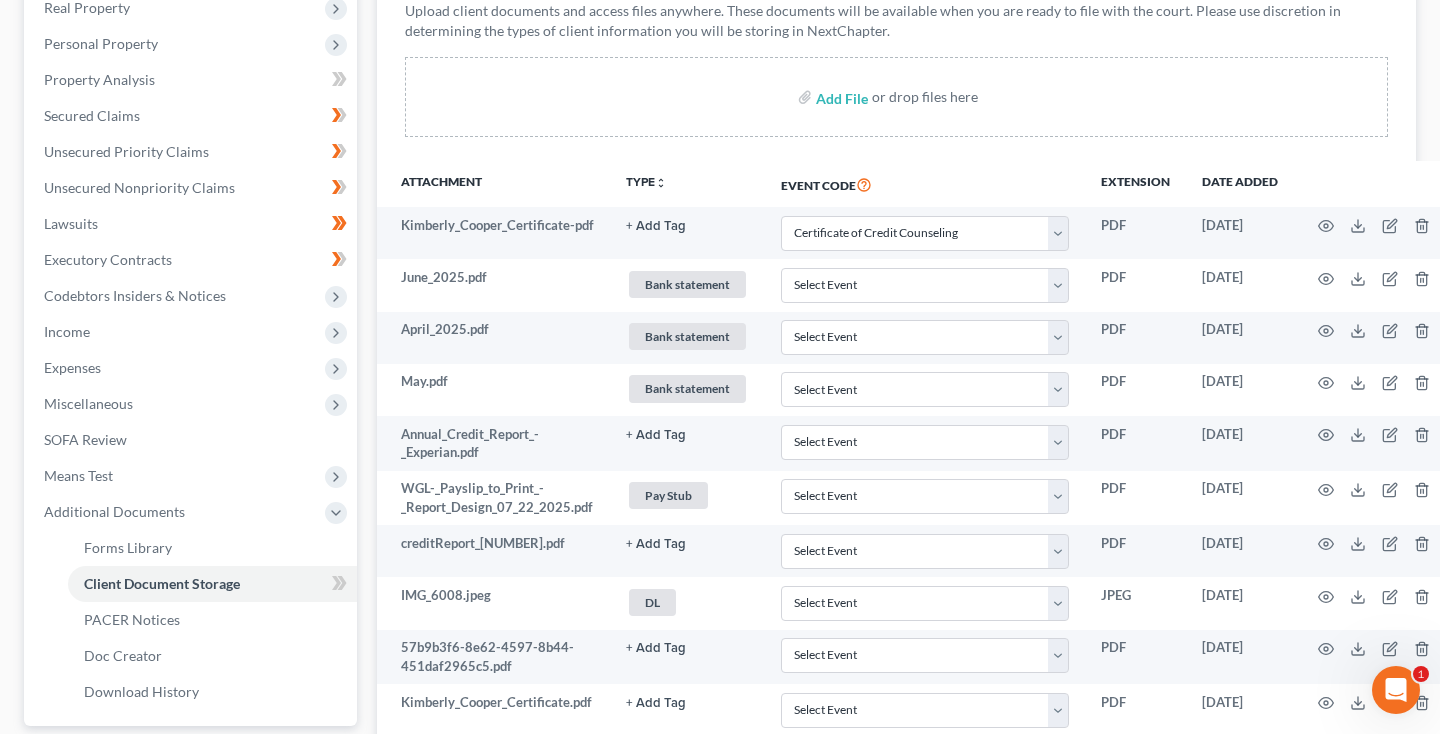 scroll, scrollTop: 0, scrollLeft: 0, axis: both 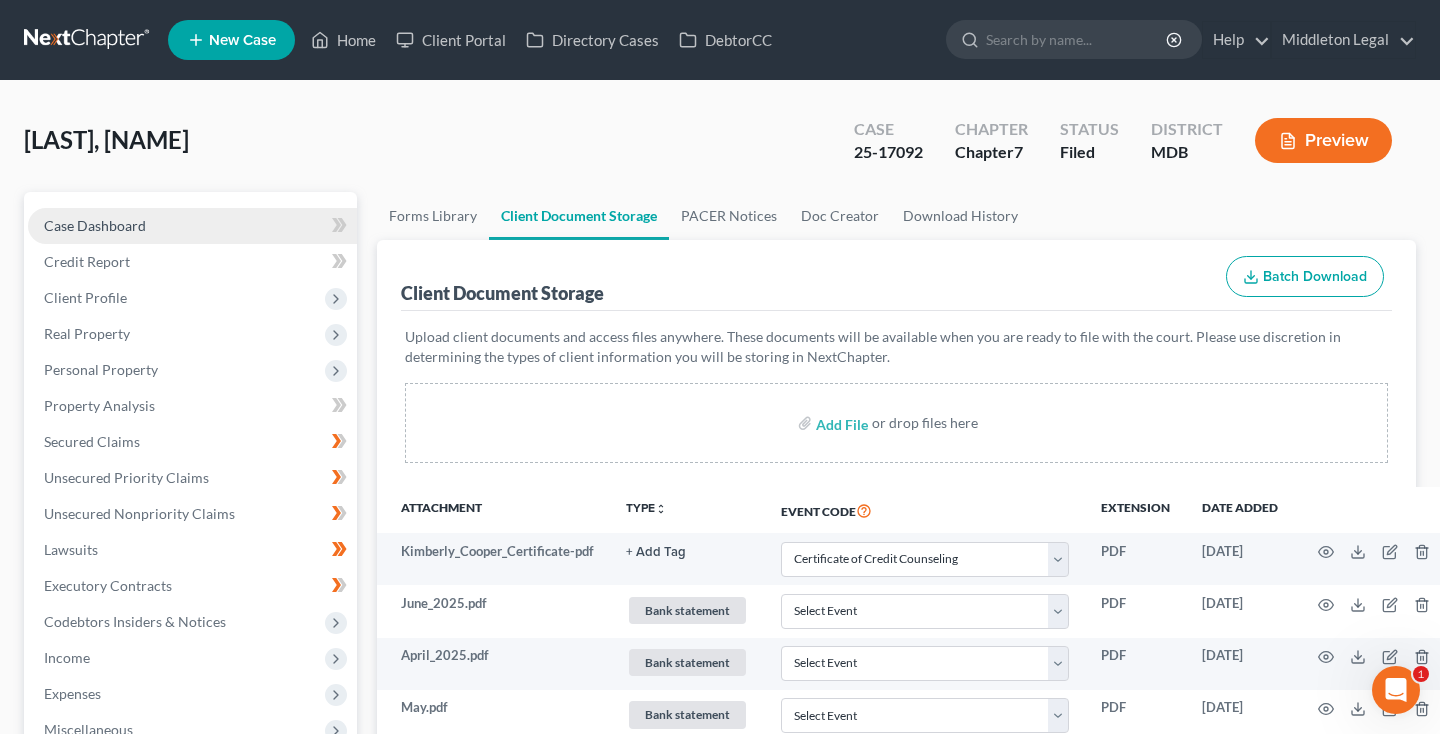 click on "Case Dashboard" at bounding box center (192, 226) 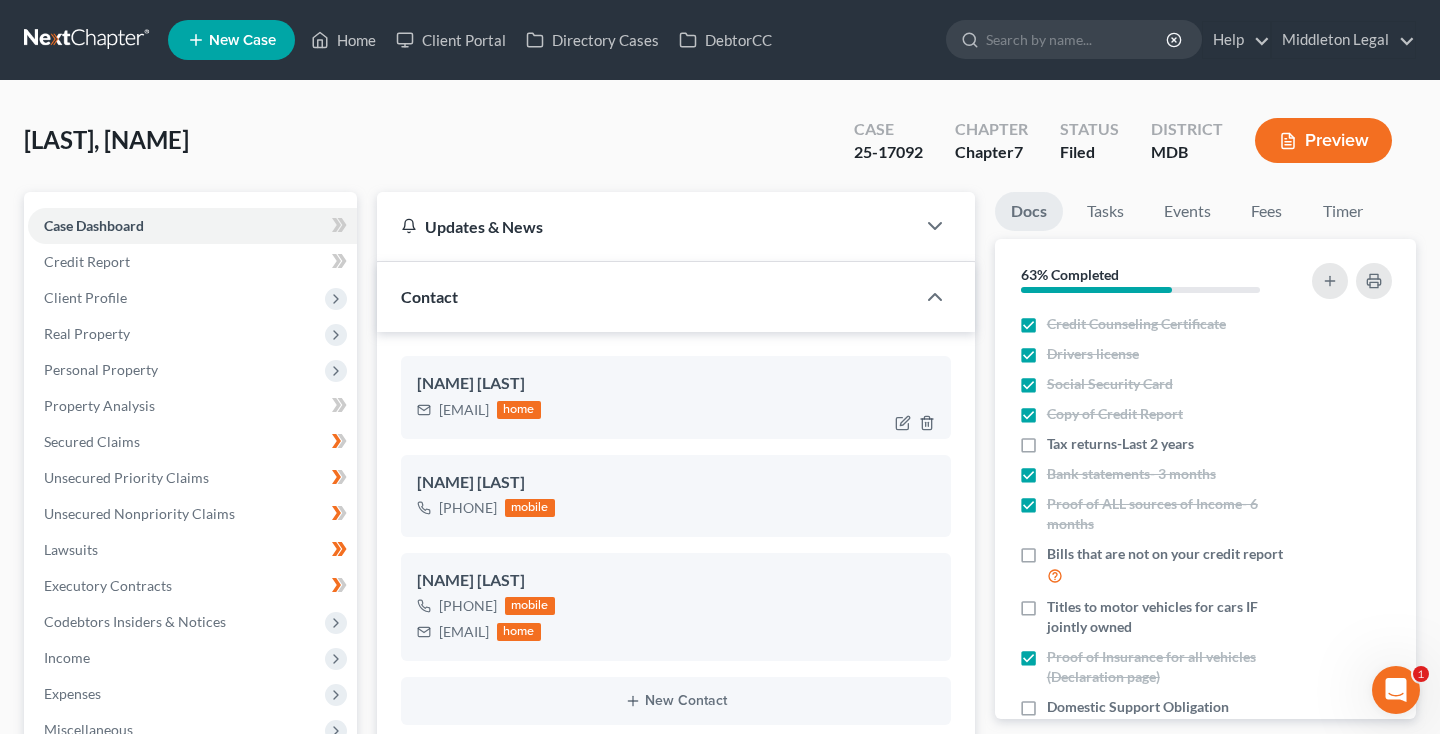 scroll, scrollTop: 812, scrollLeft: 0, axis: vertical 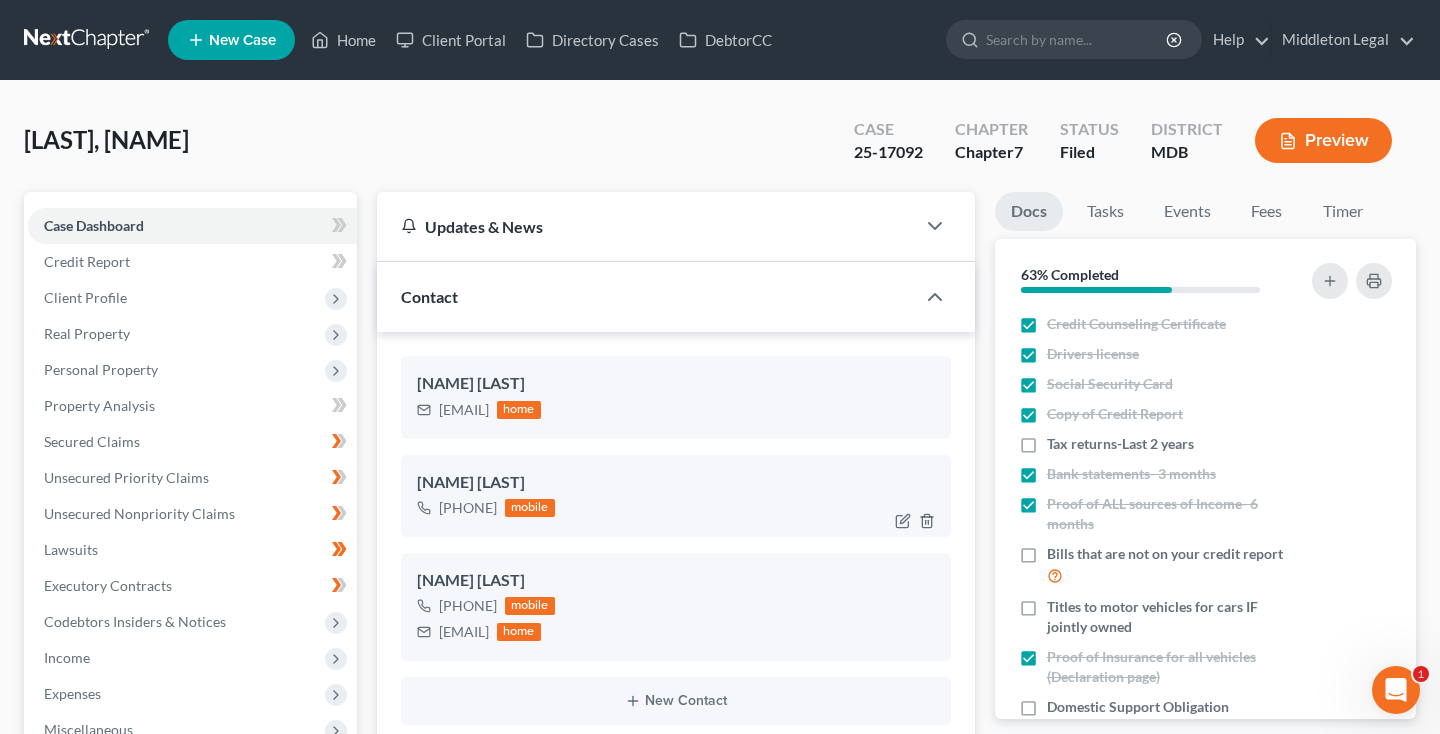 drag, startPoint x: 457, startPoint y: 501, endPoint x: 556, endPoint y: 503, distance: 99.0202 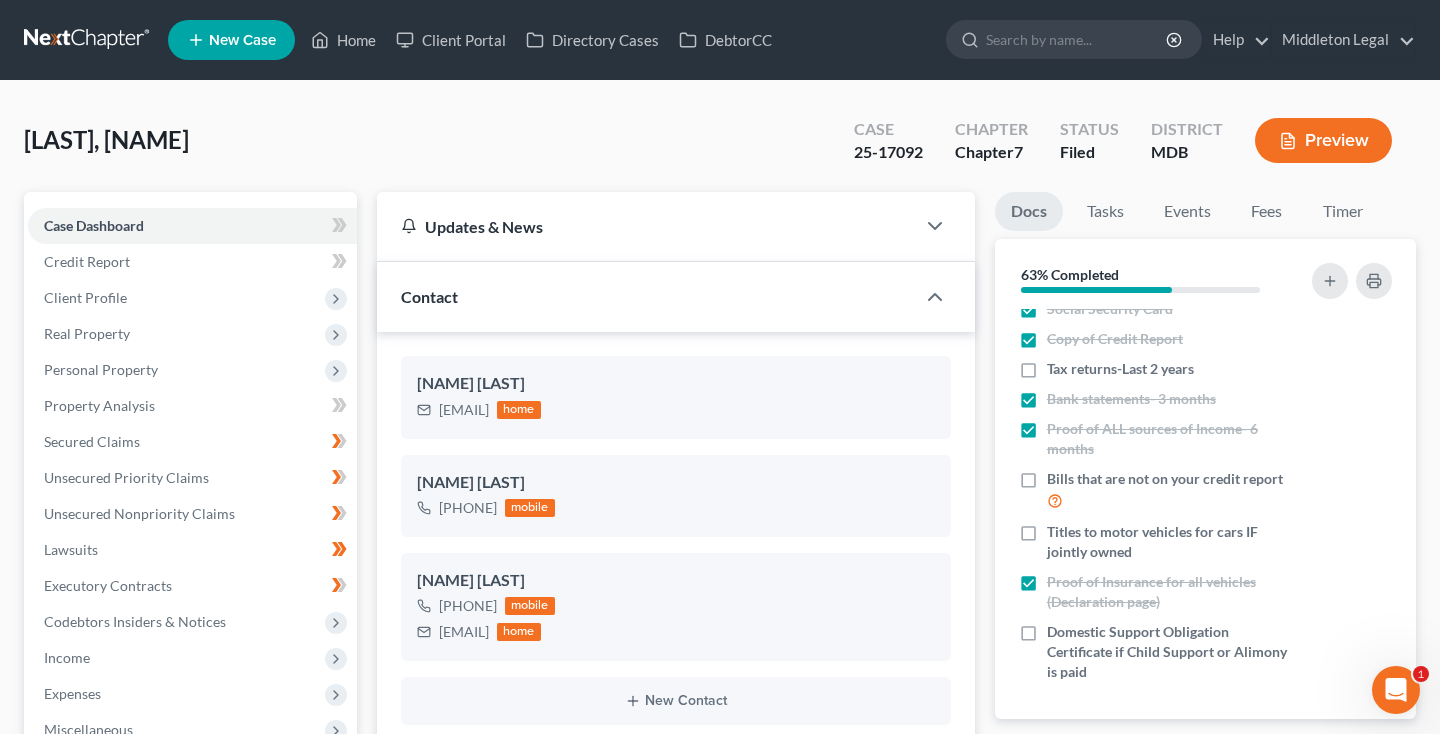 scroll, scrollTop: 74, scrollLeft: 0, axis: vertical 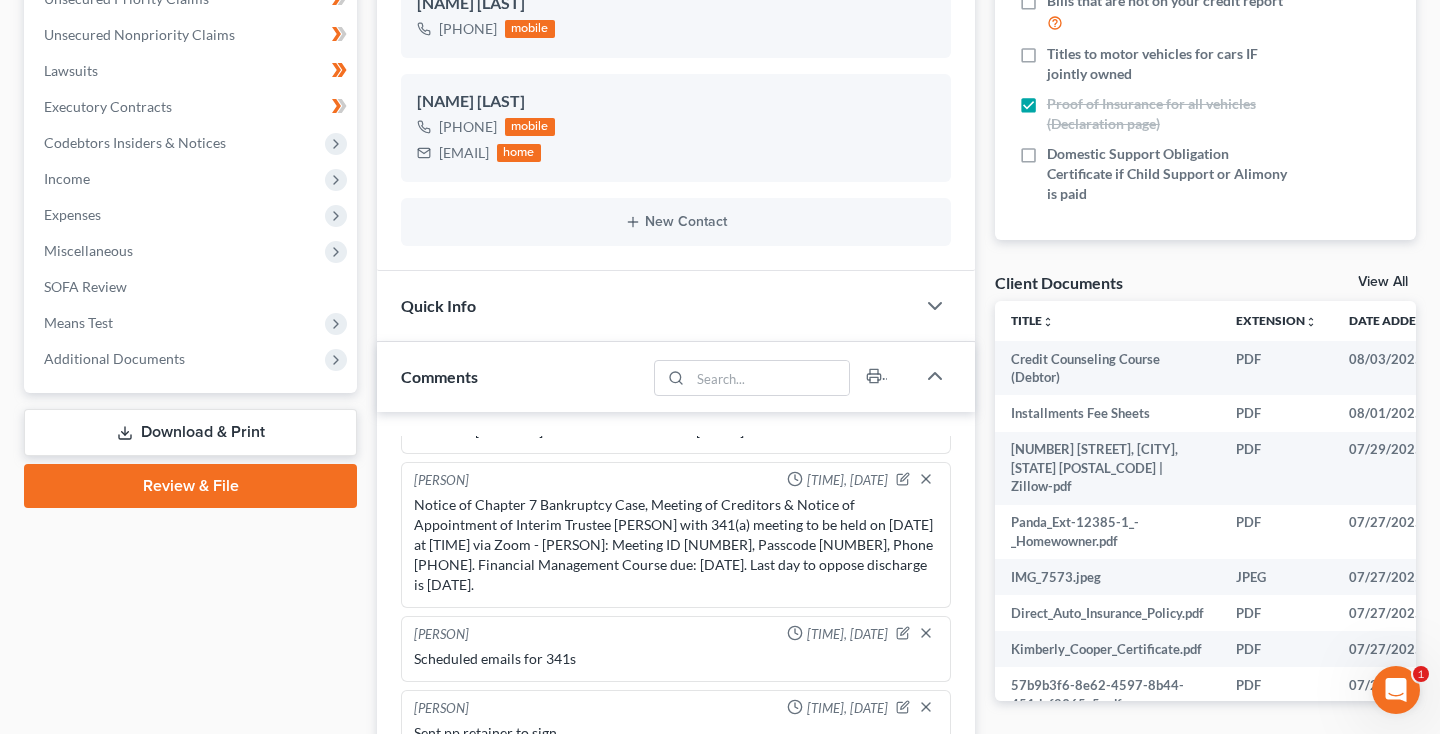 click on "View All" at bounding box center (1383, 282) 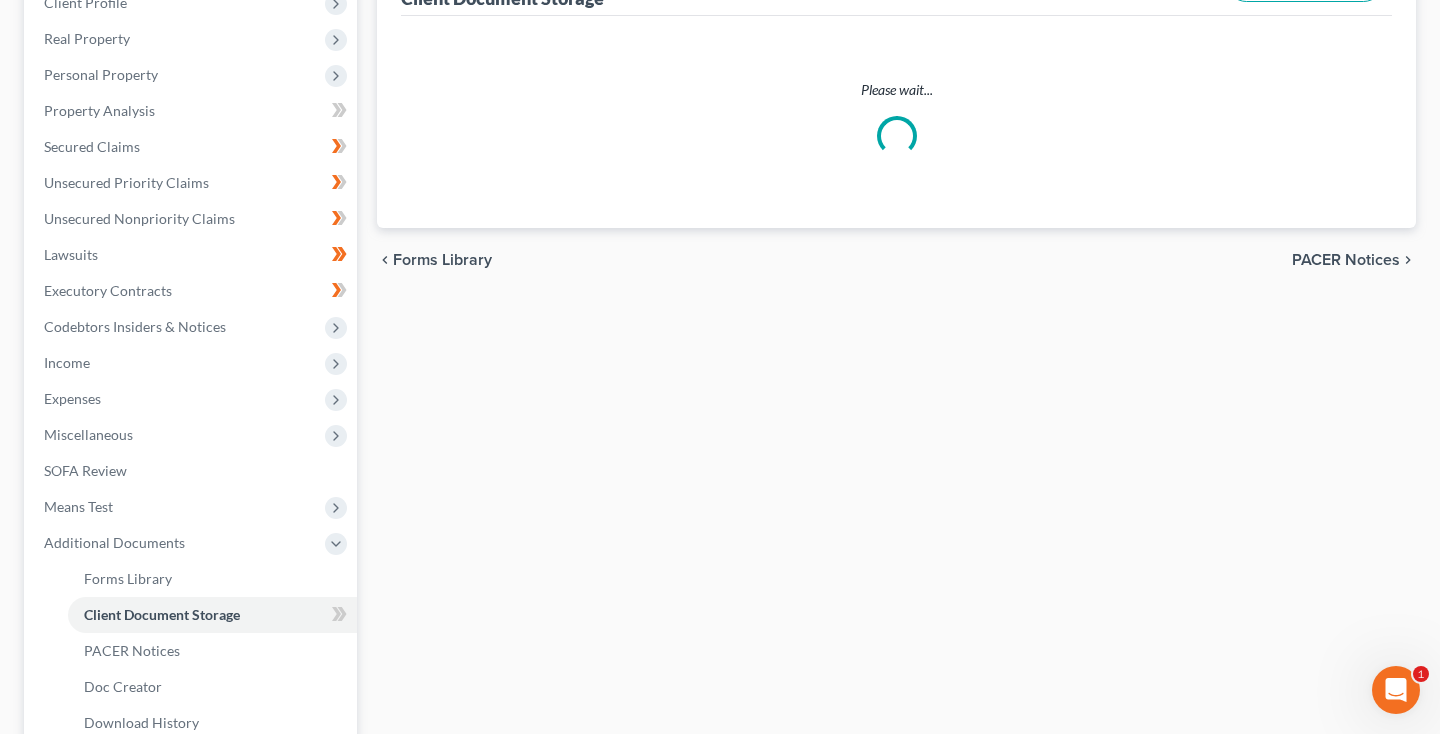 select on "14" 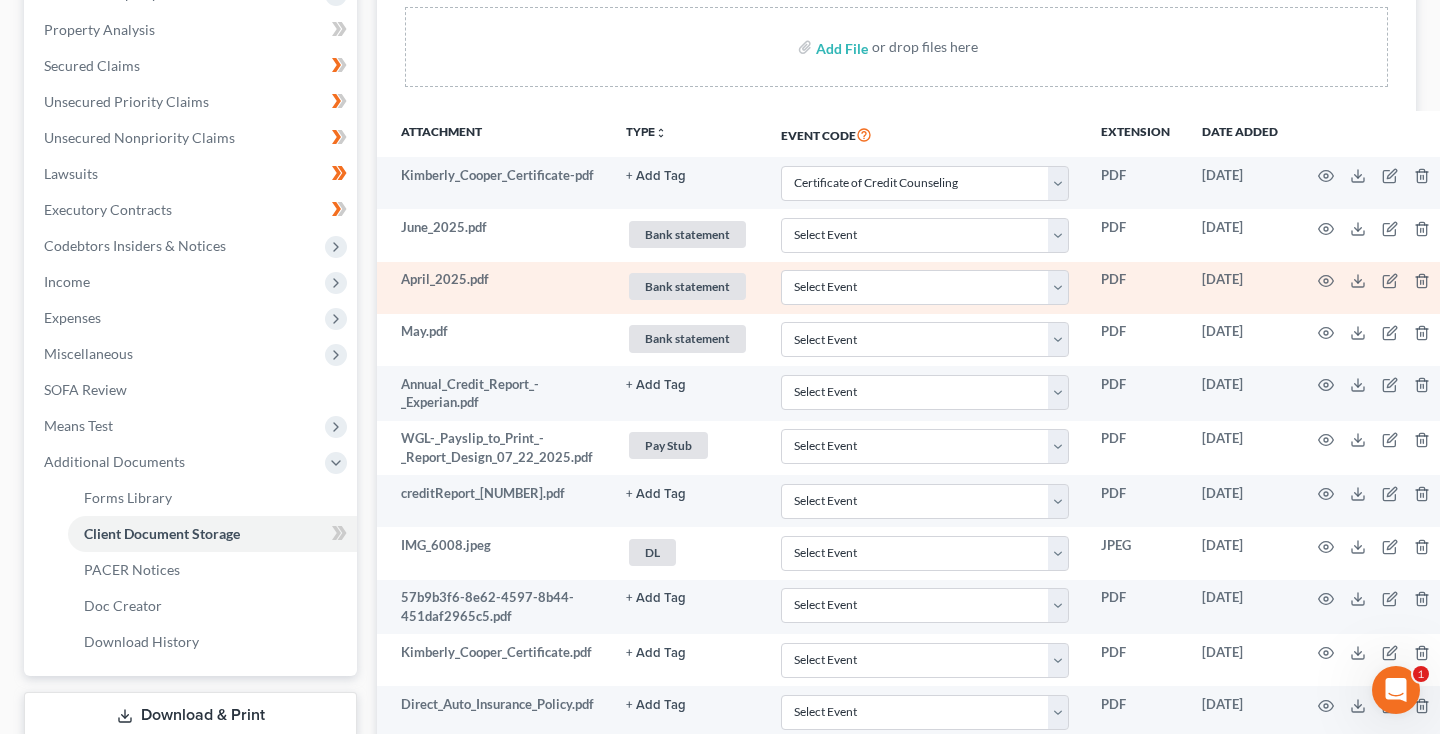scroll, scrollTop: 374, scrollLeft: 0, axis: vertical 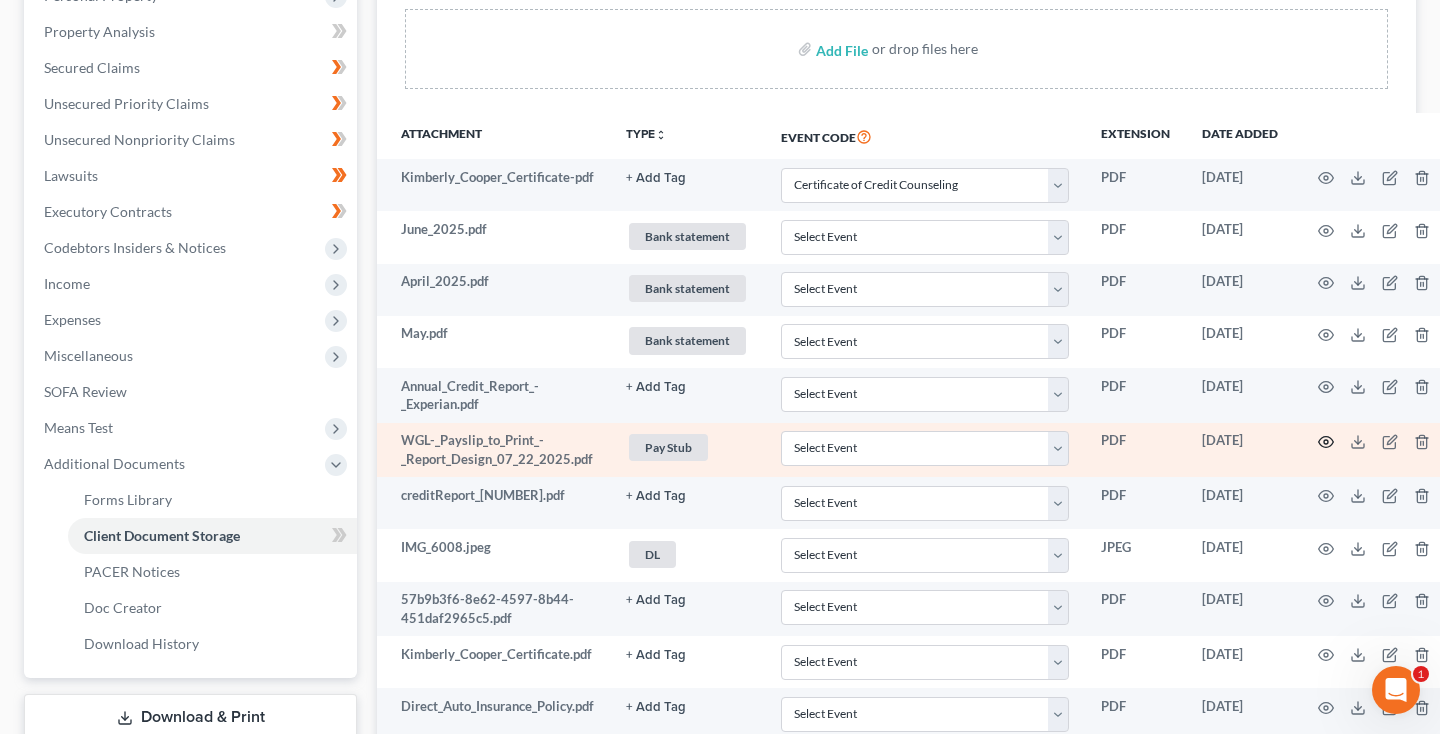 click 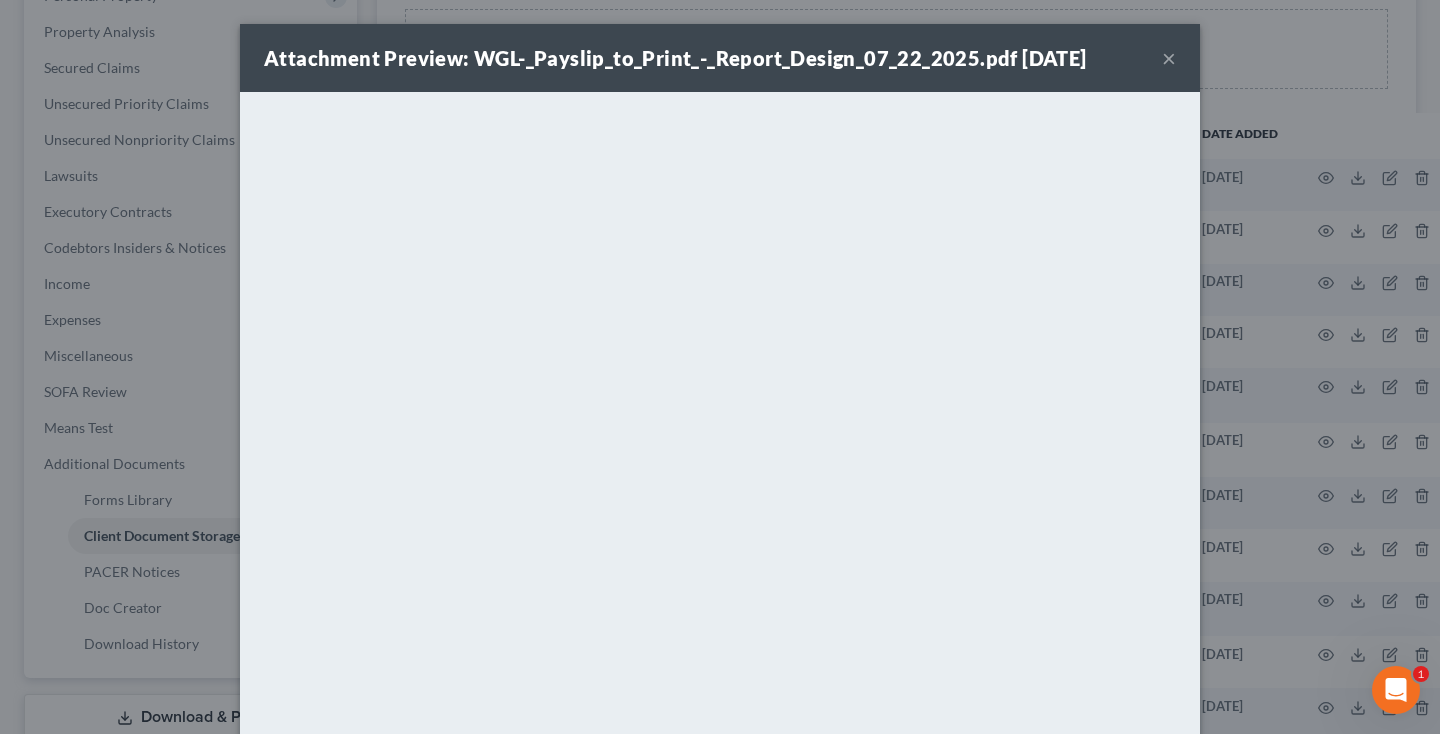 scroll, scrollTop: 103, scrollLeft: 0, axis: vertical 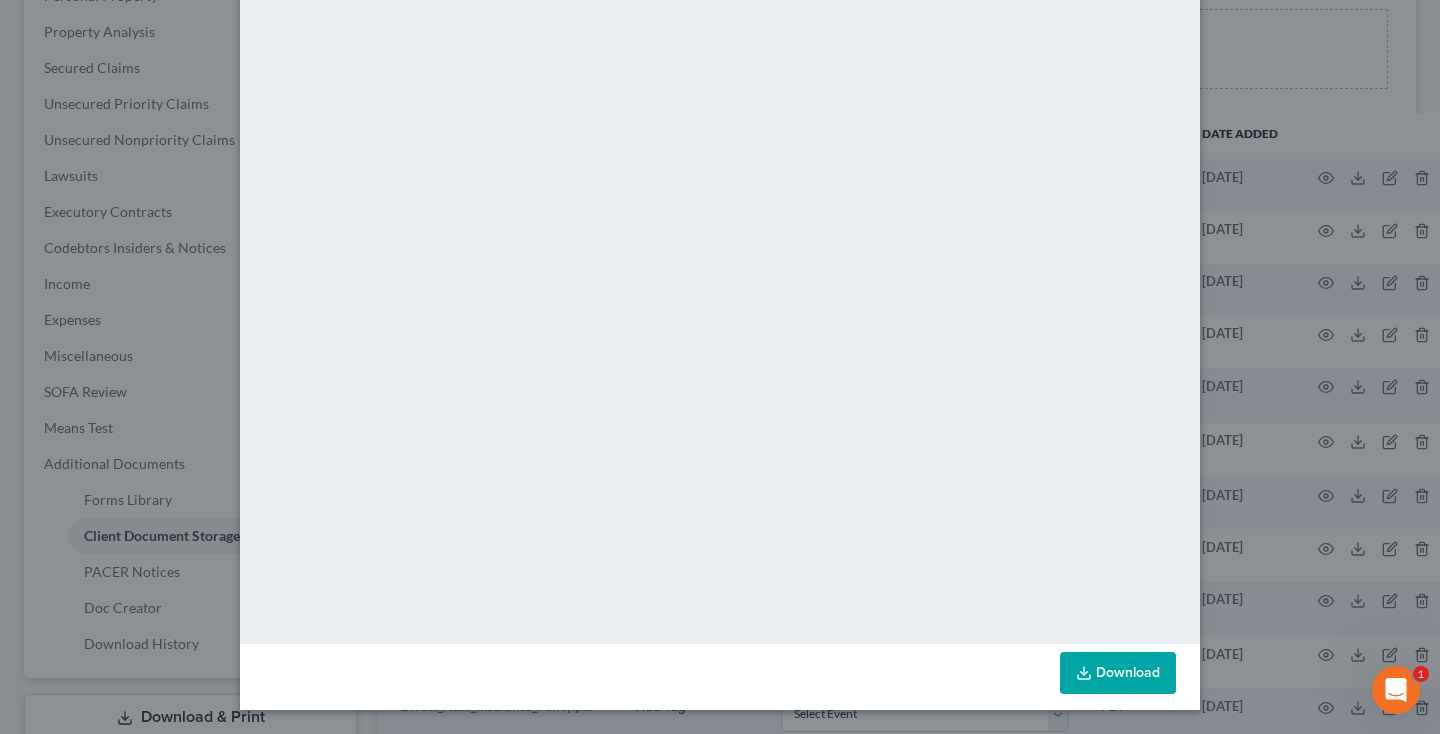 click on "Download" at bounding box center (1118, 673) 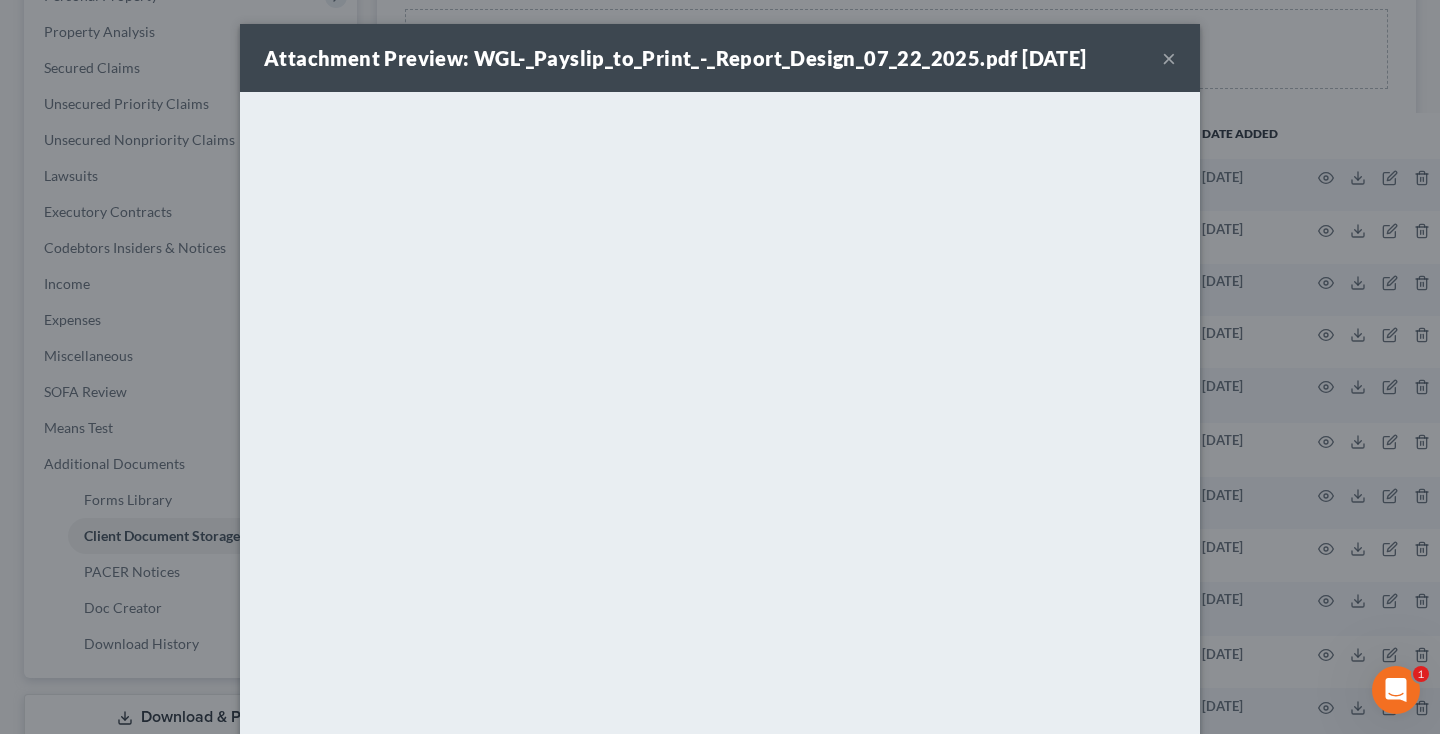 click on "×" at bounding box center [1169, 58] 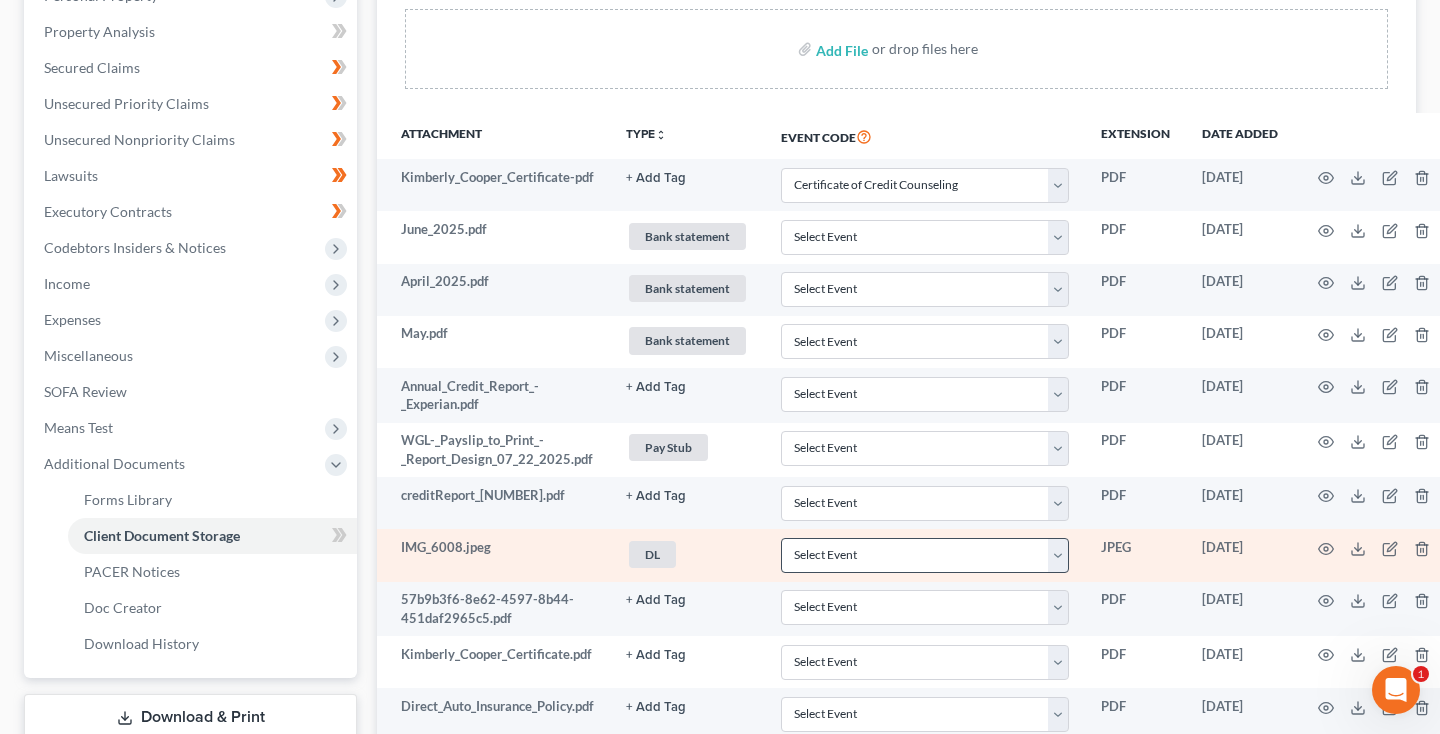 scroll, scrollTop: 397, scrollLeft: 0, axis: vertical 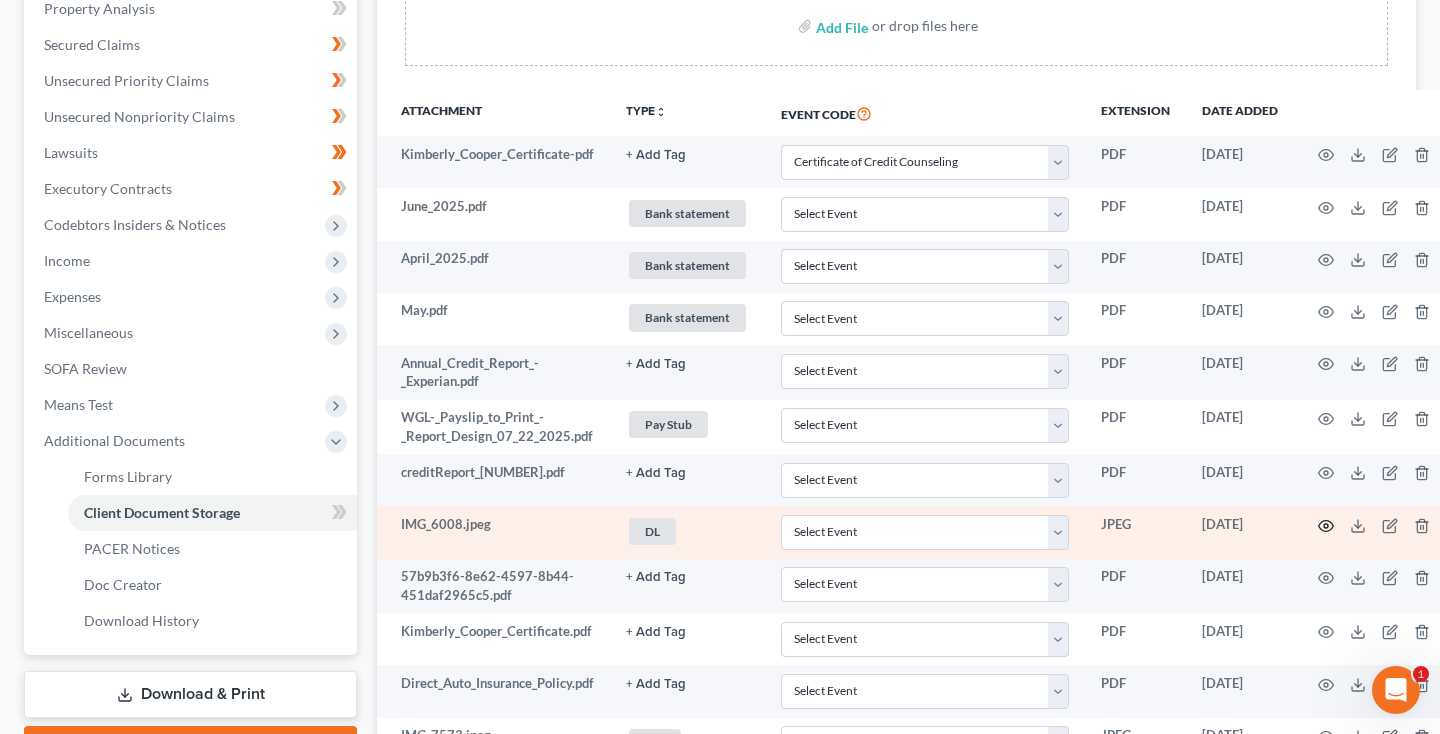 click 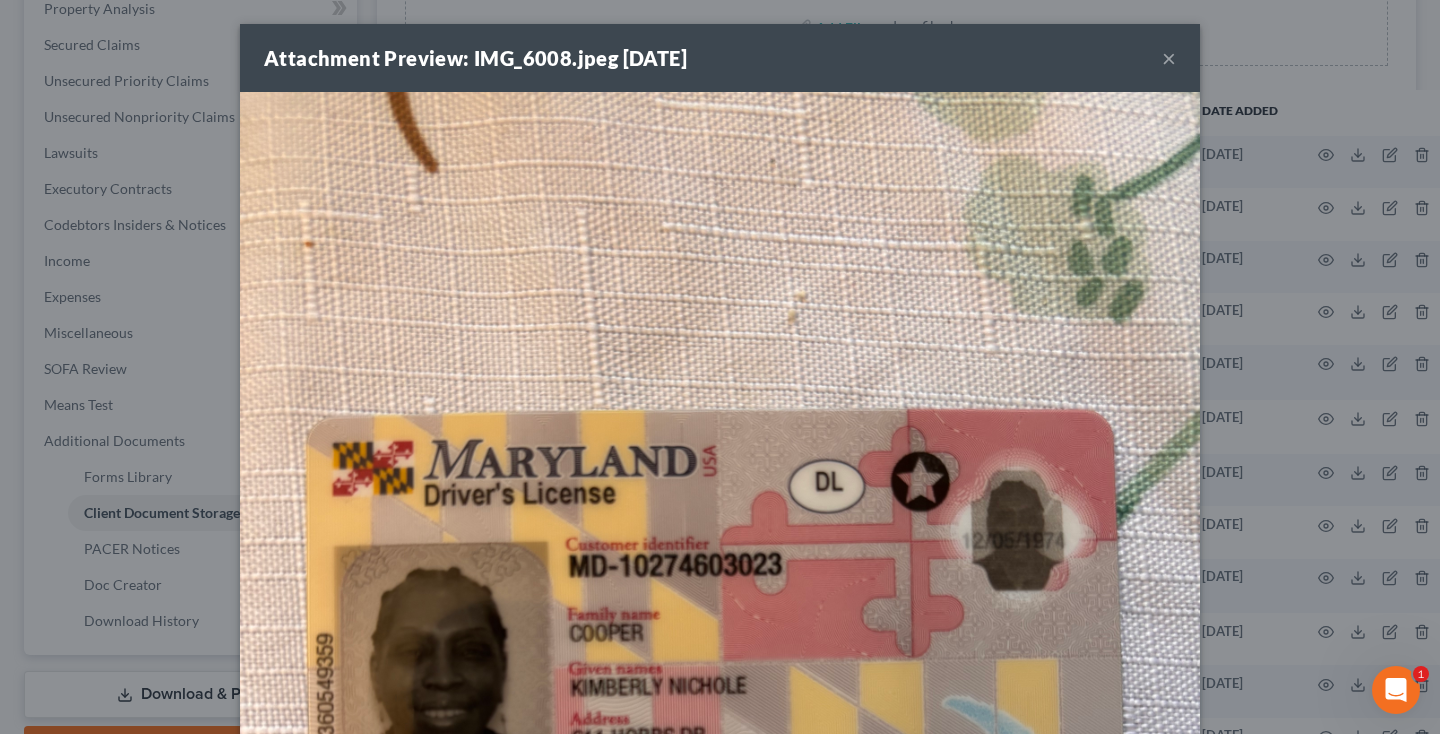 scroll, scrollTop: 0, scrollLeft: 0, axis: both 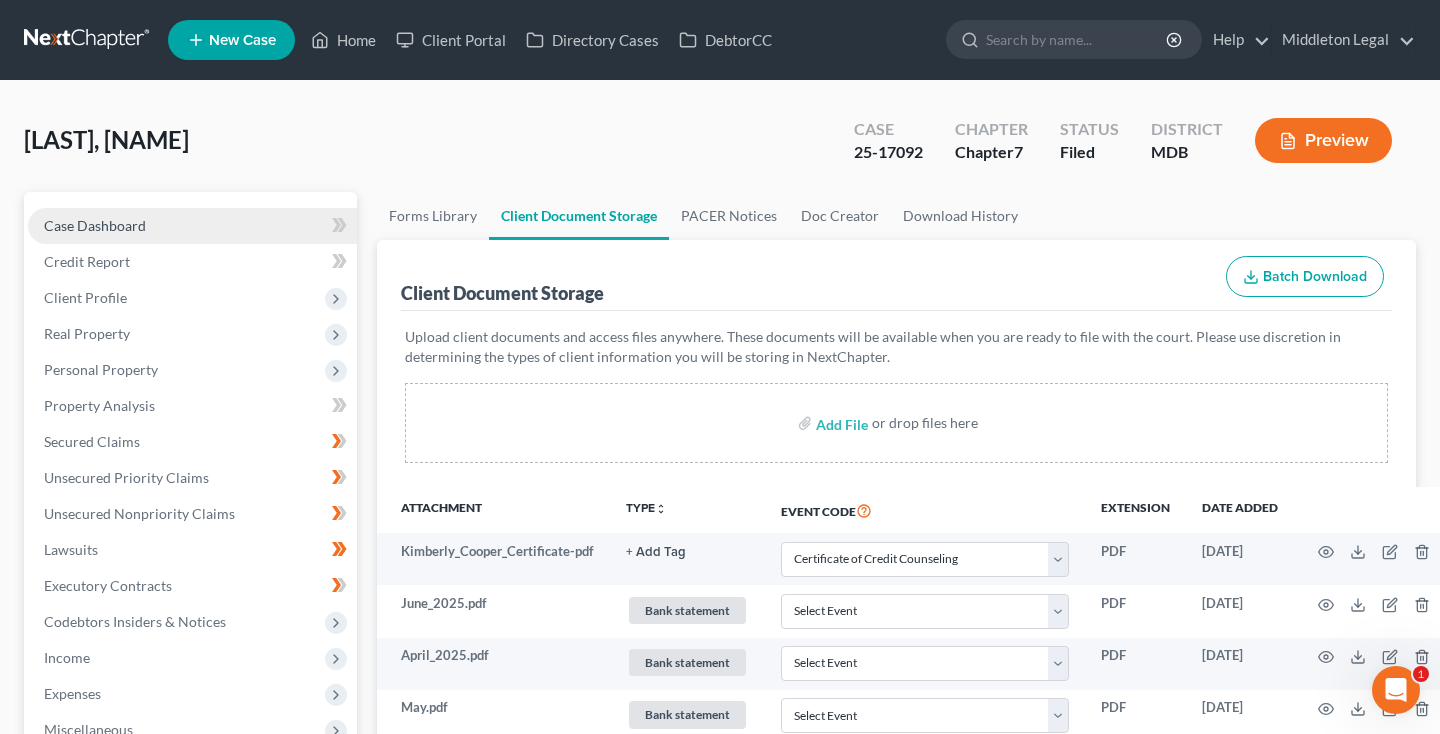 click on "Case Dashboard" at bounding box center (95, 225) 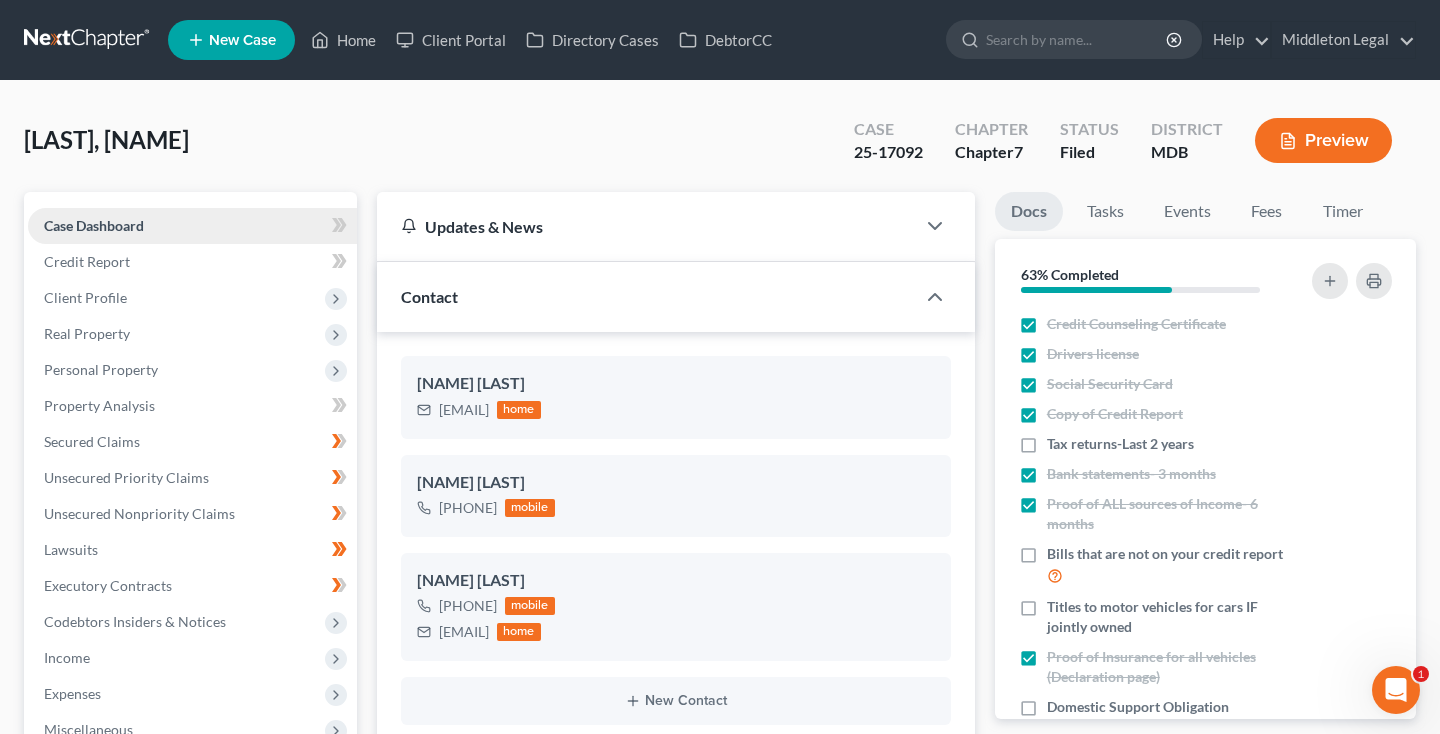 scroll, scrollTop: 812, scrollLeft: 0, axis: vertical 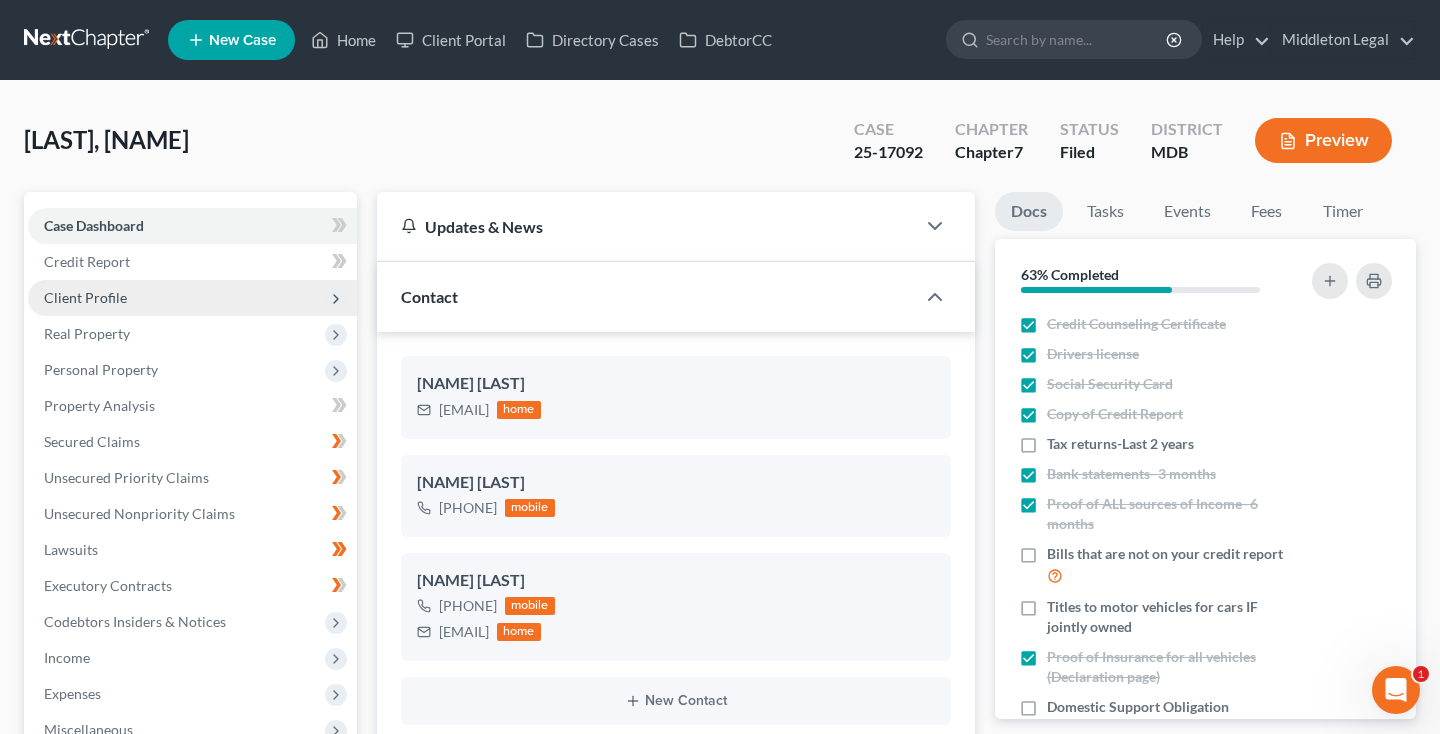 click on "Client Profile" at bounding box center [192, 298] 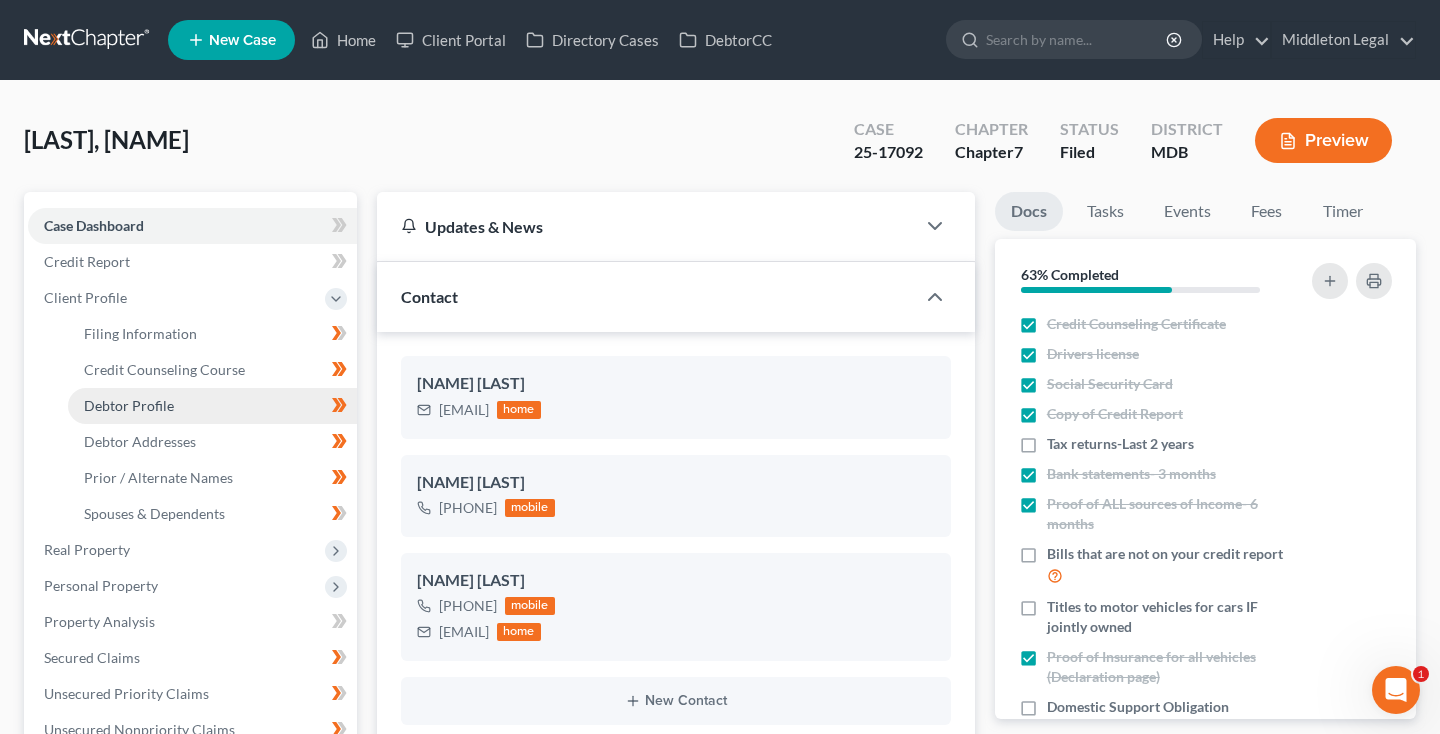 click on "Debtor Profile" at bounding box center (129, 405) 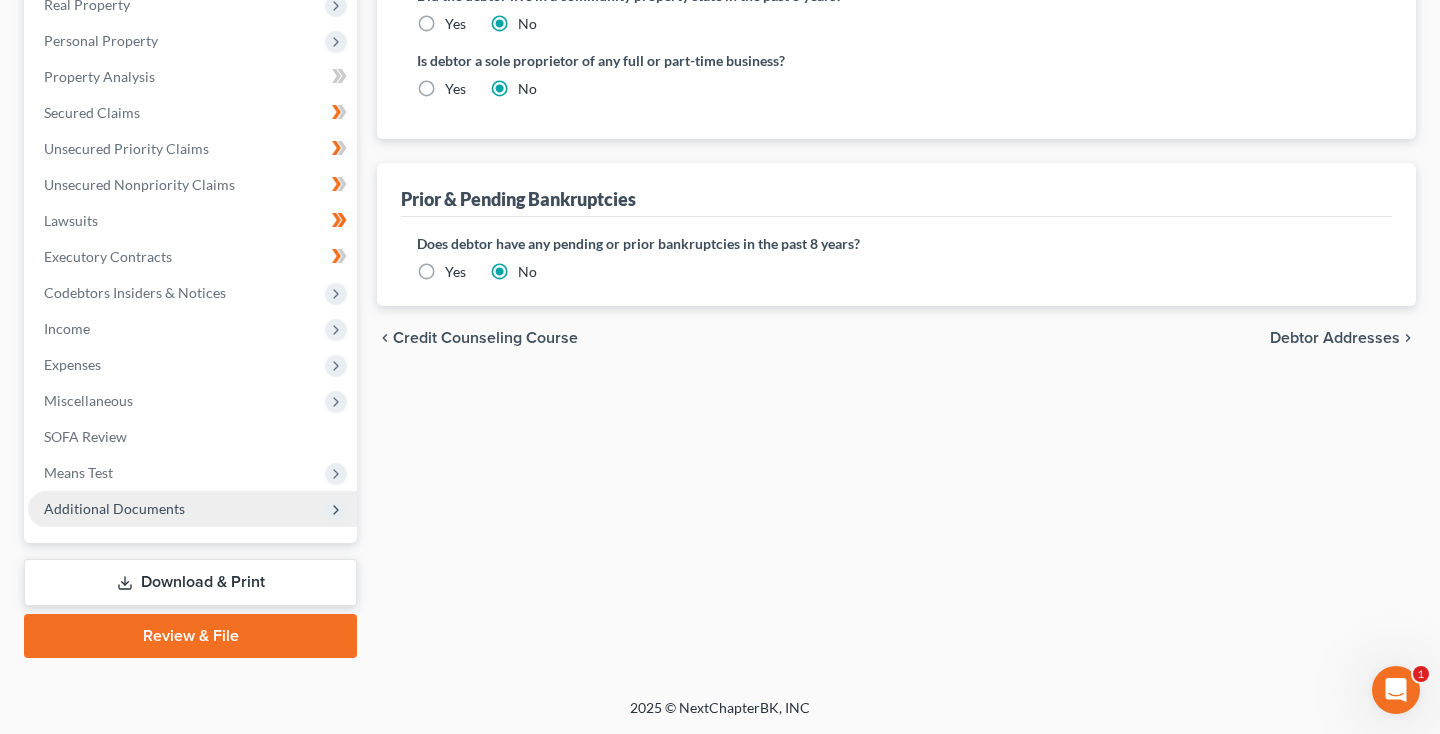 click on "Additional Documents" at bounding box center [114, 508] 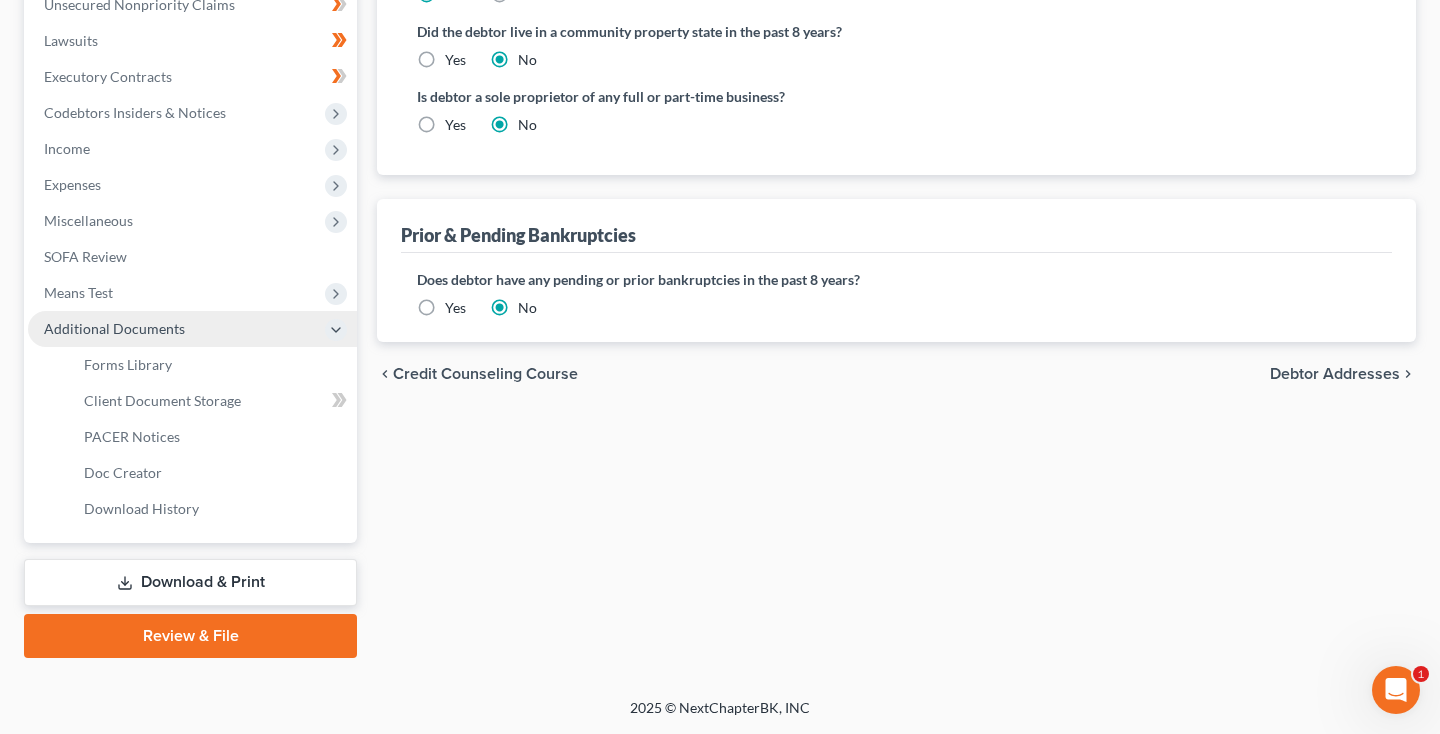 scroll, scrollTop: 509, scrollLeft: 0, axis: vertical 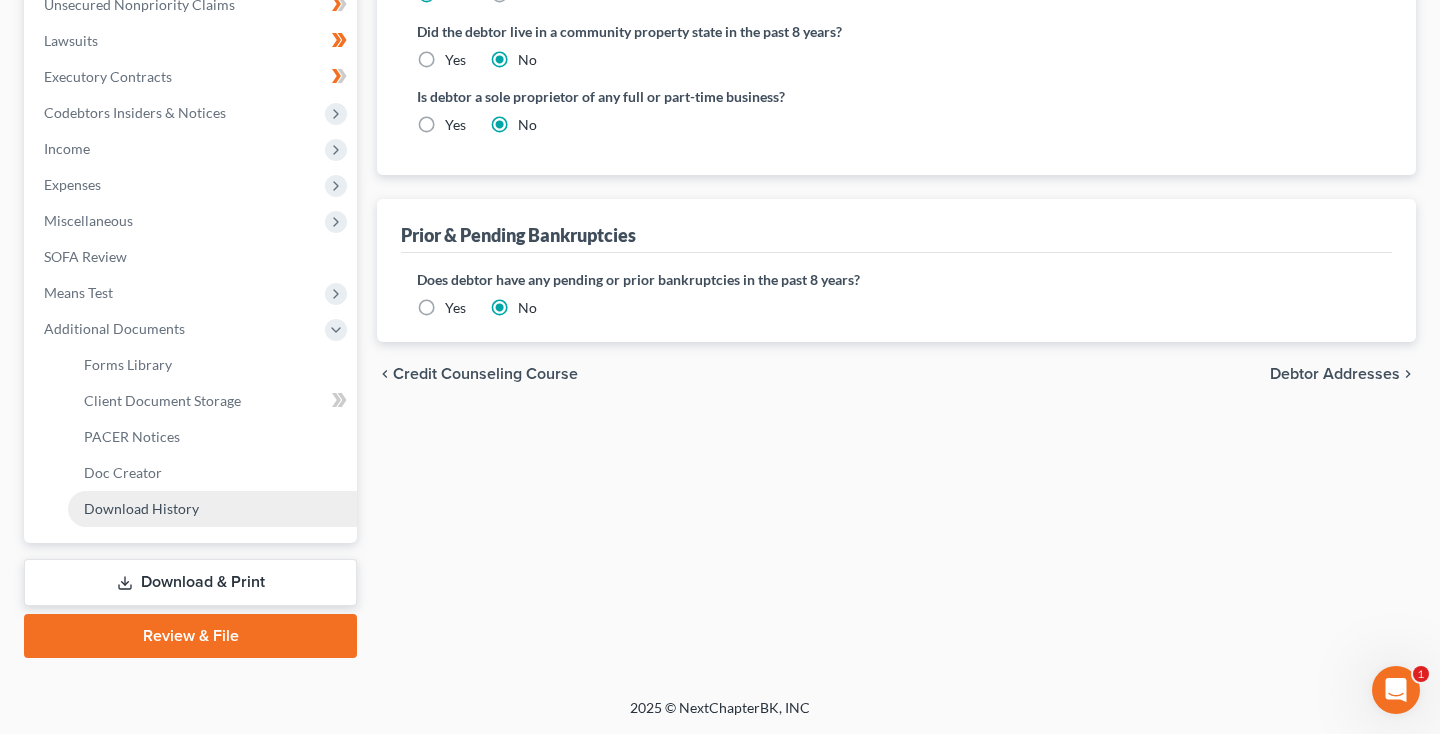 click on "Download History" at bounding box center (141, 508) 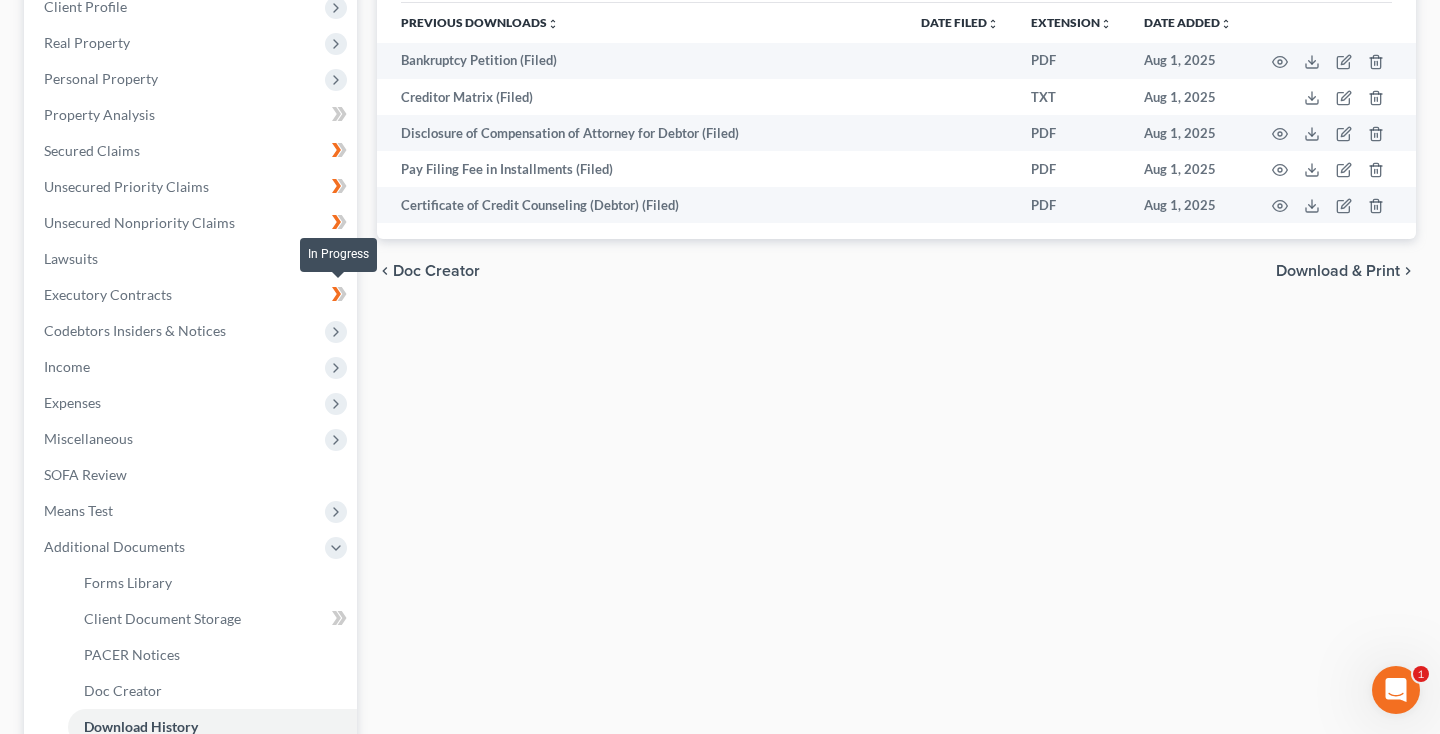 scroll, scrollTop: 421, scrollLeft: 0, axis: vertical 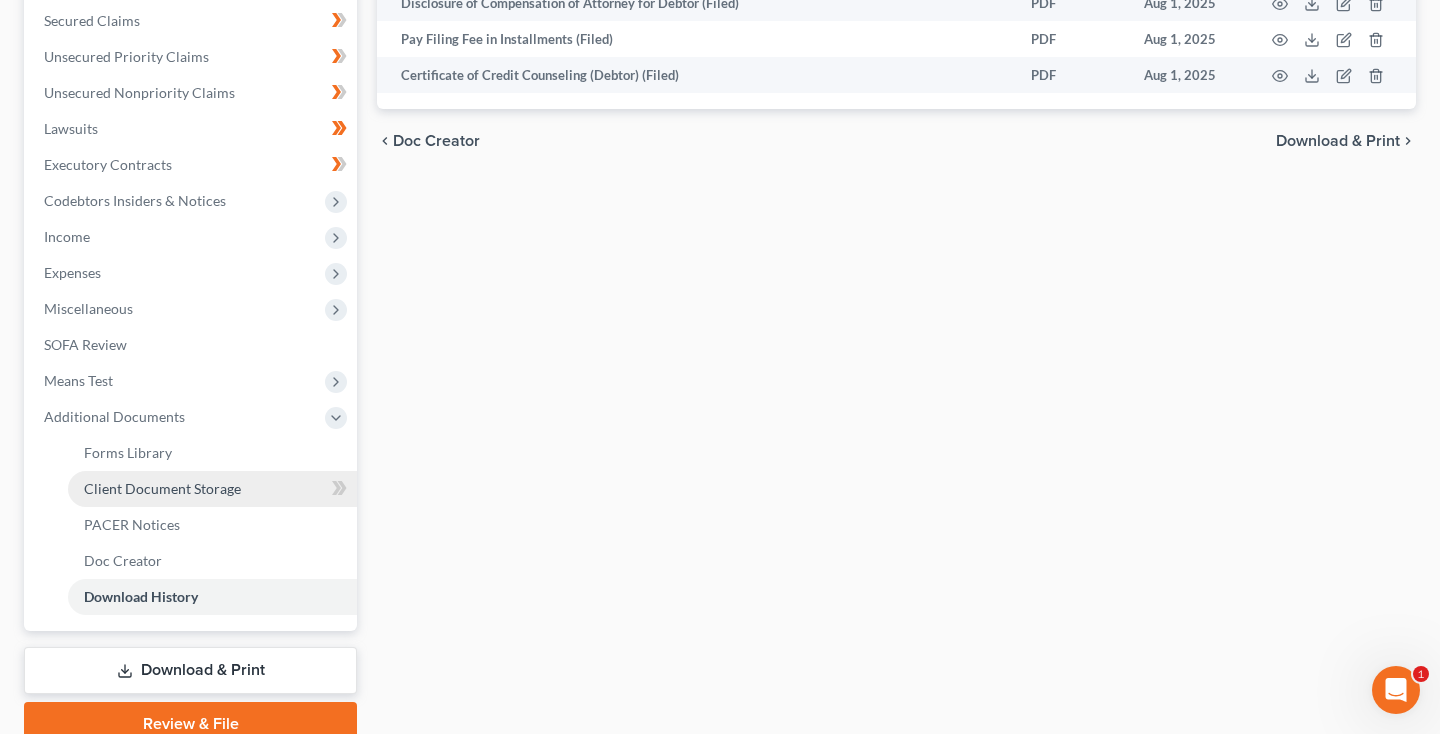 click on "Client Document Storage" at bounding box center (162, 488) 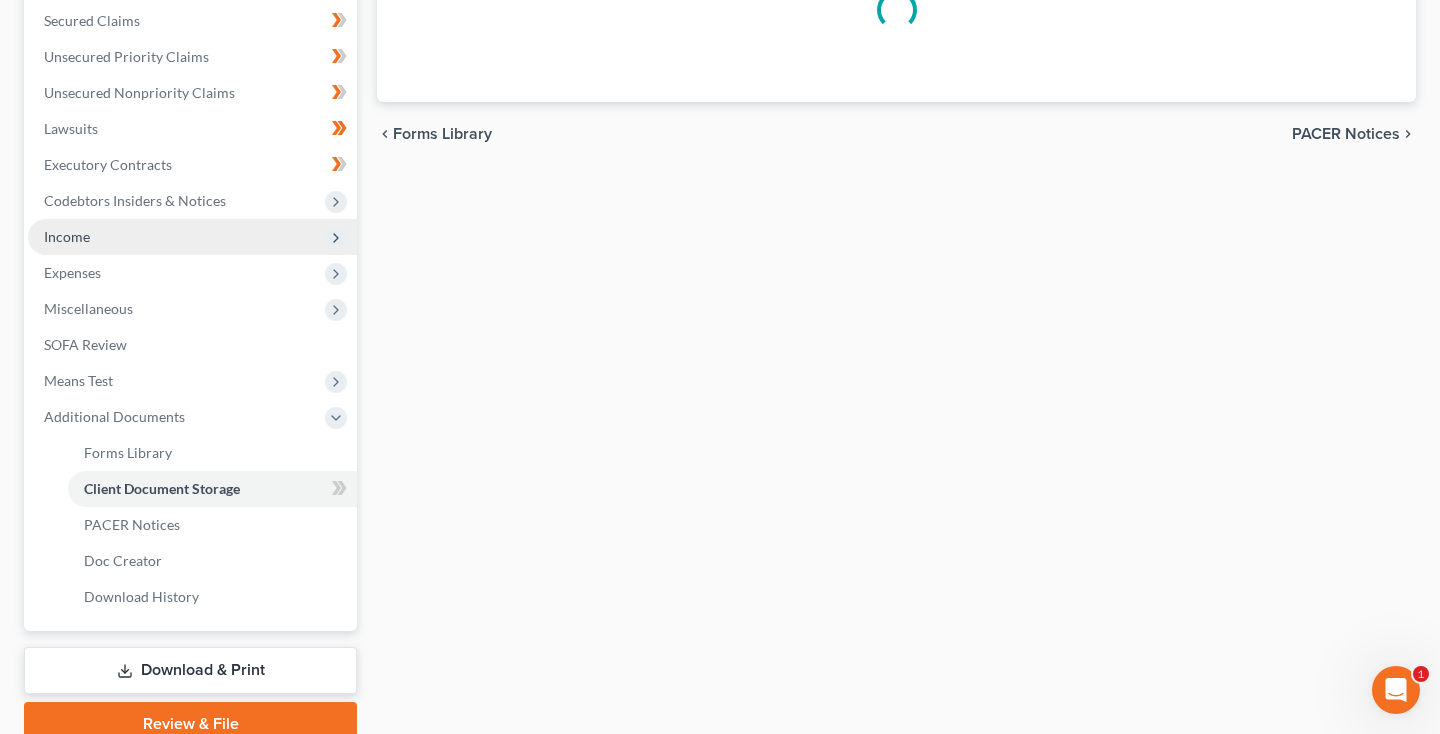 scroll, scrollTop: 153, scrollLeft: 0, axis: vertical 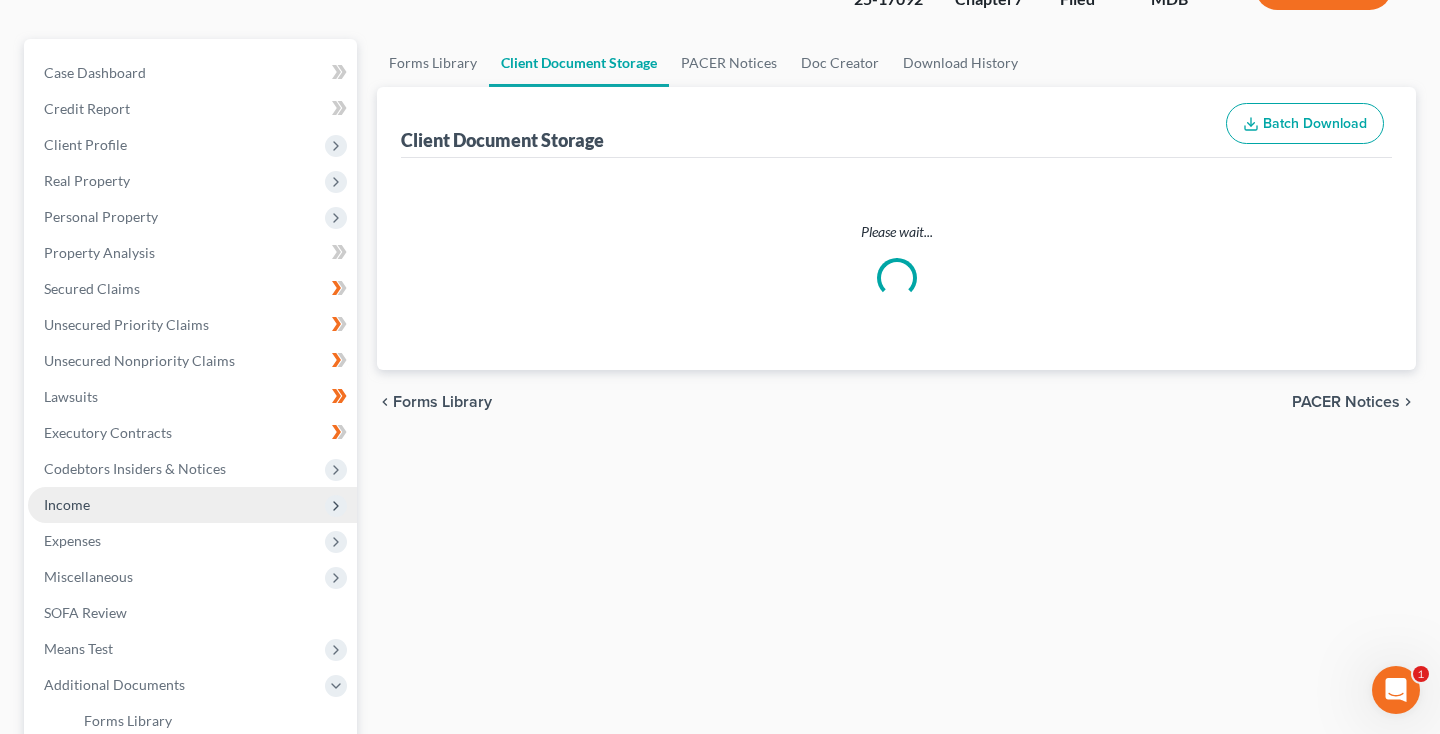 select on "14" 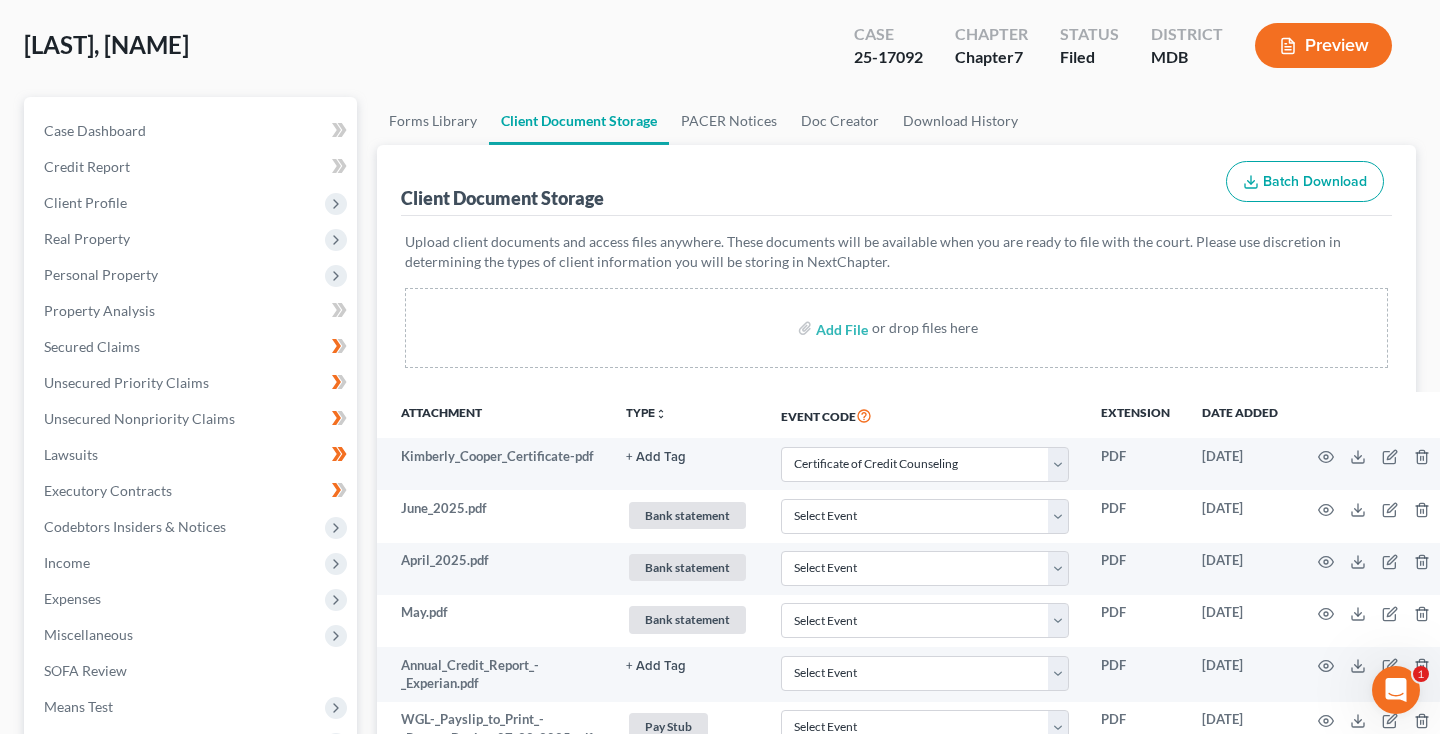 scroll, scrollTop: 350, scrollLeft: 0, axis: vertical 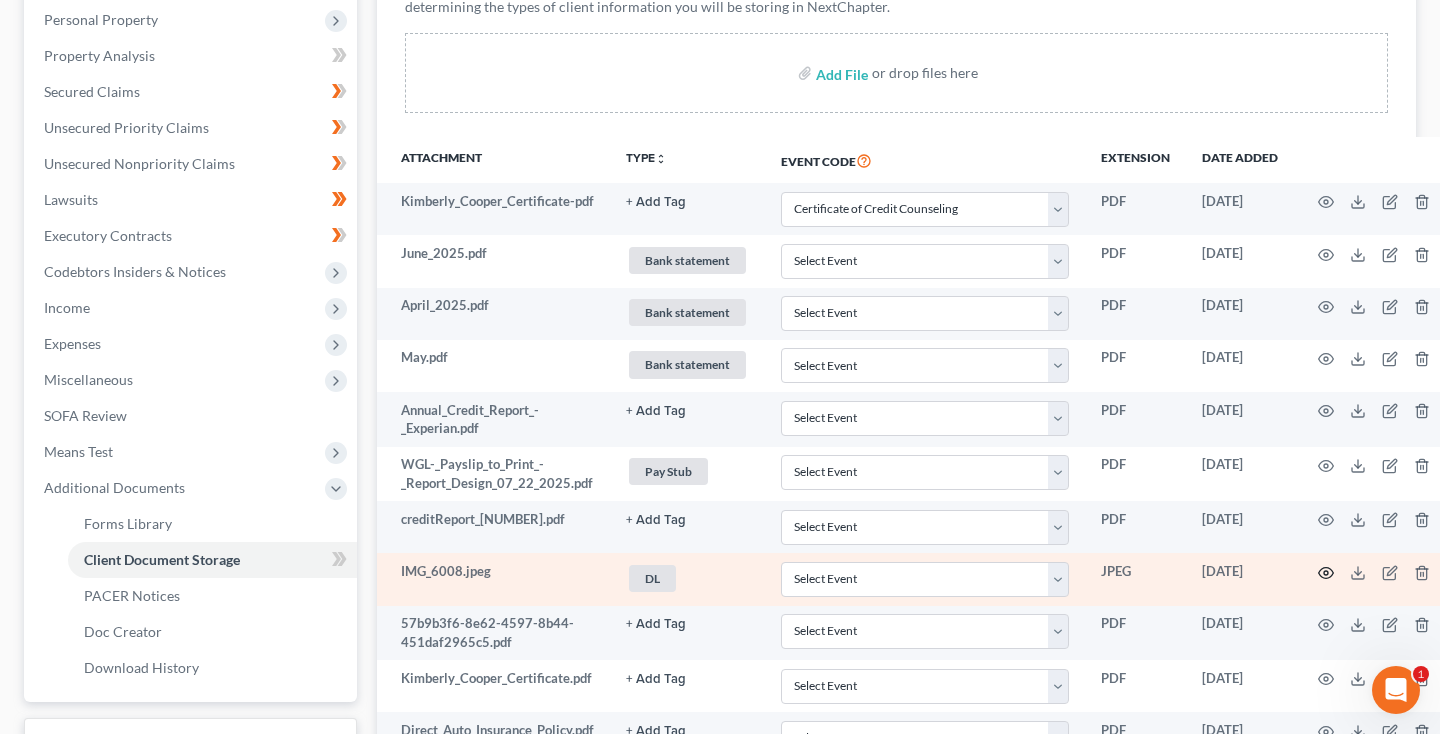 click 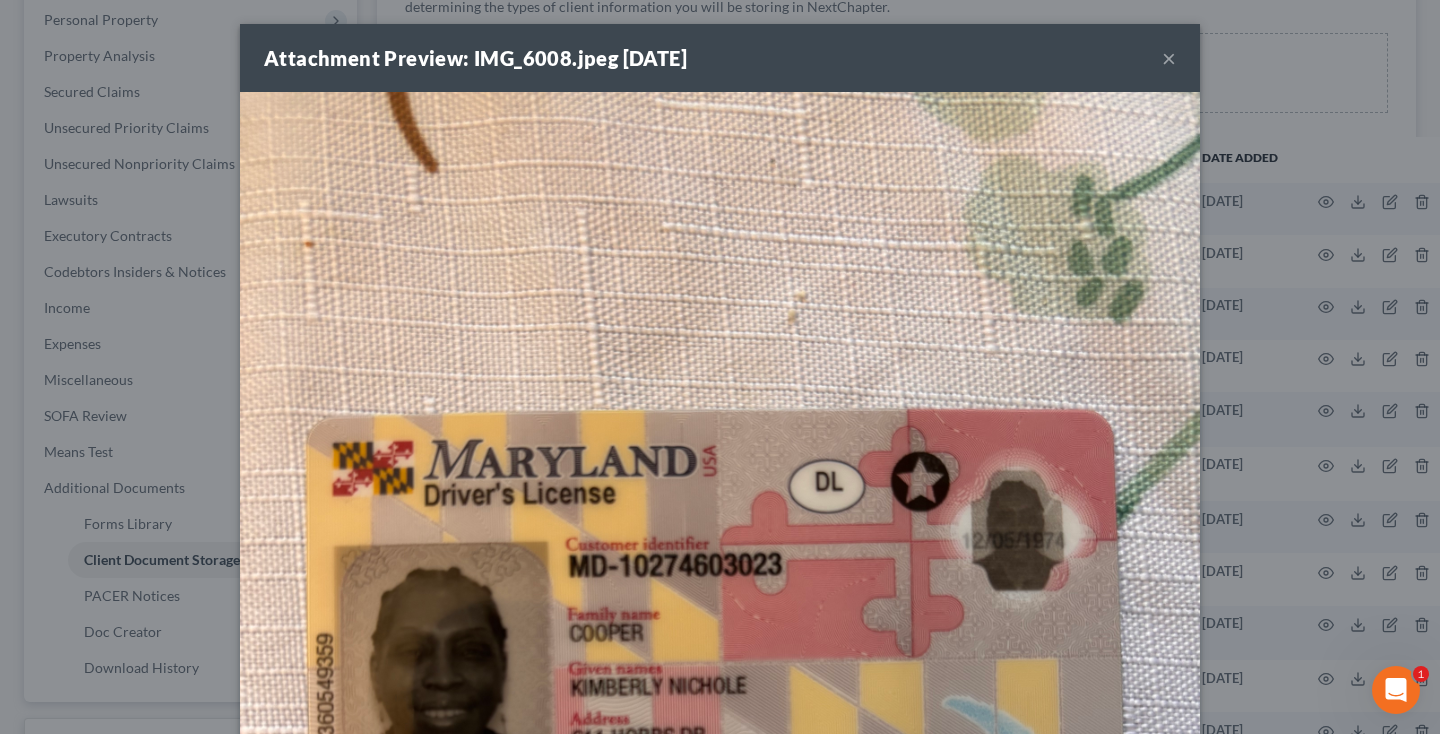 click on "×" at bounding box center (1169, 58) 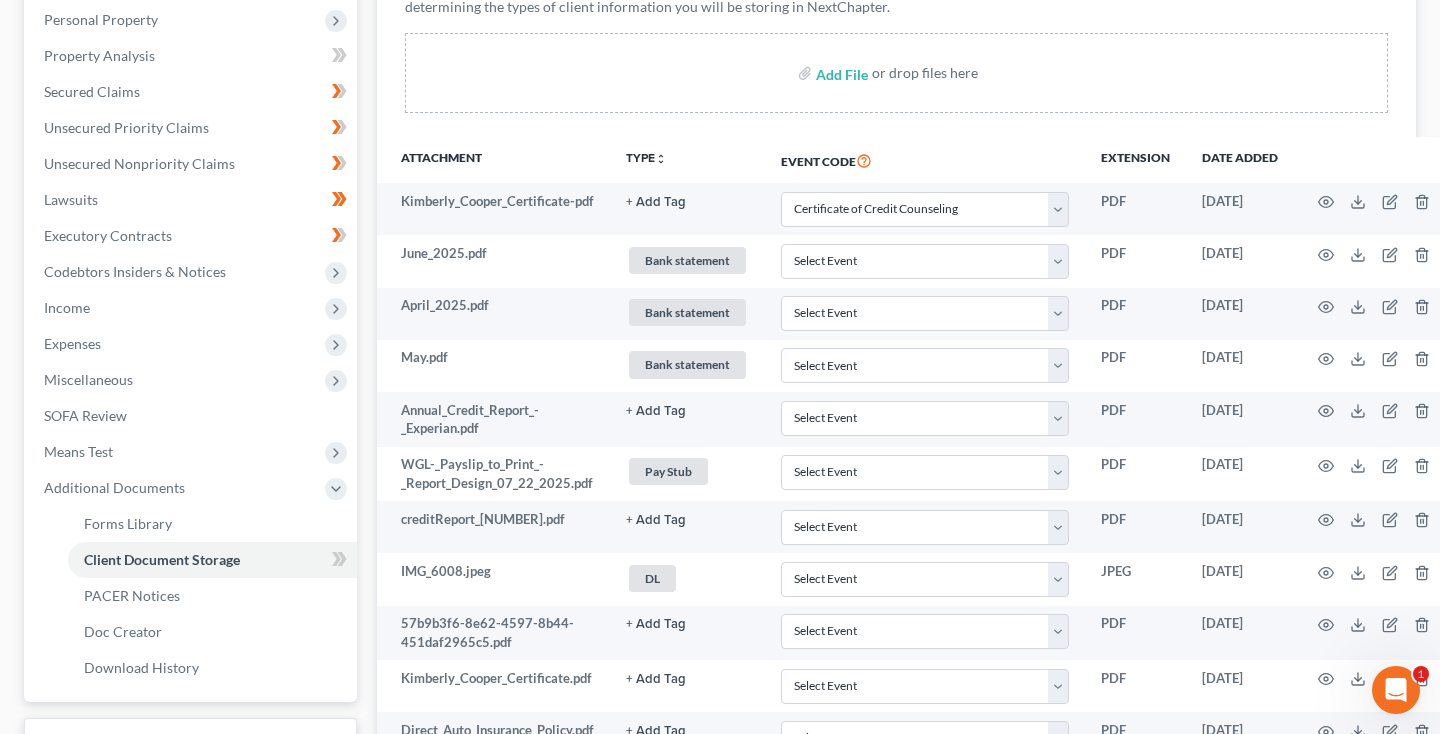 scroll, scrollTop: 127, scrollLeft: 0, axis: vertical 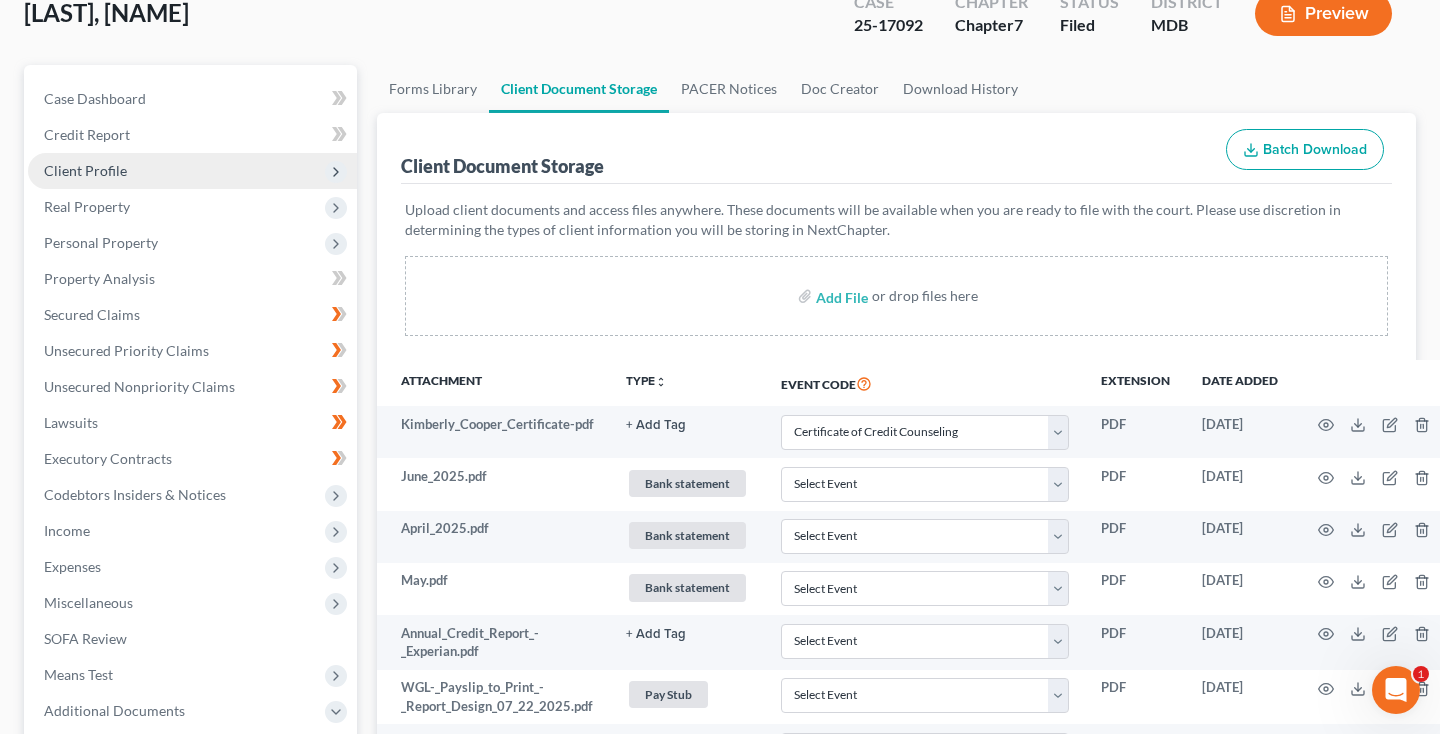 click on "Client Profile" at bounding box center [192, 171] 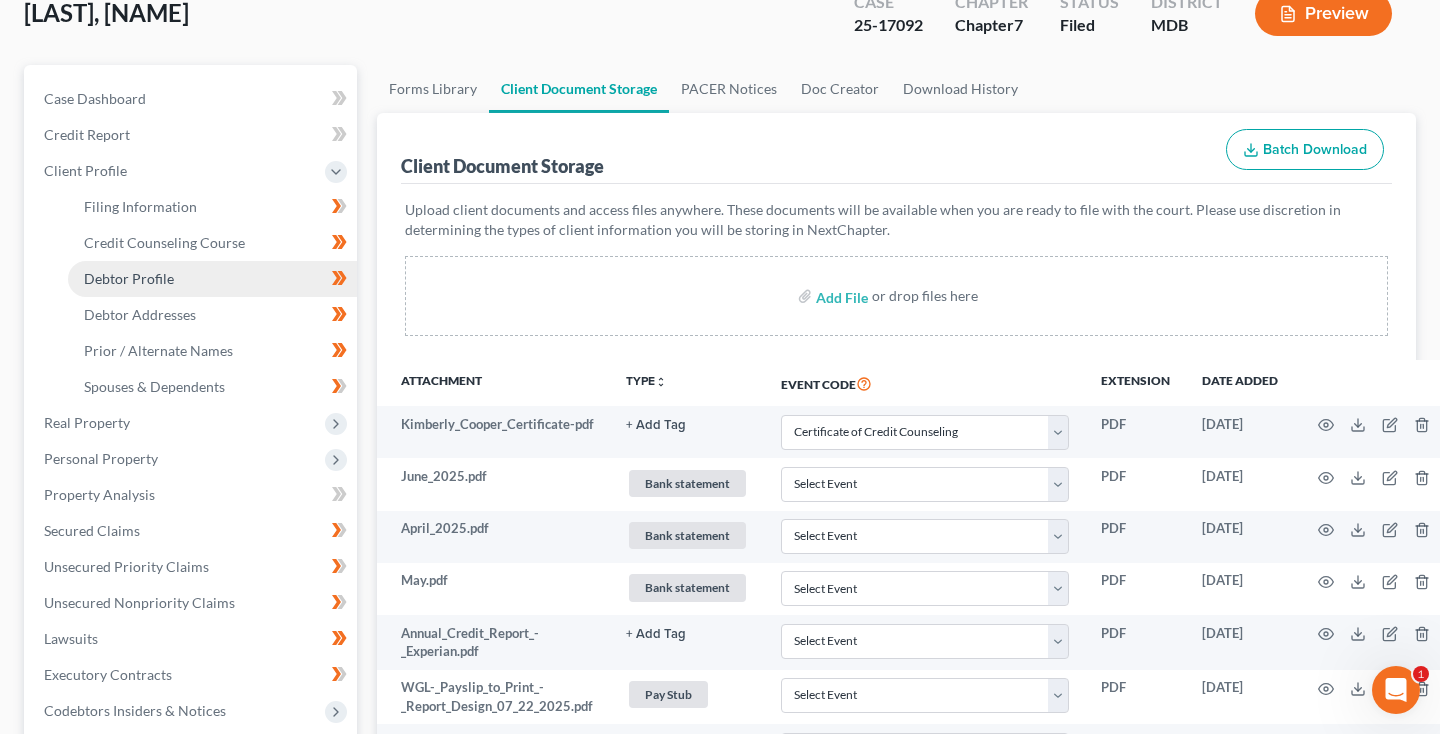 click on "Debtor Profile" at bounding box center [129, 278] 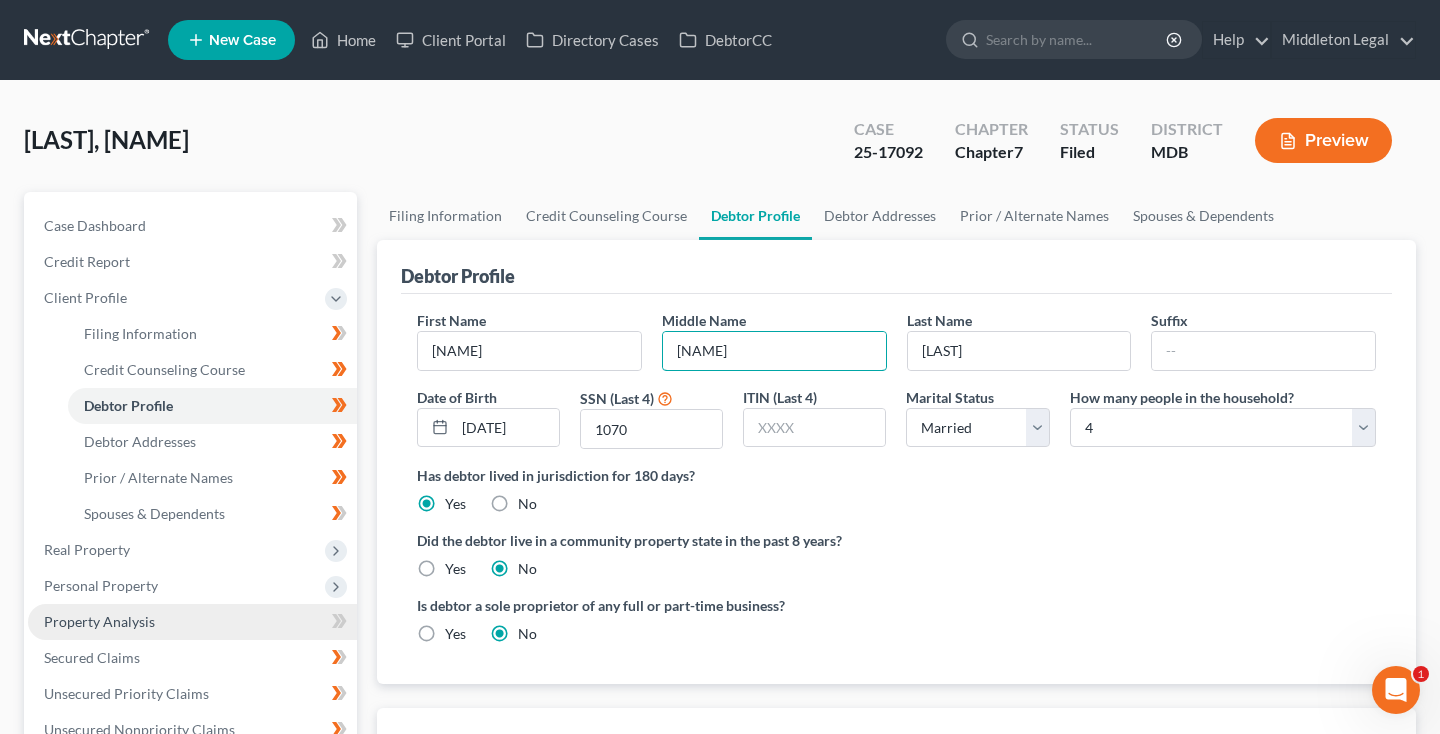 scroll, scrollTop: 233, scrollLeft: 0, axis: vertical 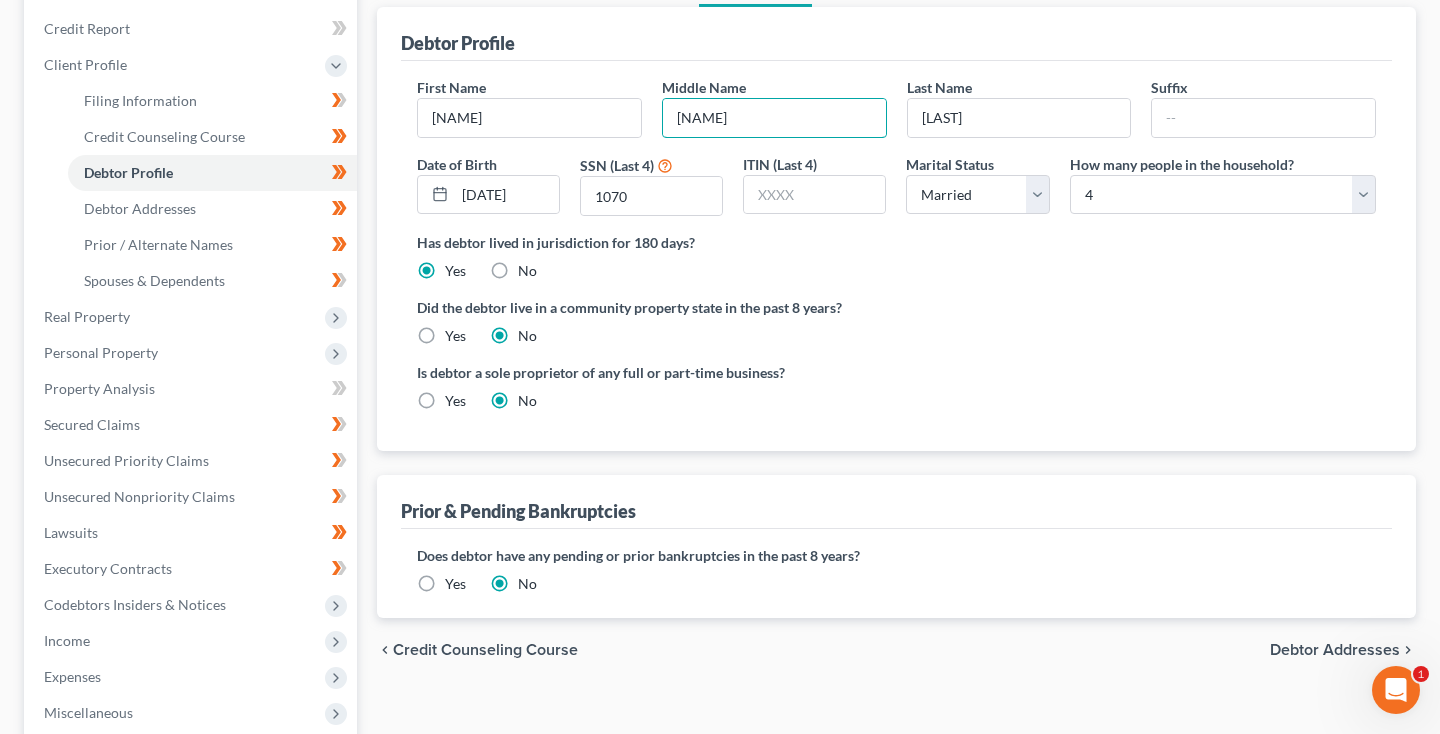 type on "[NAME]" 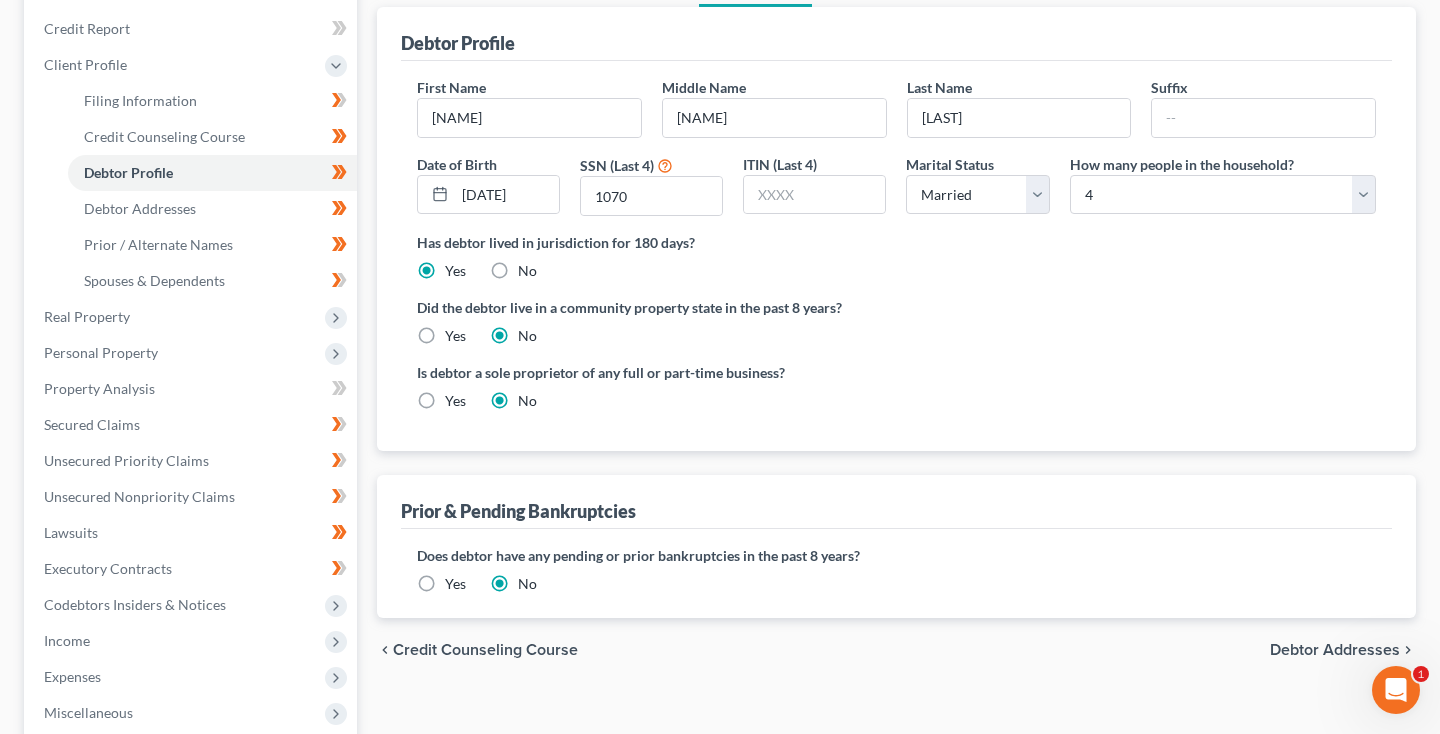 click on "Additional Documents" at bounding box center [114, 820] 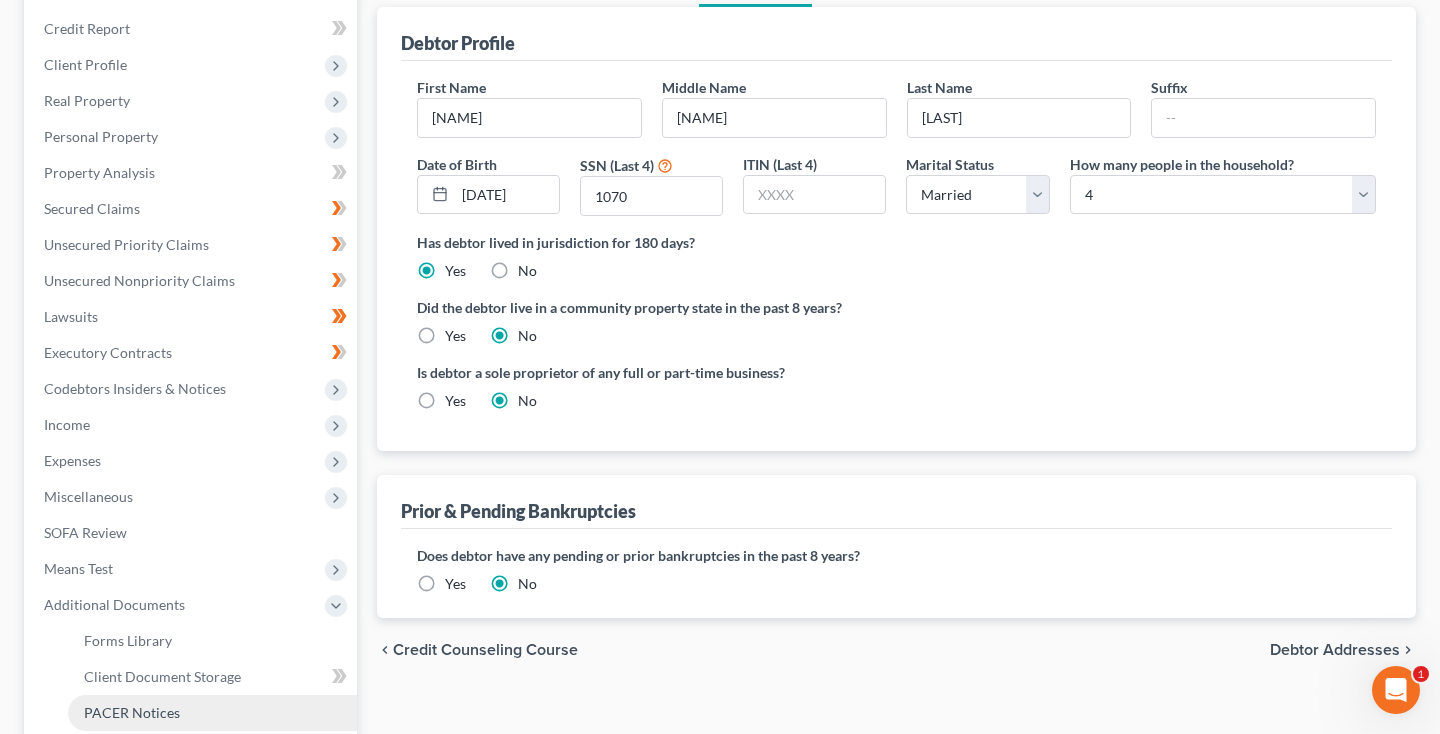 scroll, scrollTop: 450, scrollLeft: 0, axis: vertical 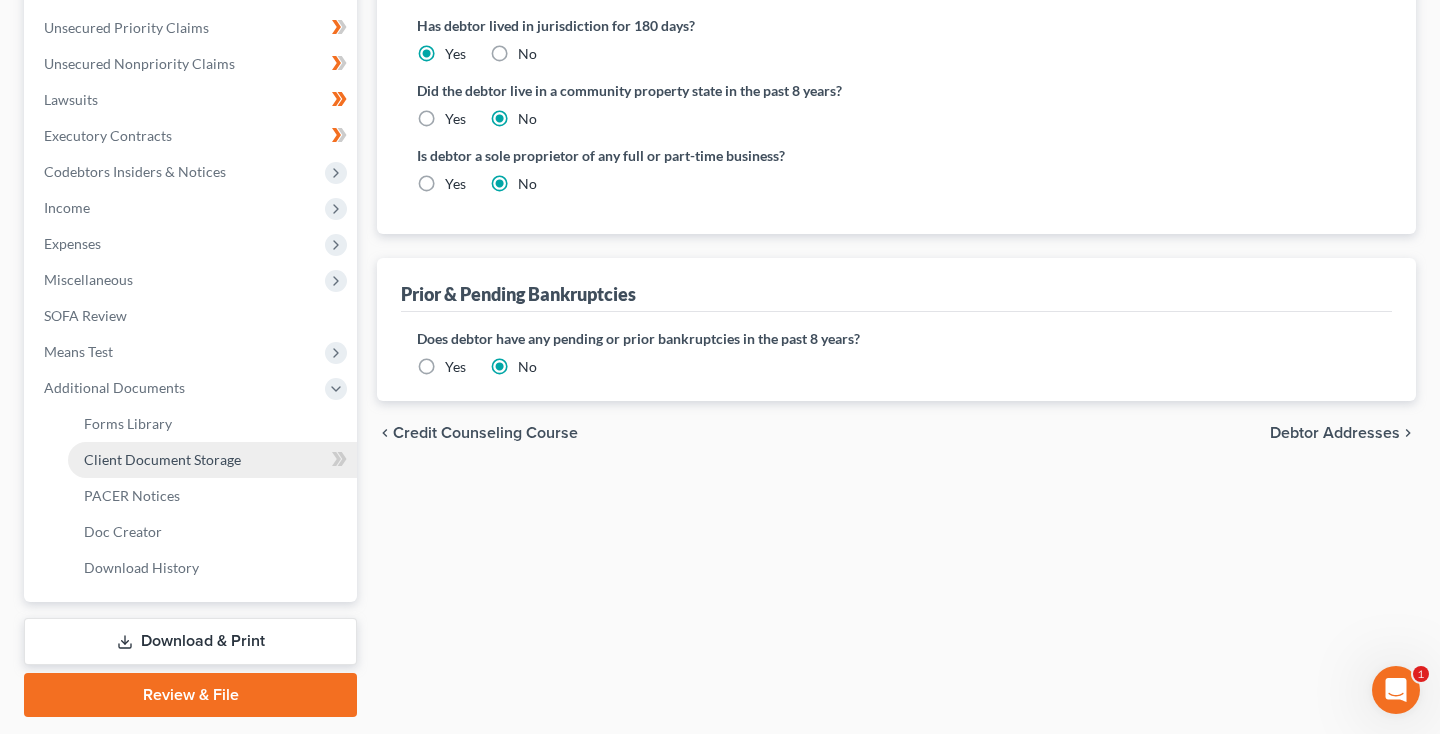 click on "Client Document Storage" at bounding box center [212, 460] 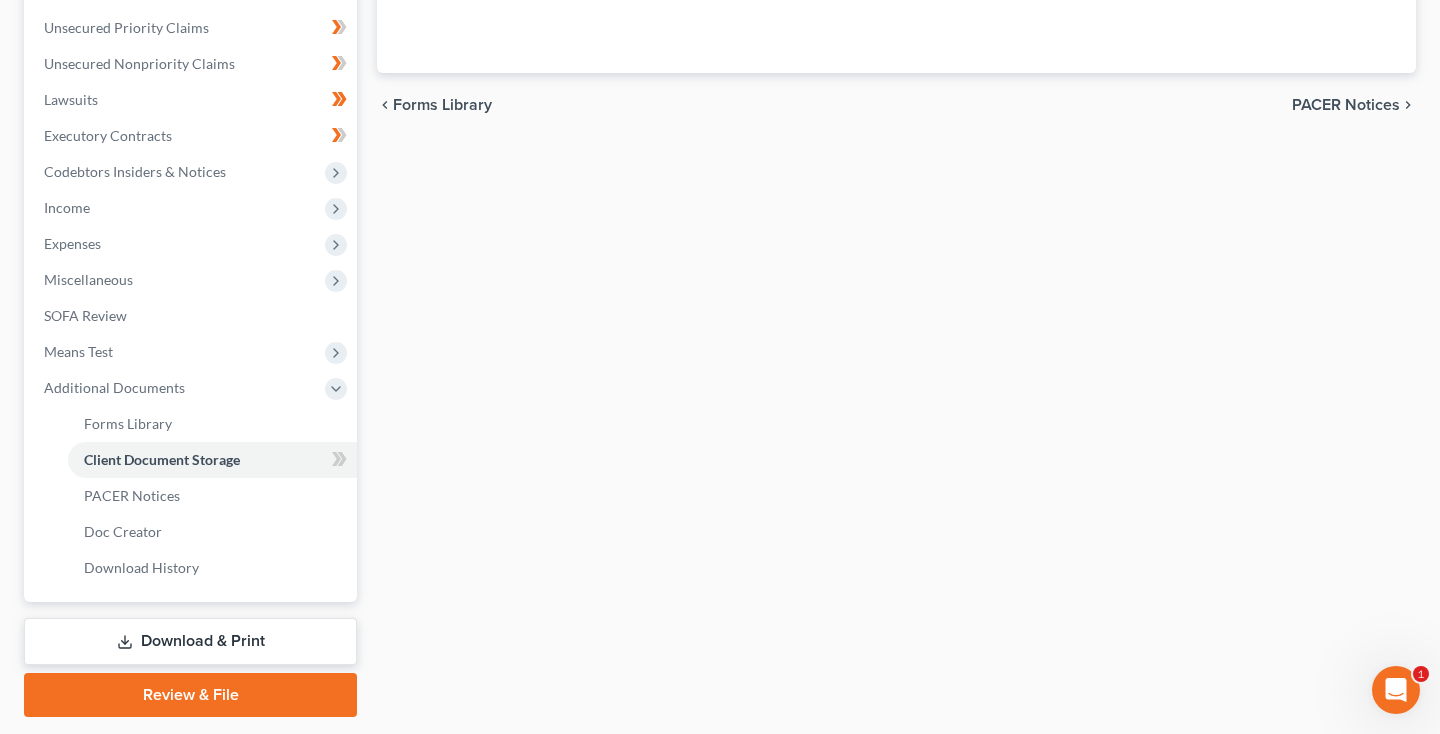 scroll, scrollTop: 0, scrollLeft: 0, axis: both 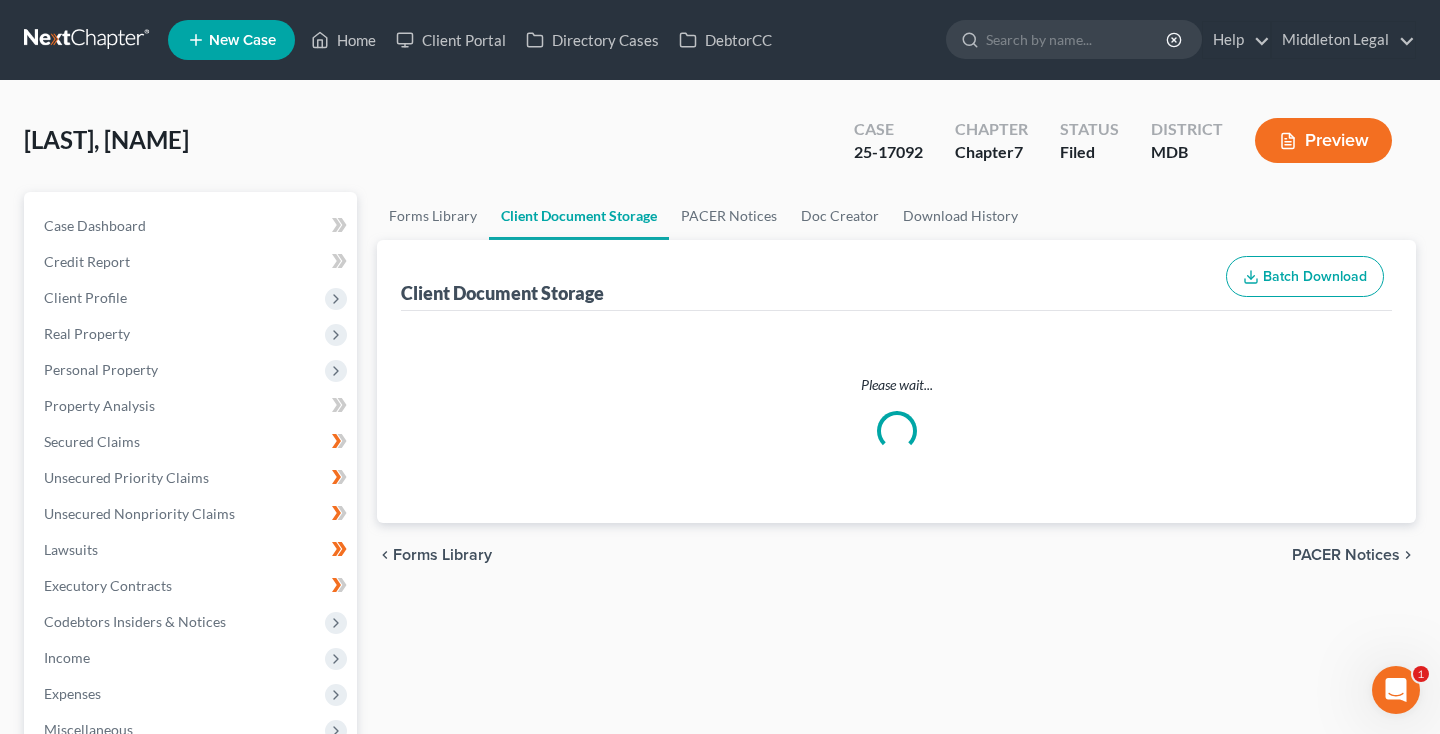 select on "14" 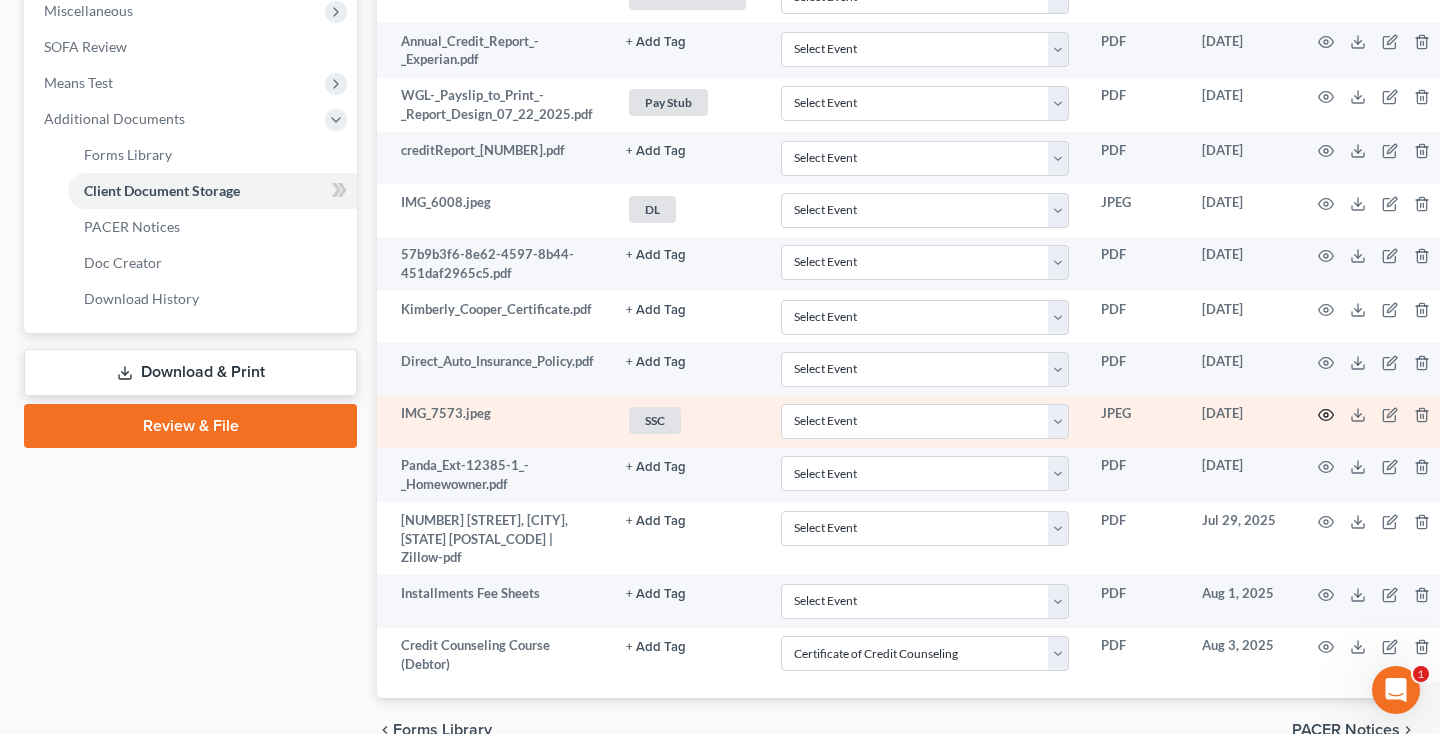 scroll, scrollTop: 750, scrollLeft: 0, axis: vertical 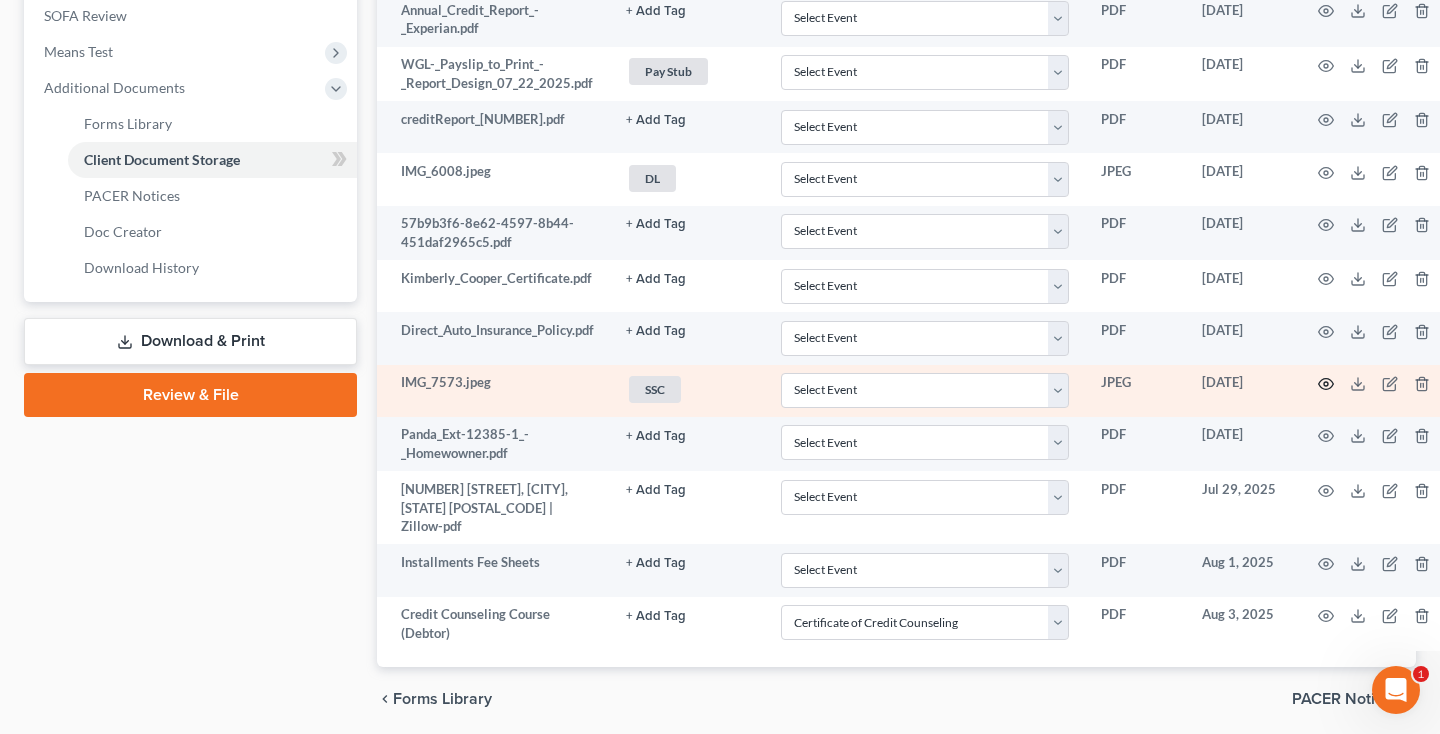click 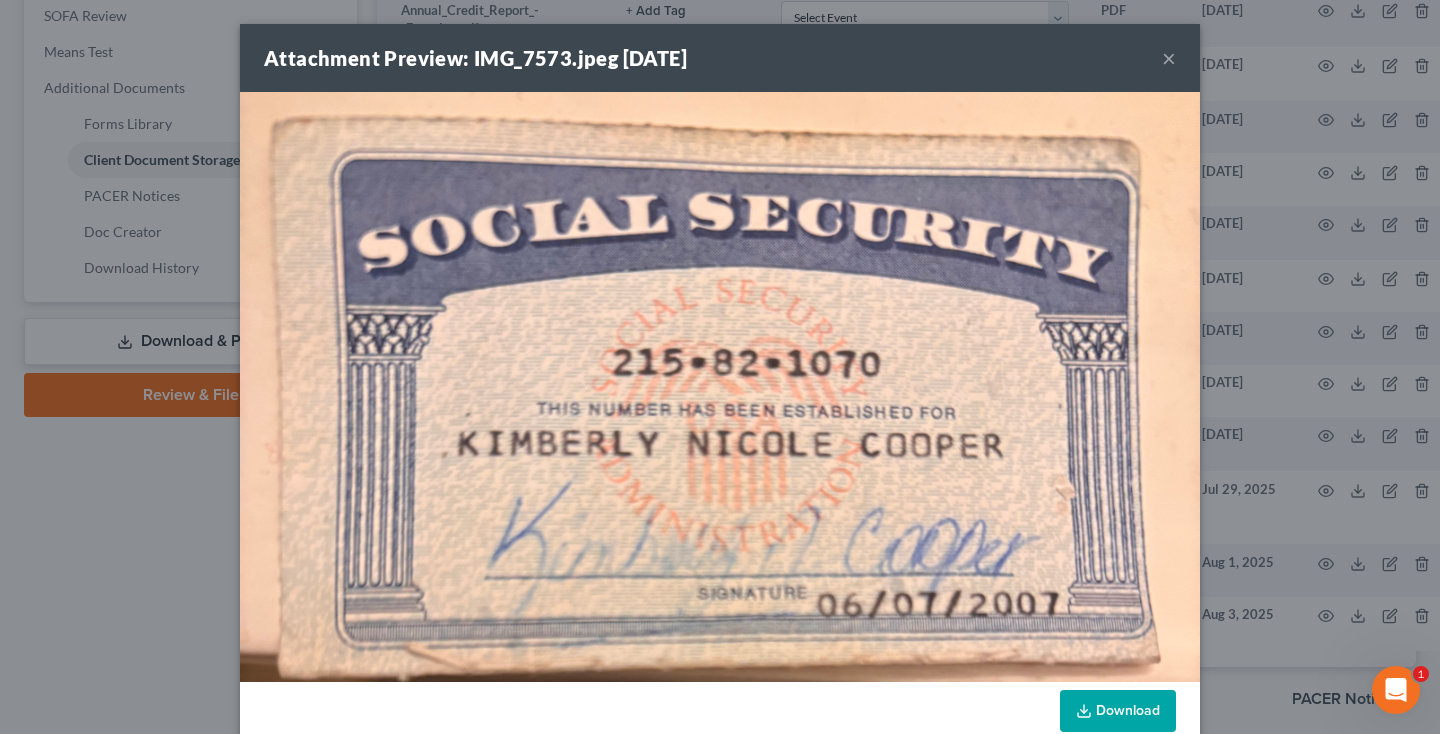 click on "×" at bounding box center [1169, 58] 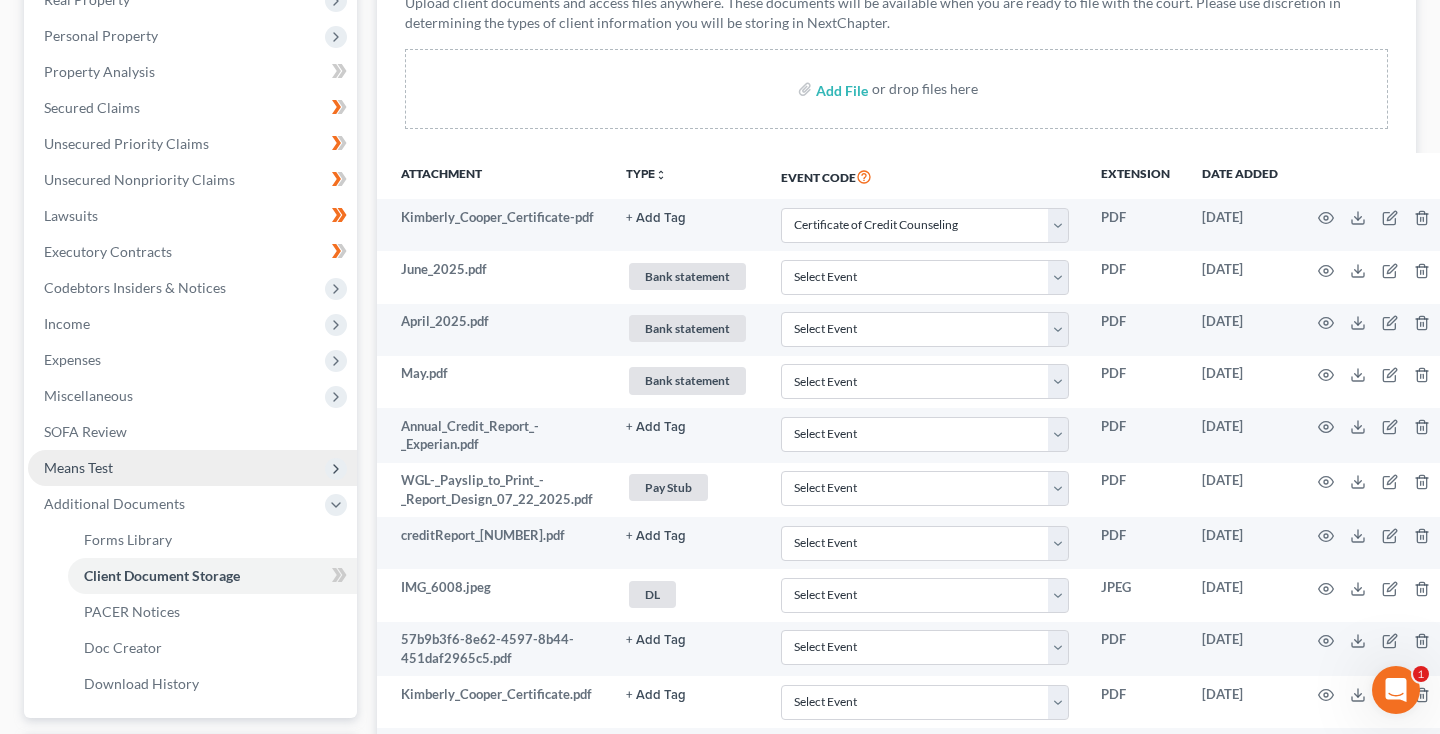 scroll, scrollTop: 557, scrollLeft: 0, axis: vertical 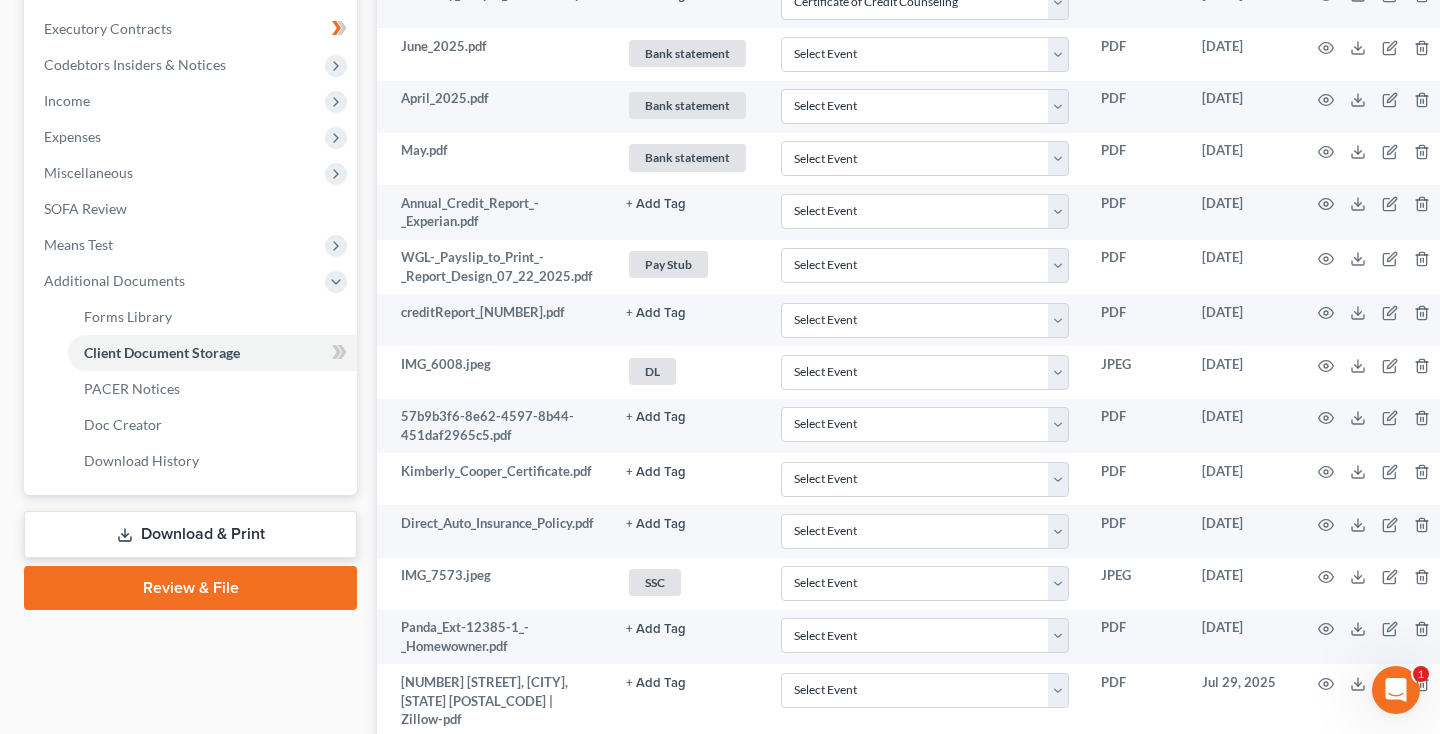 click on "Download & Print" at bounding box center [190, 534] 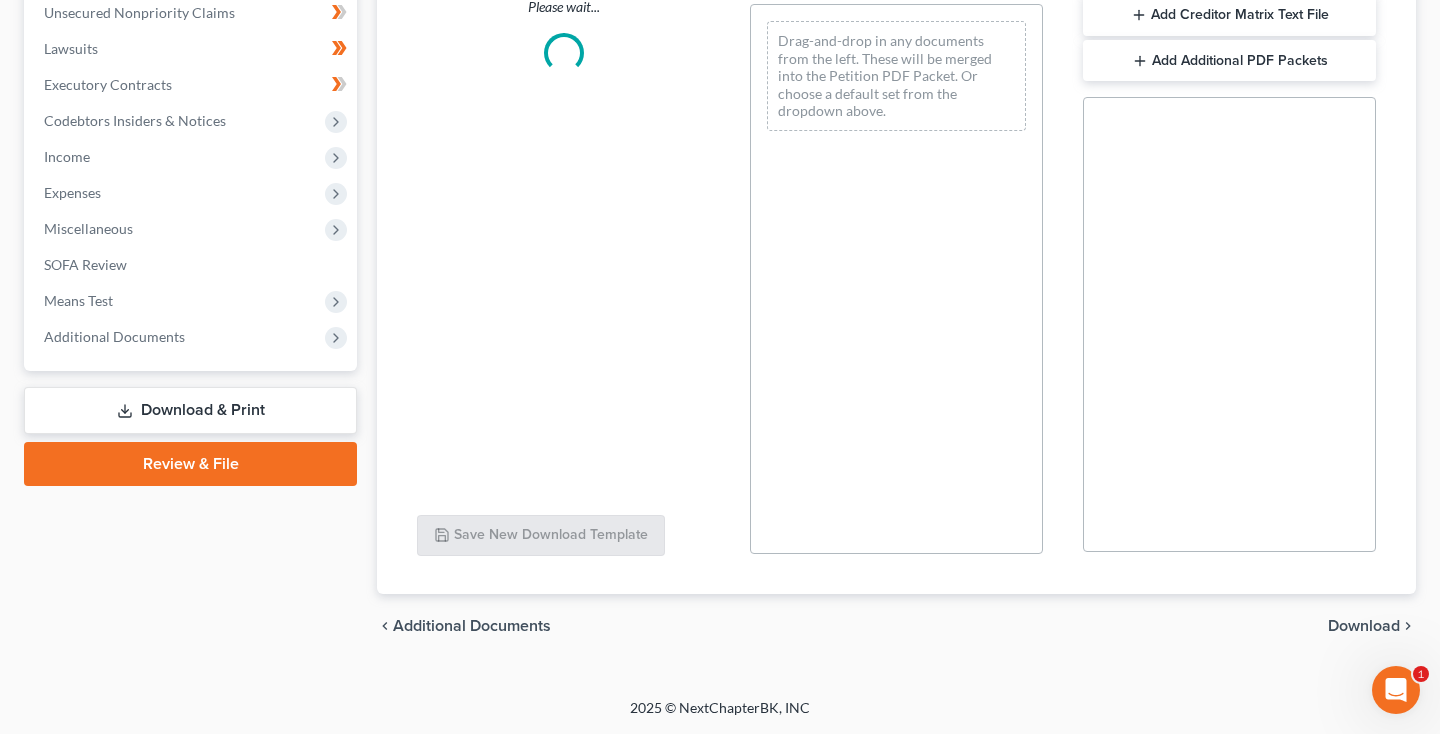 scroll, scrollTop: 0, scrollLeft: 0, axis: both 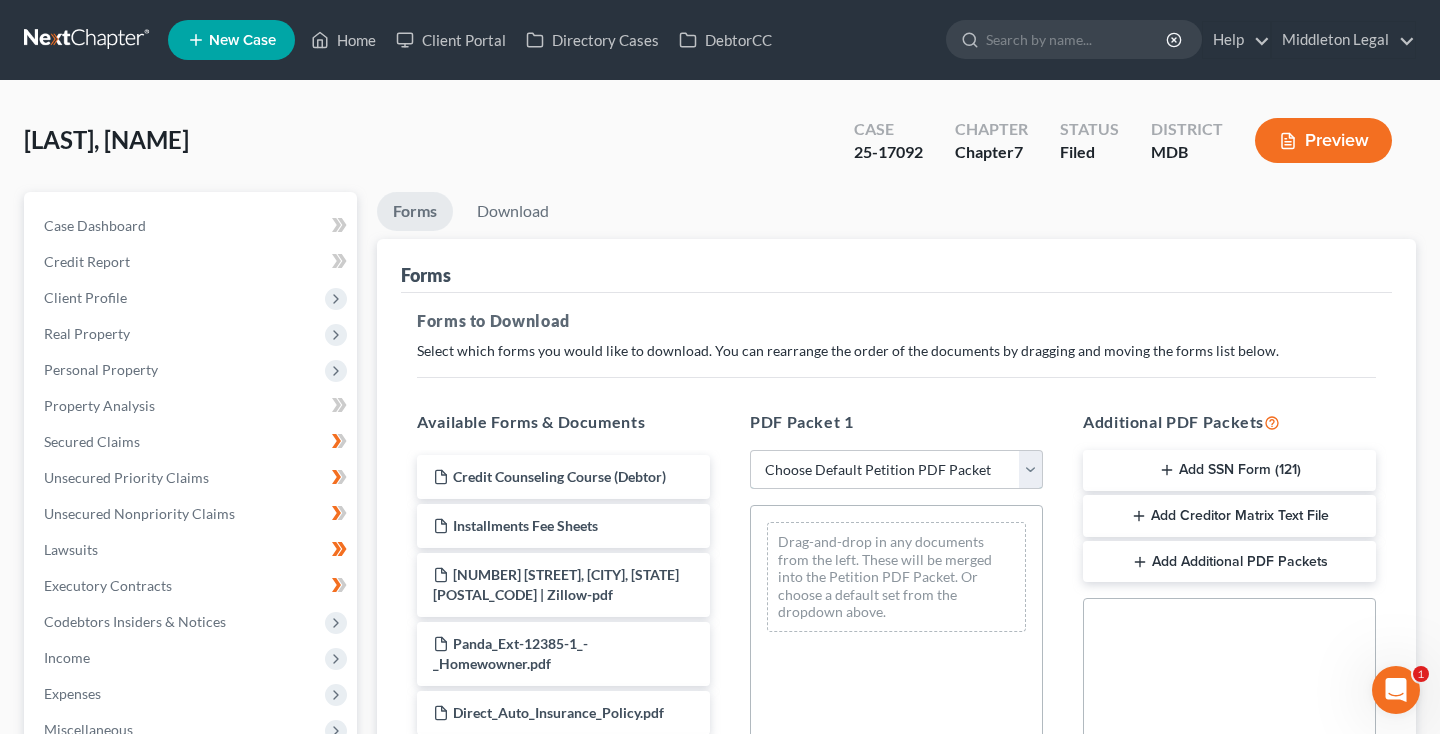 select on "0" 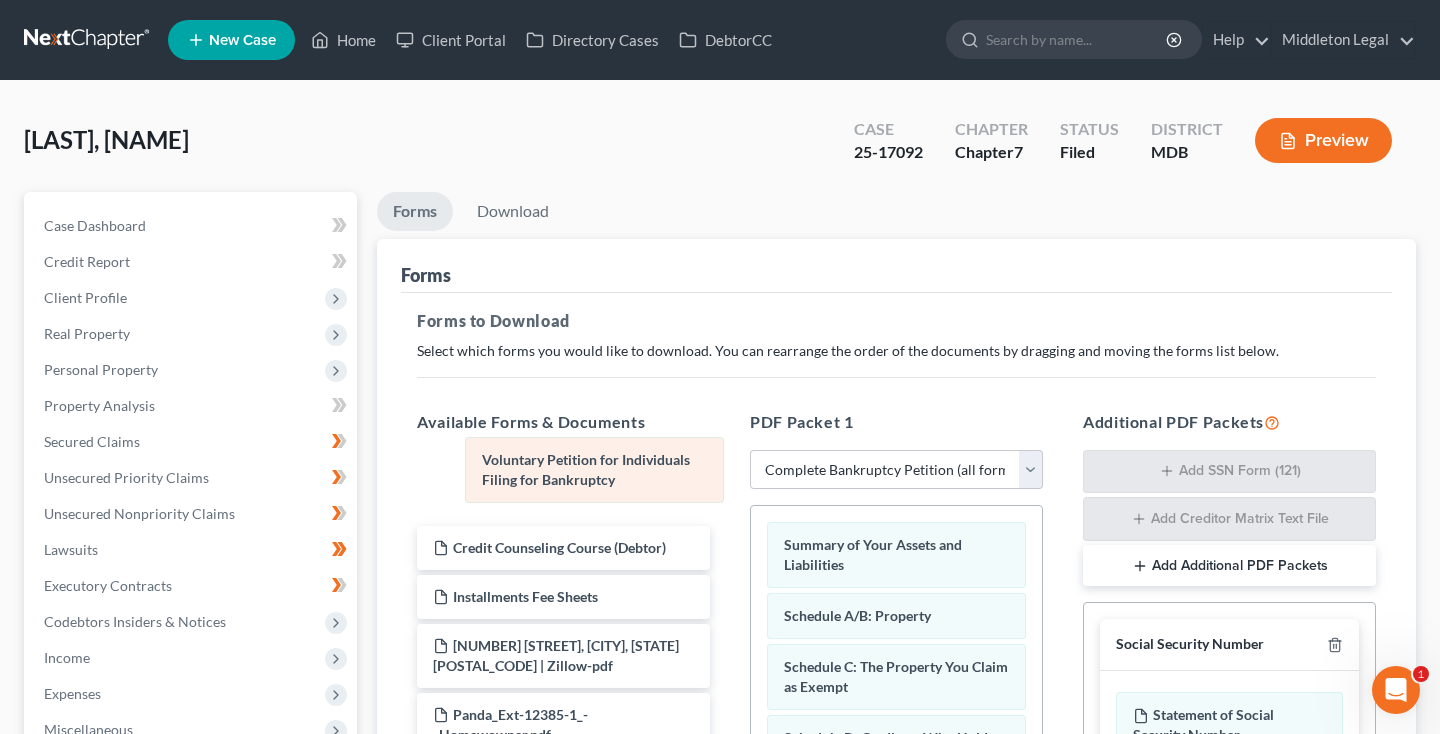 drag, startPoint x: 892, startPoint y: 545, endPoint x: 580, endPoint y: 463, distance: 322.59573 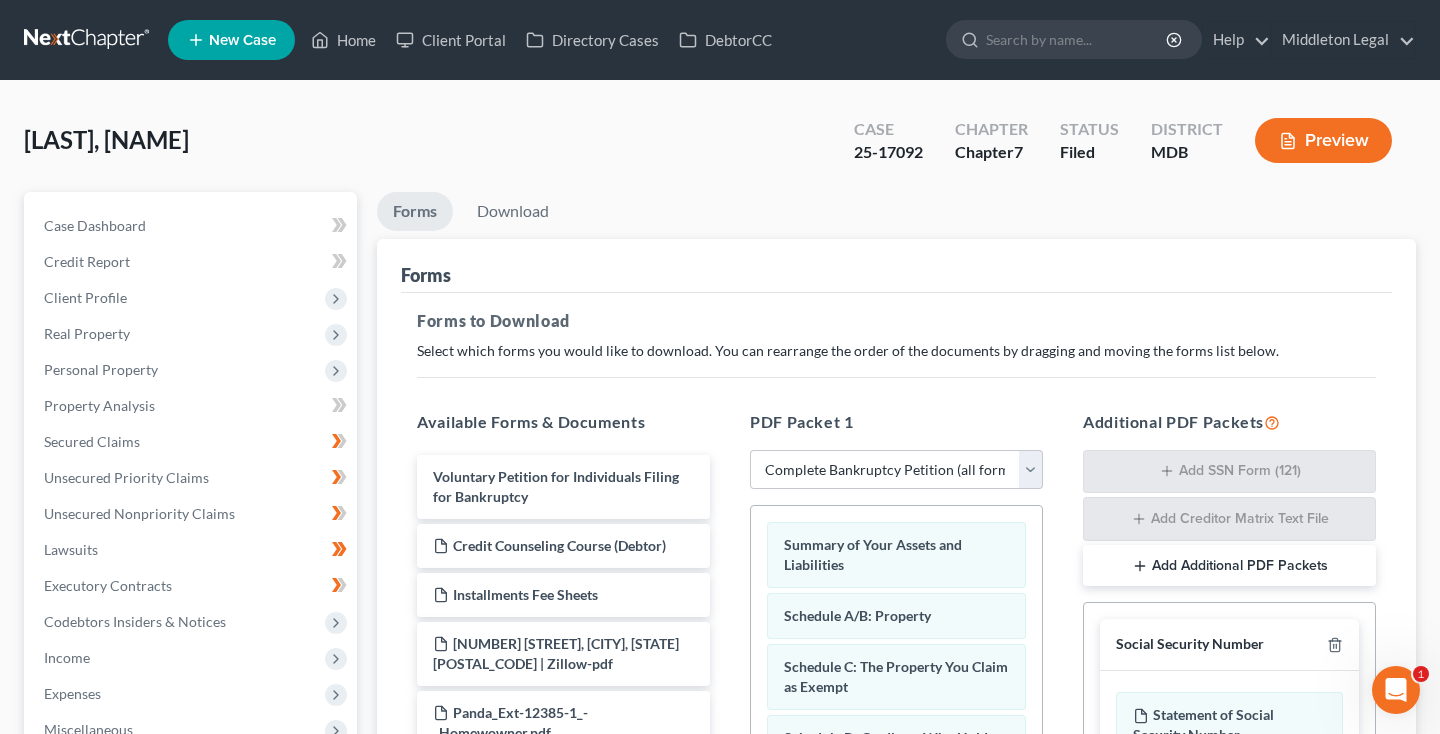 scroll, scrollTop: 477, scrollLeft: 0, axis: vertical 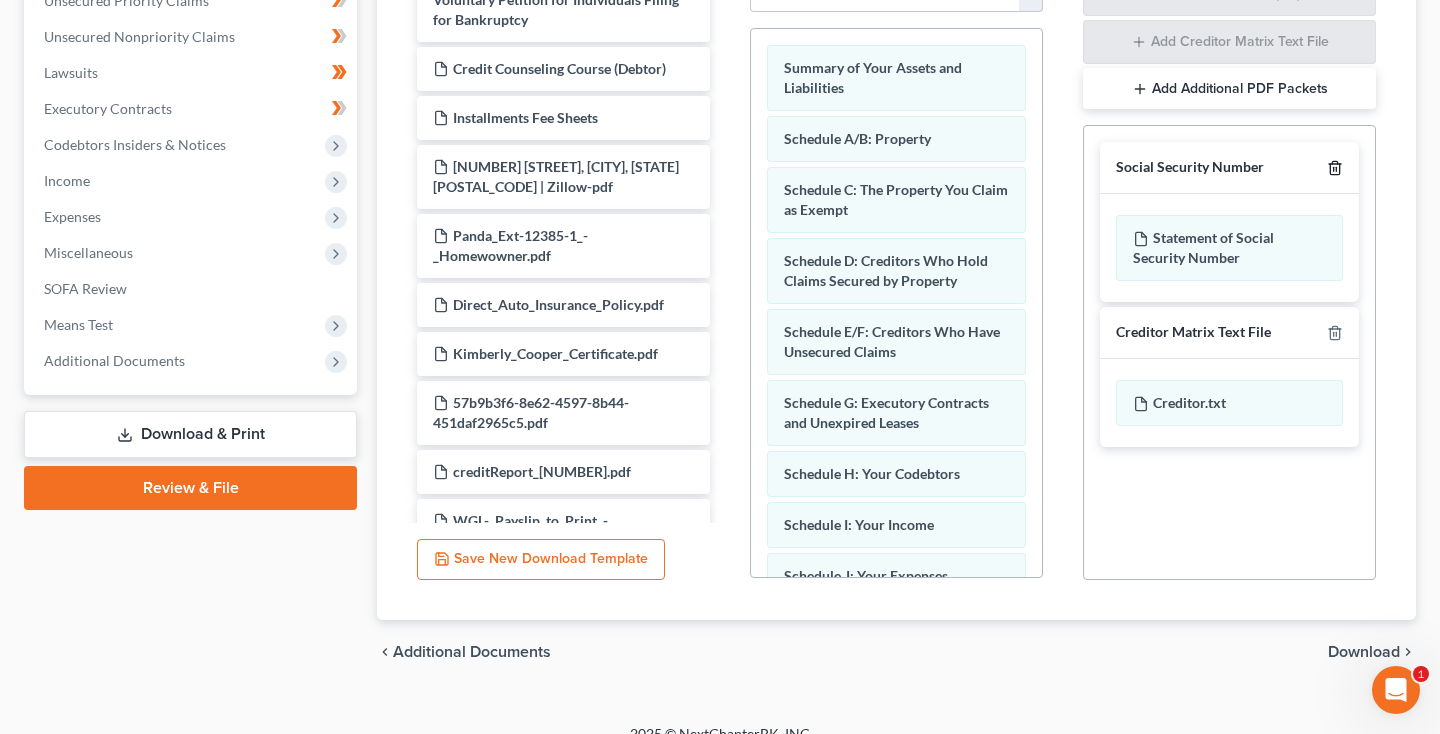 click 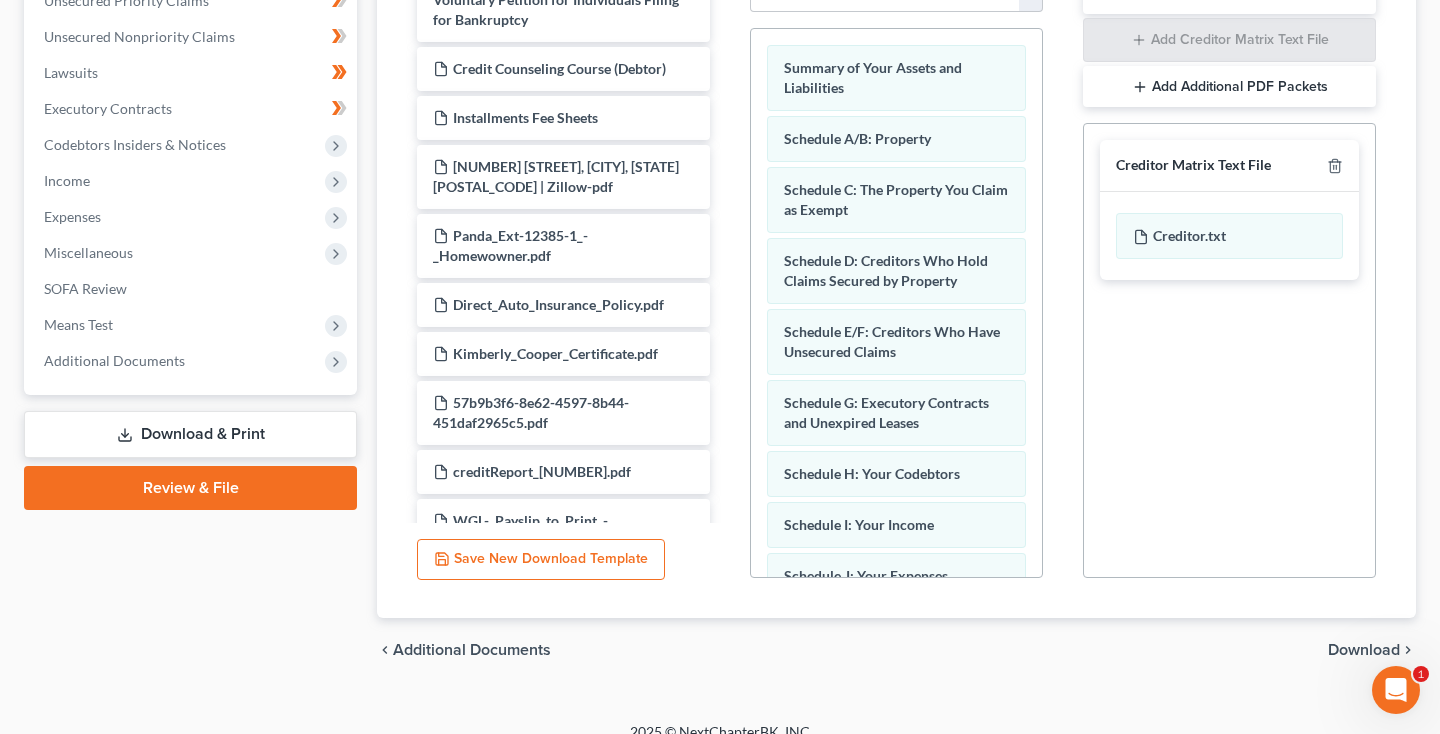 click 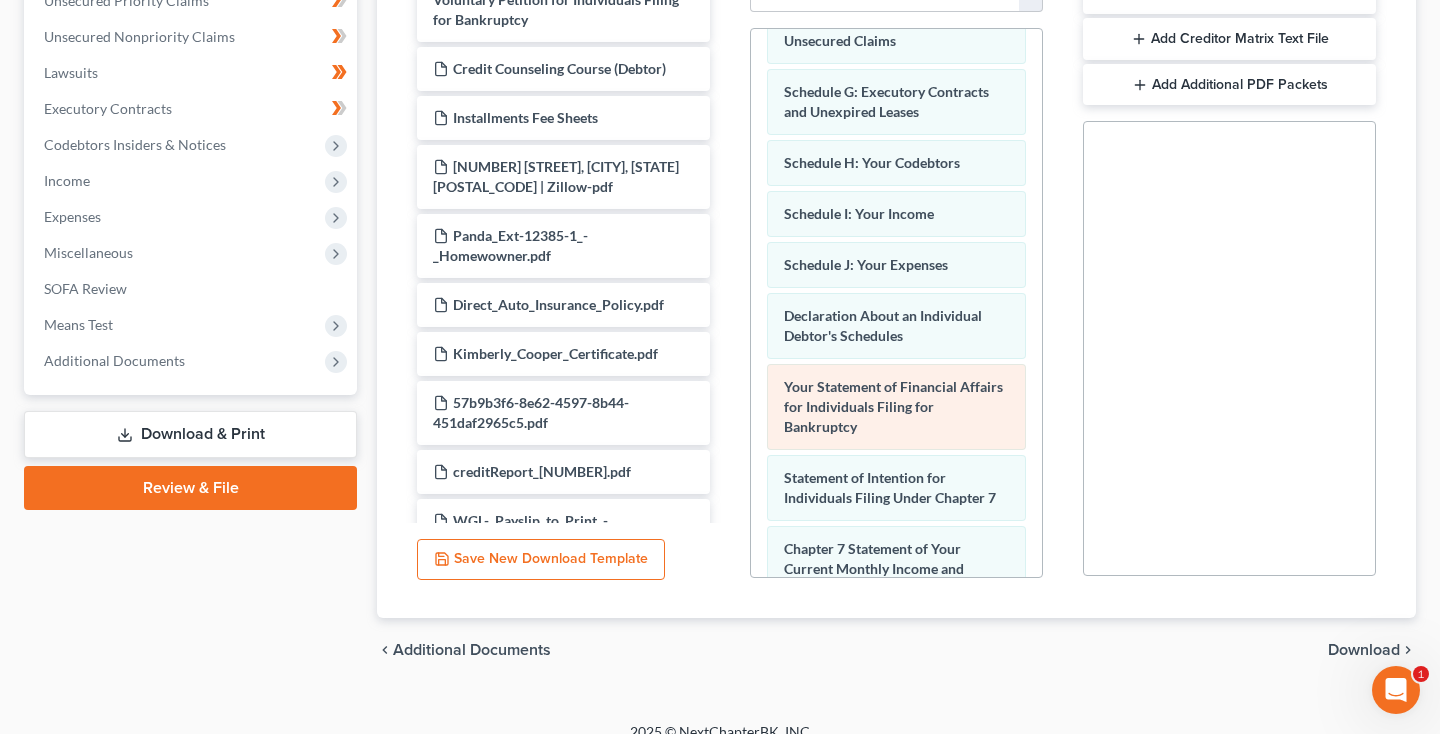 scroll, scrollTop: 367, scrollLeft: 0, axis: vertical 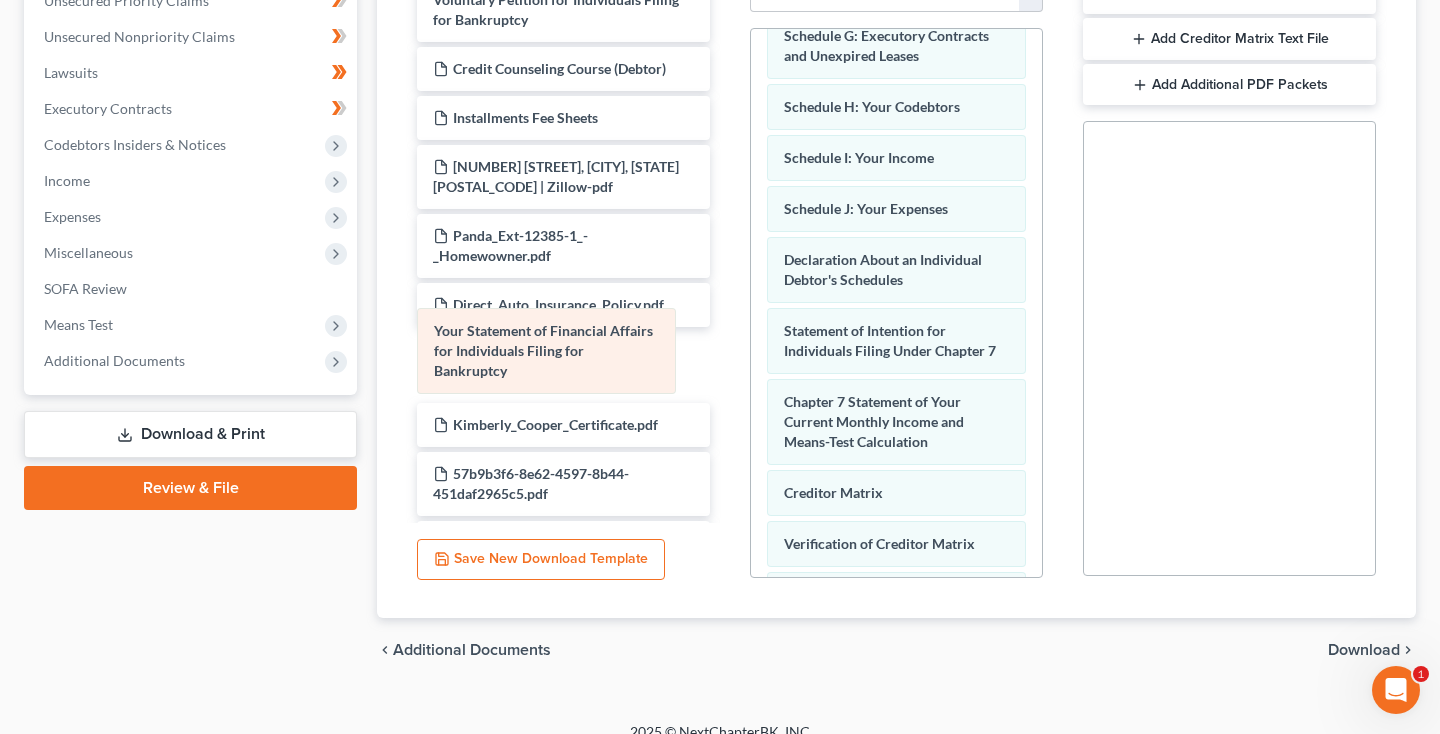 drag, startPoint x: 854, startPoint y: 339, endPoint x: 382, endPoint y: 349, distance: 472.10593 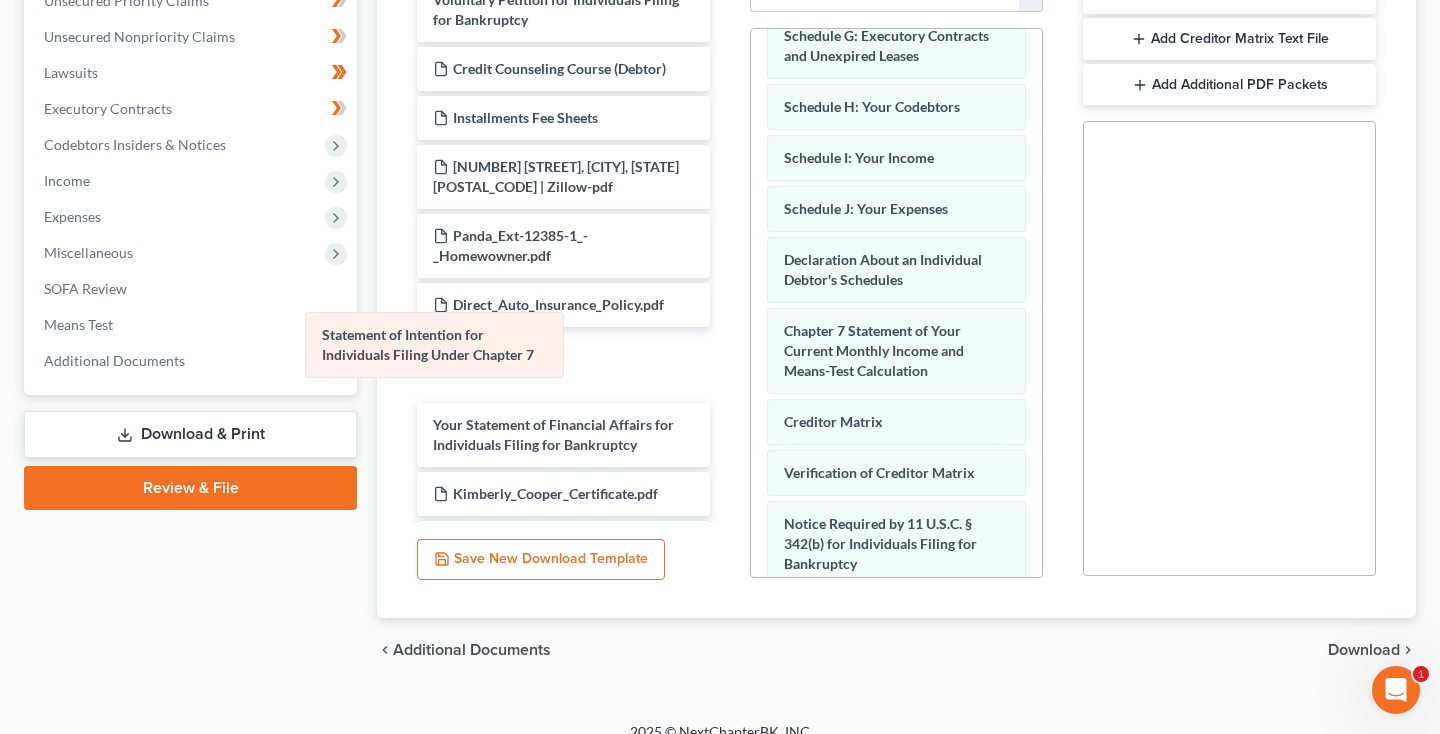 drag, startPoint x: 876, startPoint y: 343, endPoint x: 412, endPoint y: 348, distance: 464.02695 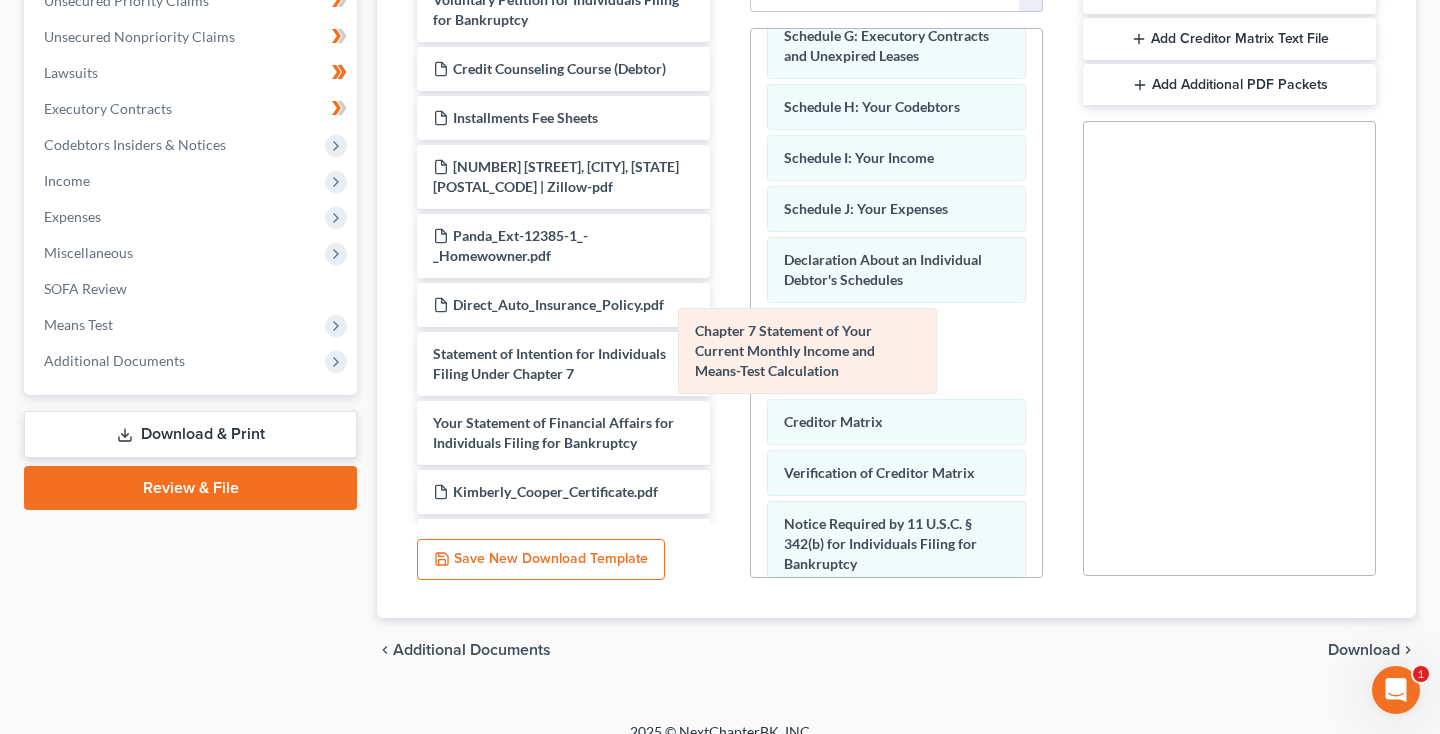 drag, startPoint x: 868, startPoint y: 344, endPoint x: 433, endPoint y: 344, distance: 435 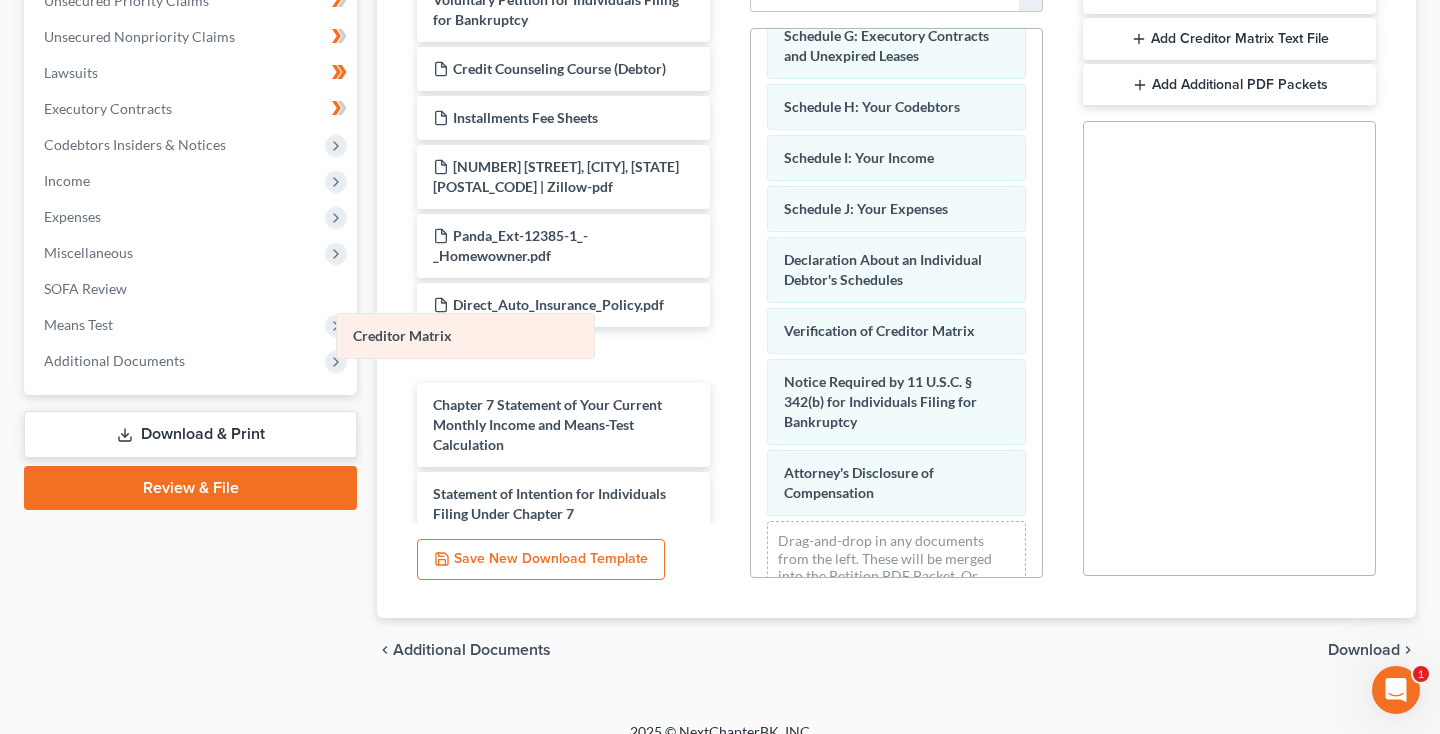 drag, startPoint x: 921, startPoint y: 339, endPoint x: 474, endPoint y: 347, distance: 447.0716 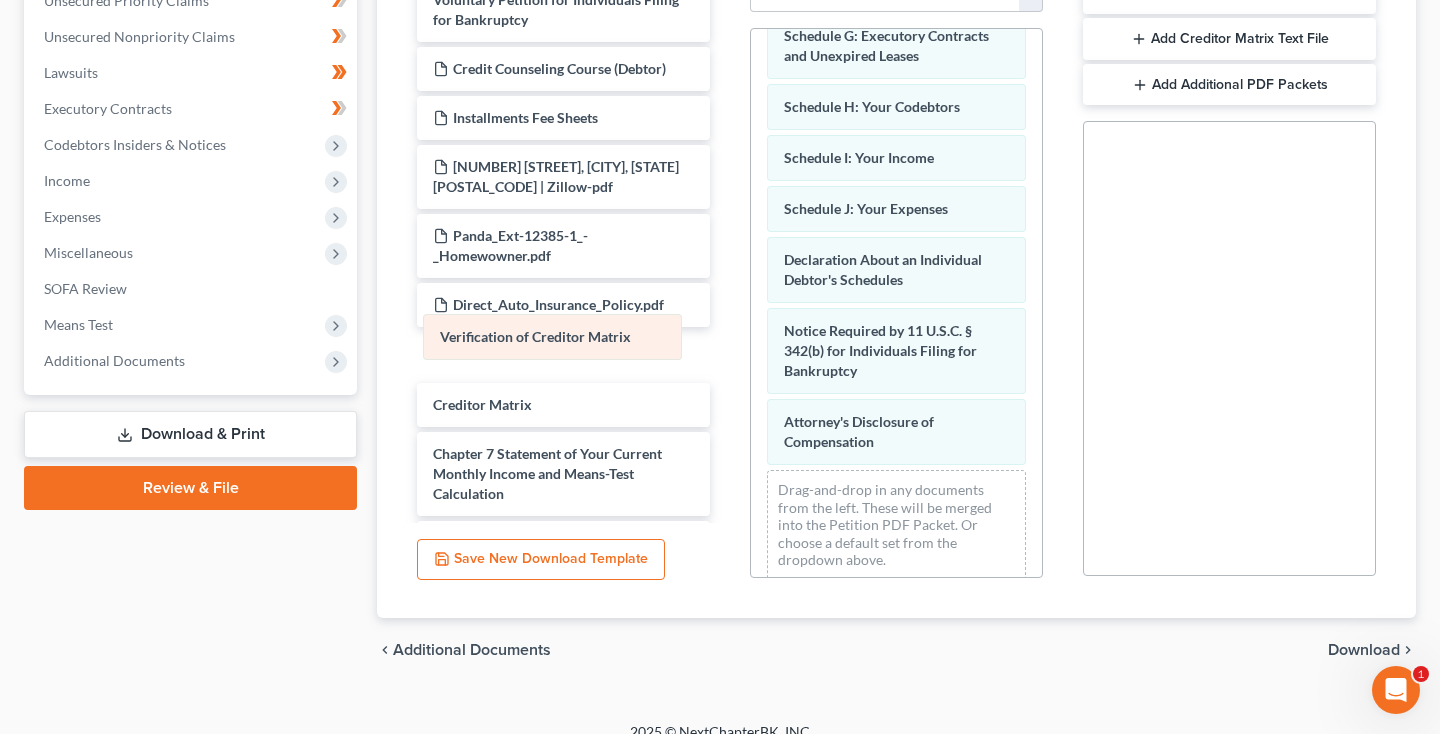 drag, startPoint x: 887, startPoint y: 334, endPoint x: 467, endPoint y: 365, distance: 421.1425 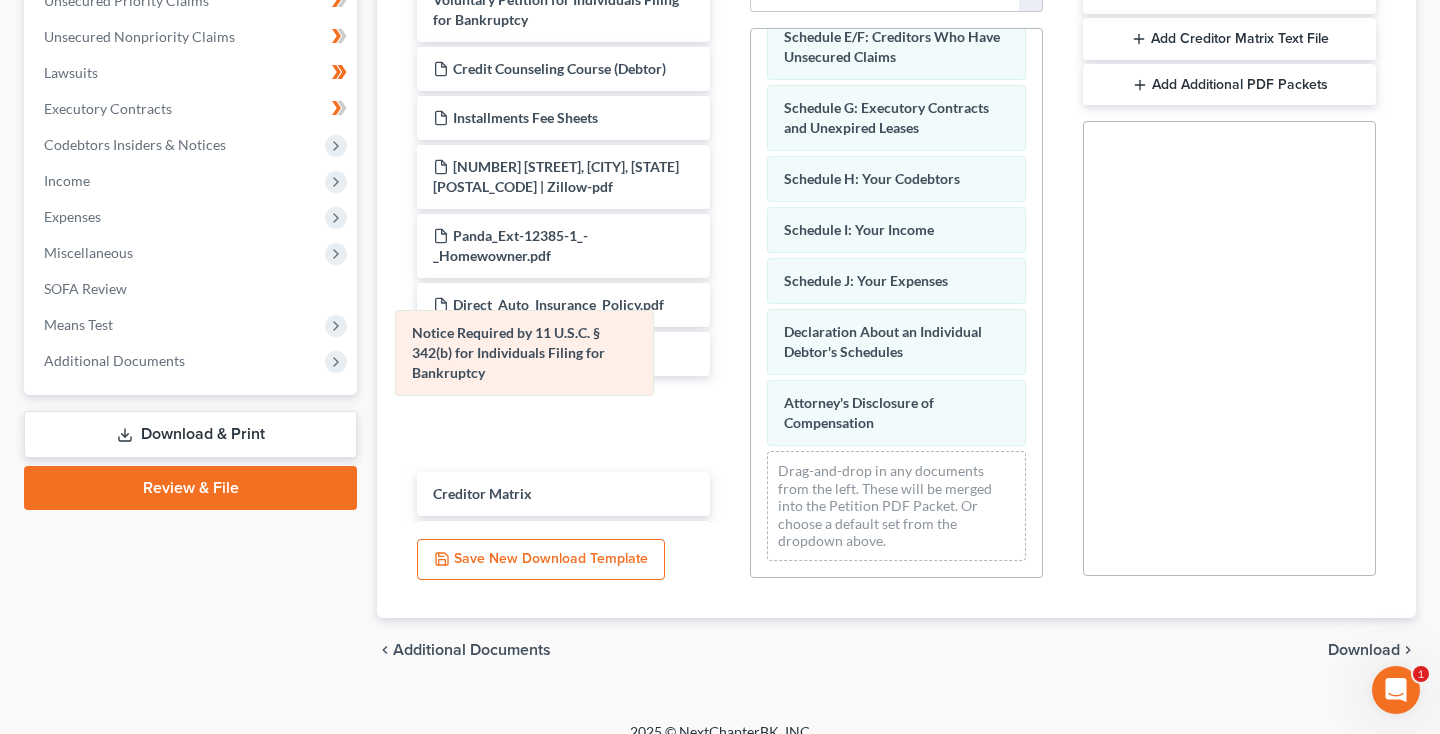 drag, startPoint x: 847, startPoint y: 373, endPoint x: 415, endPoint y: 383, distance: 432.11572 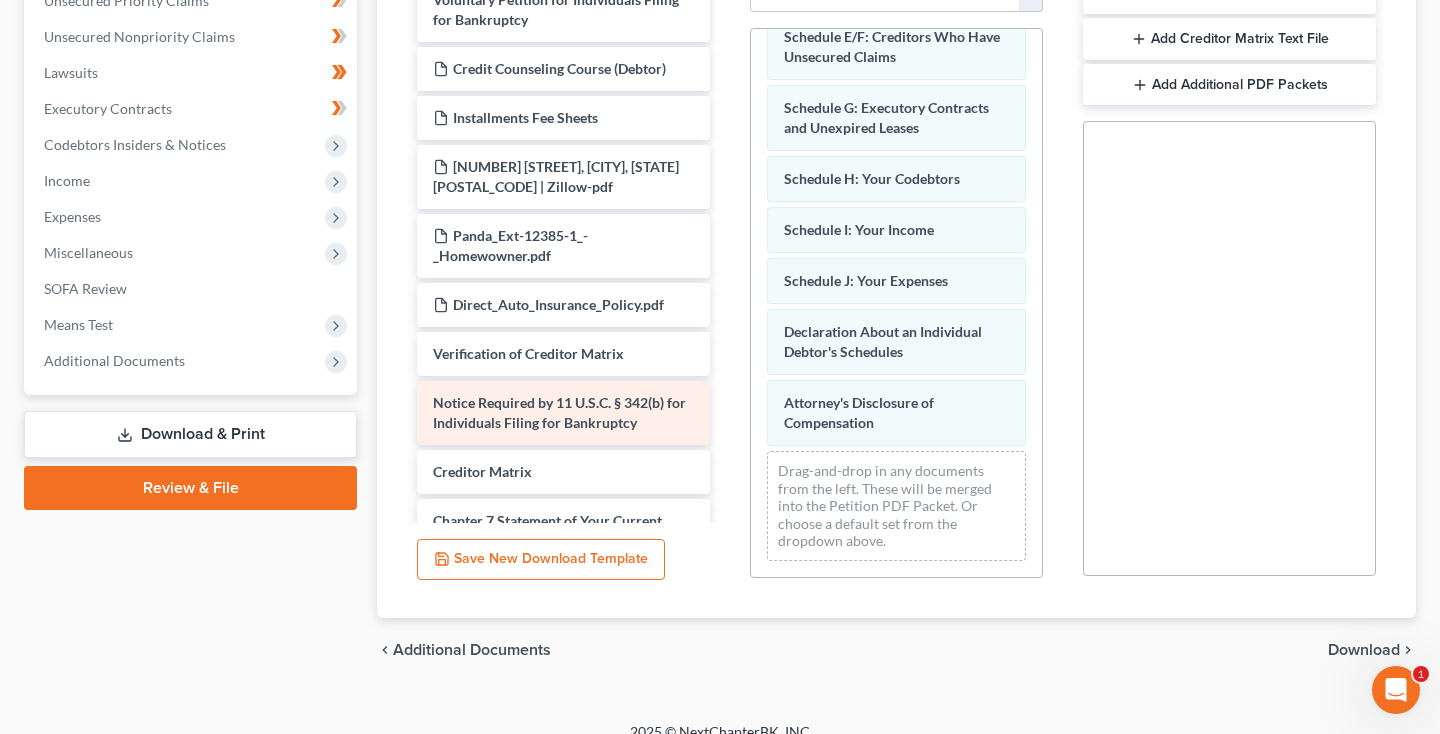 scroll, scrollTop: 275, scrollLeft: 0, axis: vertical 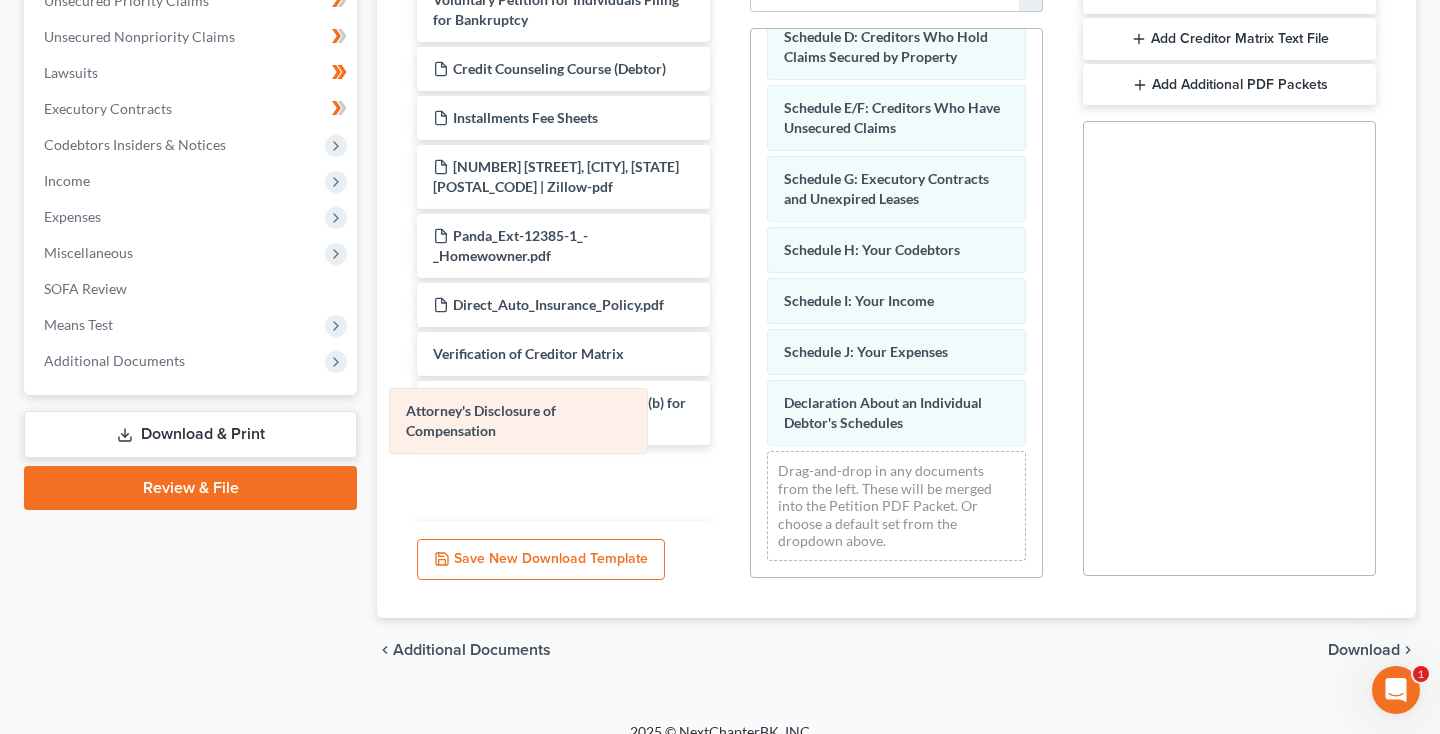 drag, startPoint x: 803, startPoint y: 428, endPoint x: 425, endPoint y: 416, distance: 378.19043 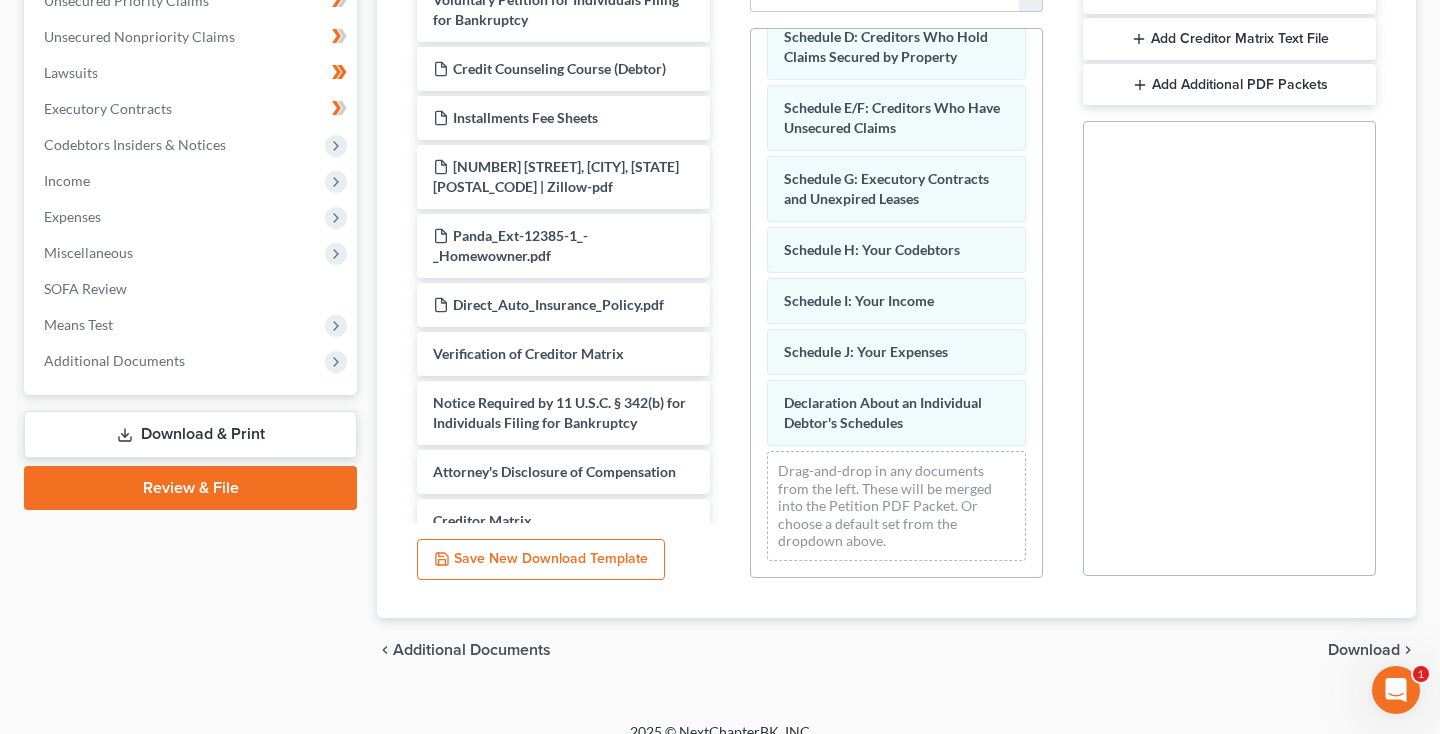 scroll, scrollTop: 506, scrollLeft: 0, axis: vertical 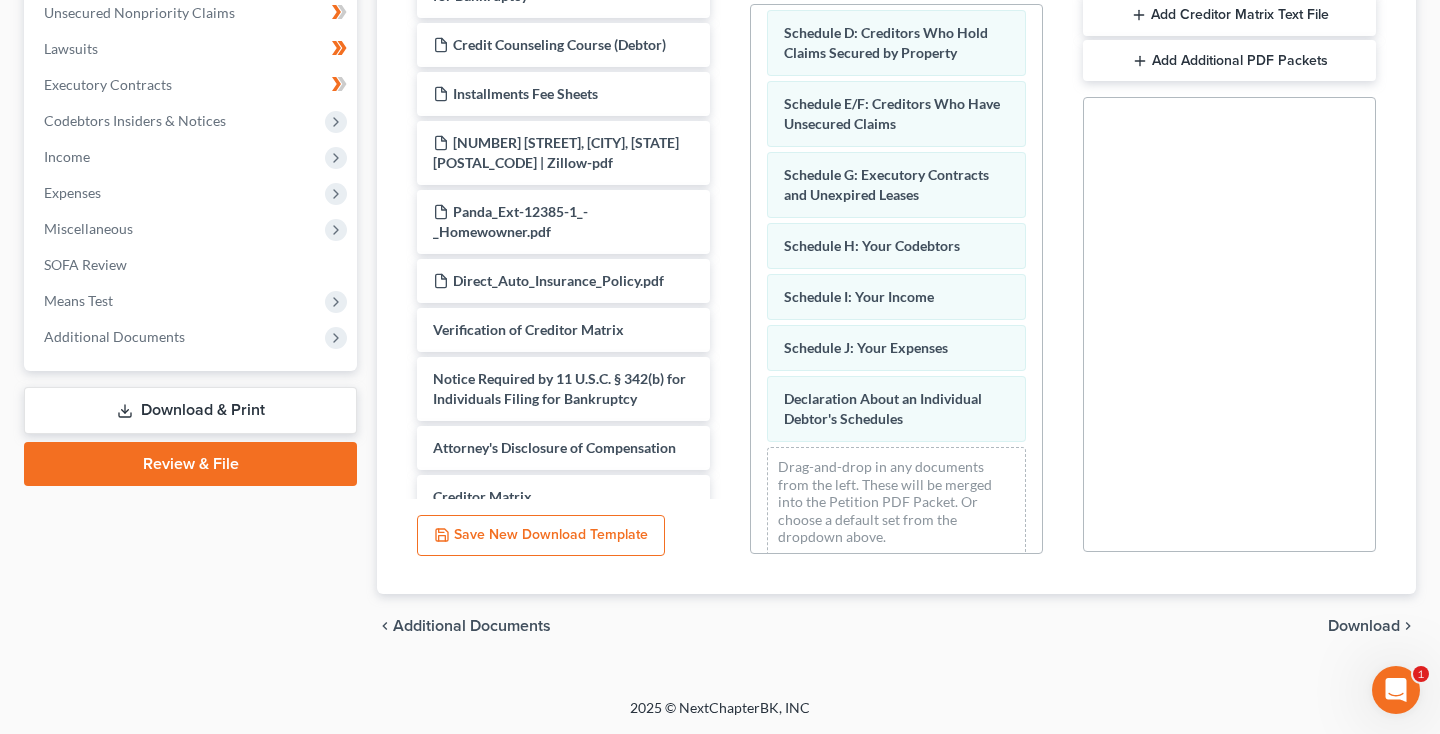 click on "Download" at bounding box center [1364, 626] 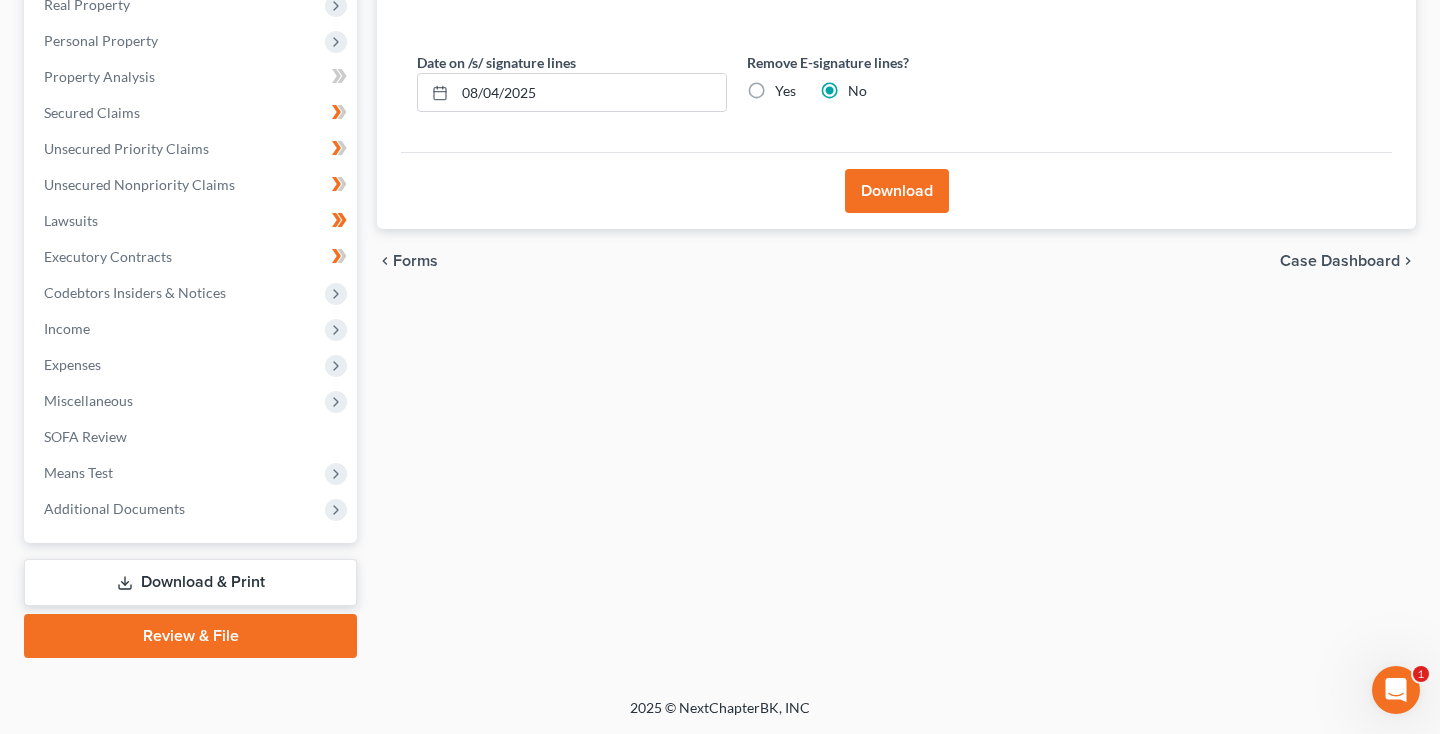 scroll, scrollTop: 0, scrollLeft: 0, axis: both 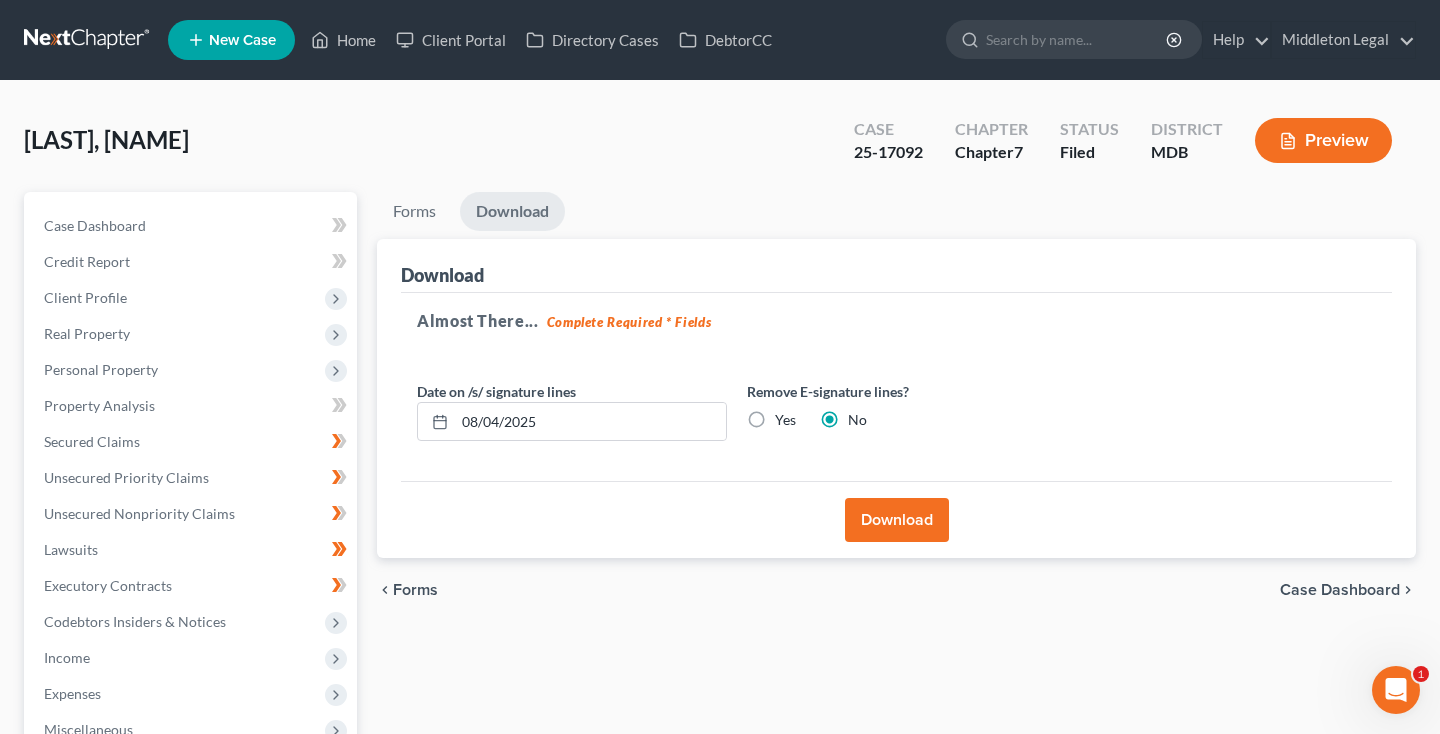 click on "Download" at bounding box center (897, 520) 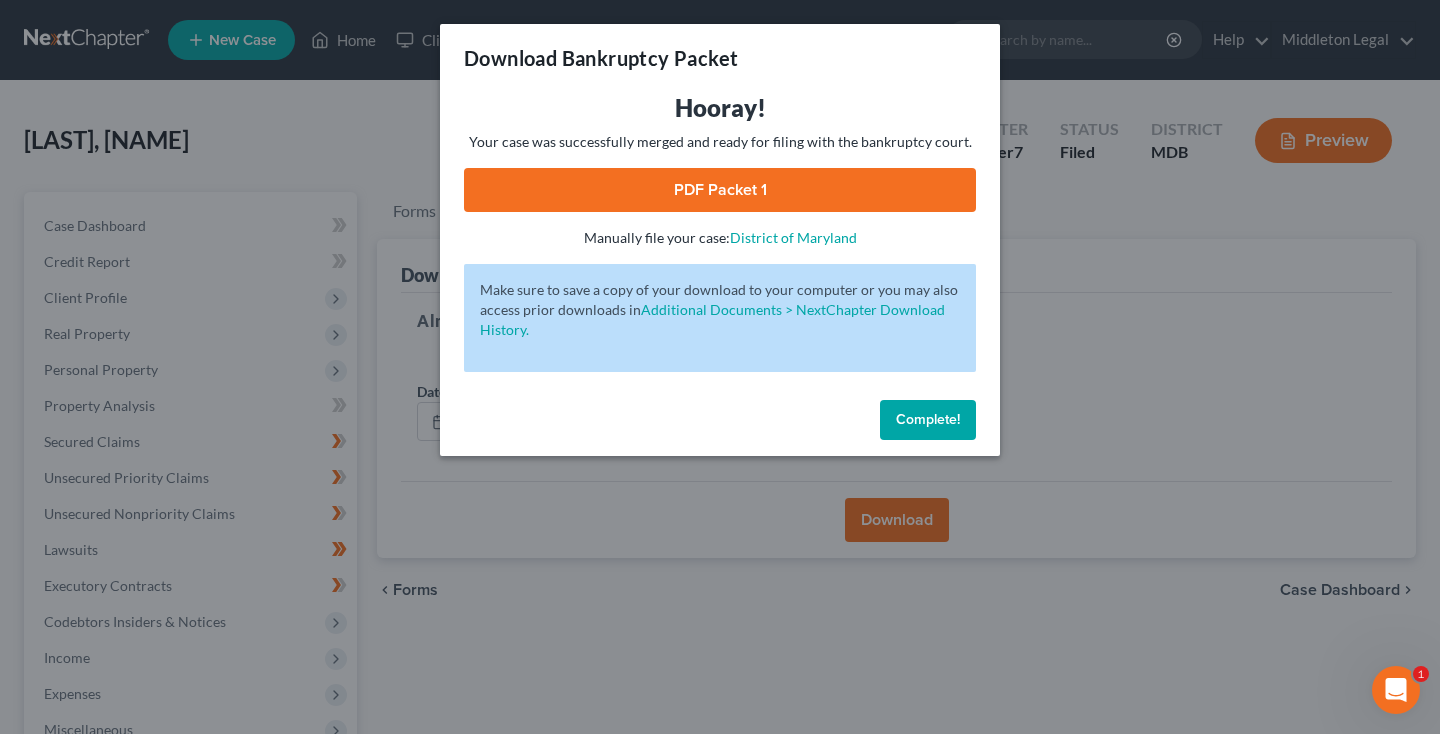 click on "PDF Packet 1" at bounding box center [720, 190] 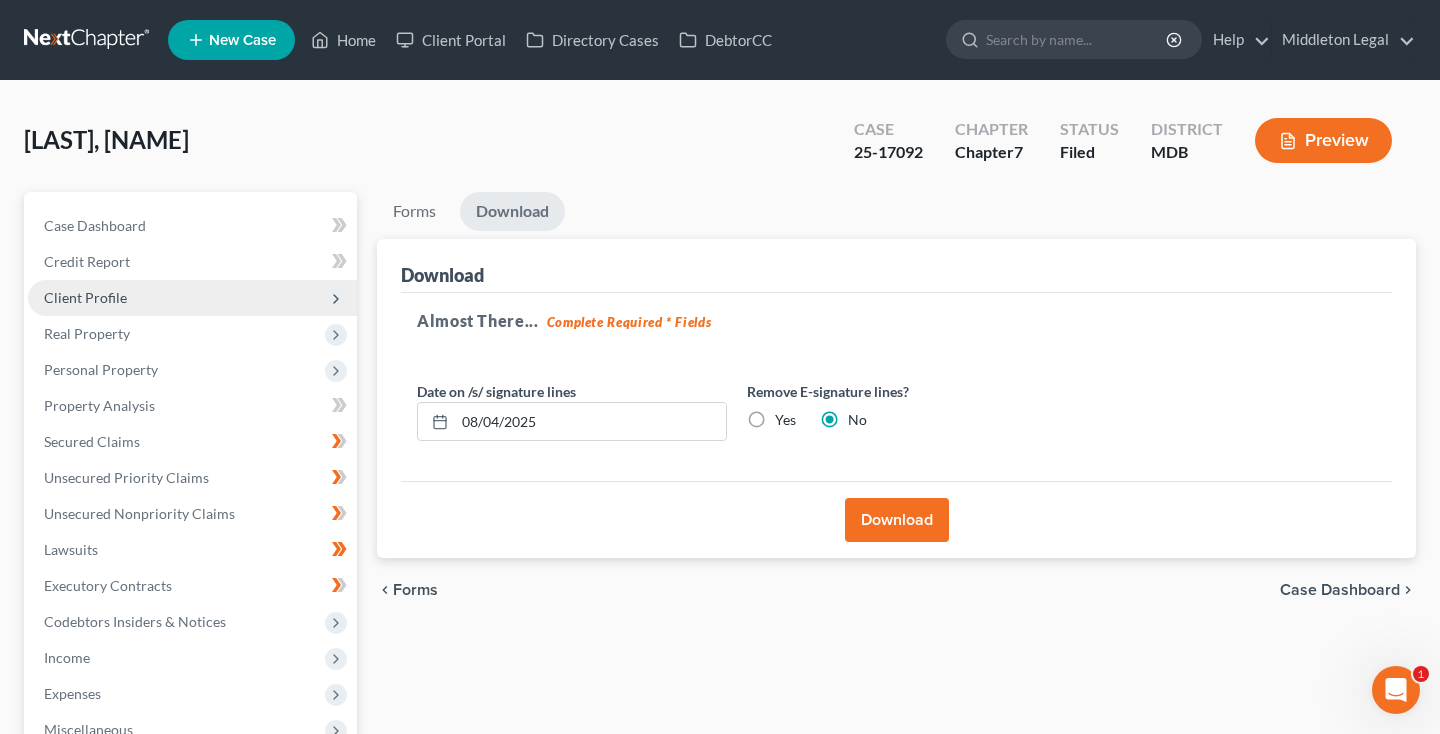 click on "Client Profile" at bounding box center (192, 298) 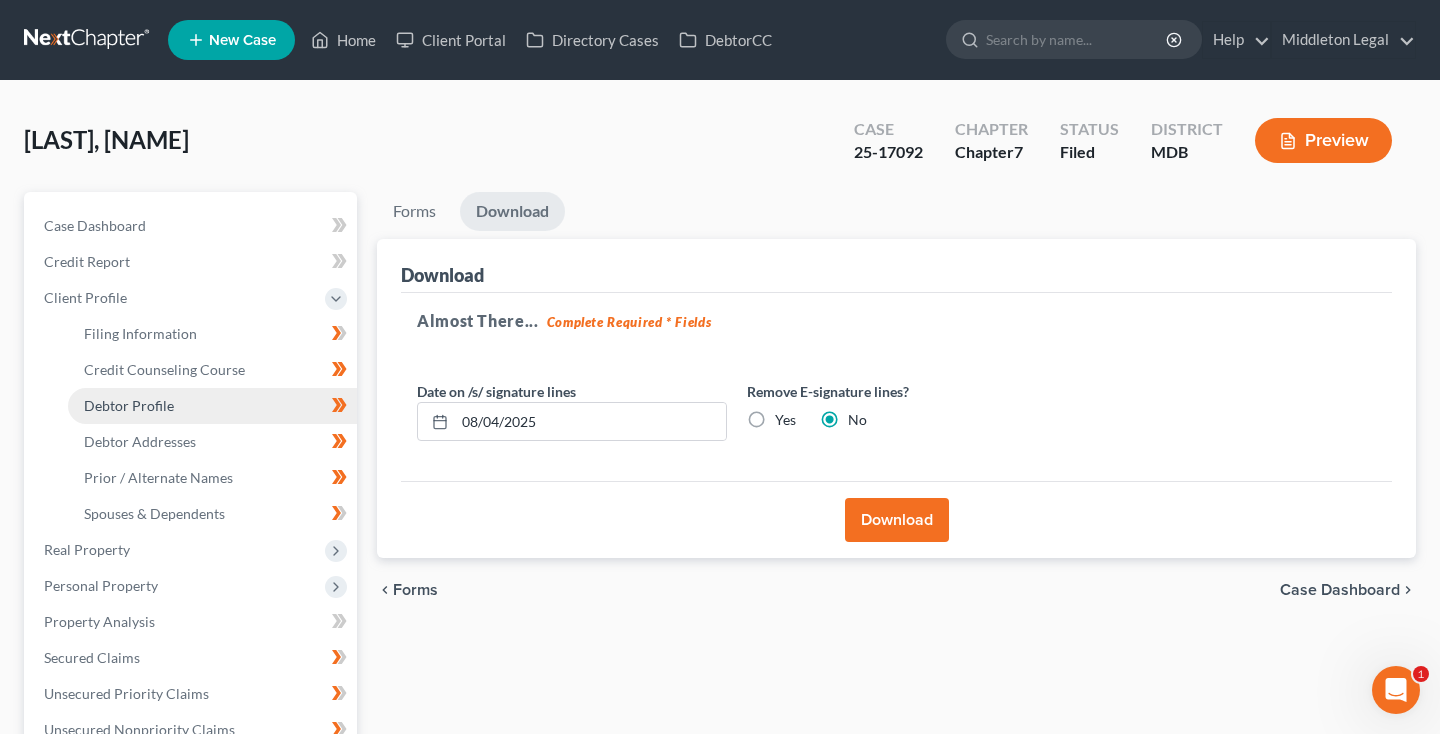 click on "Debtor Profile" at bounding box center [129, 405] 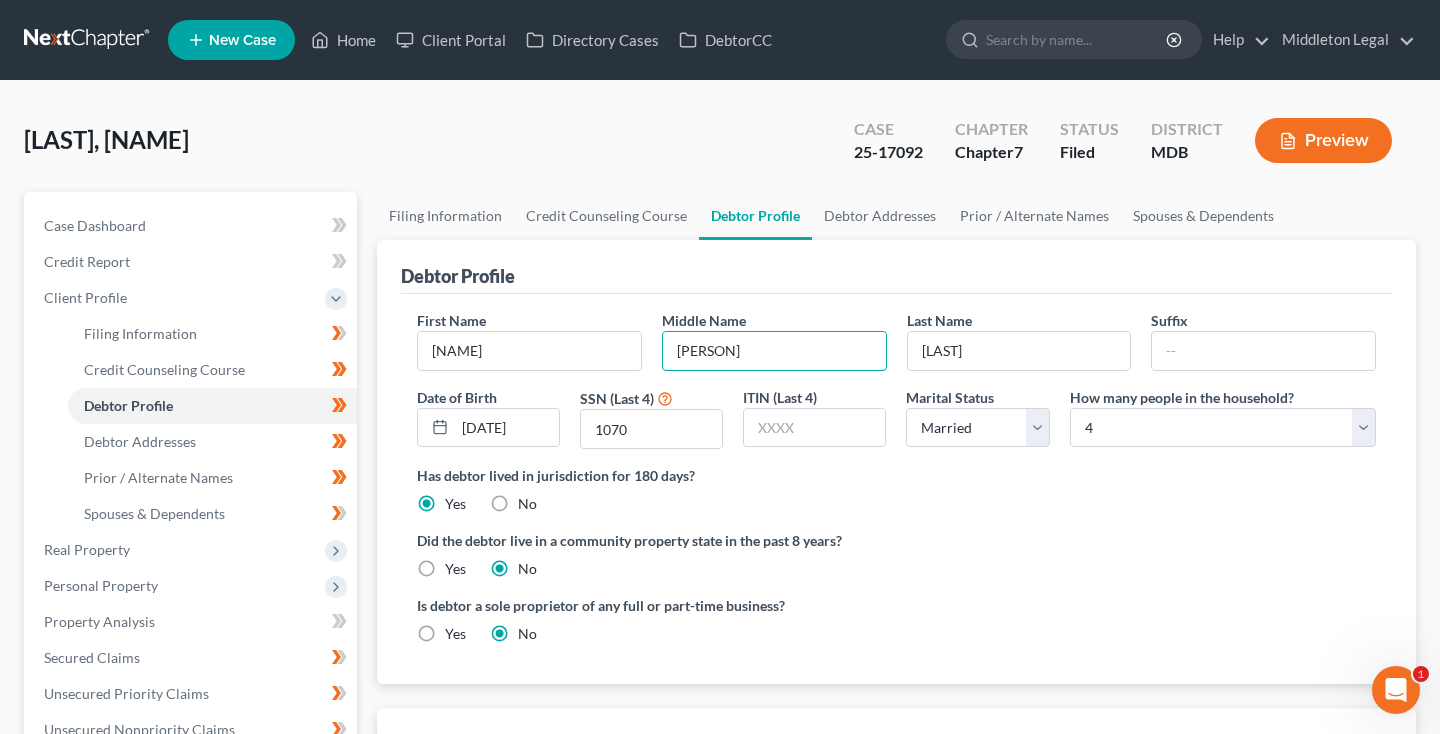 type on "[PERSON]" 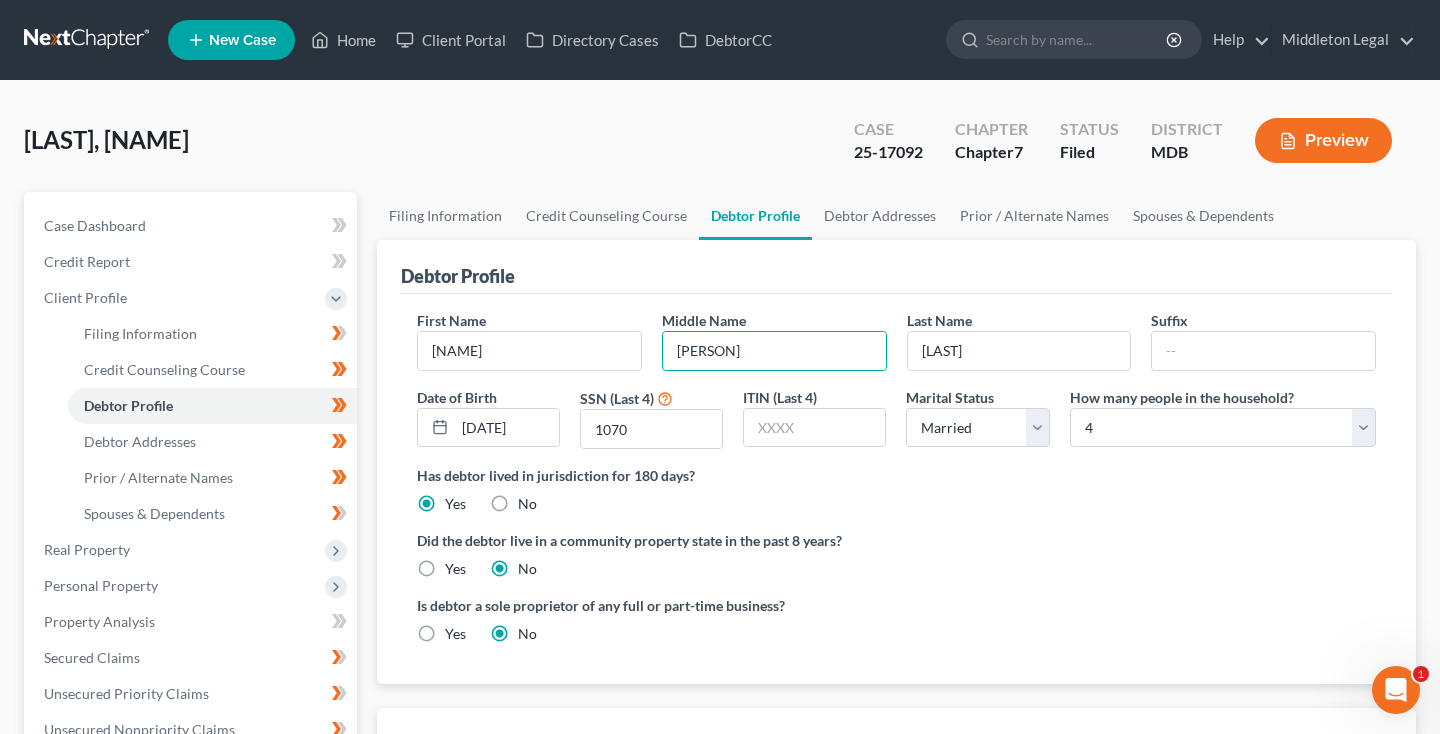 click on "Has debtor lived in jurisdiction for 180 days? Yes No Debtor must reside in jurisdiction for 180 prior to filing bankruptcy pursuant to U.S.C. 11 28 USC § 1408.   More Info" at bounding box center (896, 489) 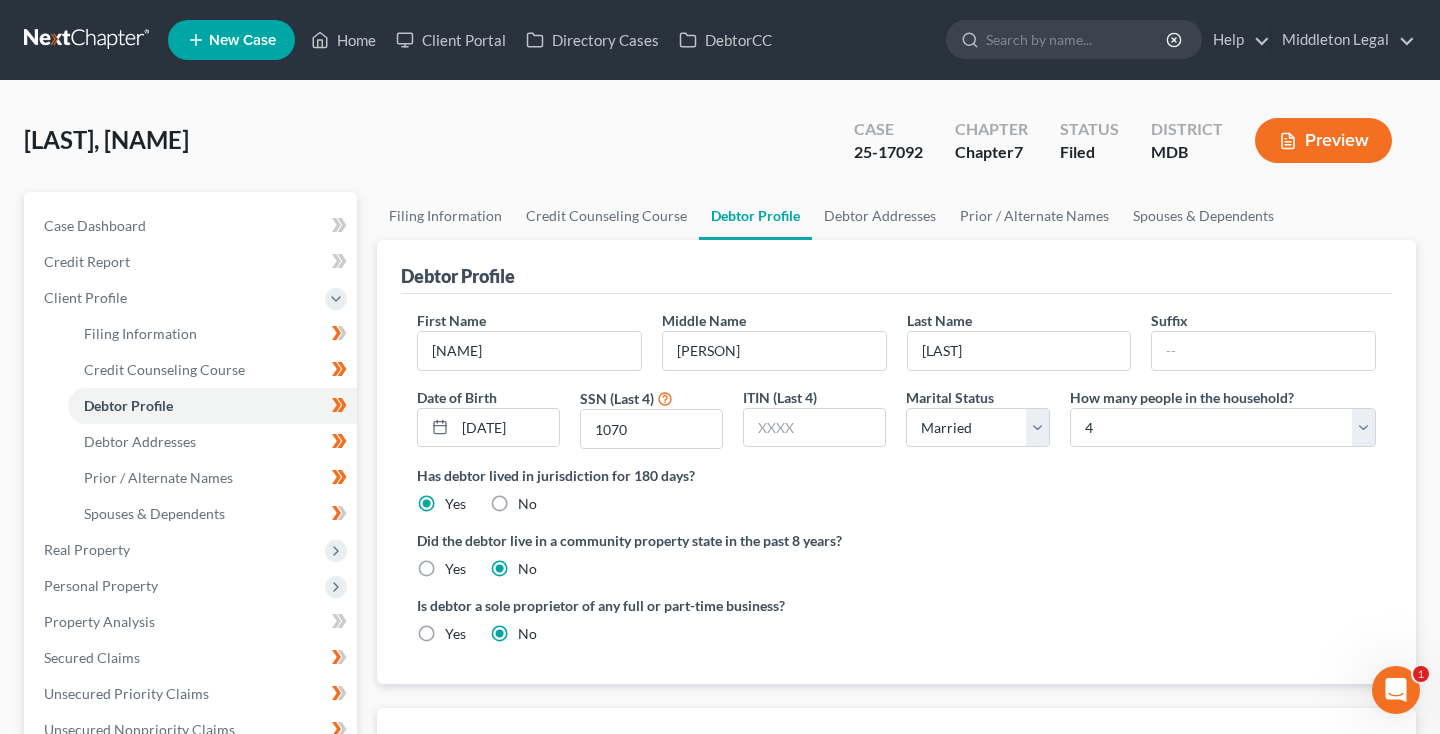 click on "Additional Documents" at bounding box center [192, 1054] 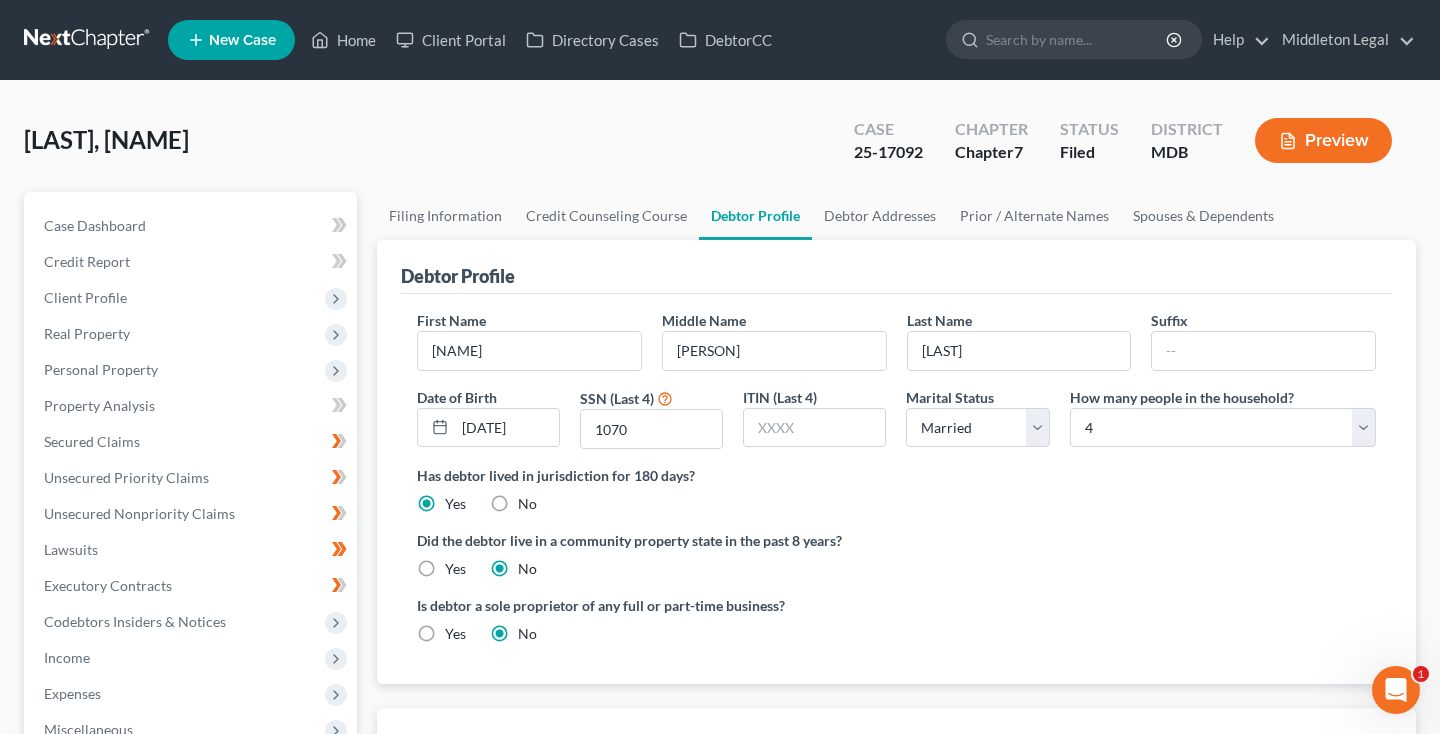 scroll, scrollTop: 514, scrollLeft: 0, axis: vertical 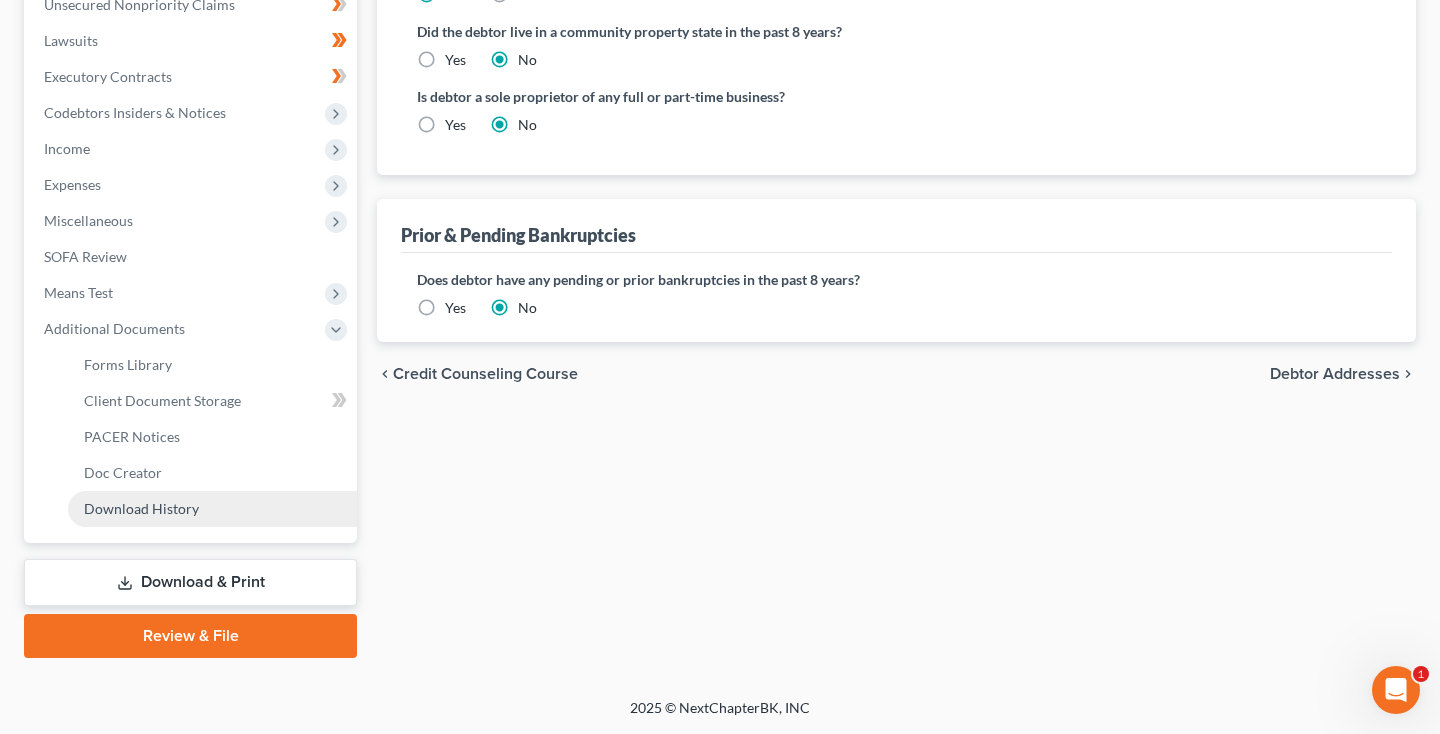 click on "Download History" at bounding box center (212, 509) 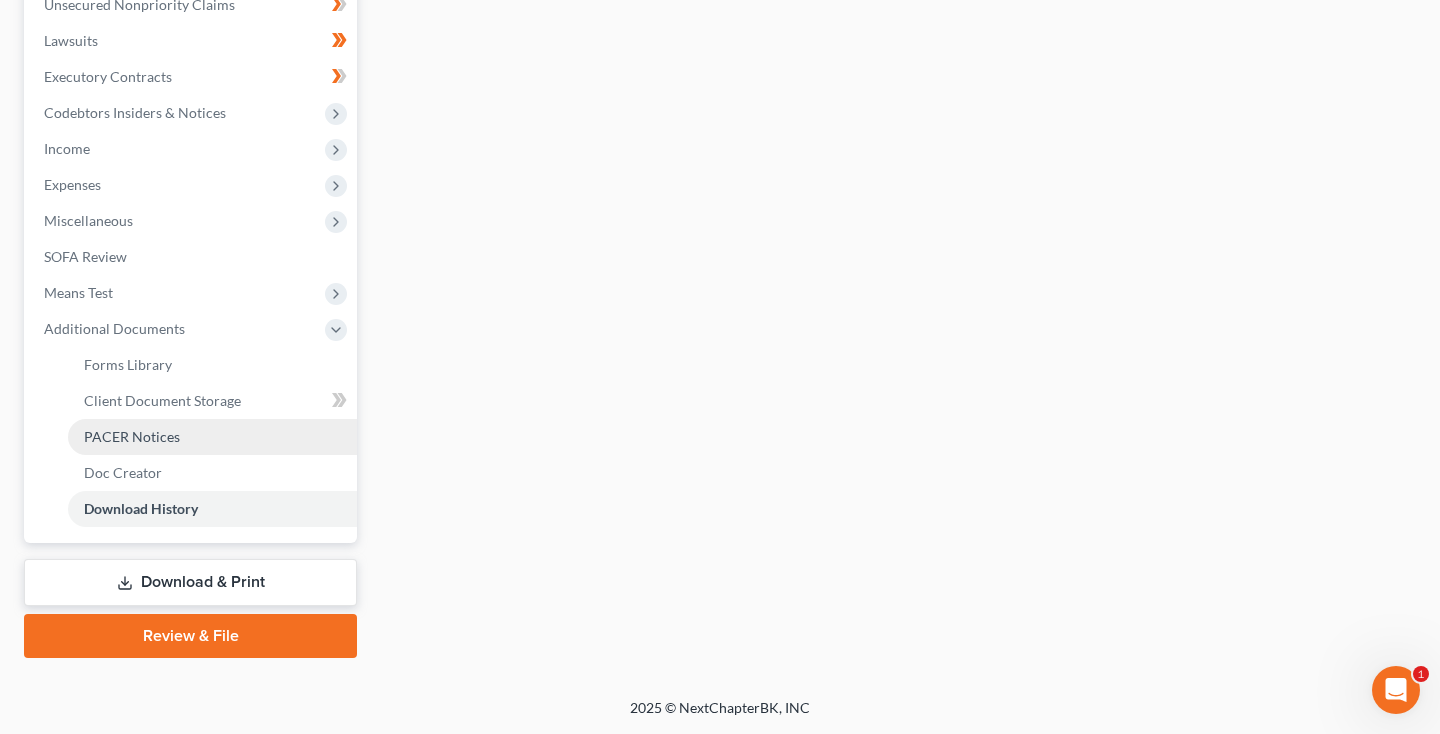 scroll, scrollTop: 319, scrollLeft: 0, axis: vertical 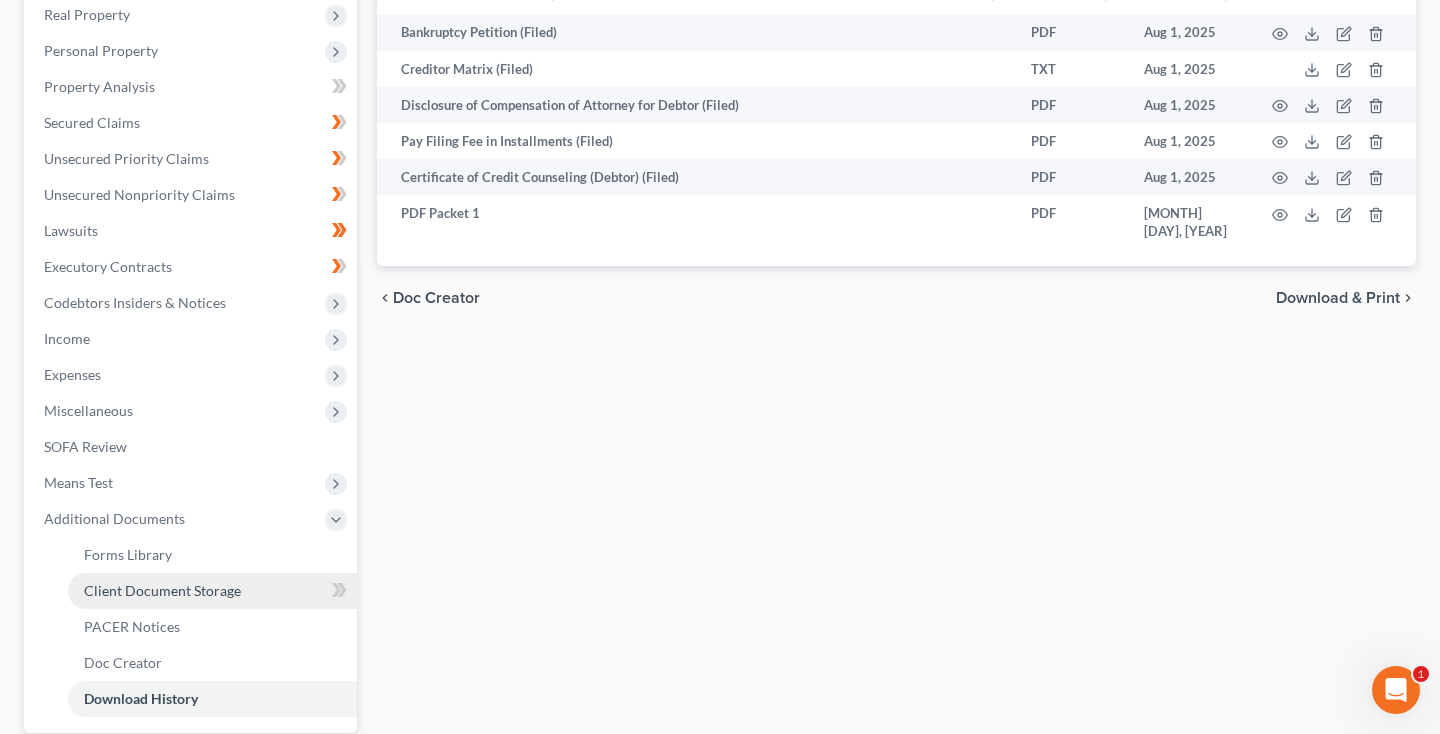 click on "Client Document Storage" at bounding box center [162, 590] 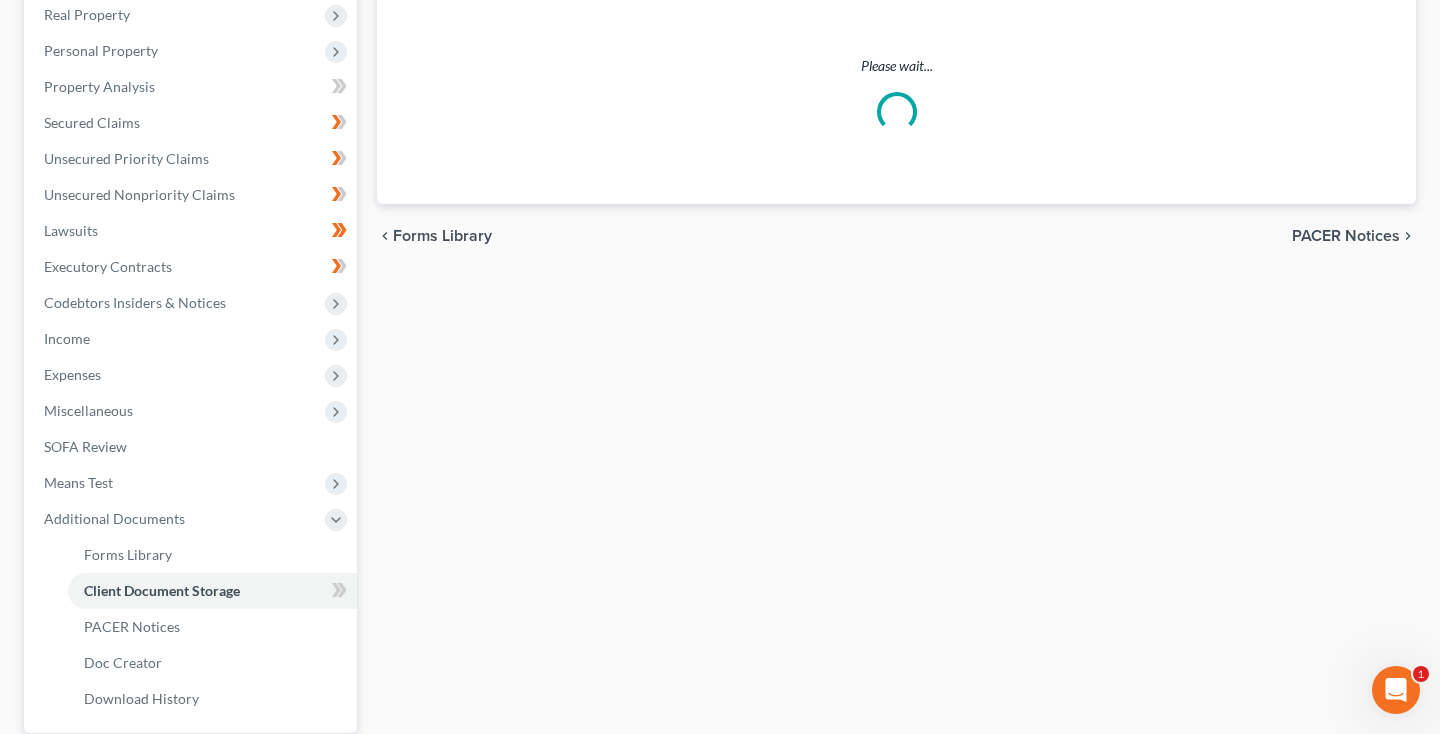 select on "14" 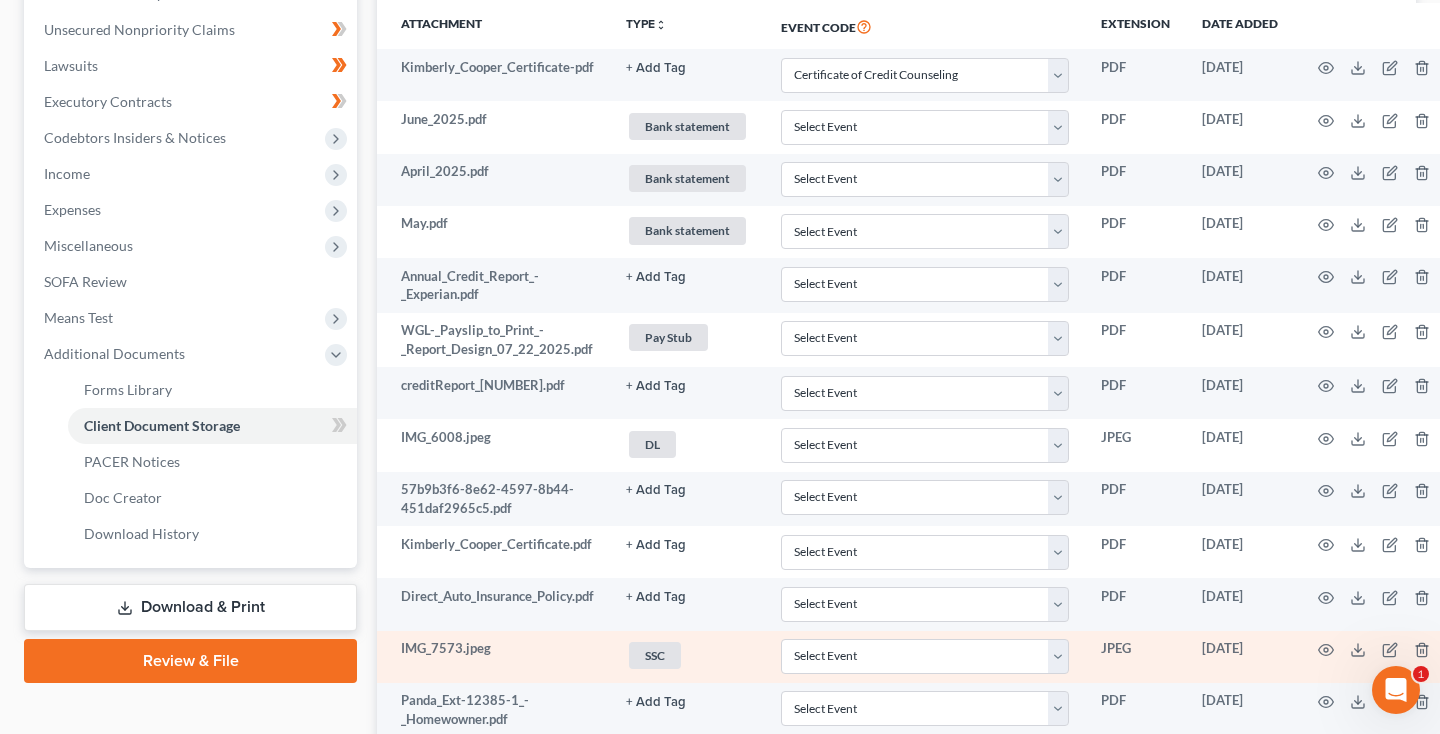 scroll, scrollTop: 637, scrollLeft: 0, axis: vertical 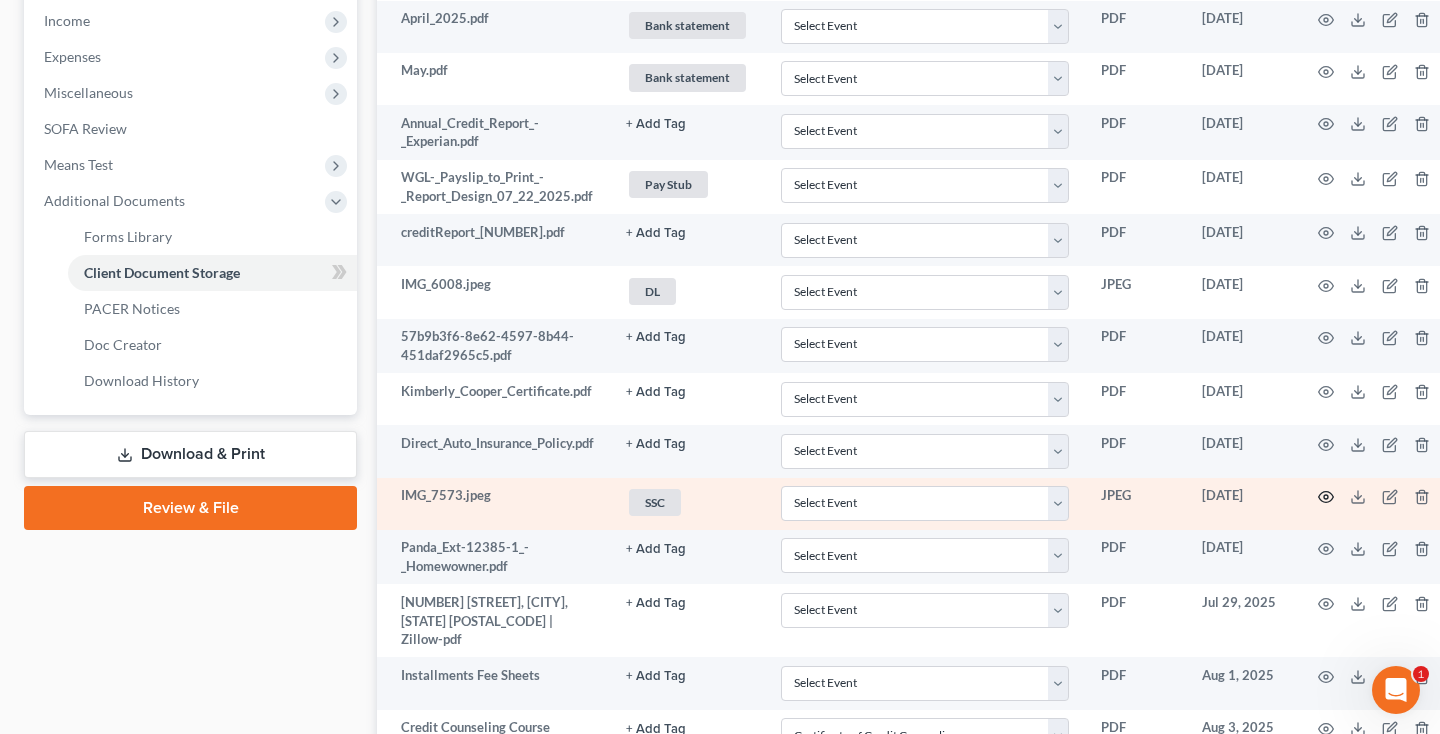 click 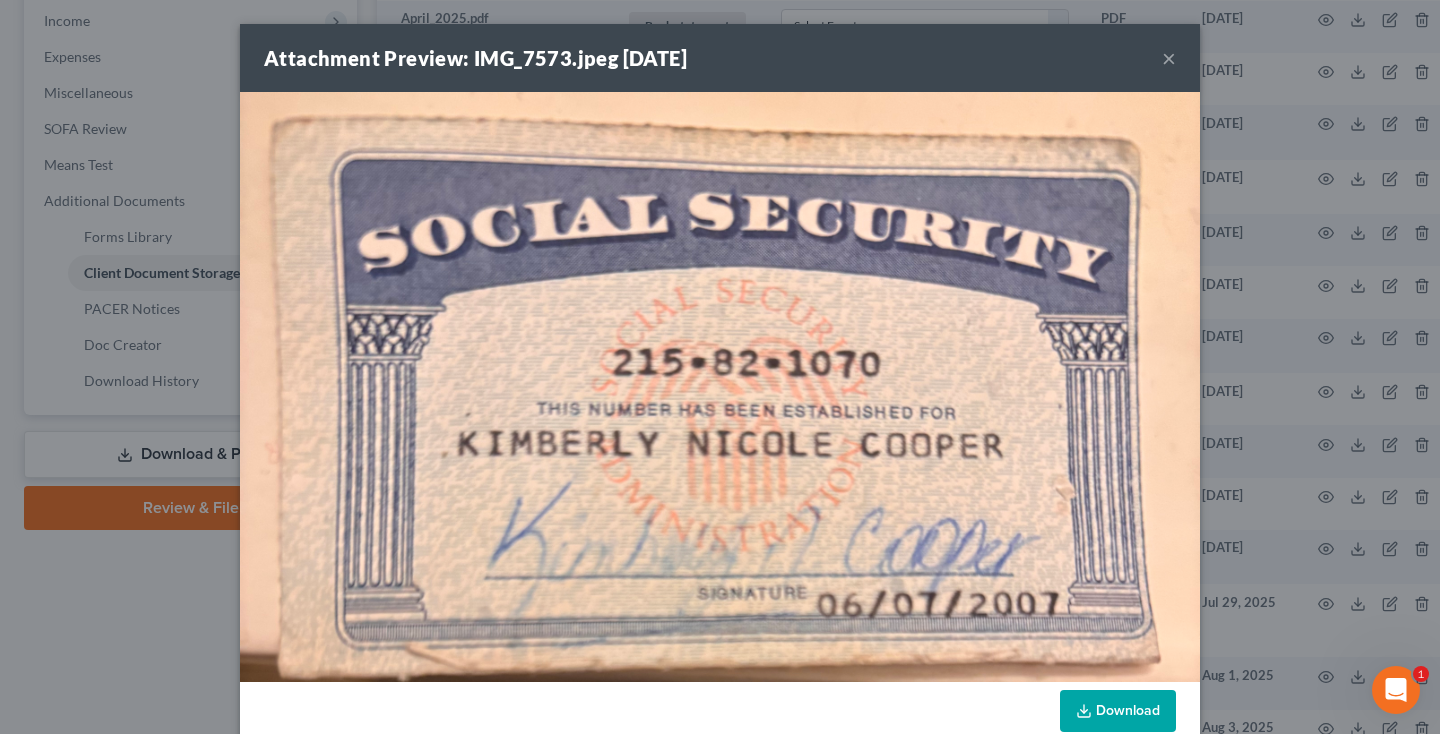 click on "×" at bounding box center [1169, 58] 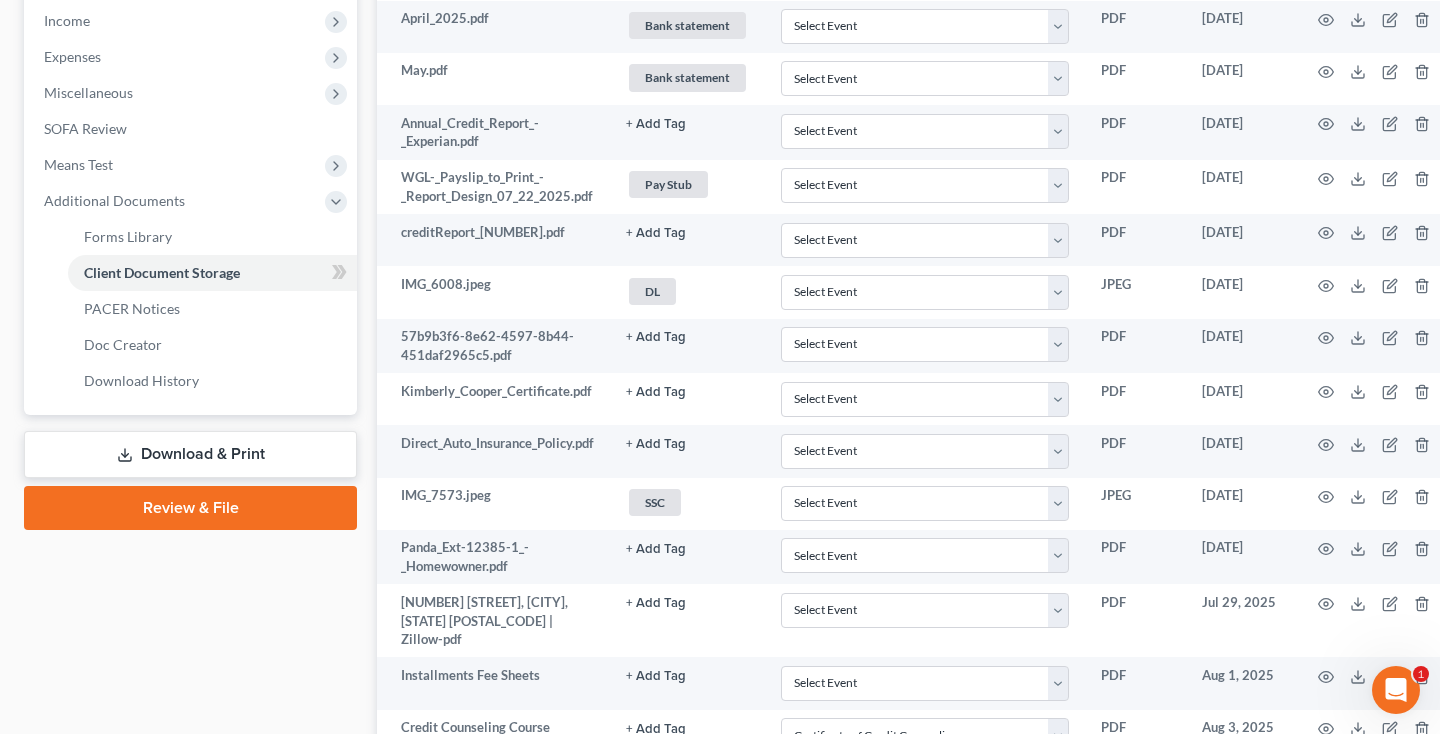click on "Download & Print" at bounding box center (190, 454) 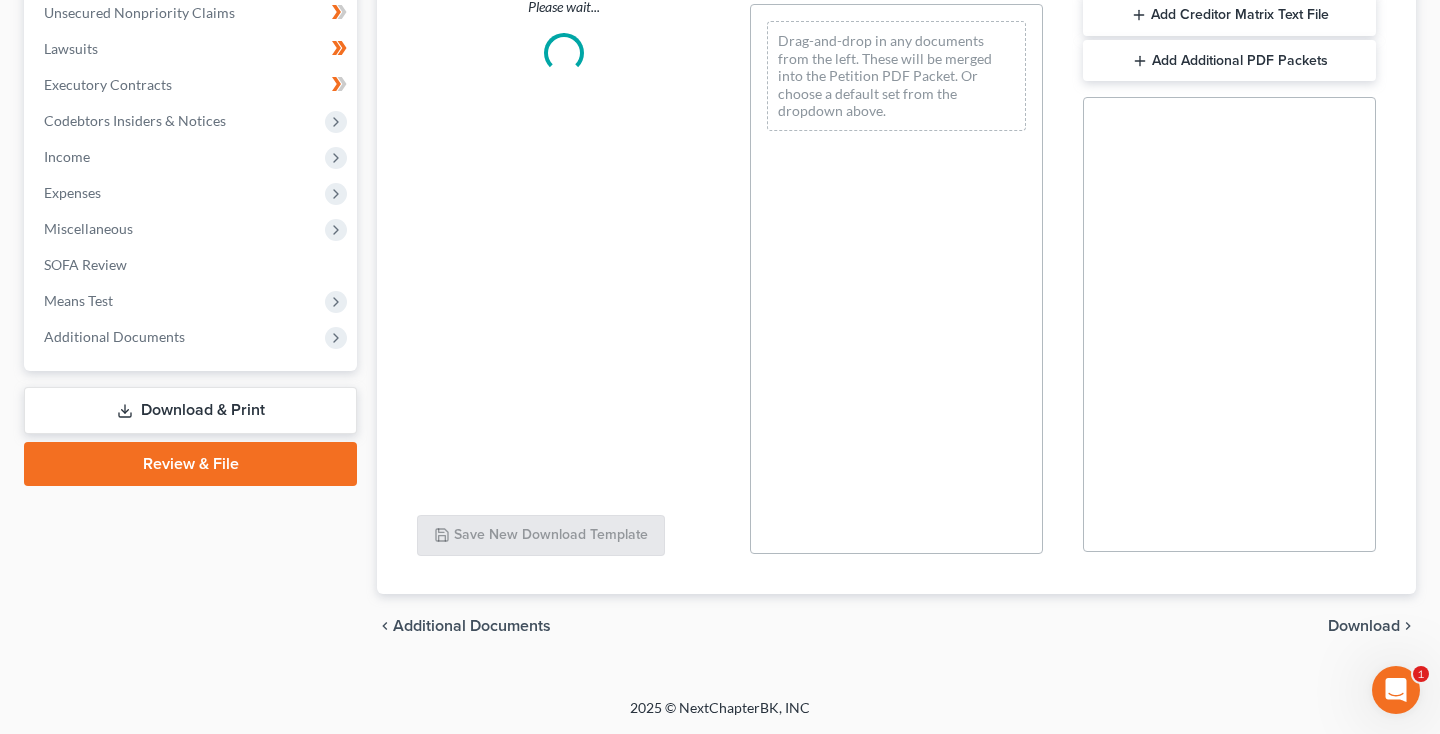 scroll, scrollTop: 0, scrollLeft: 0, axis: both 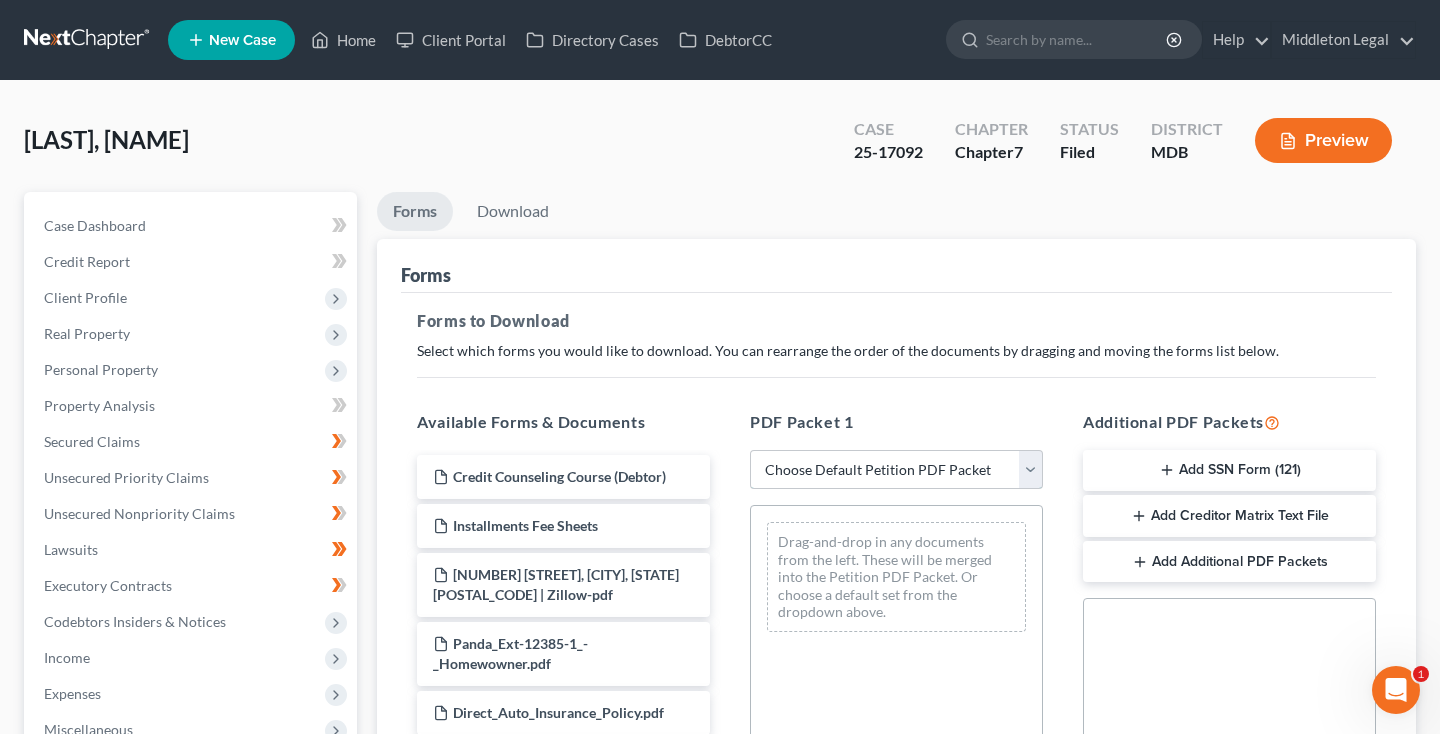 select on "0" 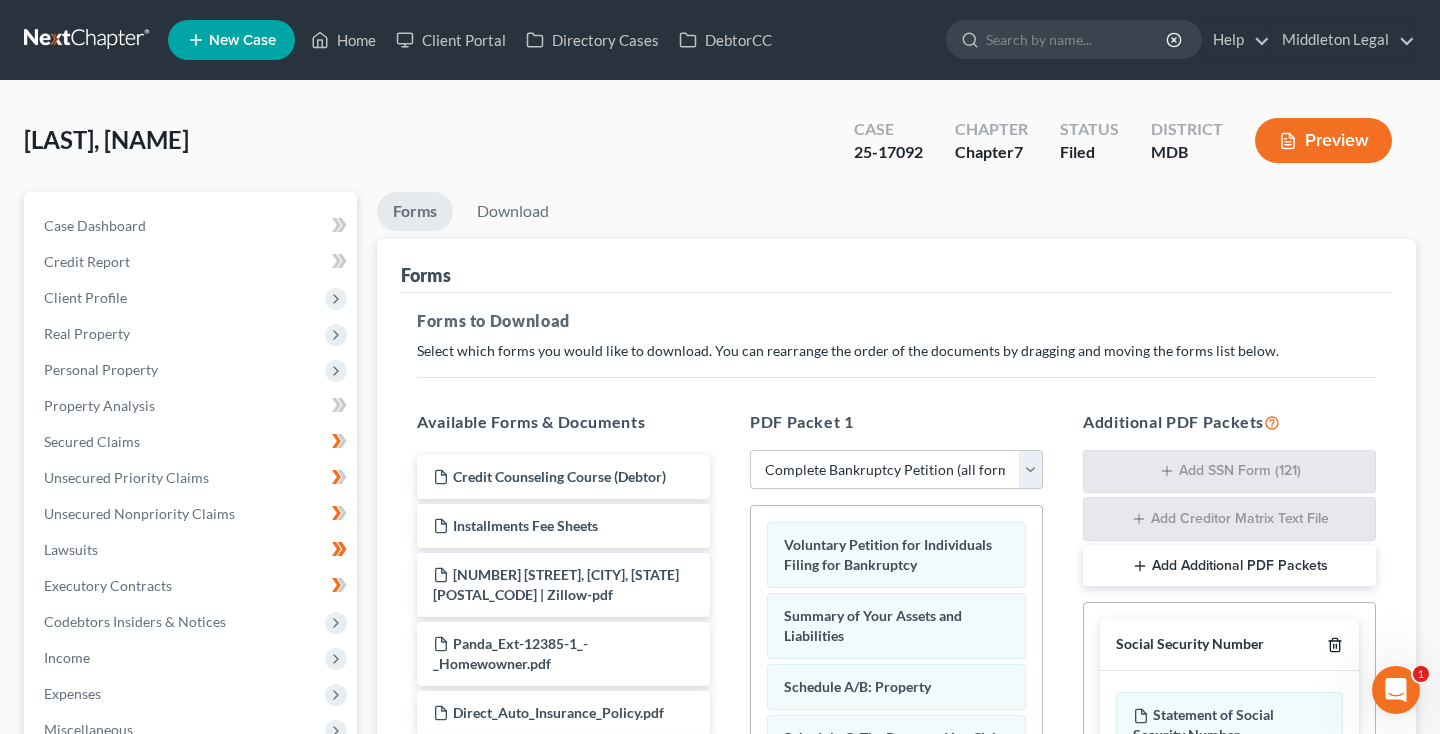 click 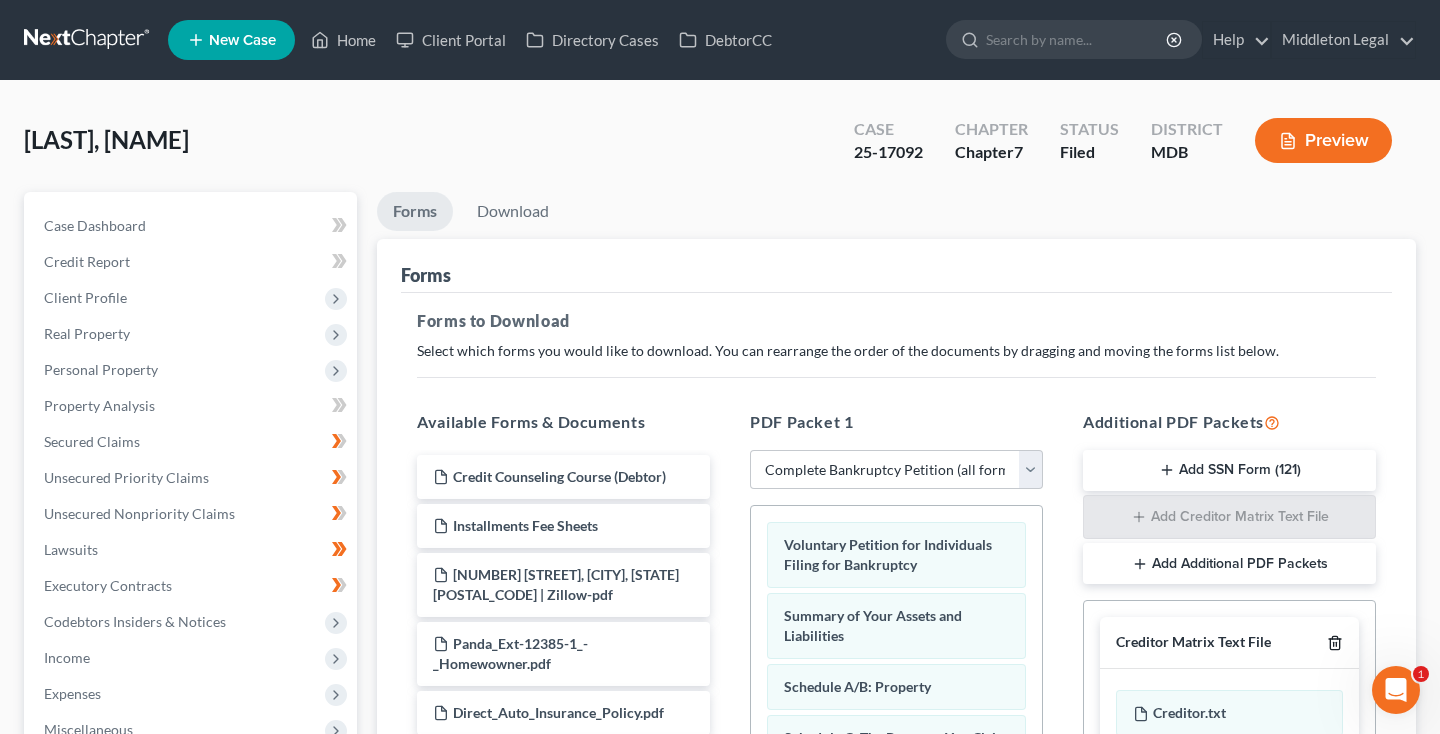 click 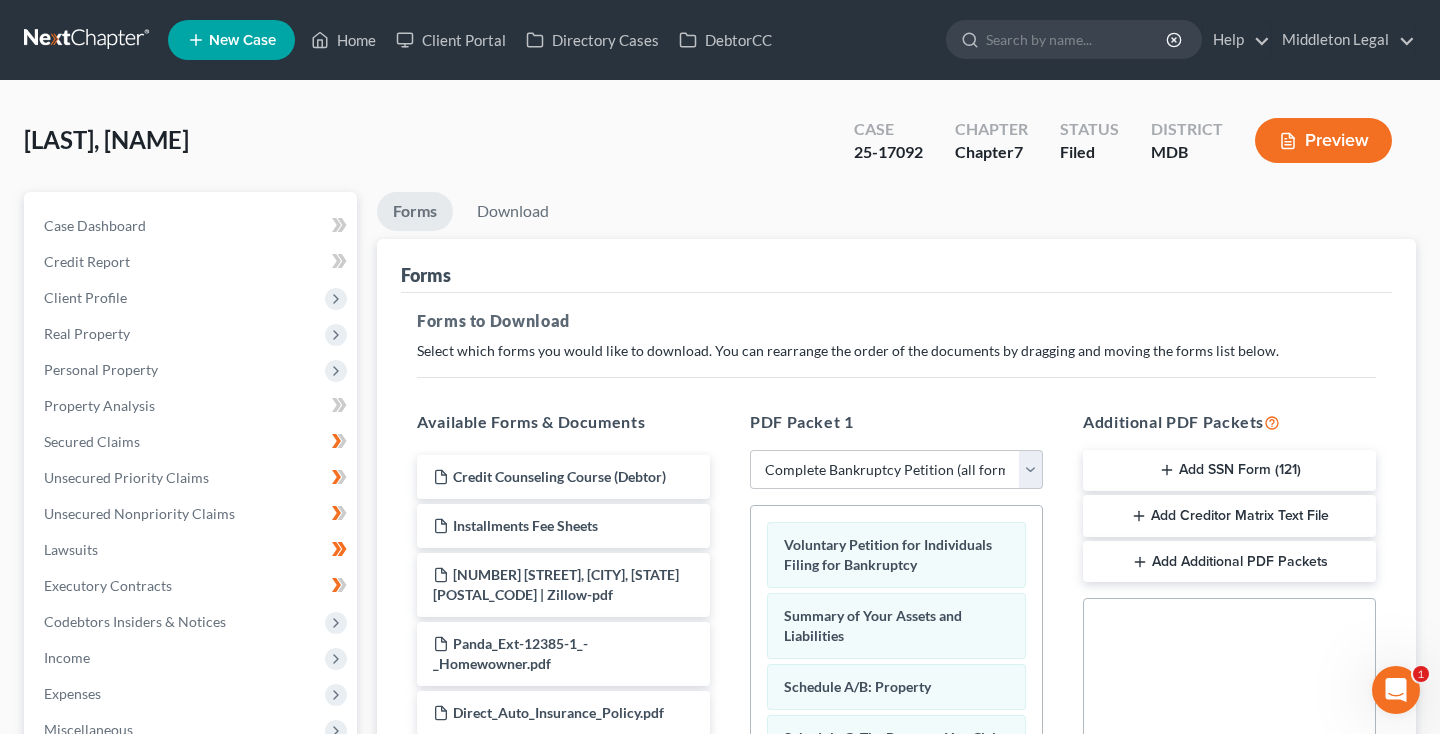 scroll, scrollTop: 93, scrollLeft: 0, axis: vertical 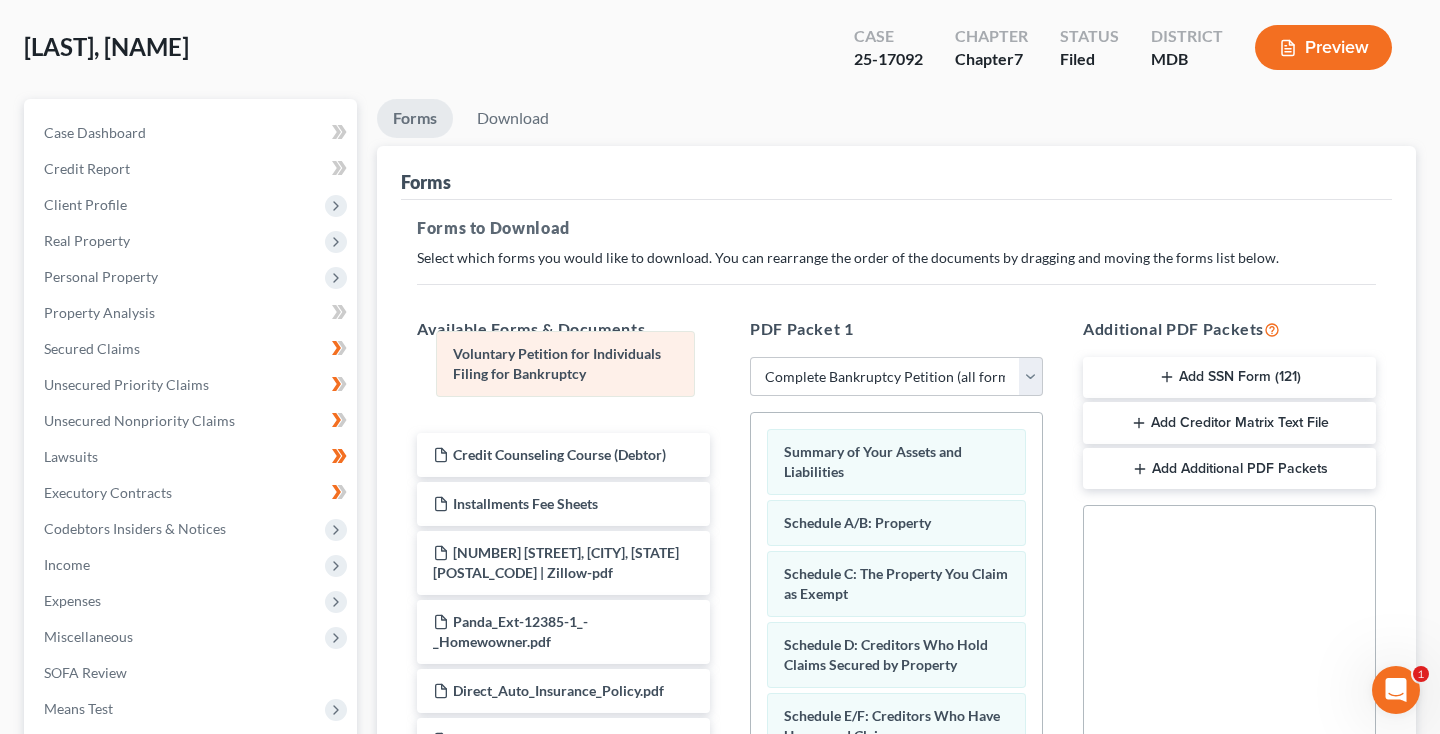 drag, startPoint x: 896, startPoint y: 473, endPoint x: 550, endPoint y: 369, distance: 361.2921 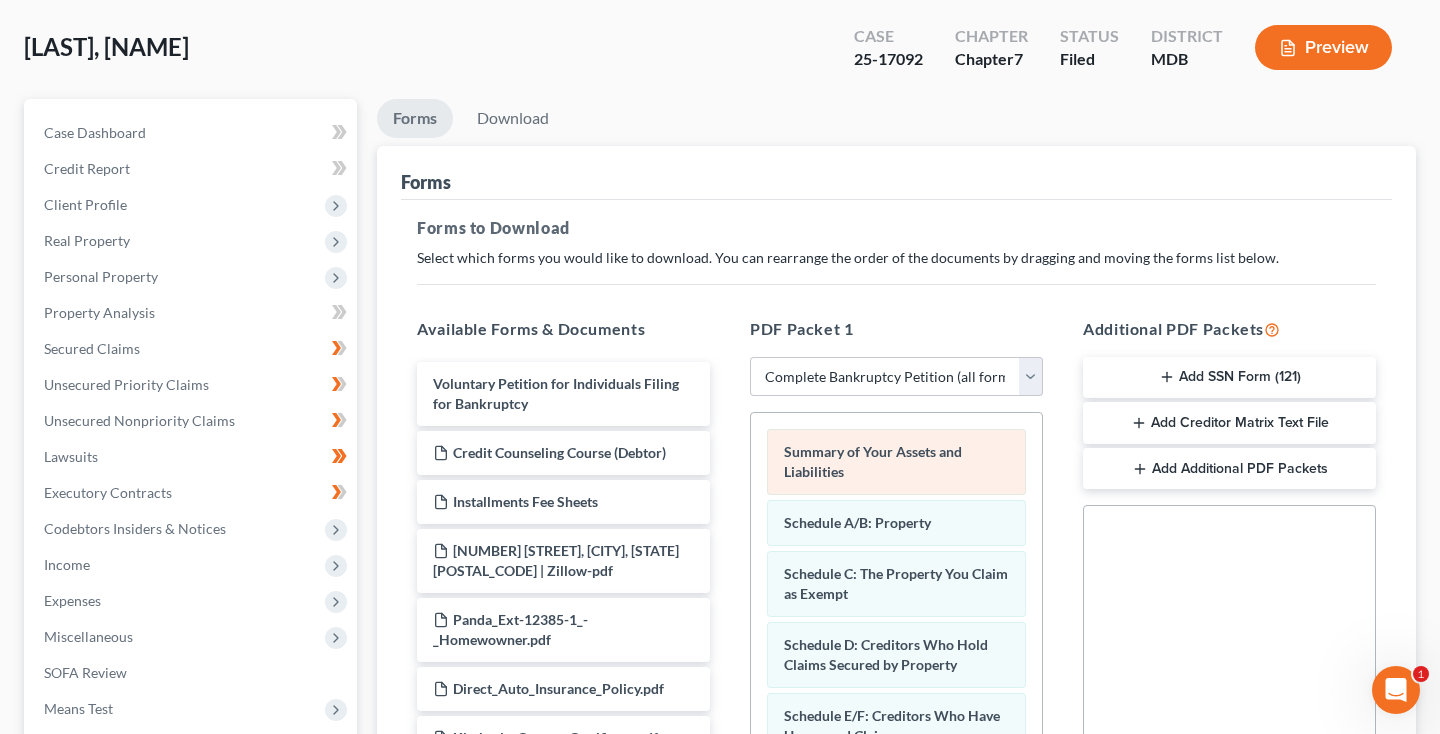 scroll, scrollTop: 350, scrollLeft: 0, axis: vertical 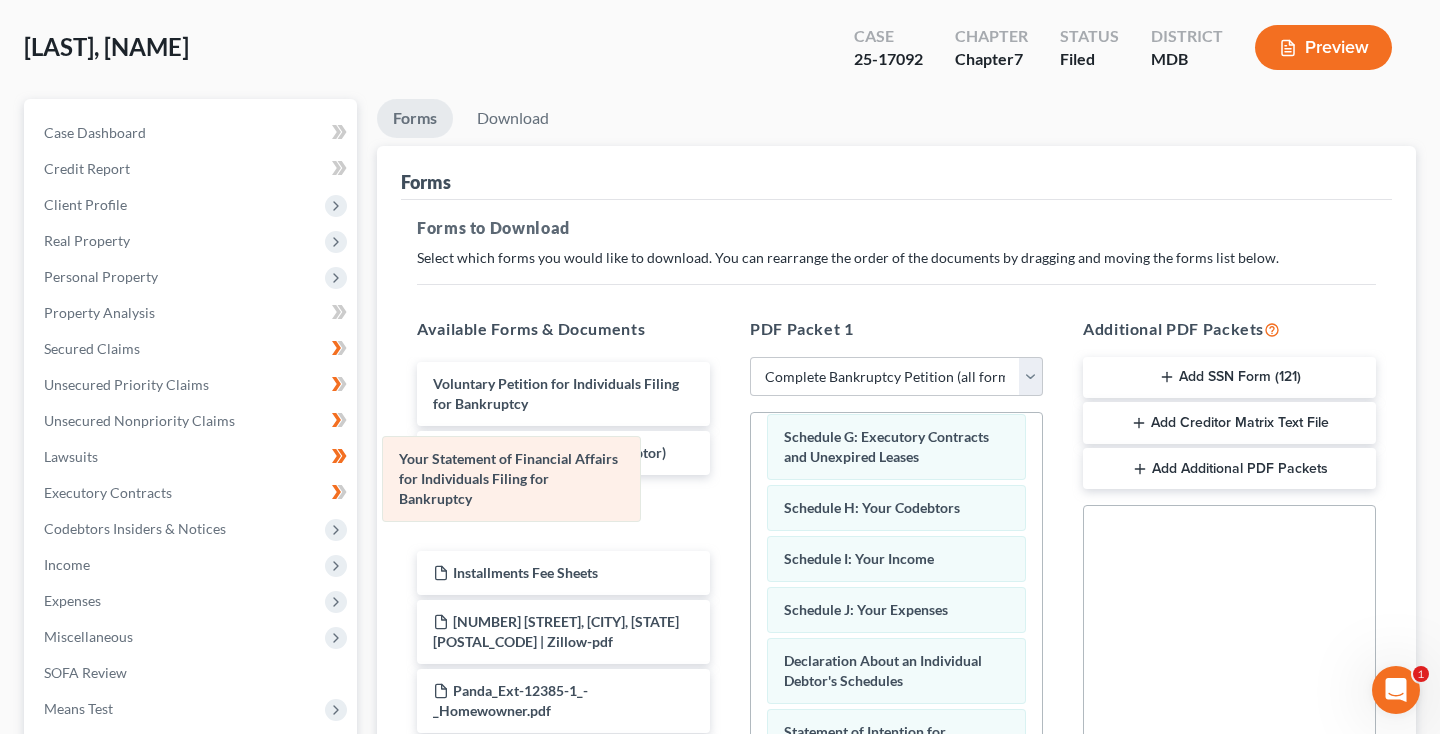 drag, startPoint x: 903, startPoint y: 465, endPoint x: 446, endPoint y: 468, distance: 457.00986 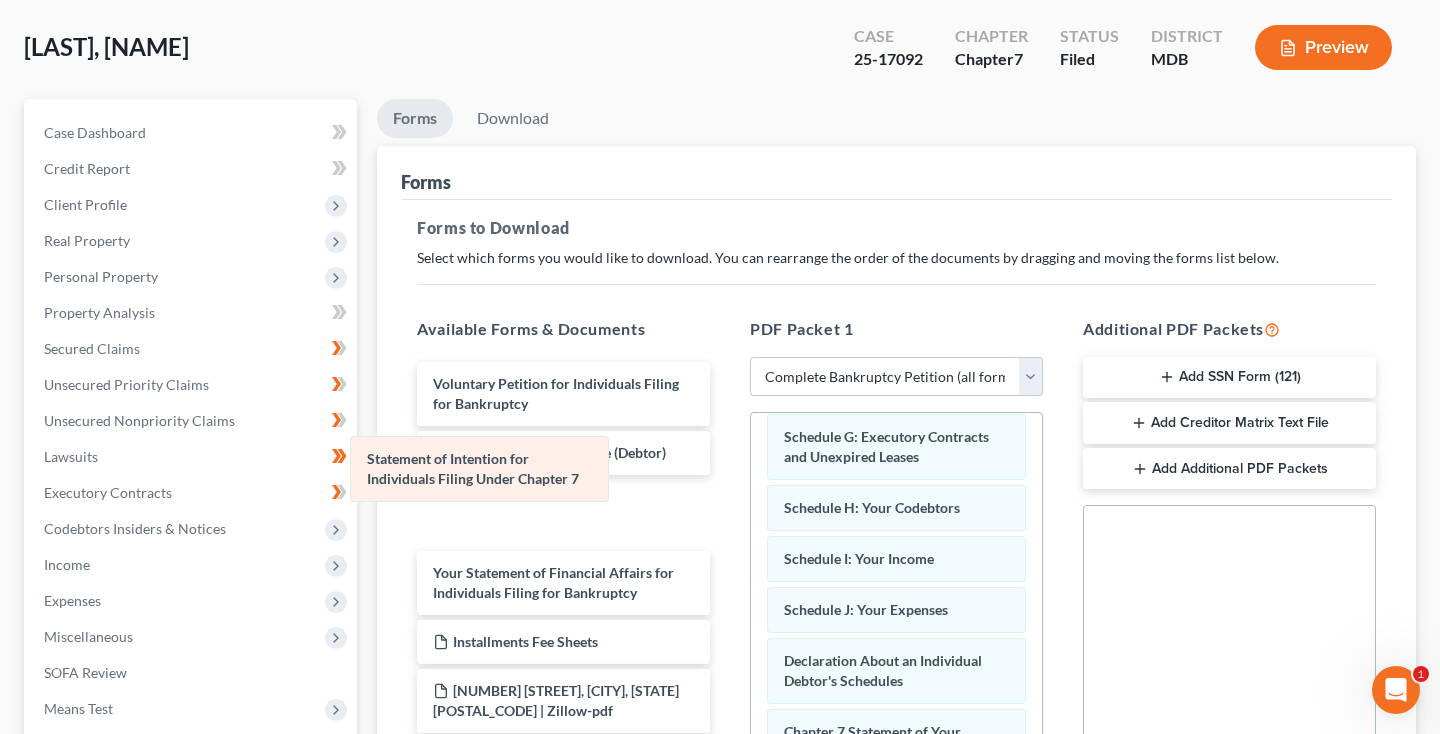 drag, startPoint x: 893, startPoint y: 475, endPoint x: 465, endPoint y: 477, distance: 428.00467 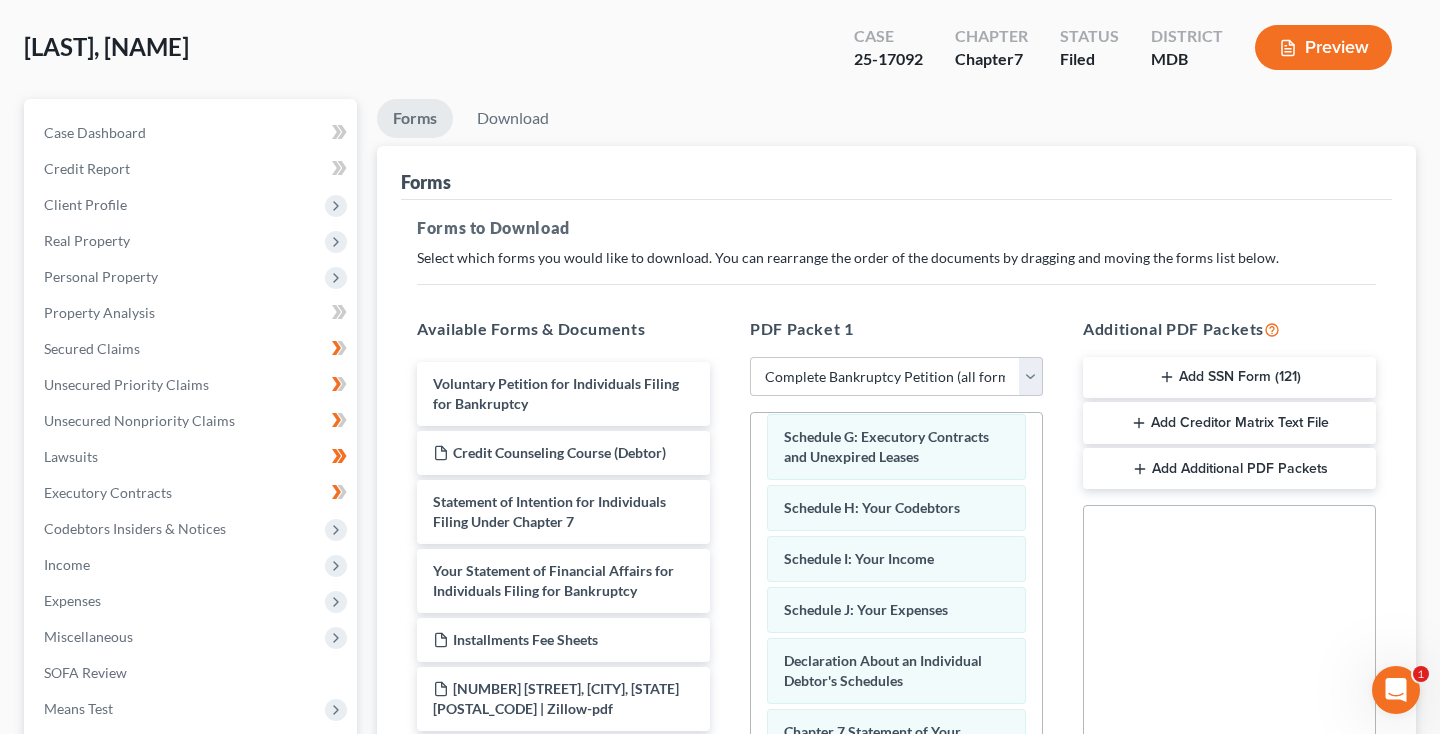 scroll, scrollTop: 559, scrollLeft: 0, axis: vertical 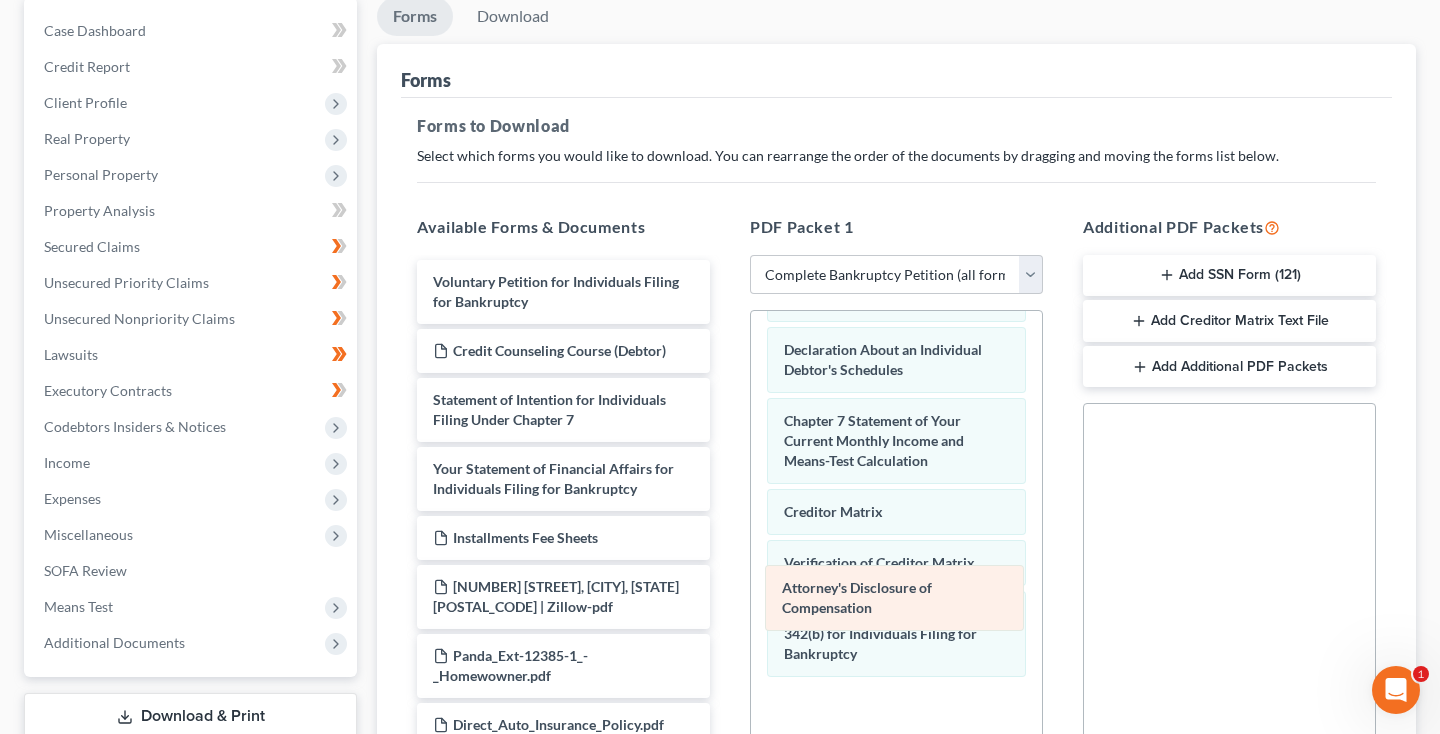 drag, startPoint x: 884, startPoint y: 591, endPoint x: 408, endPoint y: 583, distance: 476.06723 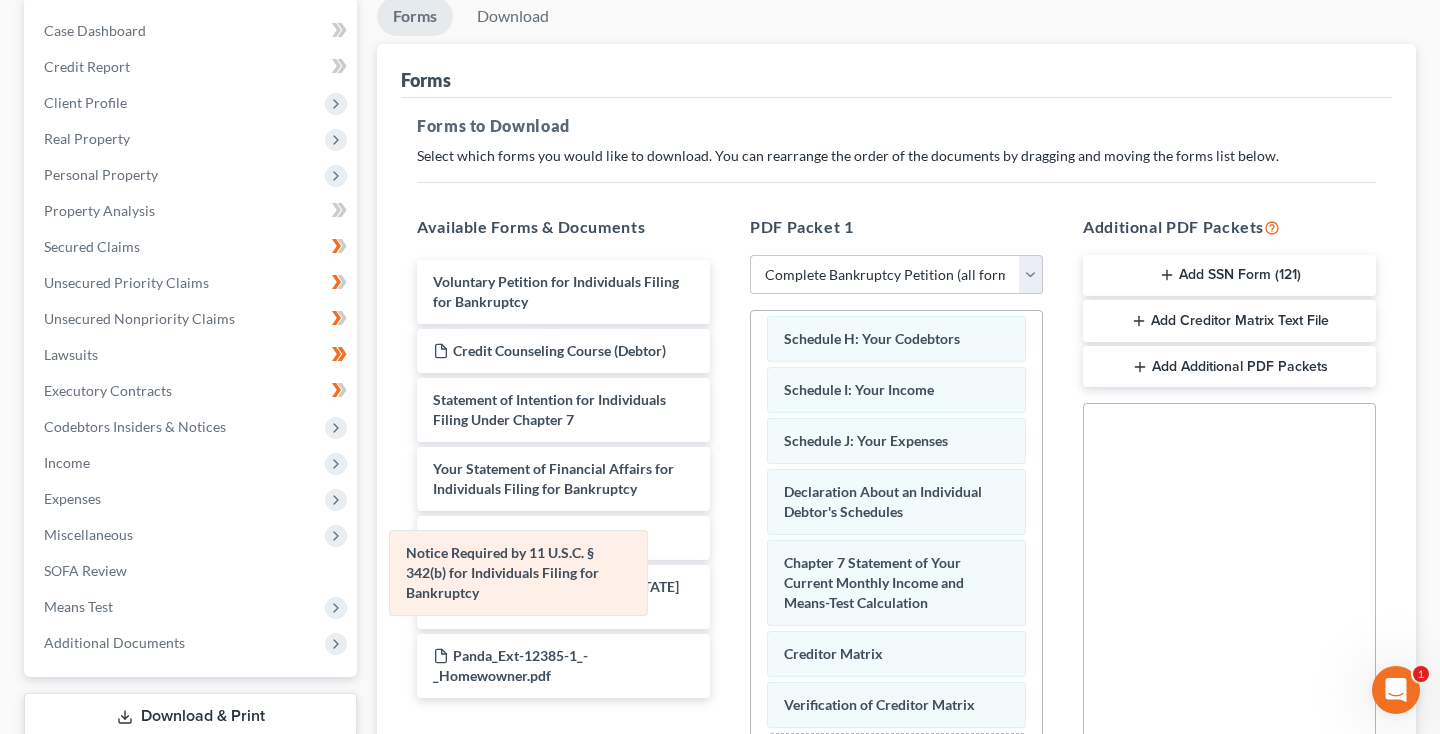 drag, startPoint x: 841, startPoint y: 598, endPoint x: 446, endPoint y: 577, distance: 395.55783 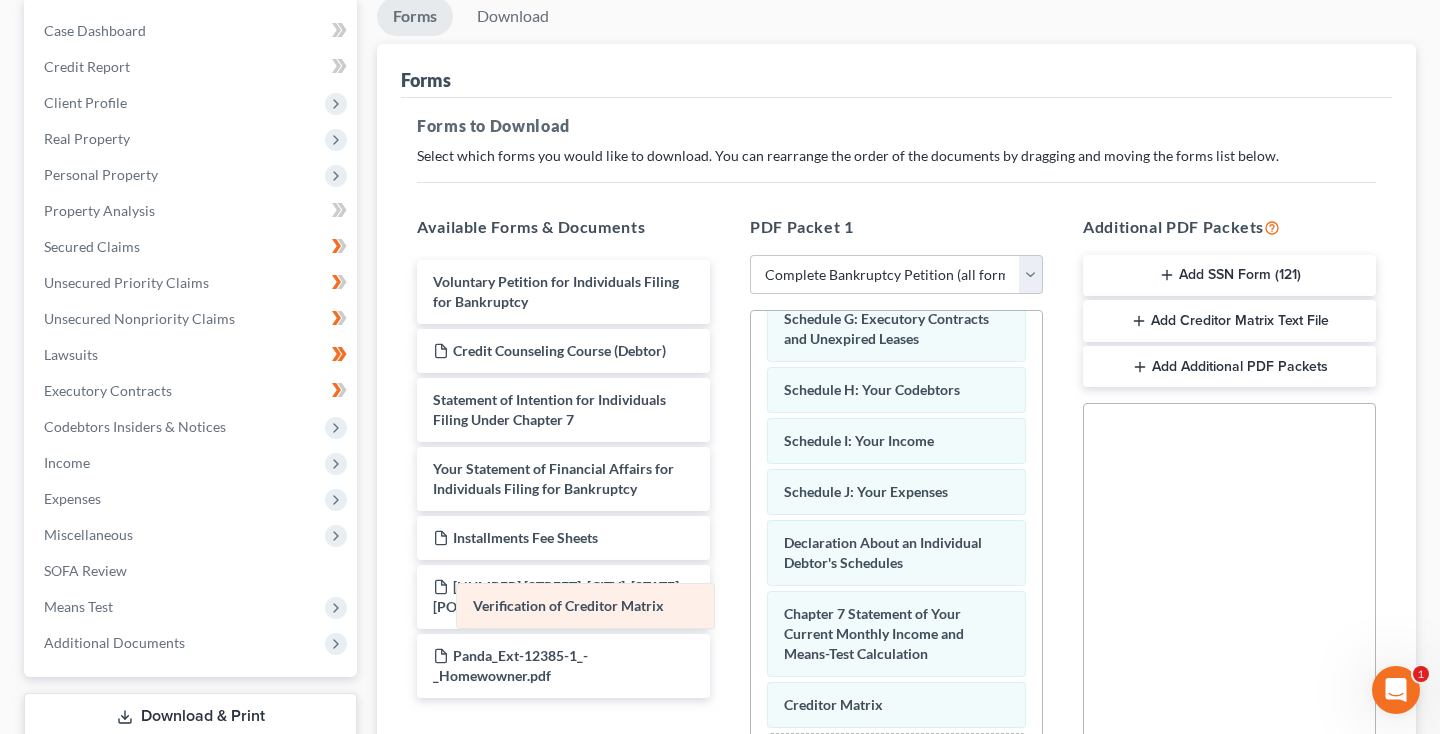 drag, startPoint x: 827, startPoint y: 605, endPoint x: 451, endPoint y: 602, distance: 376.01196 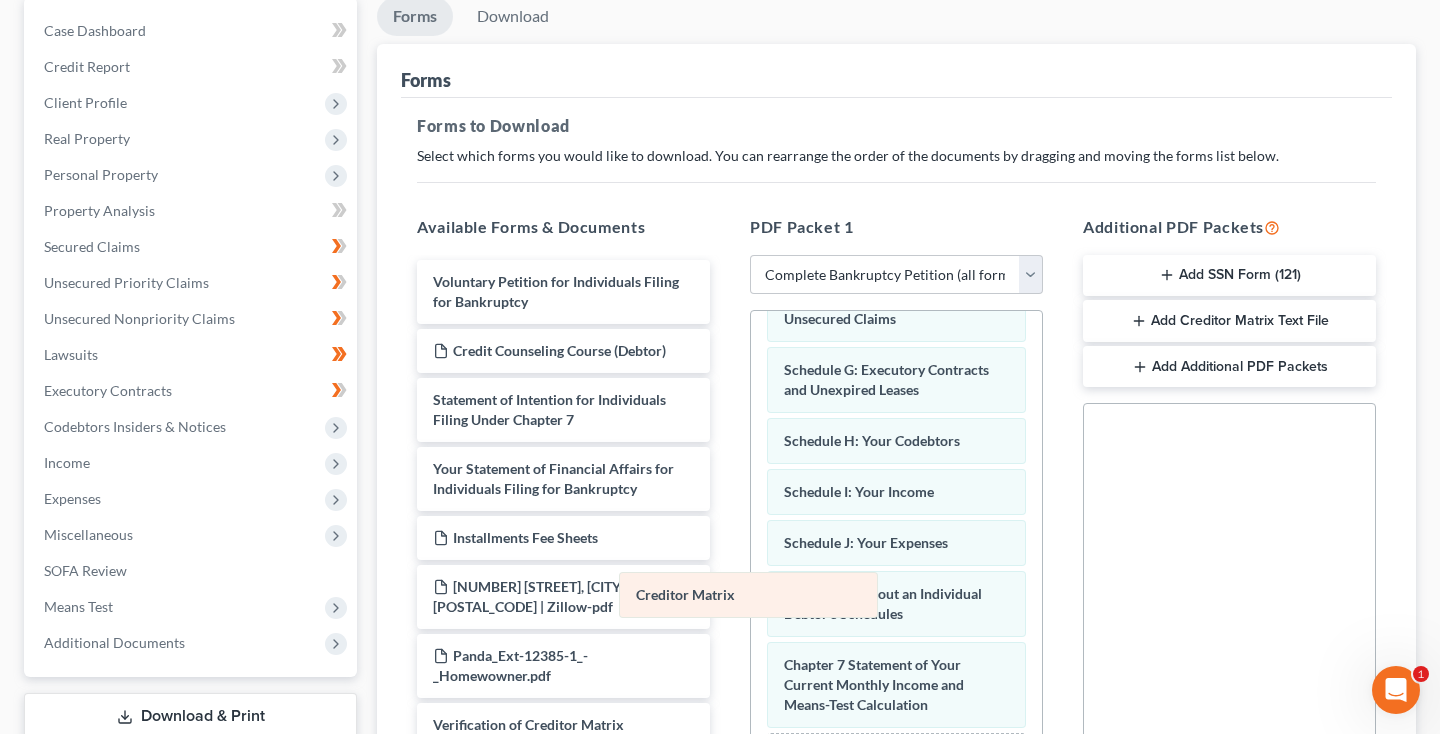 drag, startPoint x: 796, startPoint y: 624, endPoint x: 394, endPoint y: 594, distance: 403.11786 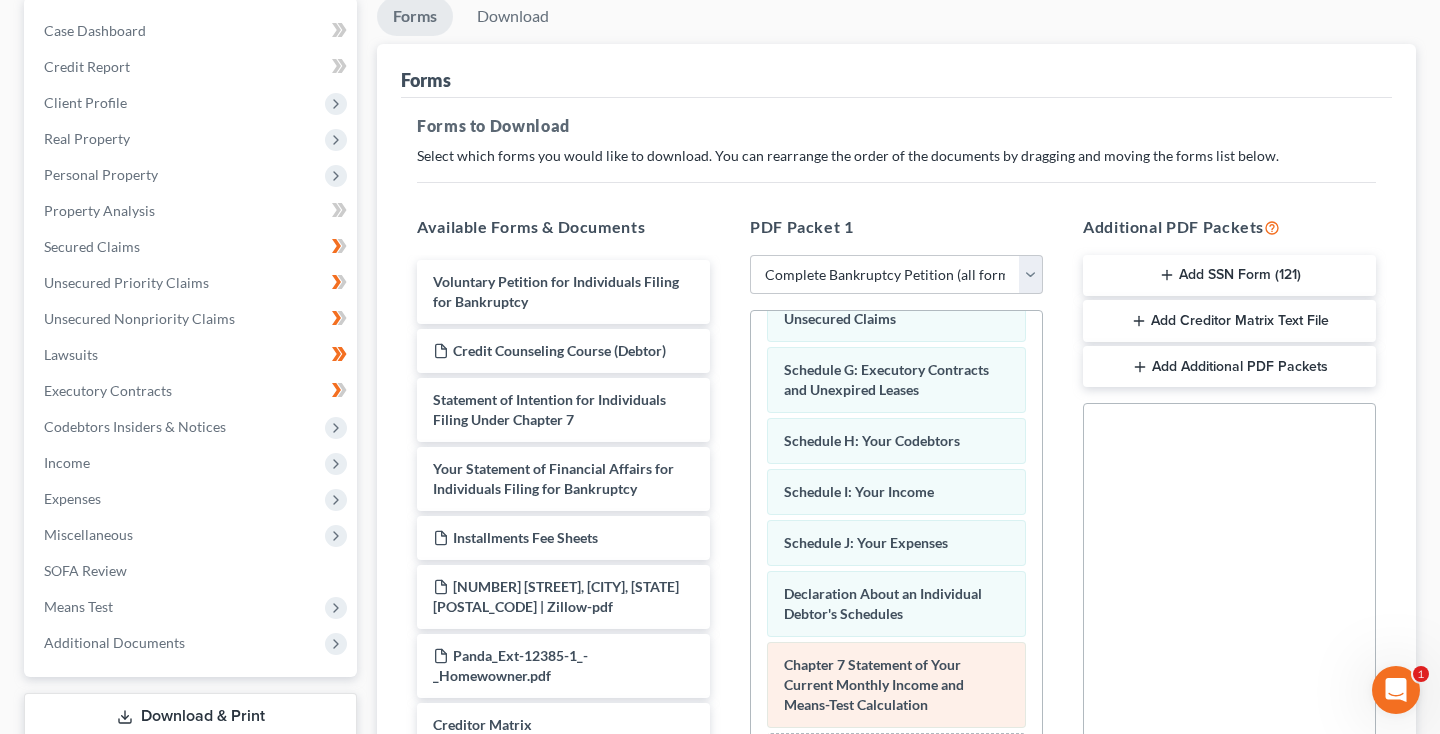 scroll, scrollTop: 312, scrollLeft: 0, axis: vertical 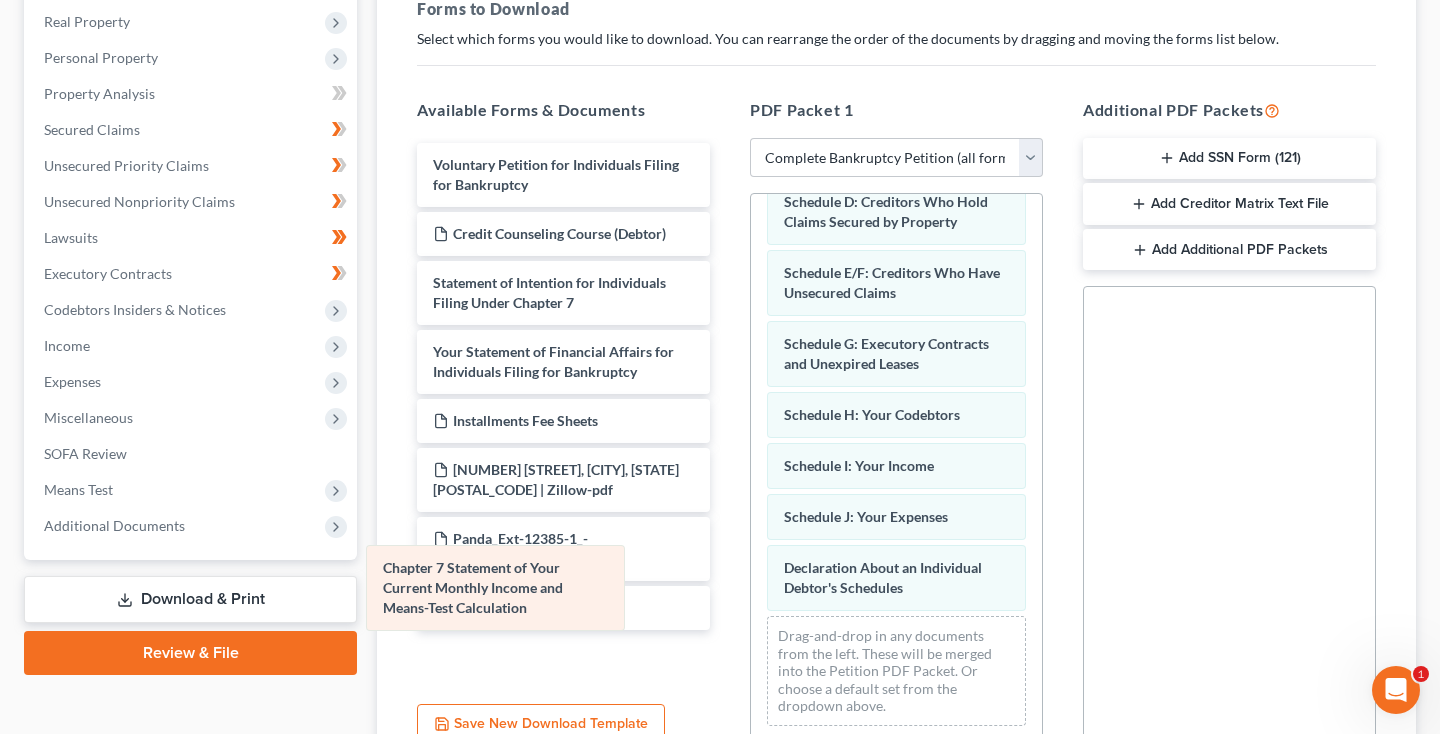 drag, startPoint x: 915, startPoint y: 615, endPoint x: 441, endPoint y: 615, distance: 474 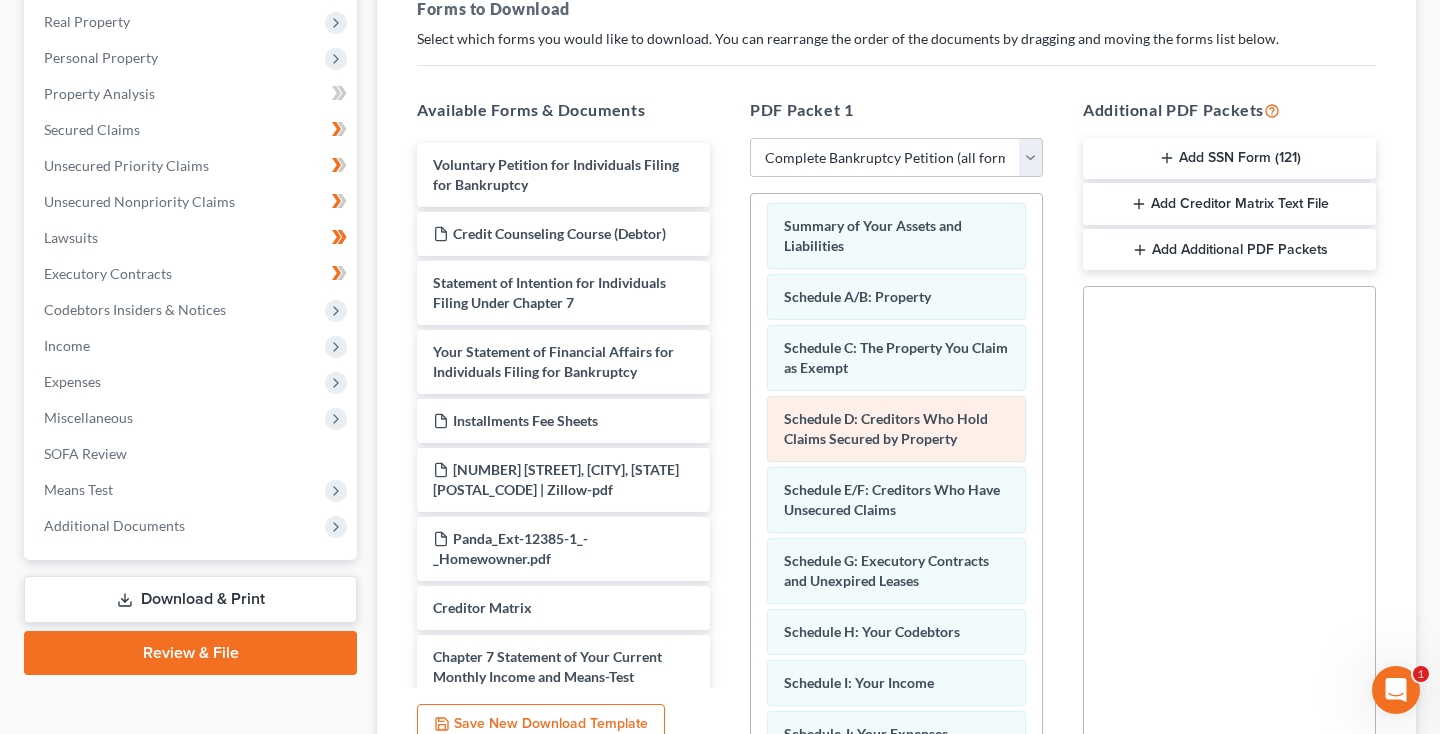 scroll, scrollTop: 164, scrollLeft: 0, axis: vertical 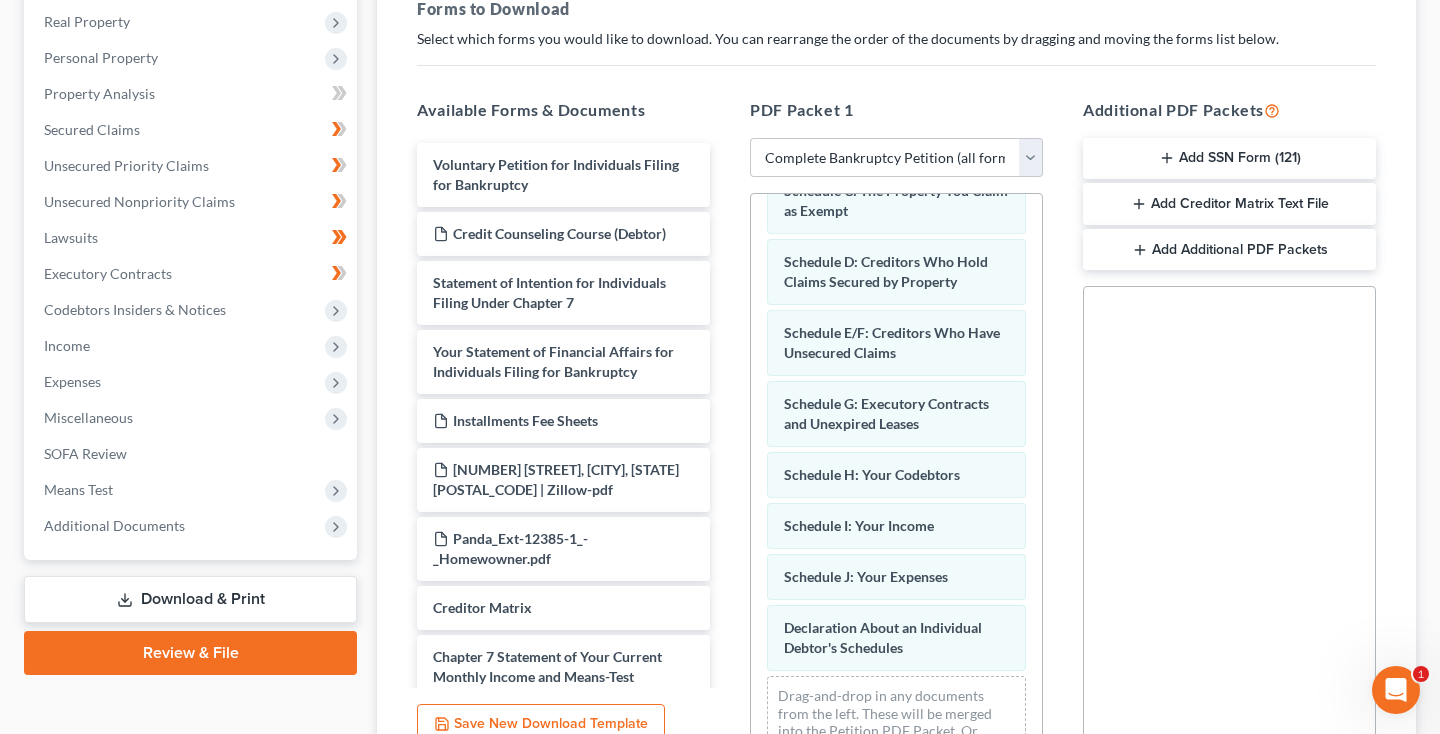 click on "Download" at bounding box center (1364, 815) 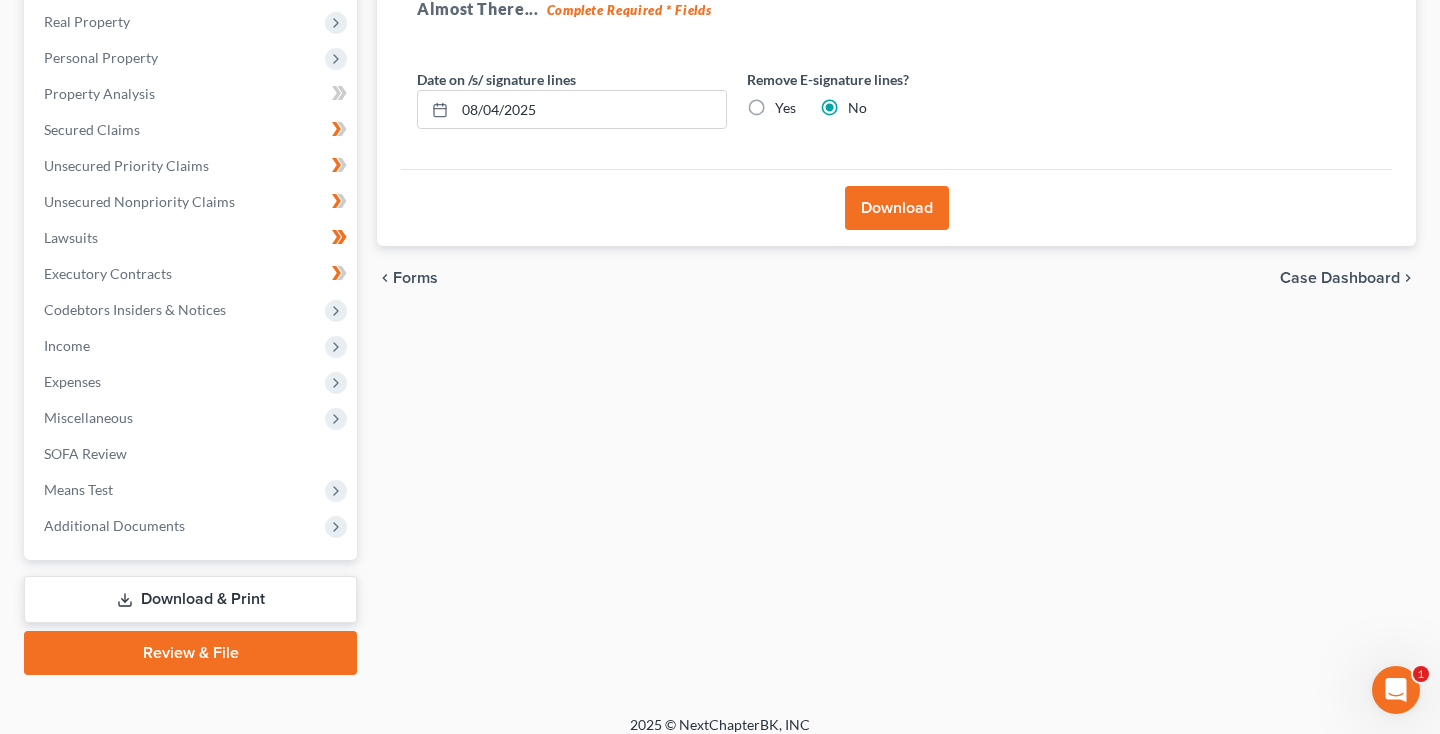scroll, scrollTop: 16, scrollLeft: 0, axis: vertical 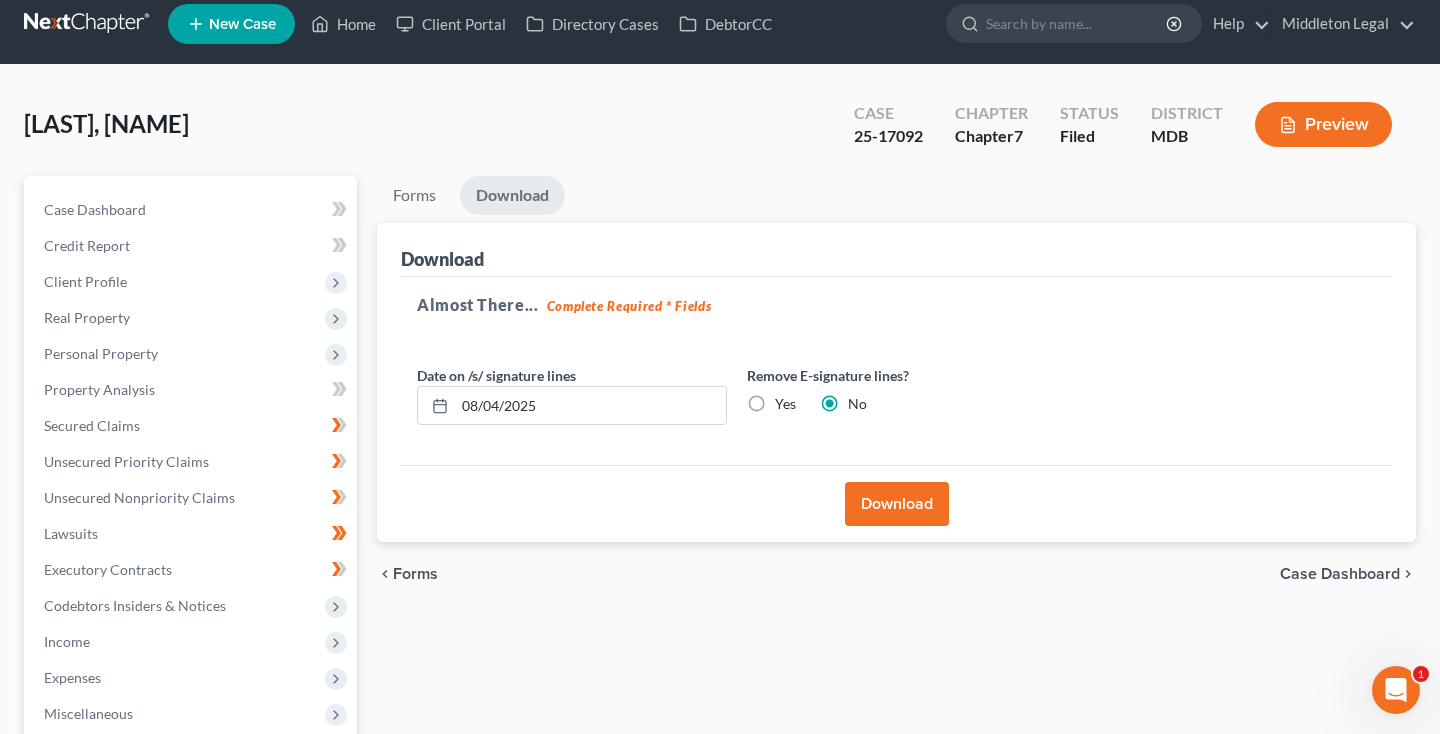 click on "Download" at bounding box center [897, 504] 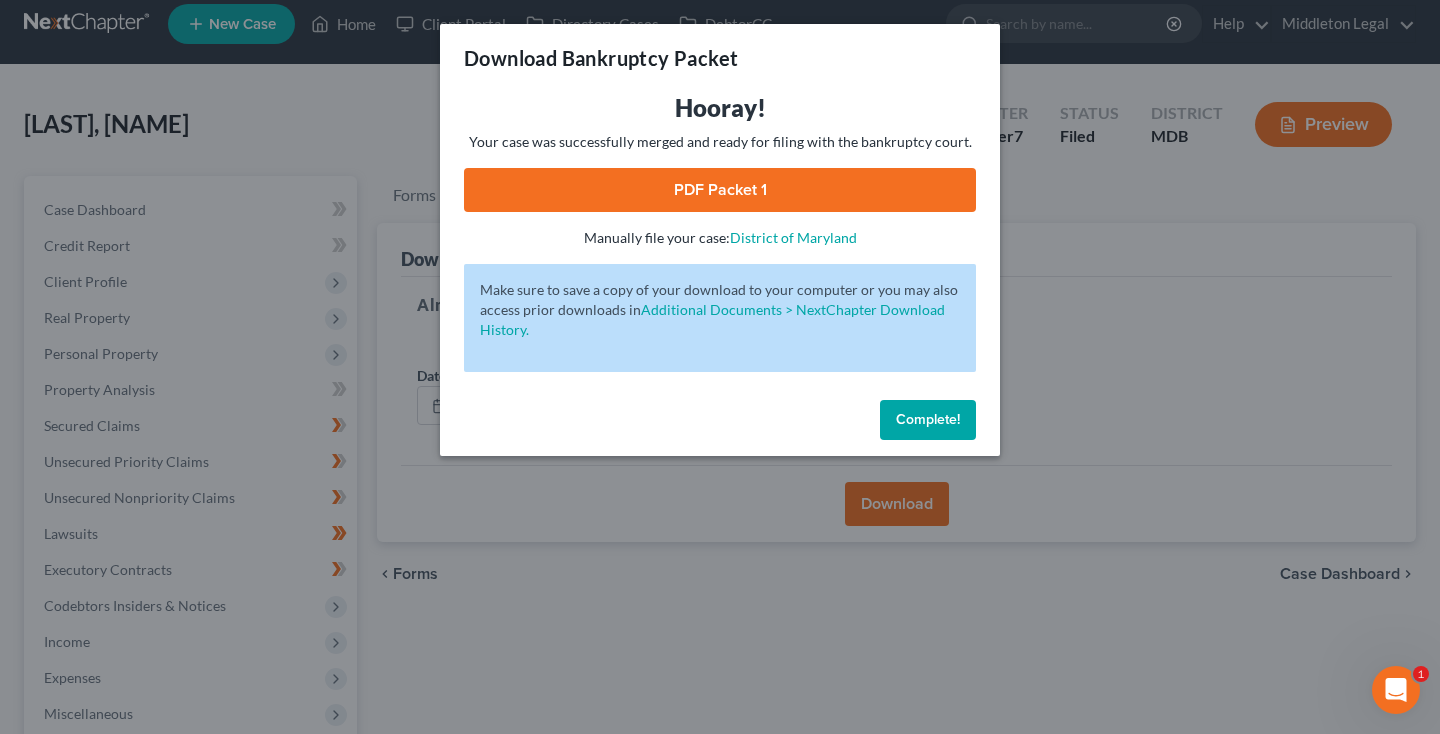 click on "PDF Packet 1" at bounding box center [720, 190] 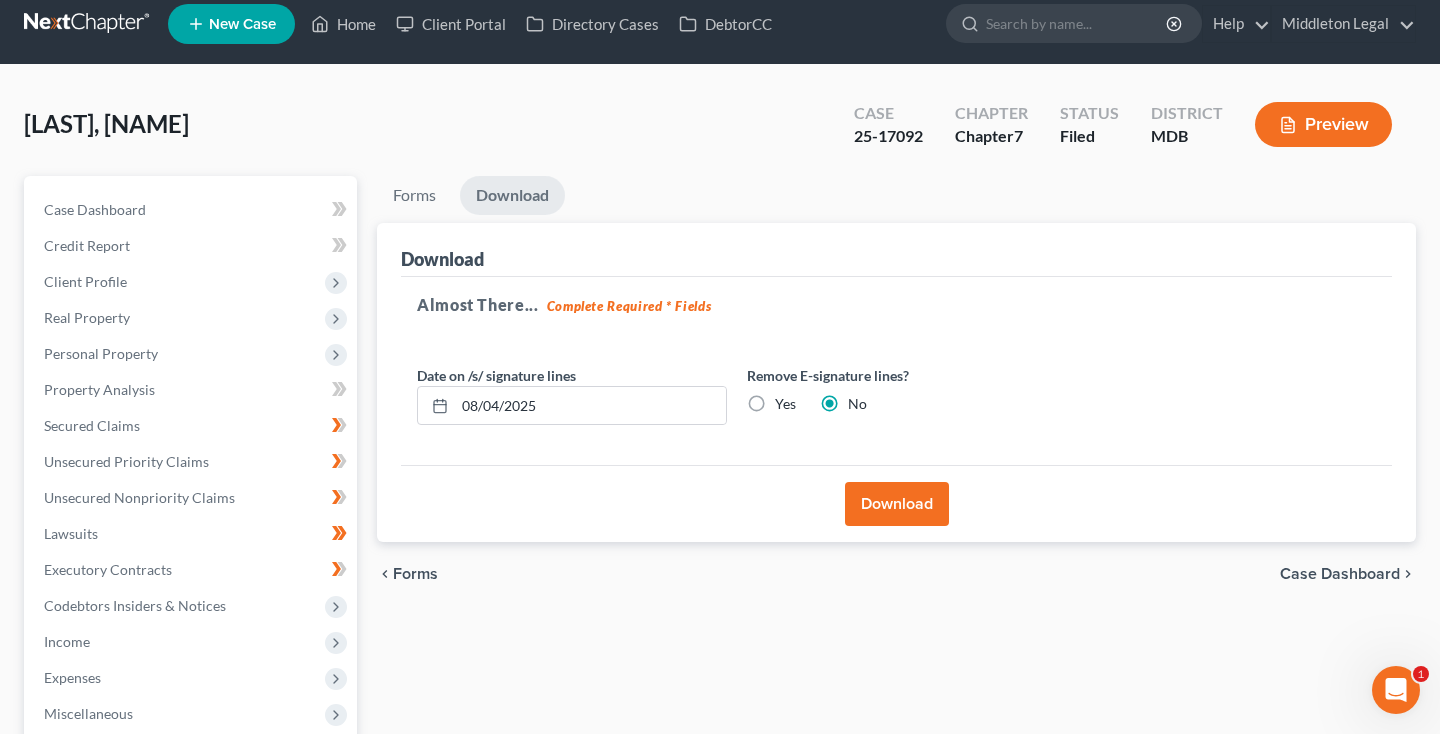 scroll, scrollTop: 331, scrollLeft: 0, axis: vertical 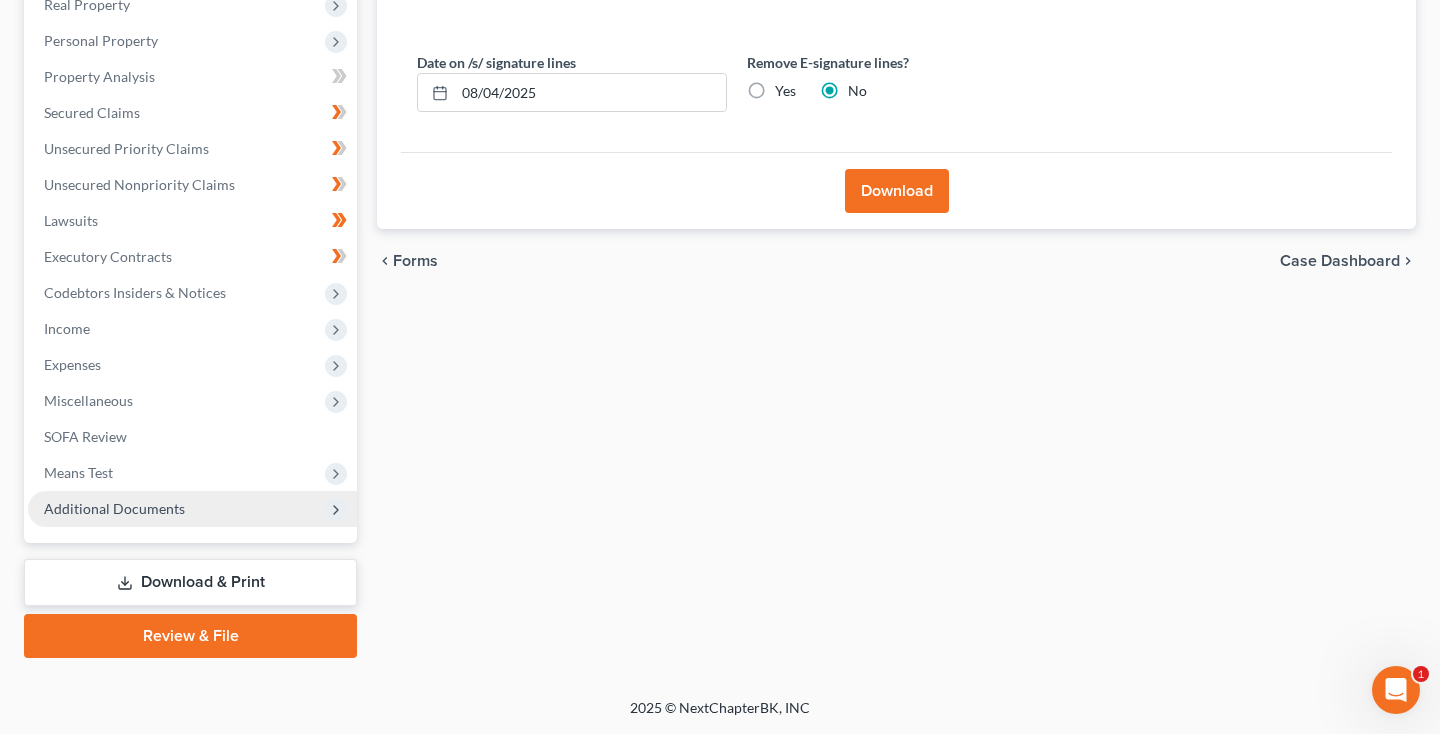 click on "Additional Documents" at bounding box center [114, 508] 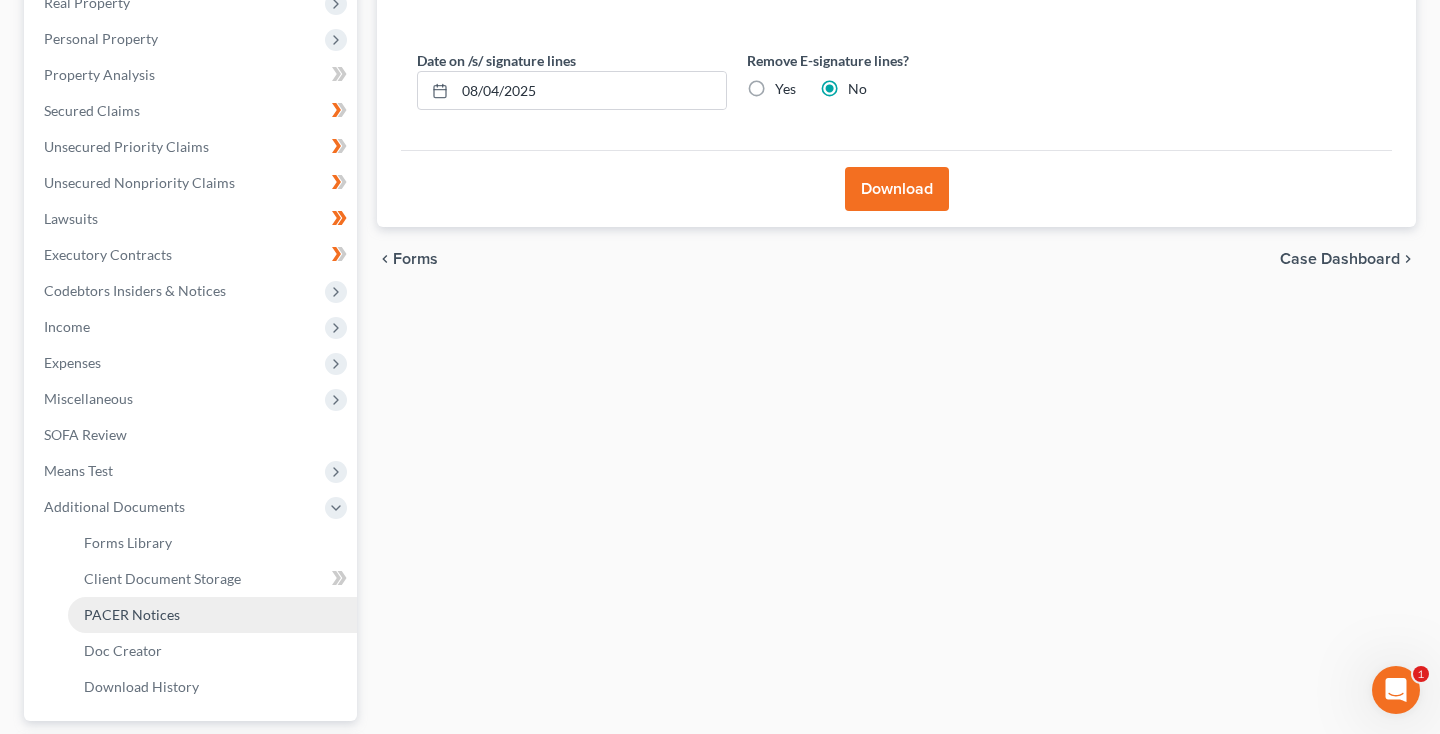 click on "PACER Notices" at bounding box center (132, 614) 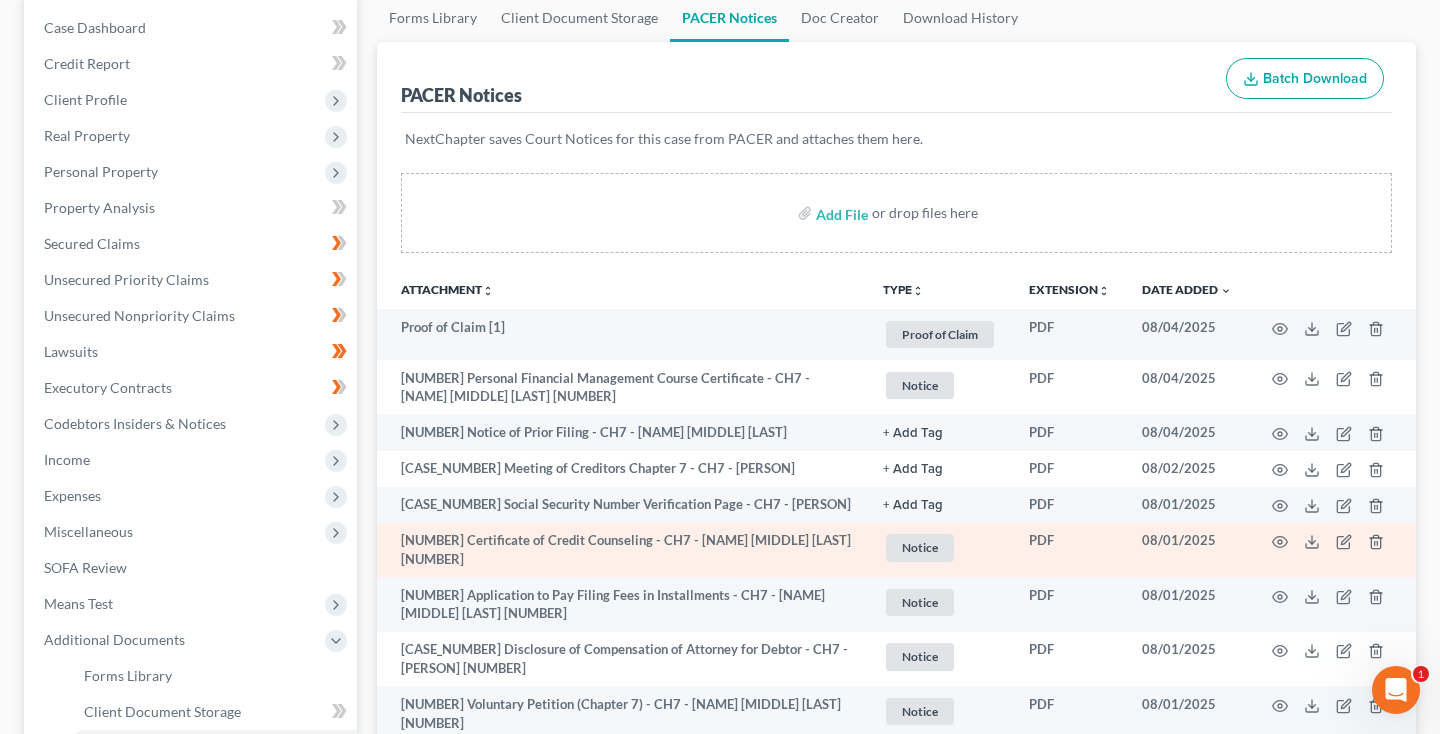 scroll, scrollTop: 305, scrollLeft: 0, axis: vertical 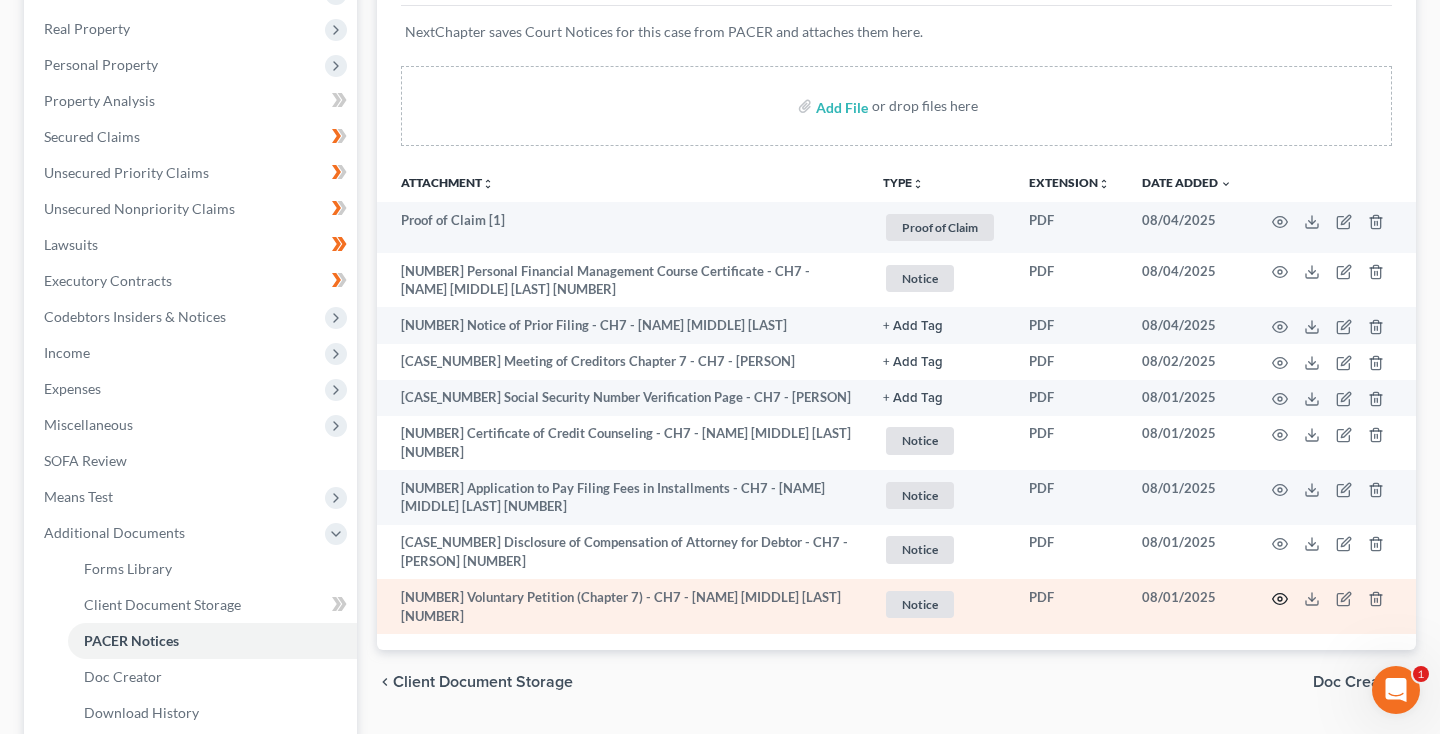 click 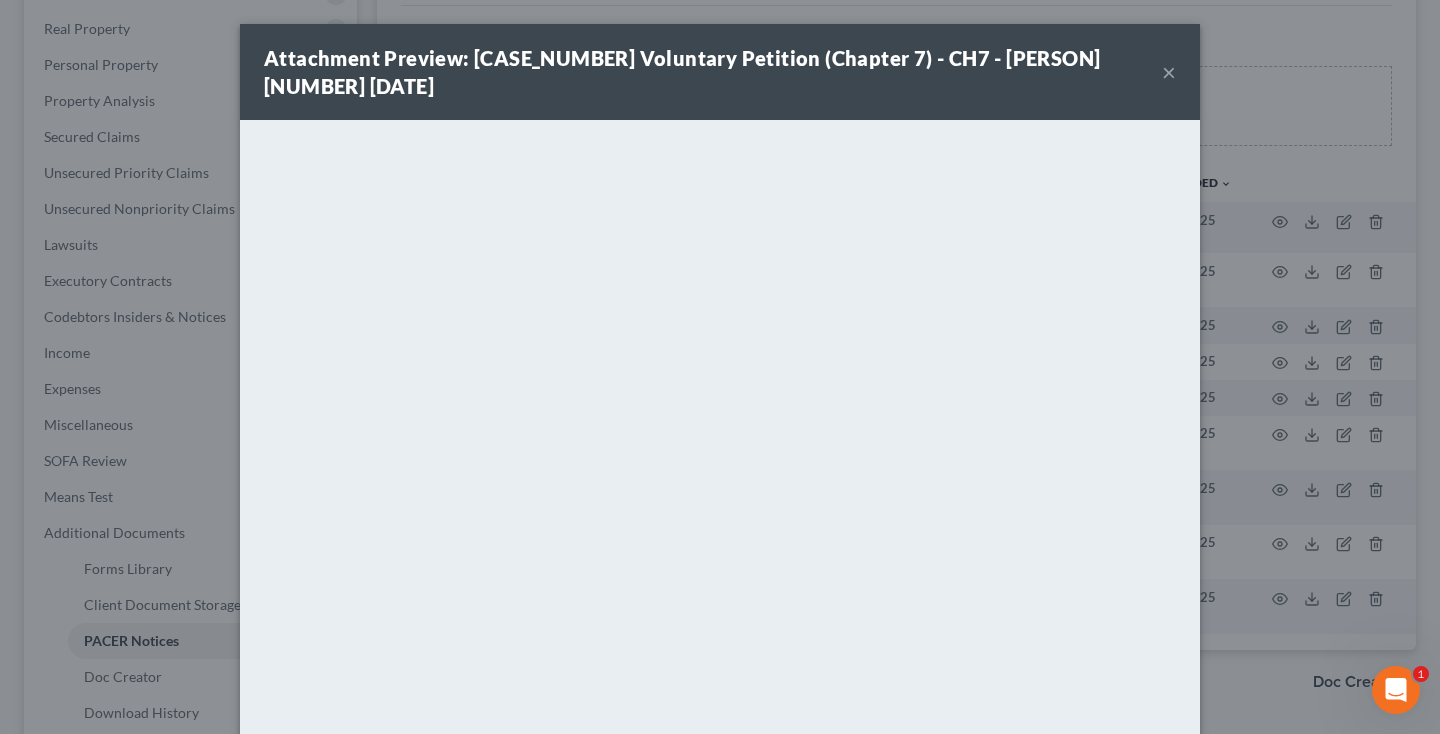 scroll, scrollTop: 379, scrollLeft: 0, axis: vertical 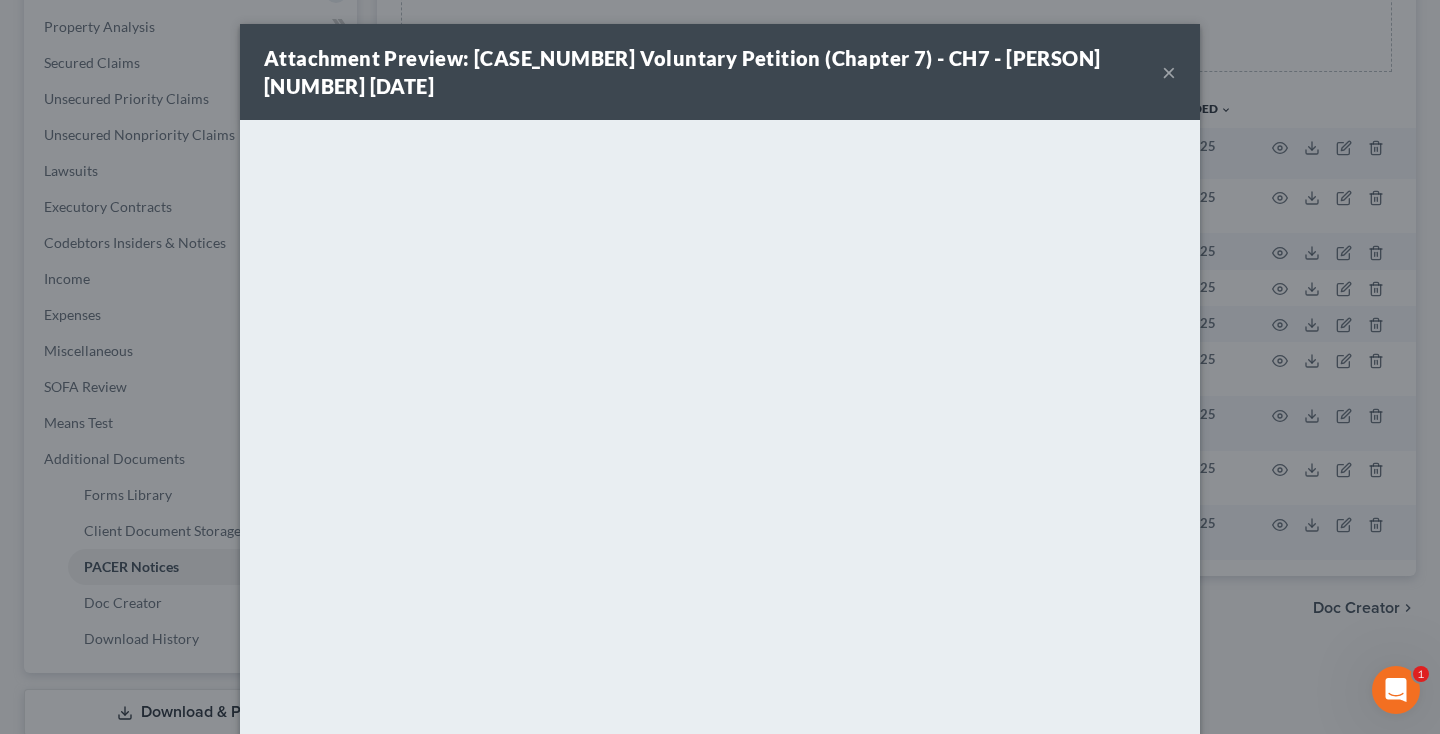 click on "×" at bounding box center [1169, 72] 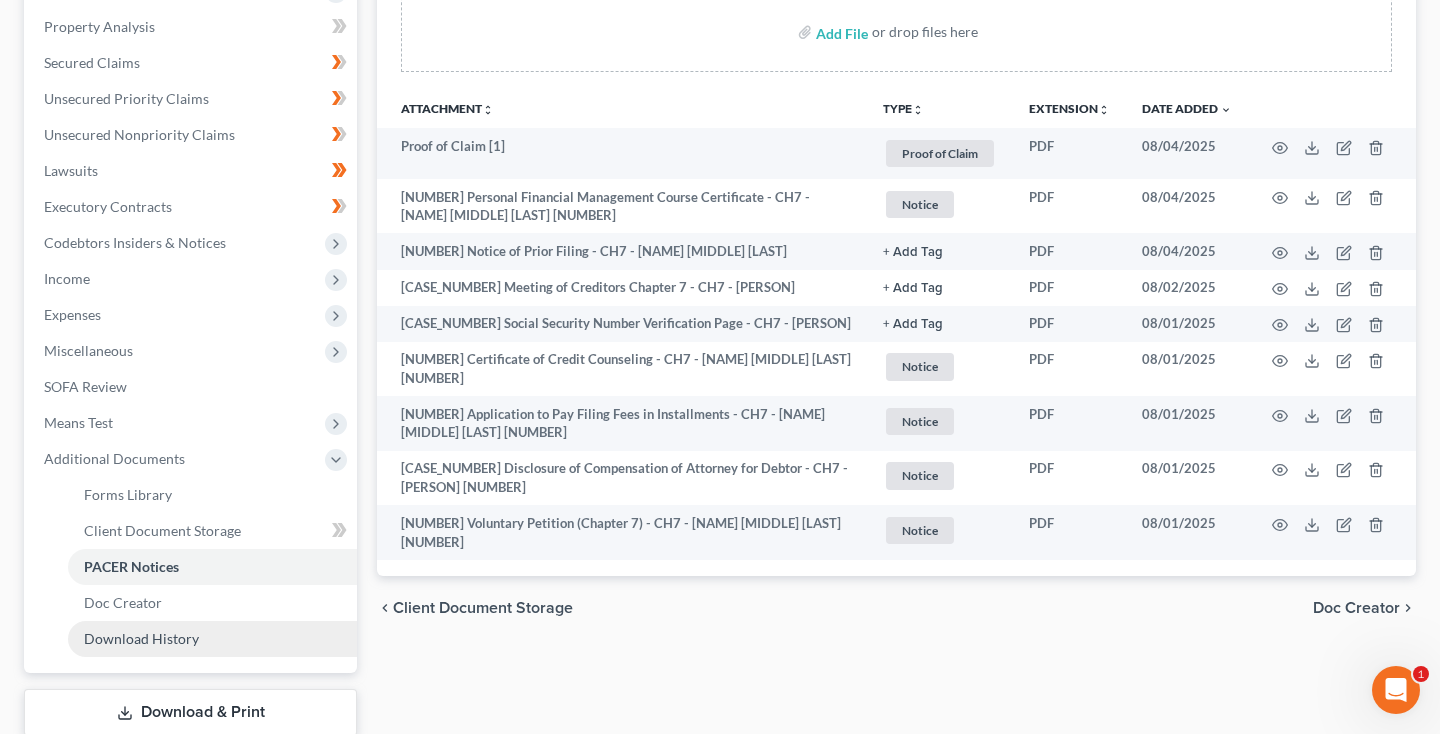 click on "Download History" at bounding box center [141, 638] 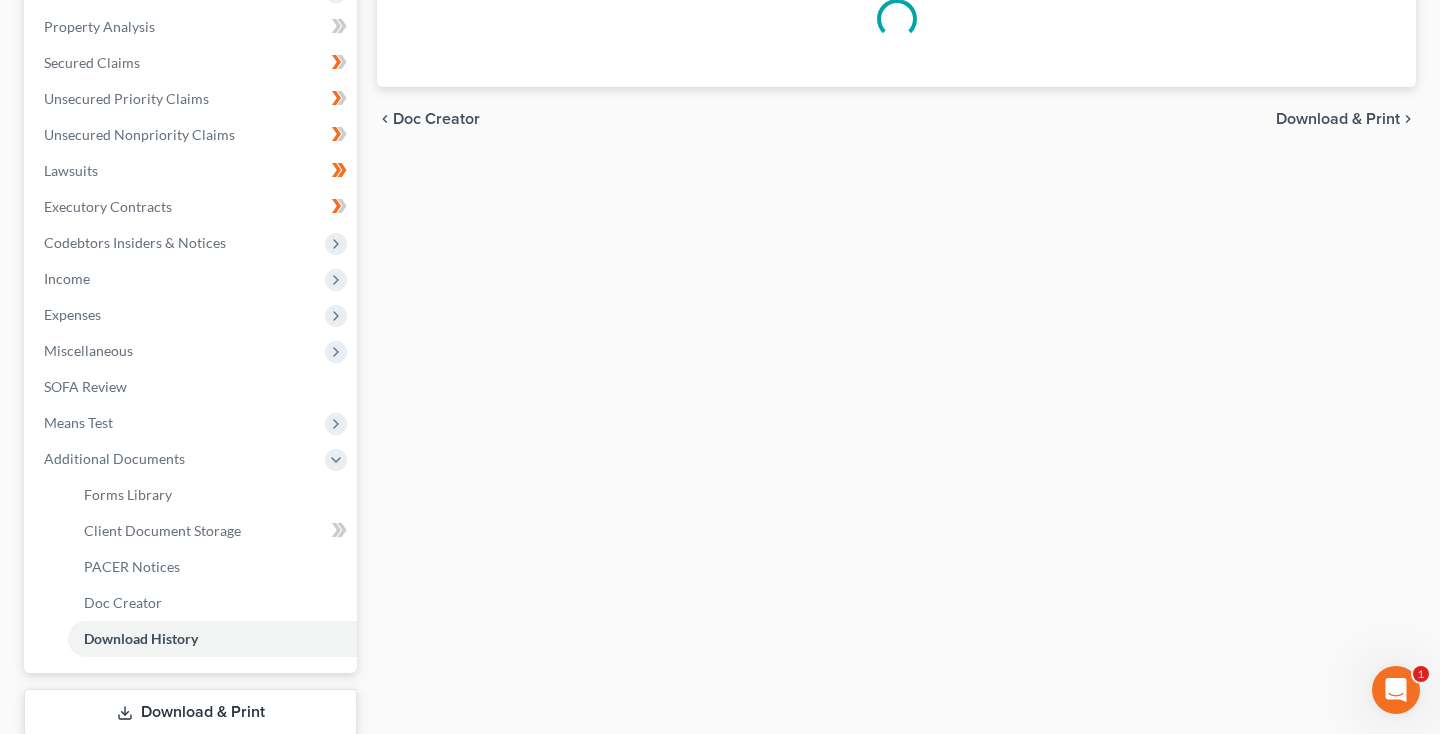 click on "Download & Print" at bounding box center (190, 712) 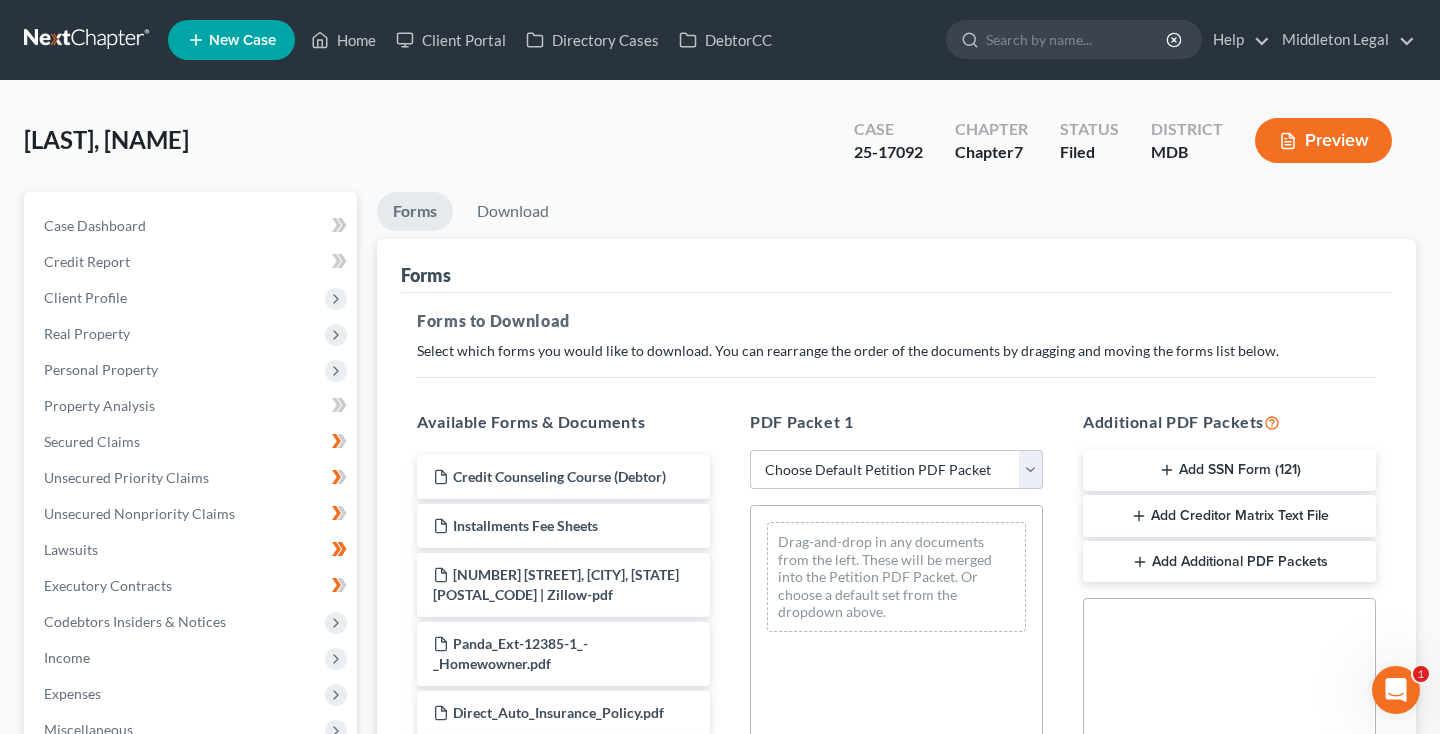 scroll, scrollTop: 489, scrollLeft: 0, axis: vertical 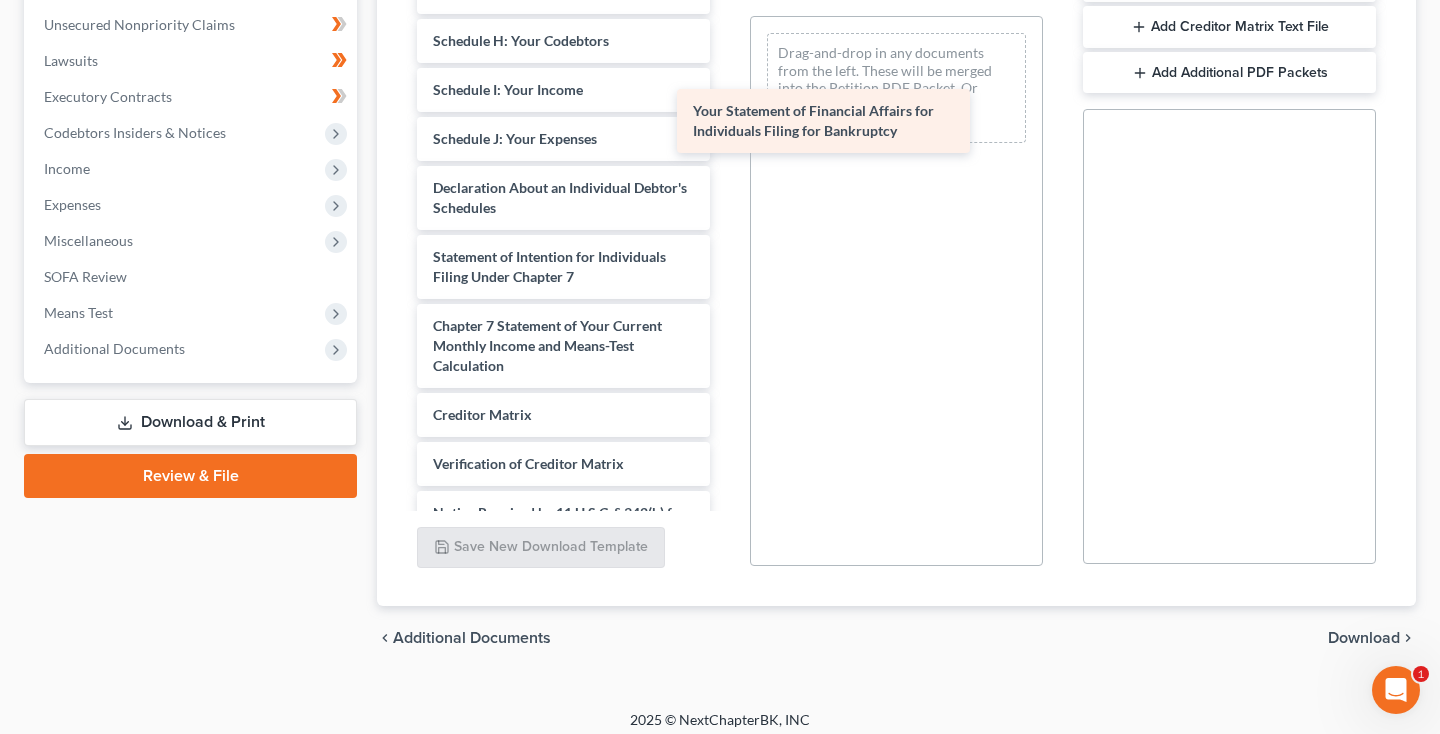 drag, startPoint x: 597, startPoint y: 265, endPoint x: 876, endPoint y: 99, distance: 324.64905 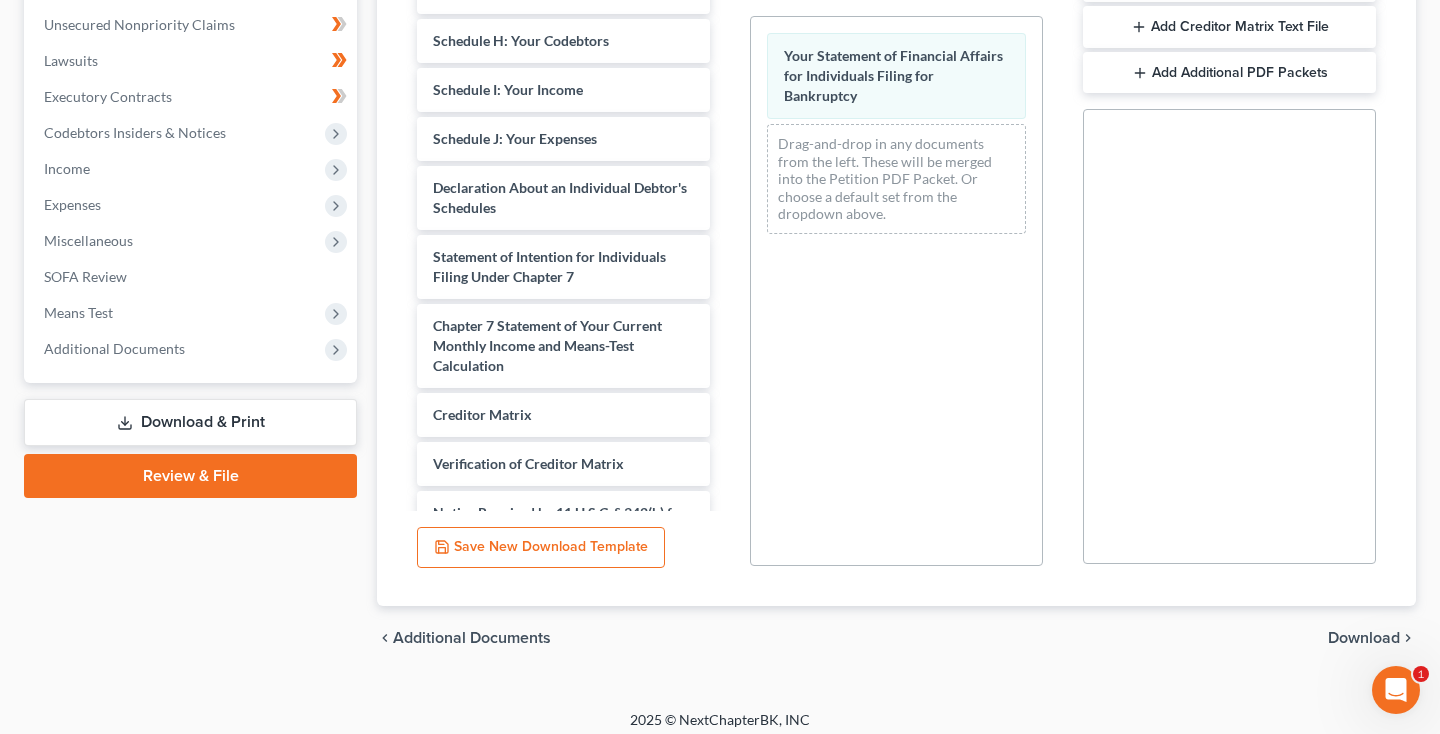 click on "Download" at bounding box center (1364, 638) 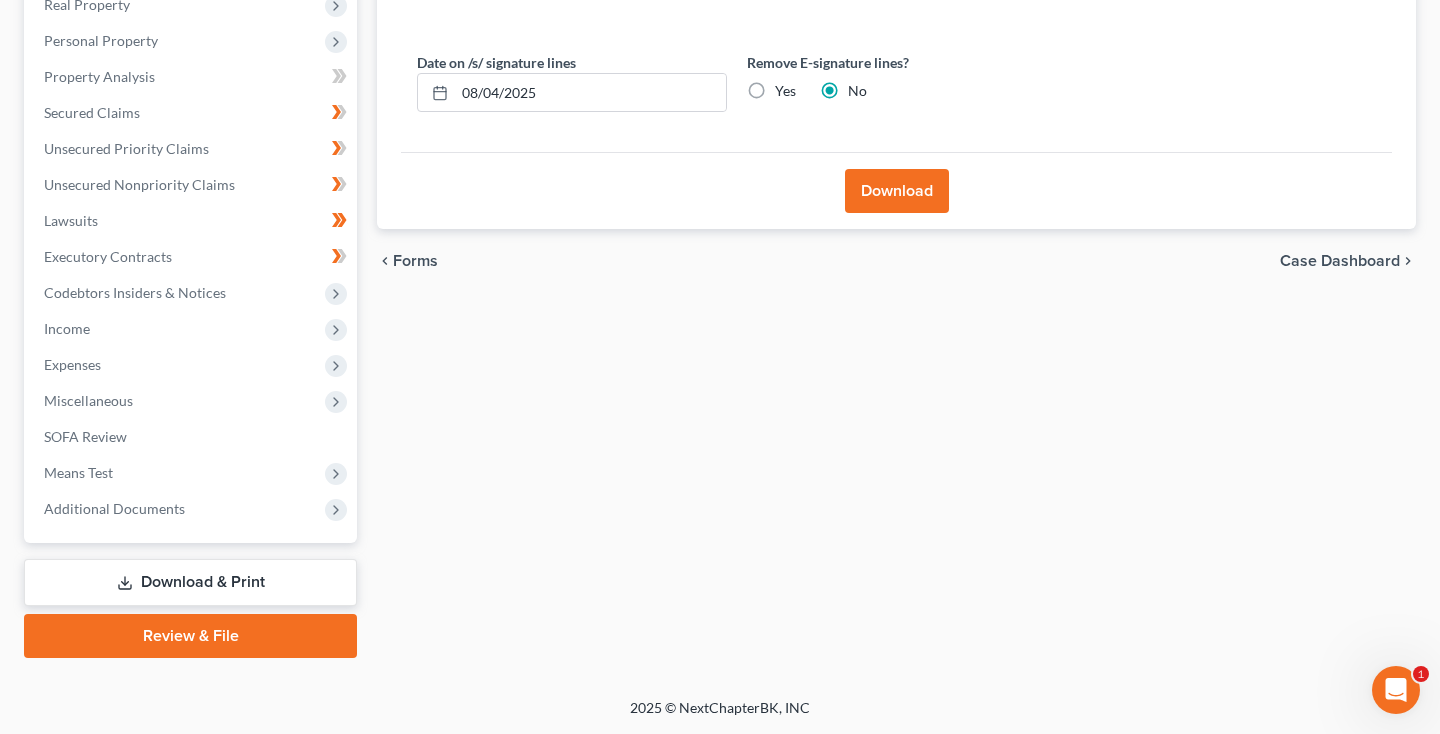 click on "Download" at bounding box center (897, 191) 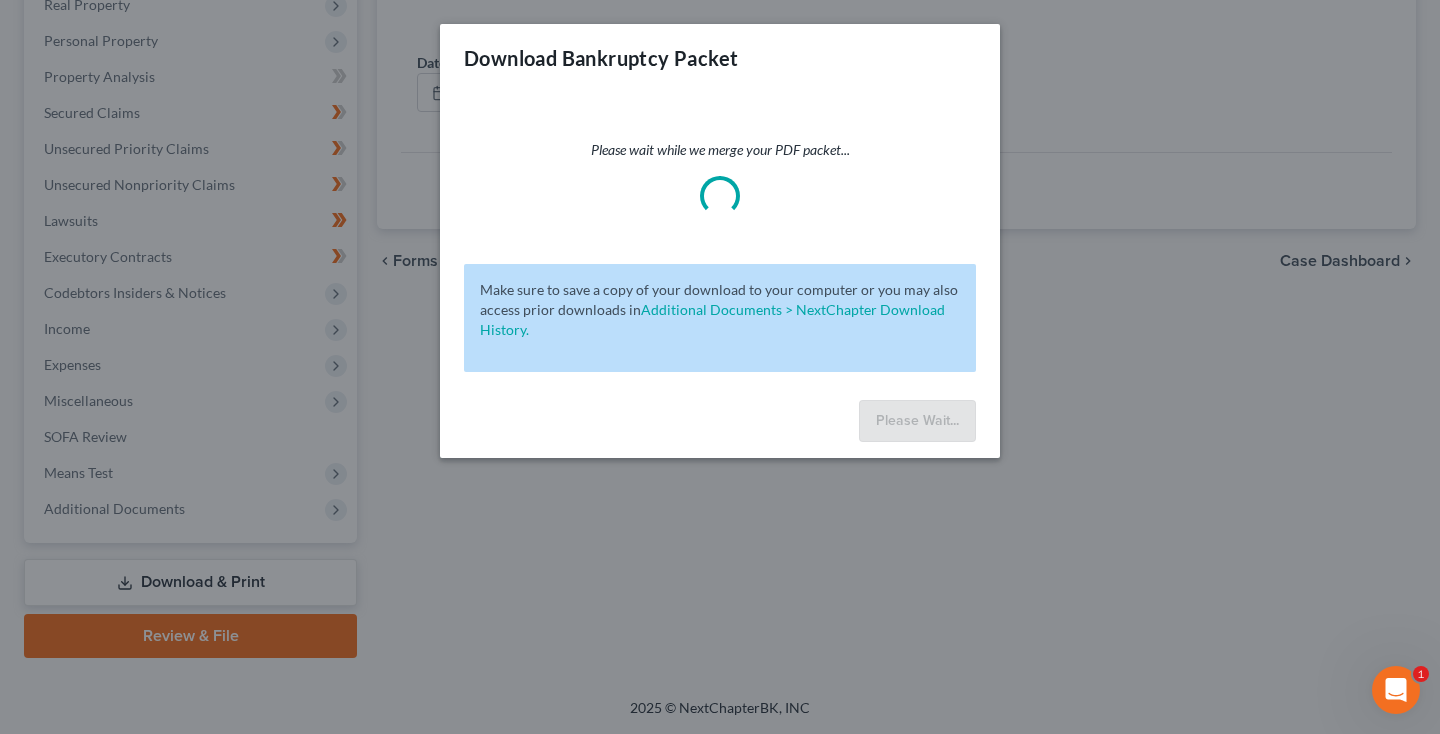 scroll, scrollTop: 14, scrollLeft: 0, axis: vertical 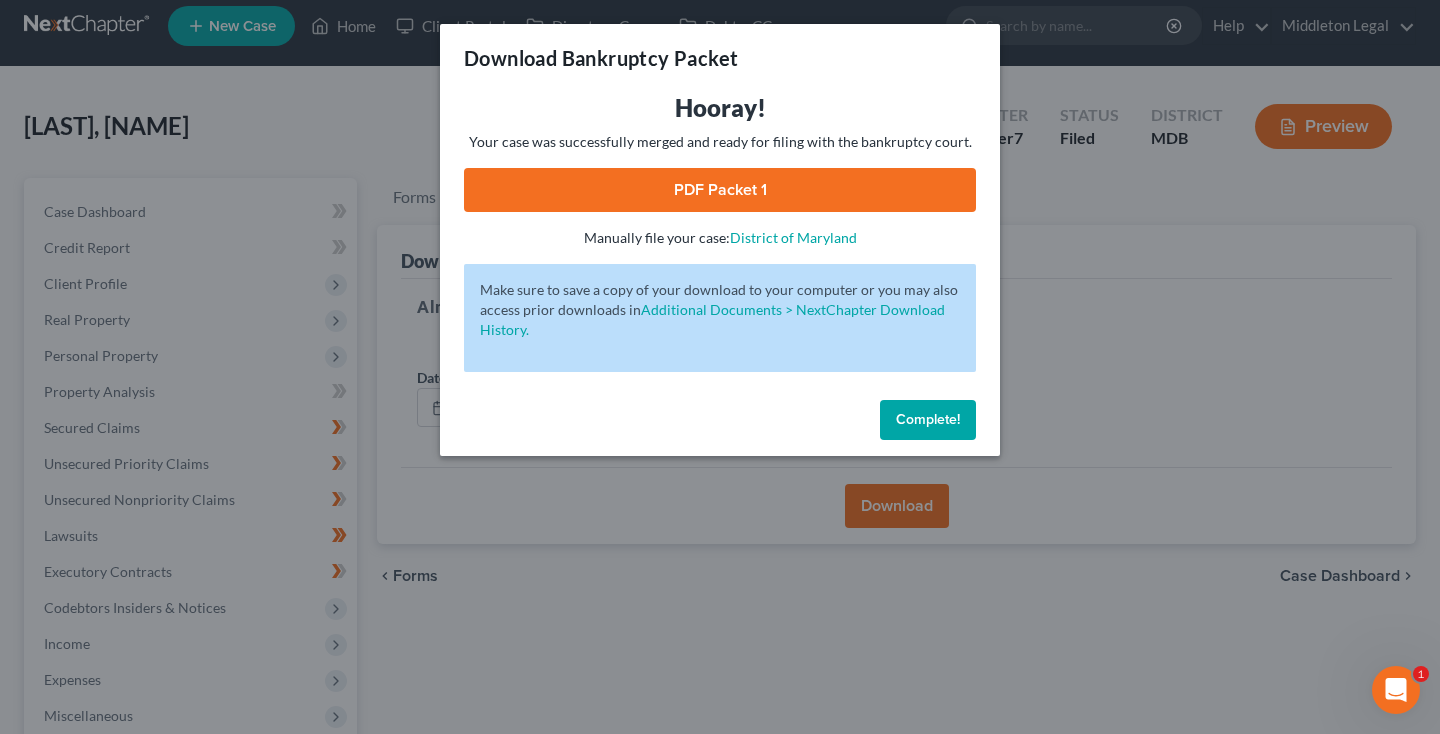 click on "PDF Packet 1" at bounding box center [720, 190] 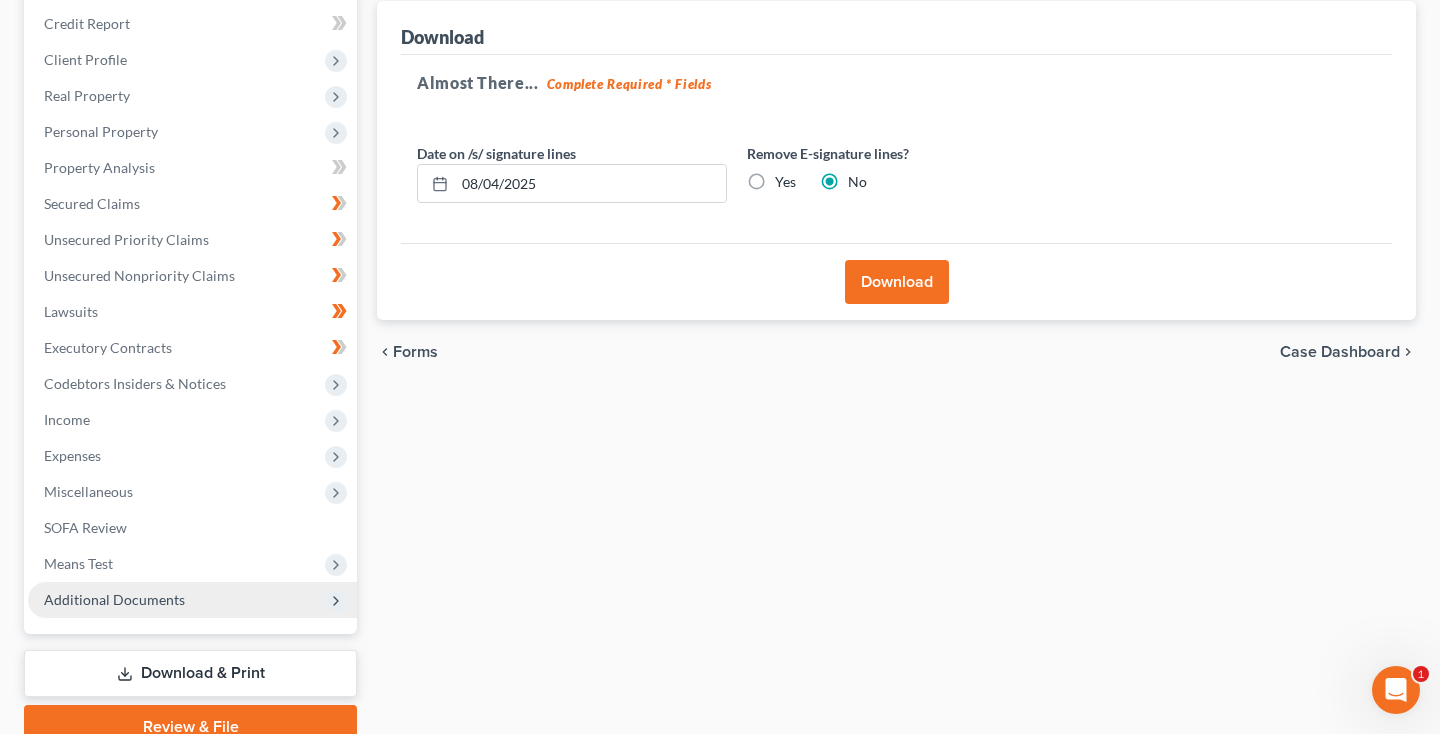 scroll, scrollTop: 297, scrollLeft: 0, axis: vertical 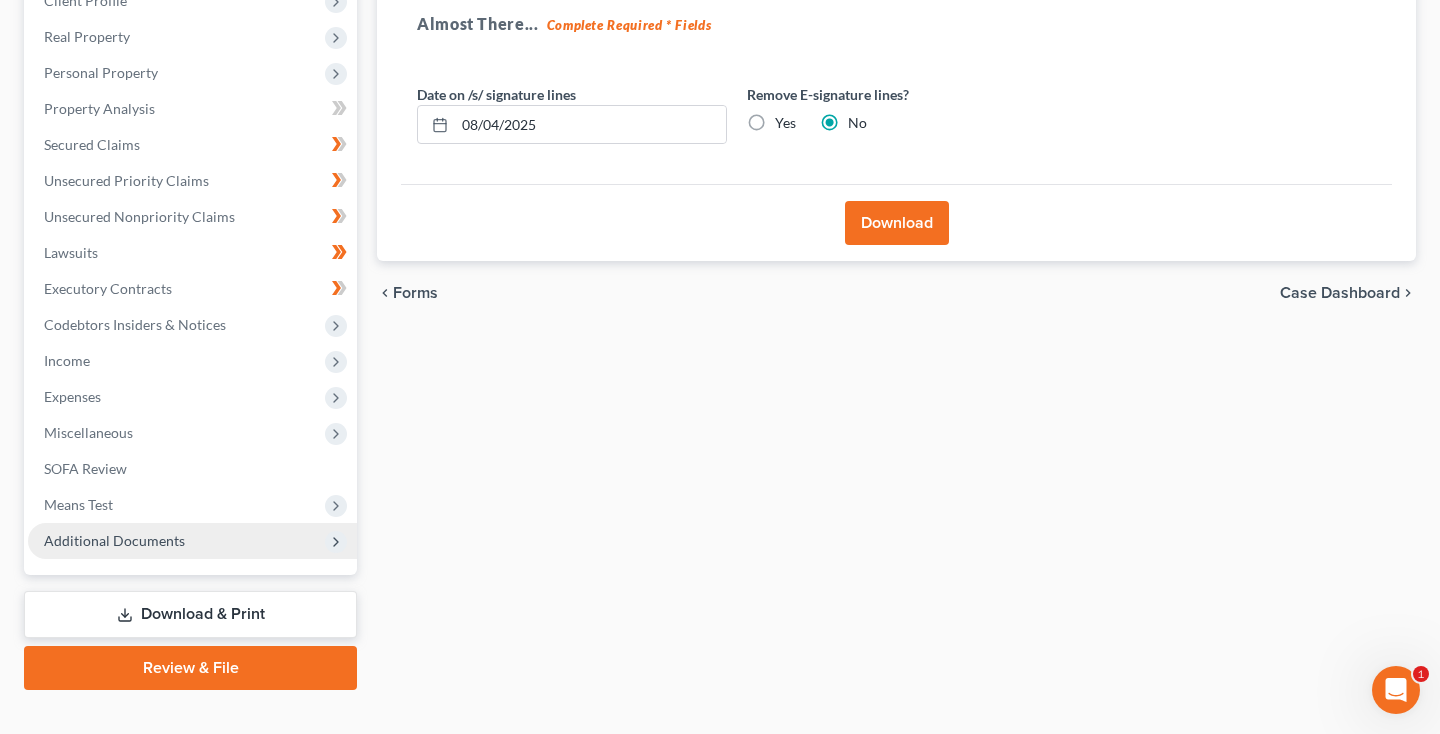 click on "Additional Documents" at bounding box center [192, 541] 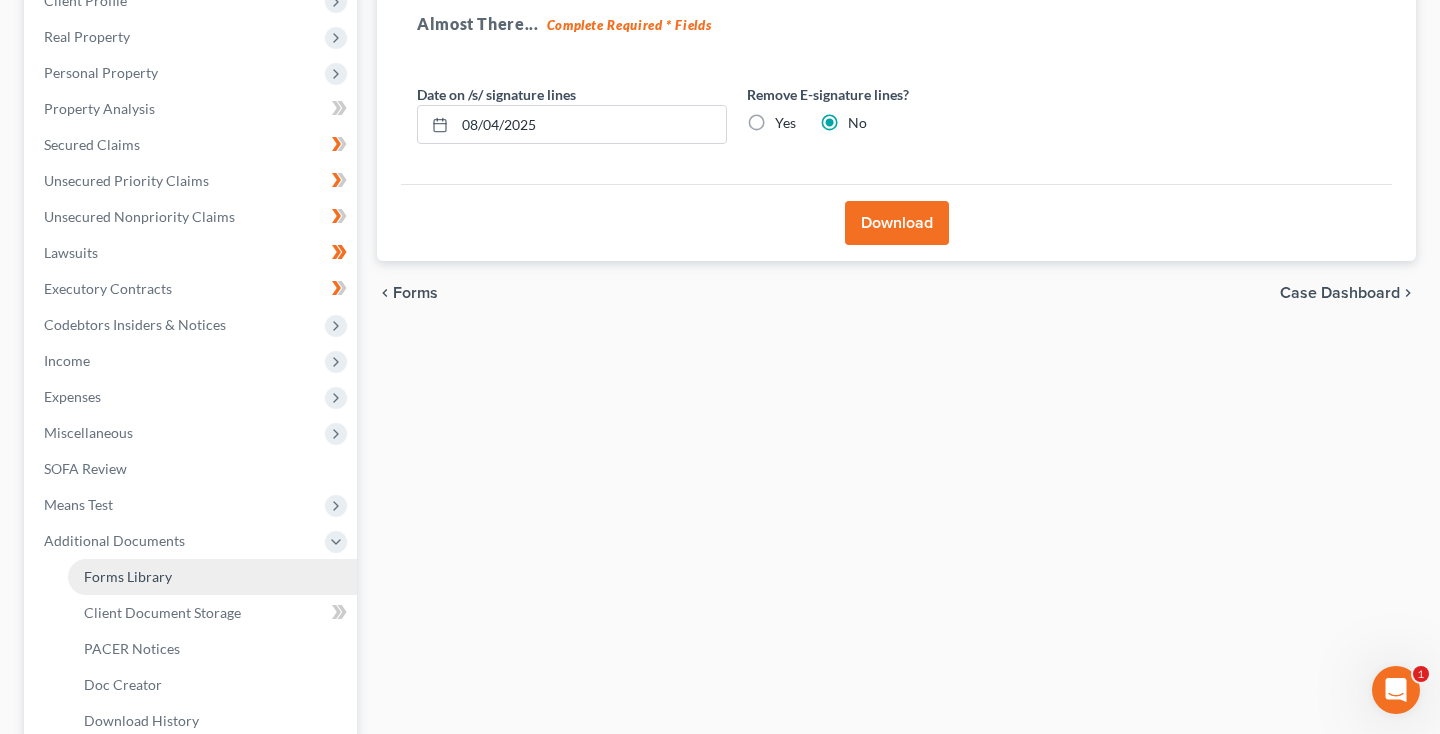 click on "Forms Library" at bounding box center [128, 576] 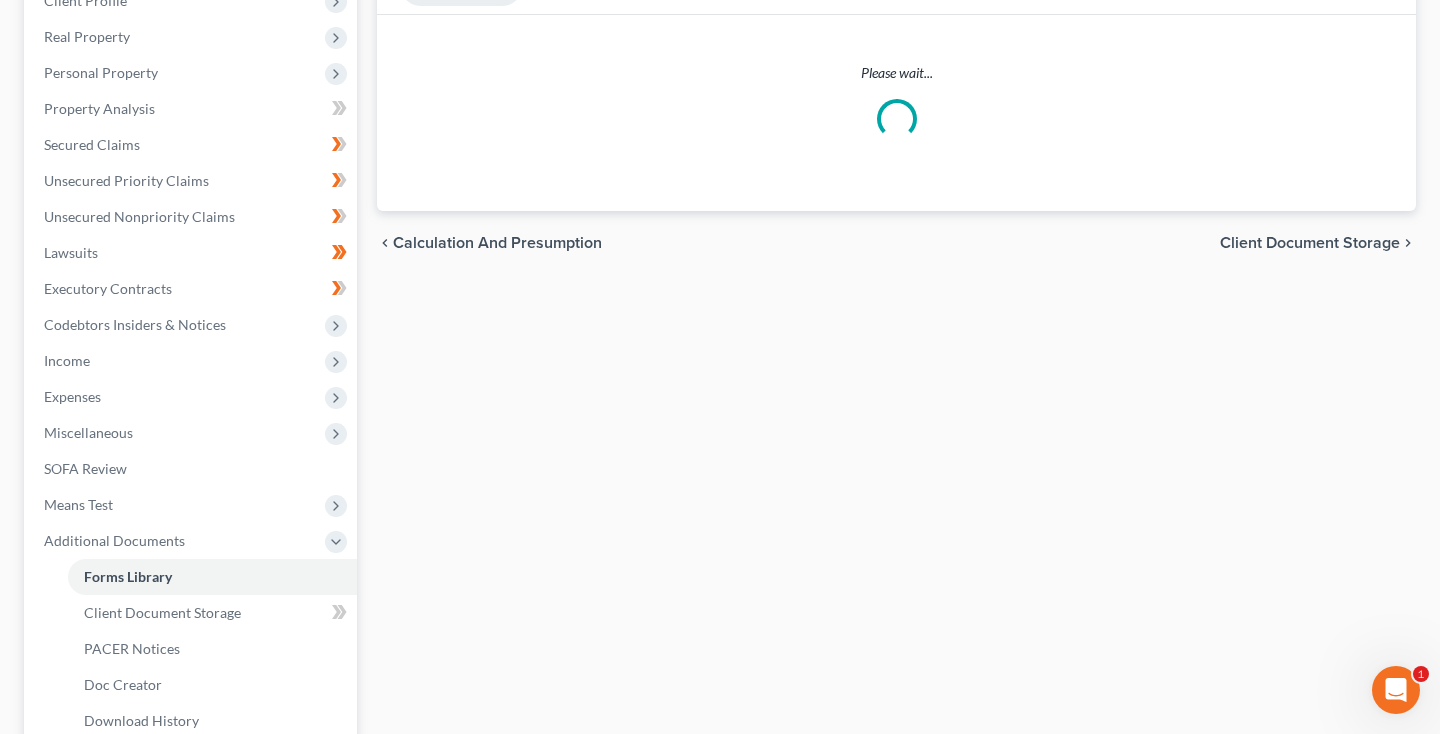 click on "Download & Print" at bounding box center (190, 794) 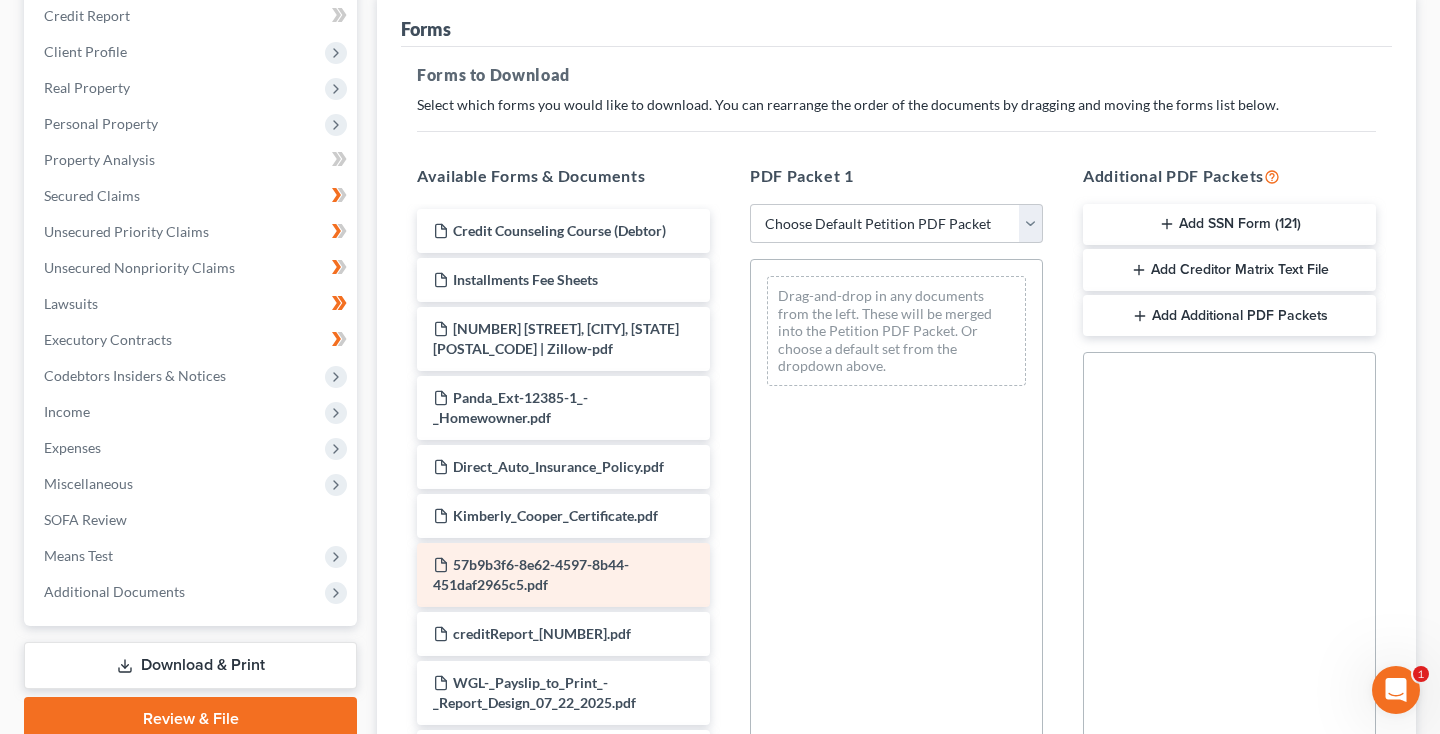 scroll, scrollTop: 350, scrollLeft: 0, axis: vertical 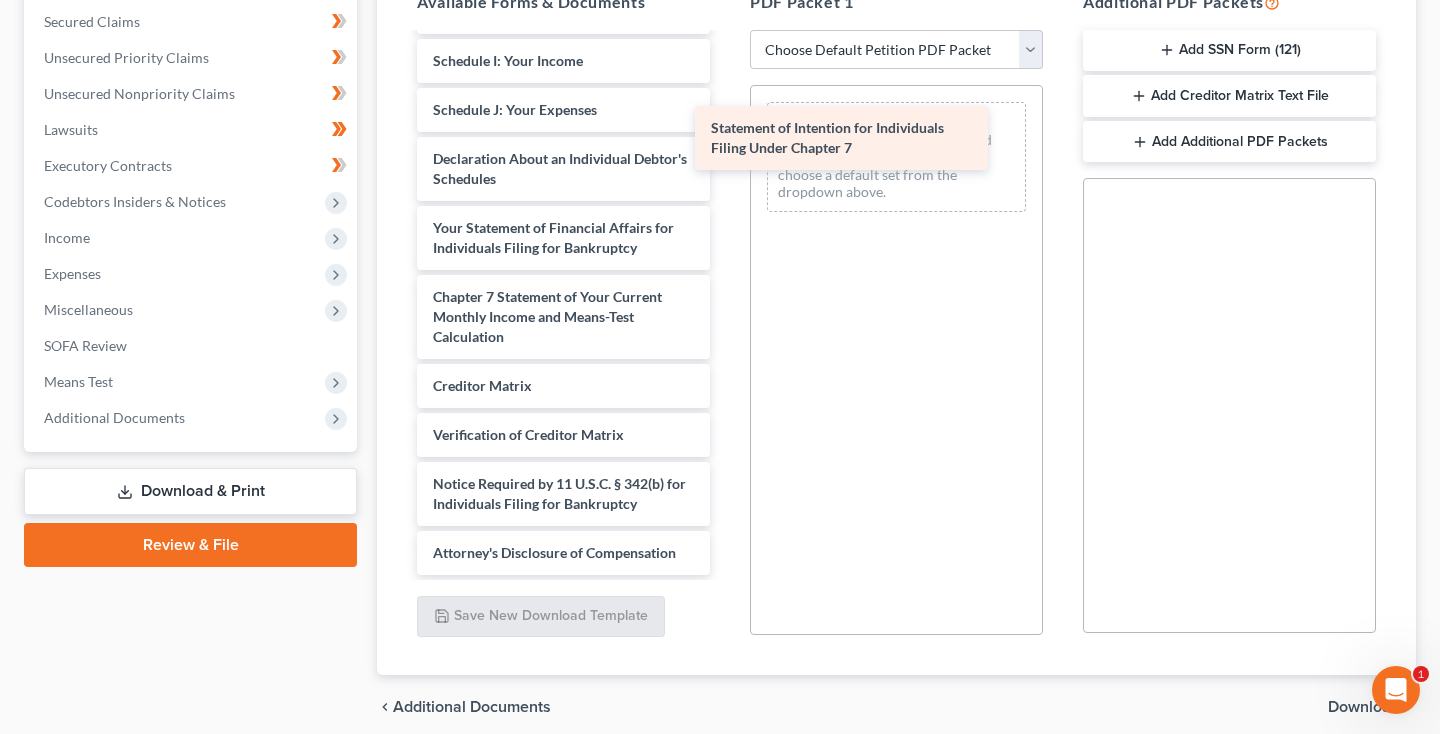 drag, startPoint x: 593, startPoint y: 236, endPoint x: 871, endPoint y: 137, distance: 295.10168 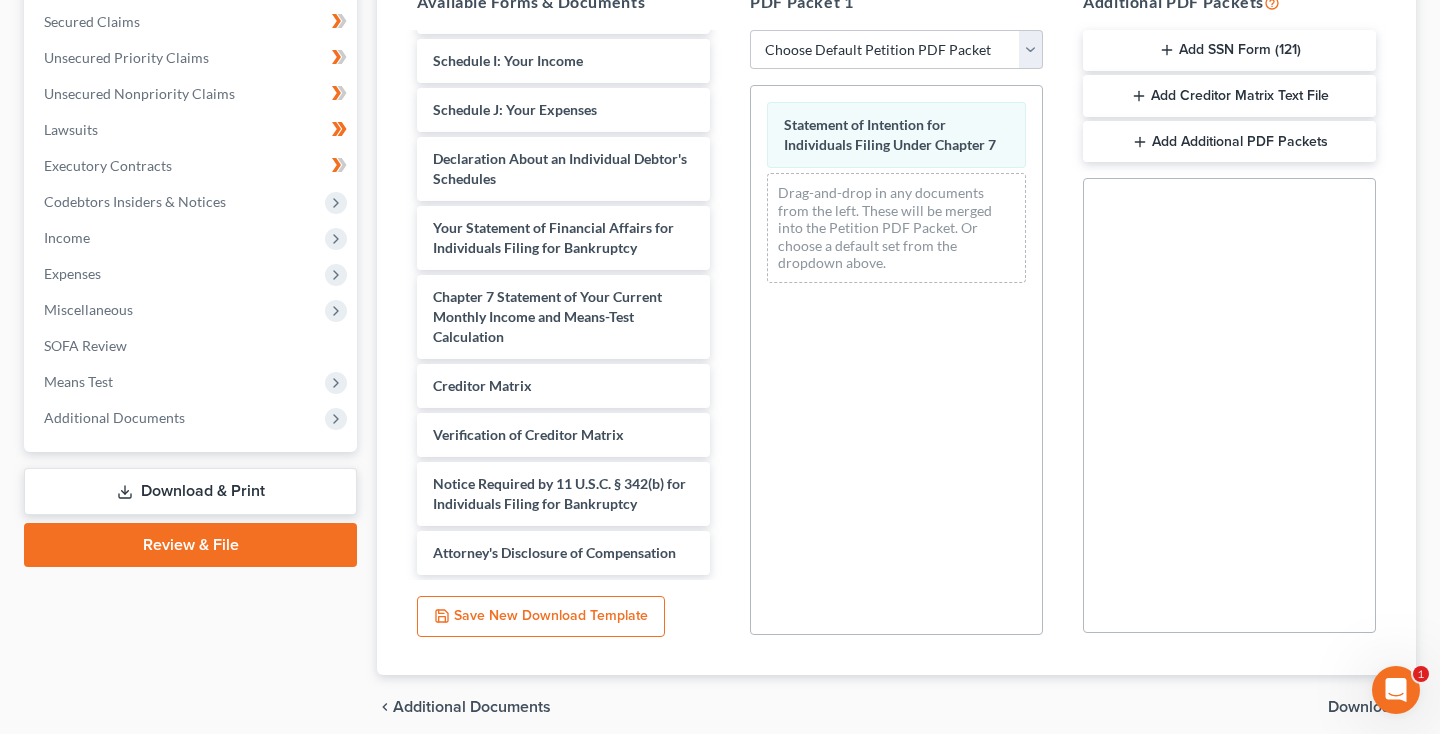 click on "Download" at bounding box center [1364, 707] 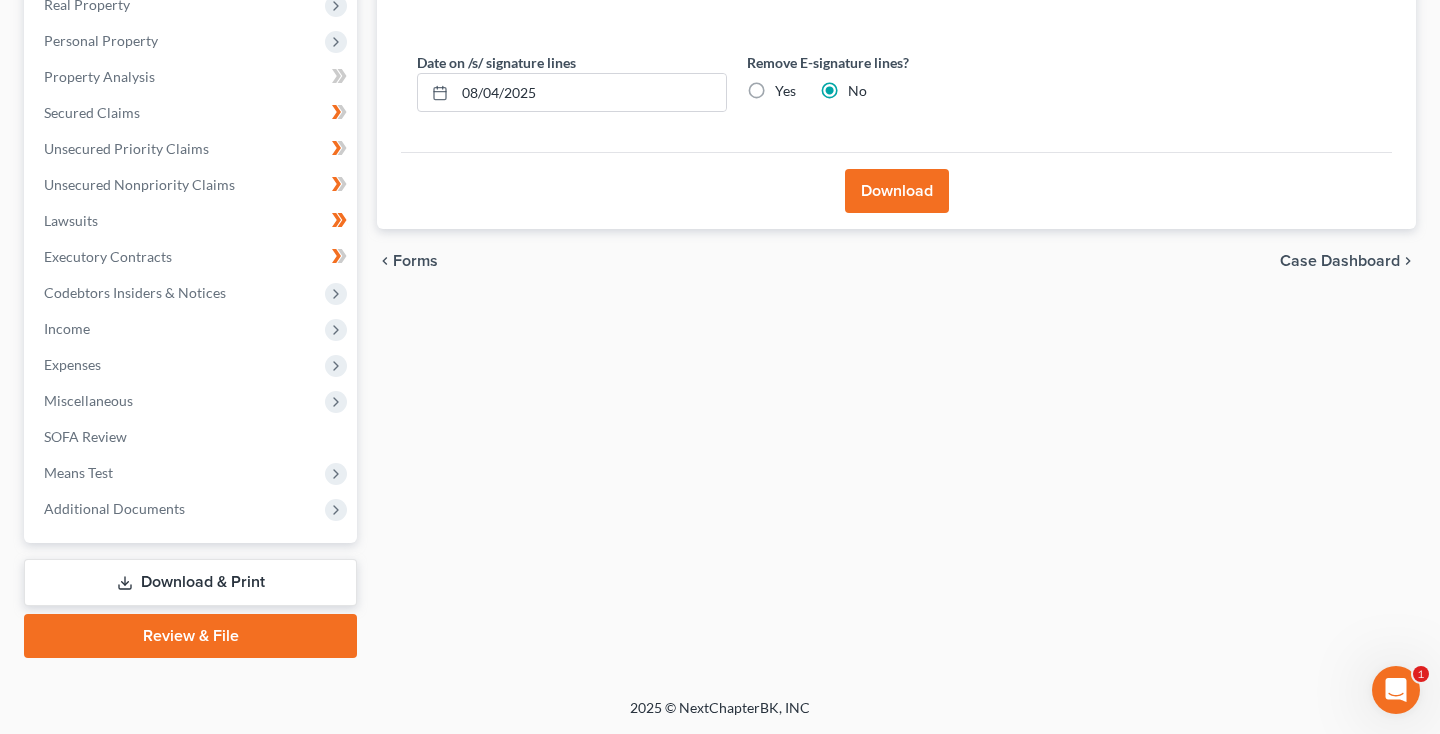 click on "Download" at bounding box center (897, 191) 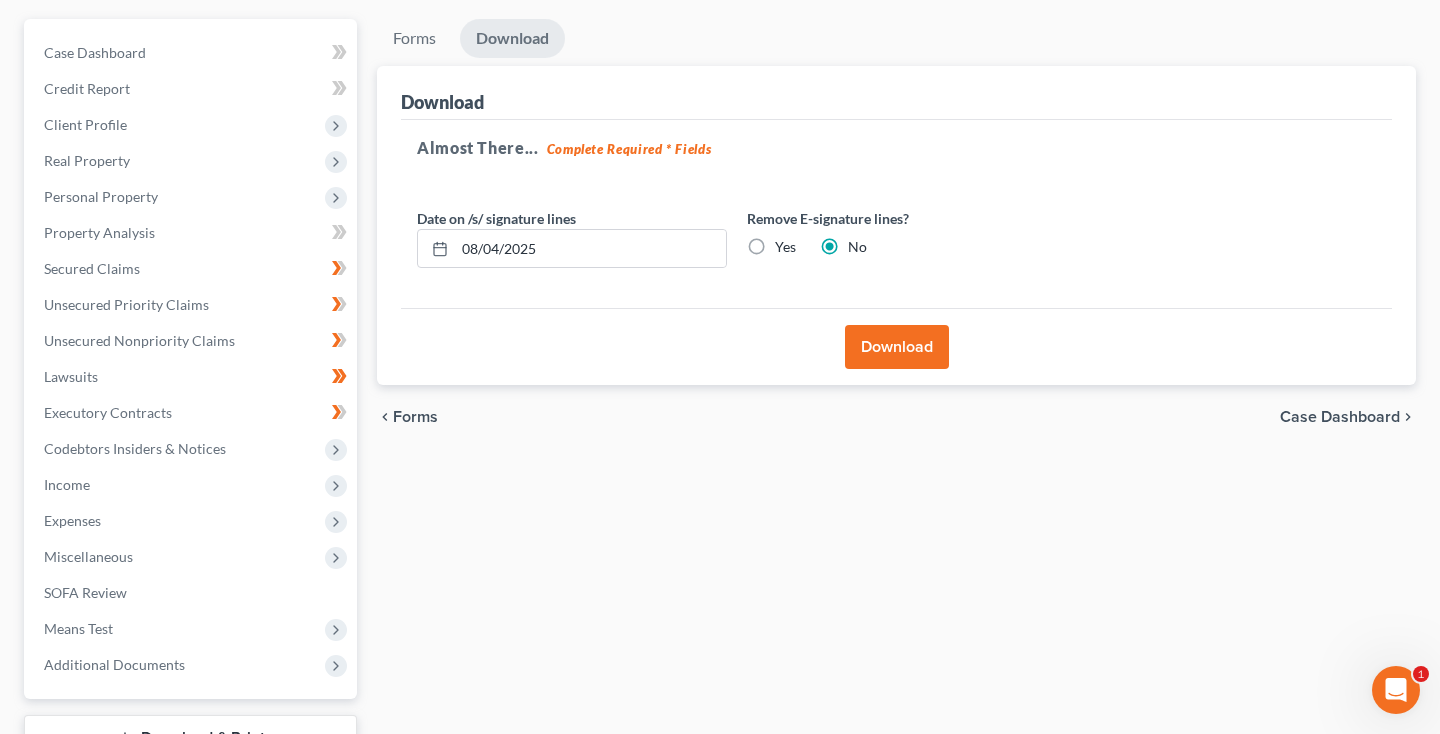 click on "Download" at bounding box center (897, 347) 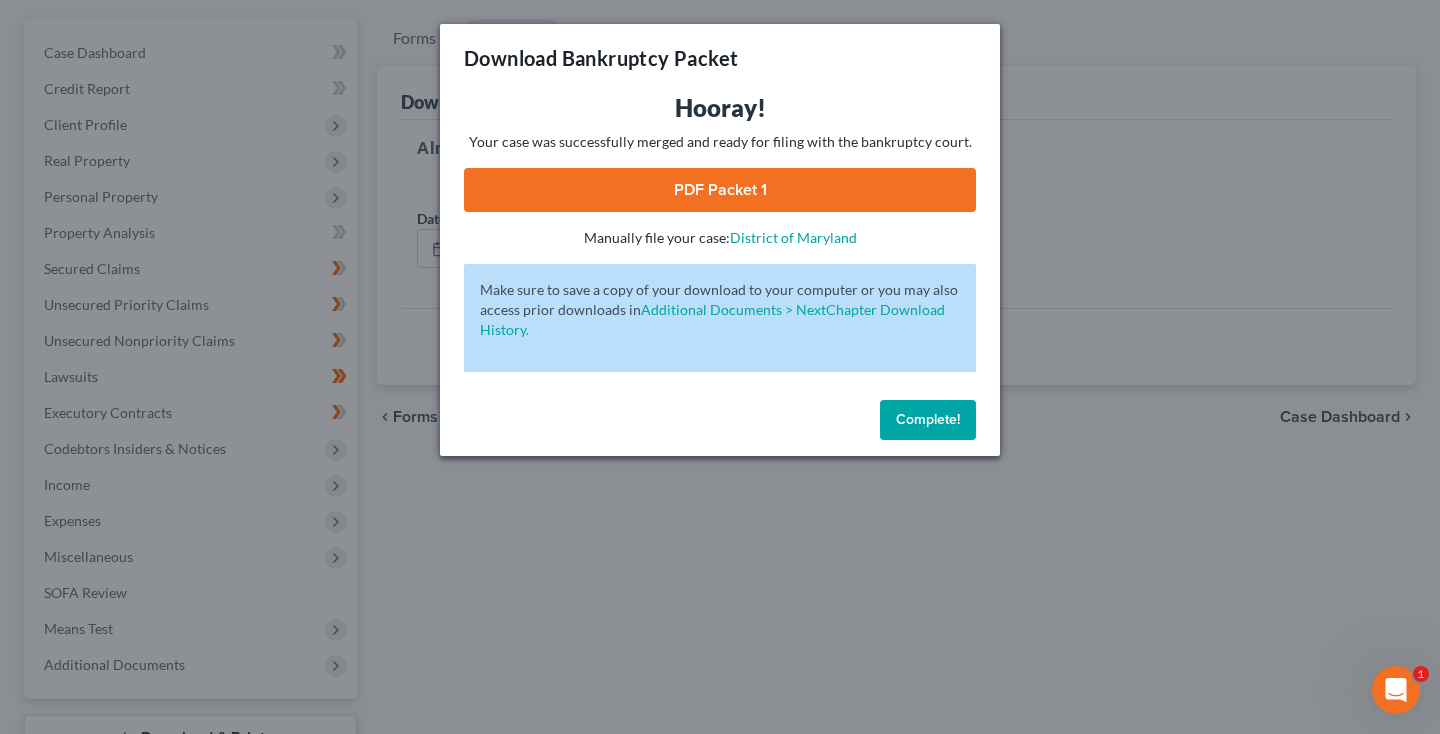 click on "PDF Packet 1" at bounding box center (720, 190) 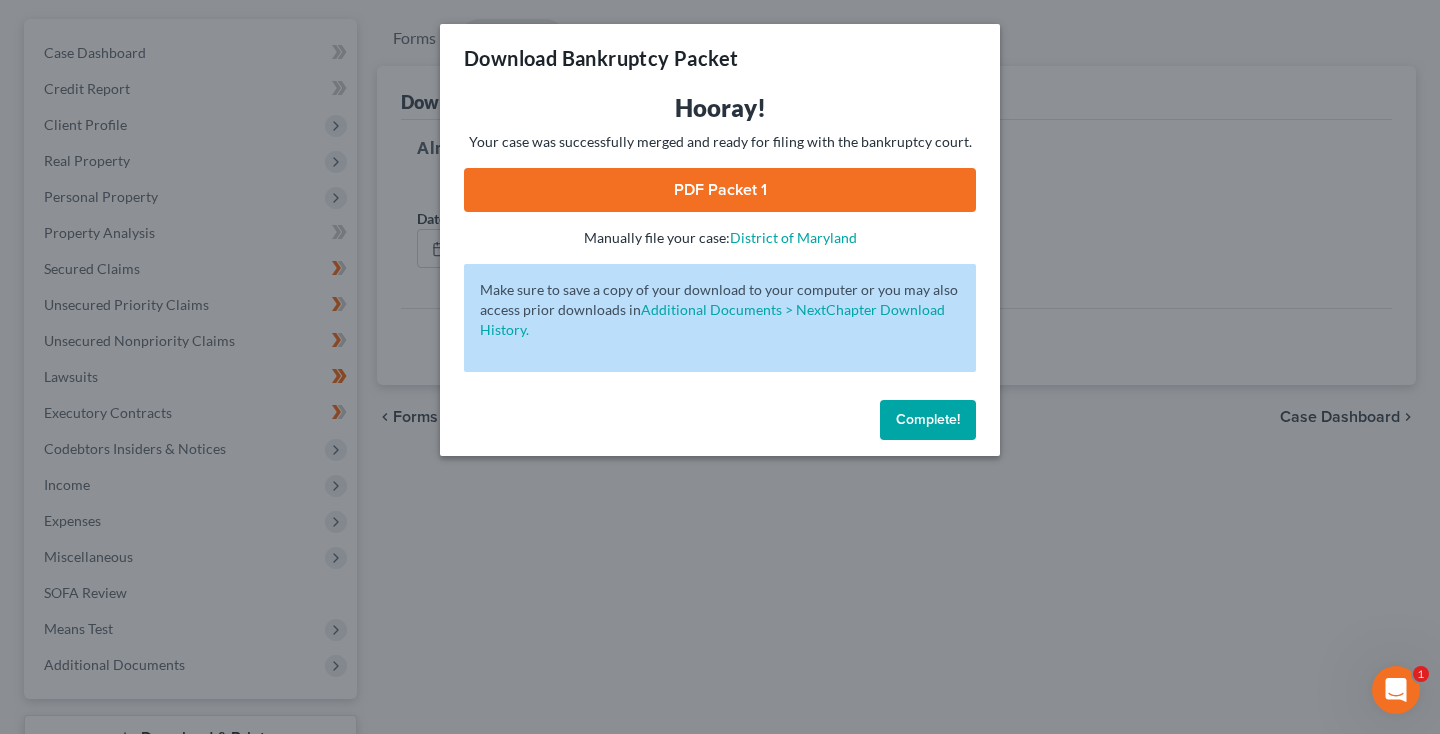 click on "Complete!" at bounding box center [720, 424] 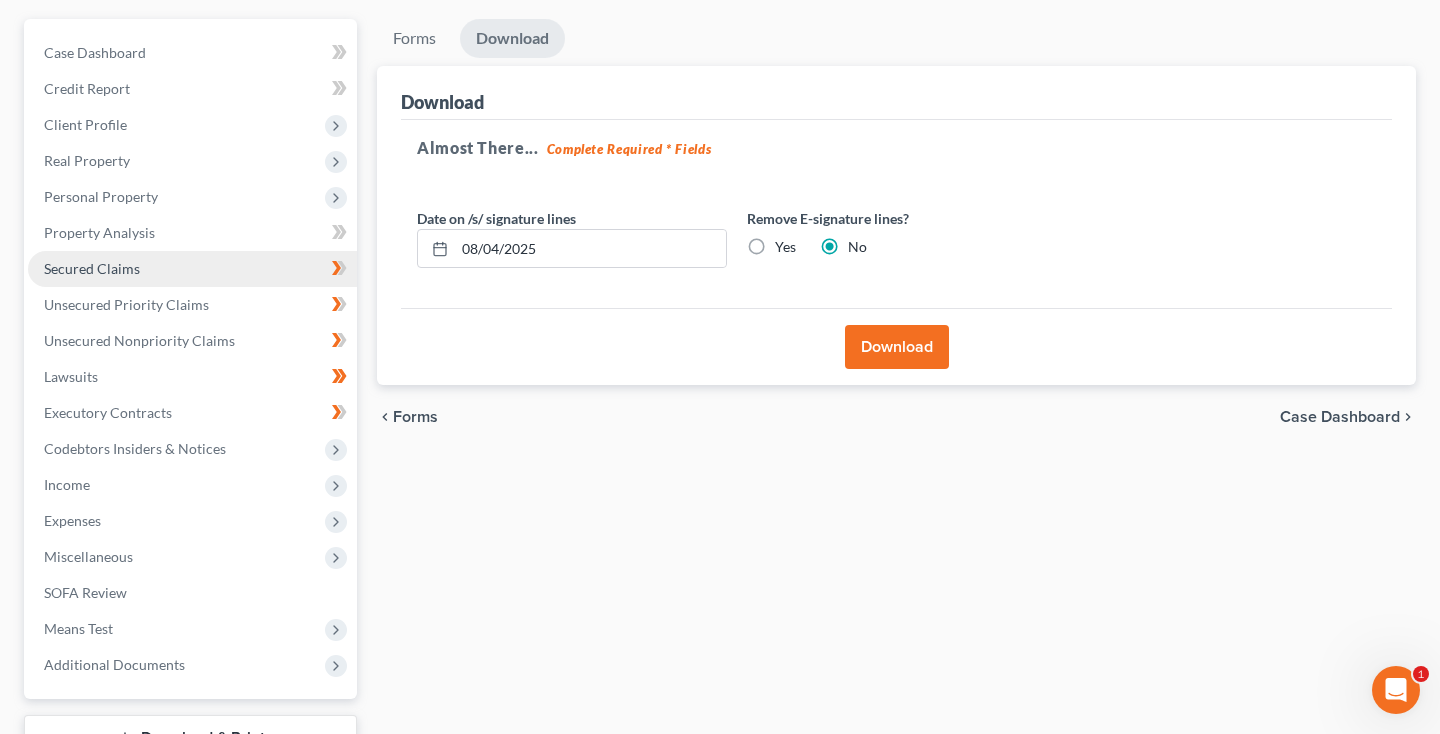 click on "Secured Claims" at bounding box center (92, 268) 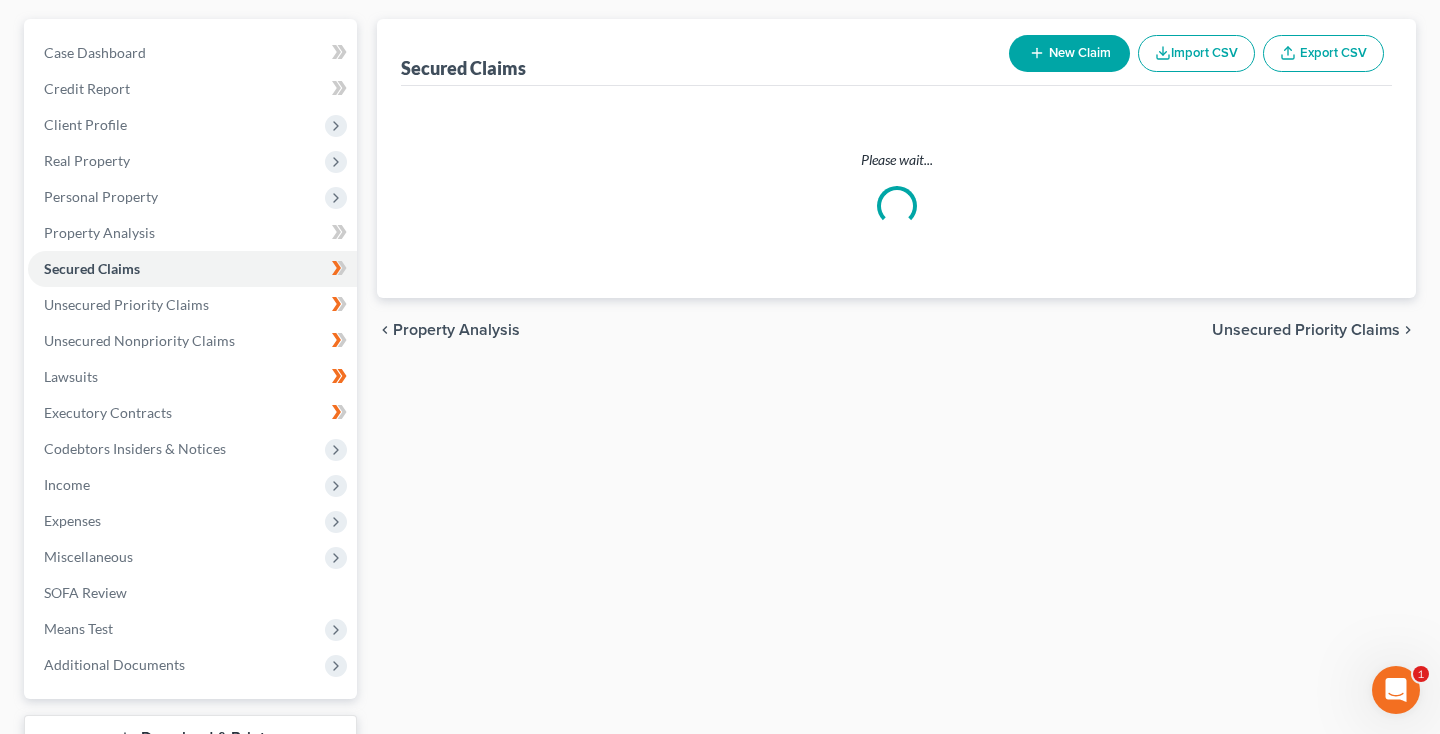 scroll, scrollTop: 0, scrollLeft: 0, axis: both 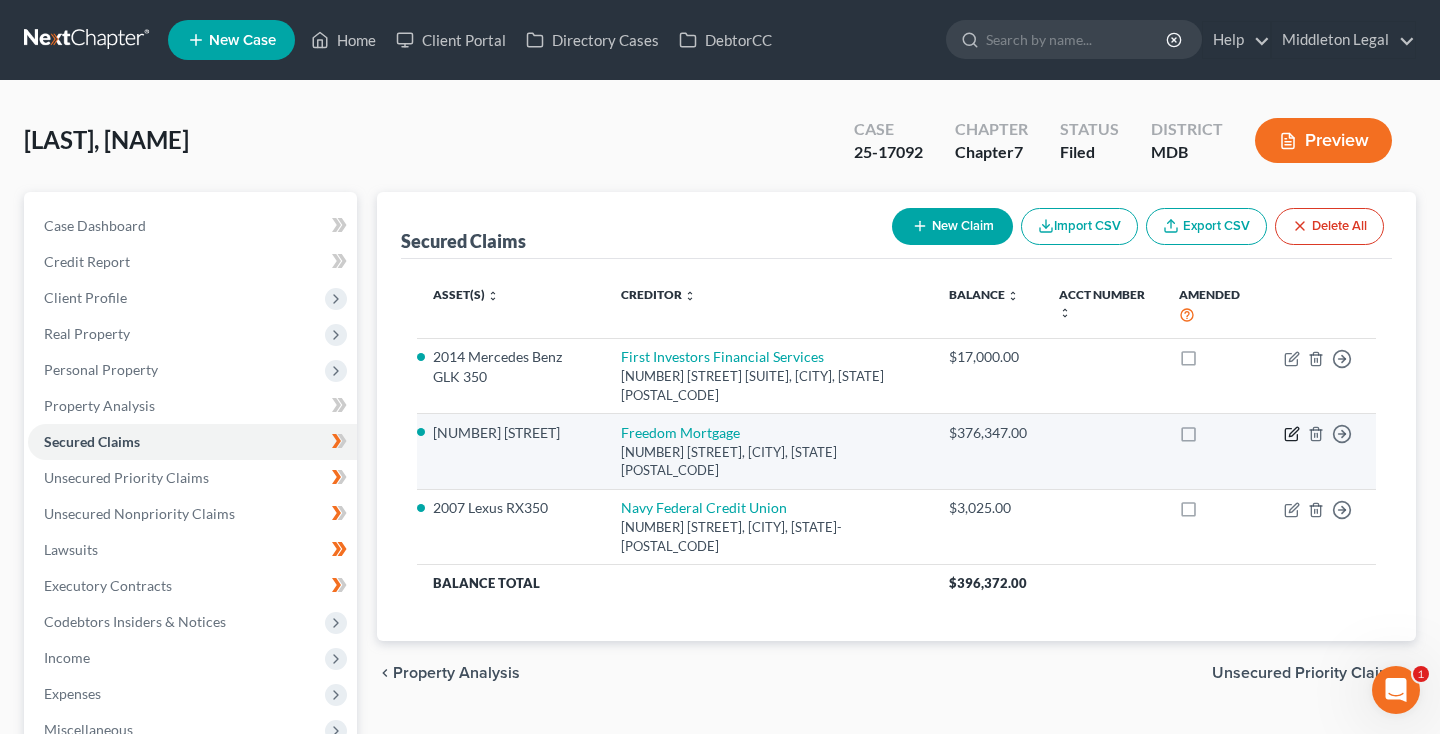 click 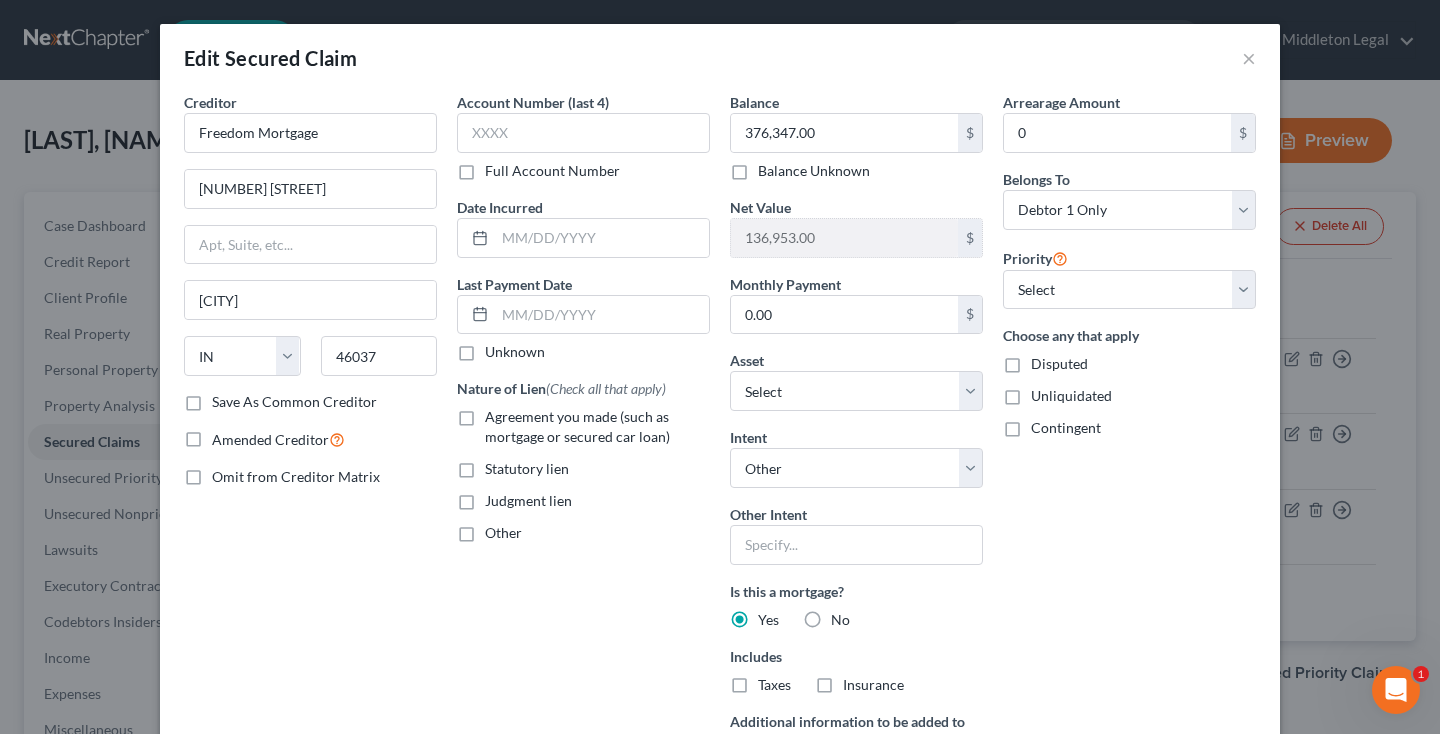 click on "Agreement you made (such as mortgage or secured car loan)" at bounding box center [597, 427] 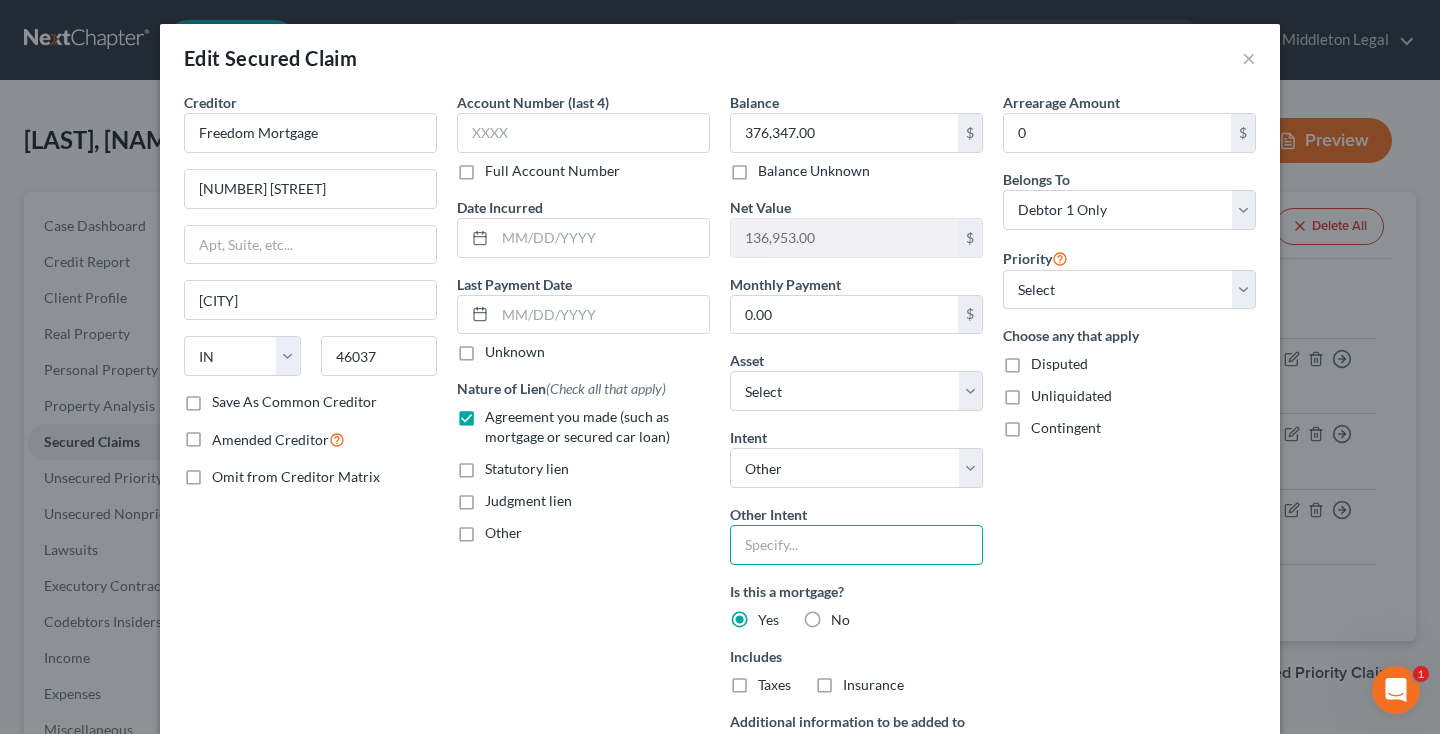 click at bounding box center [856, 545] 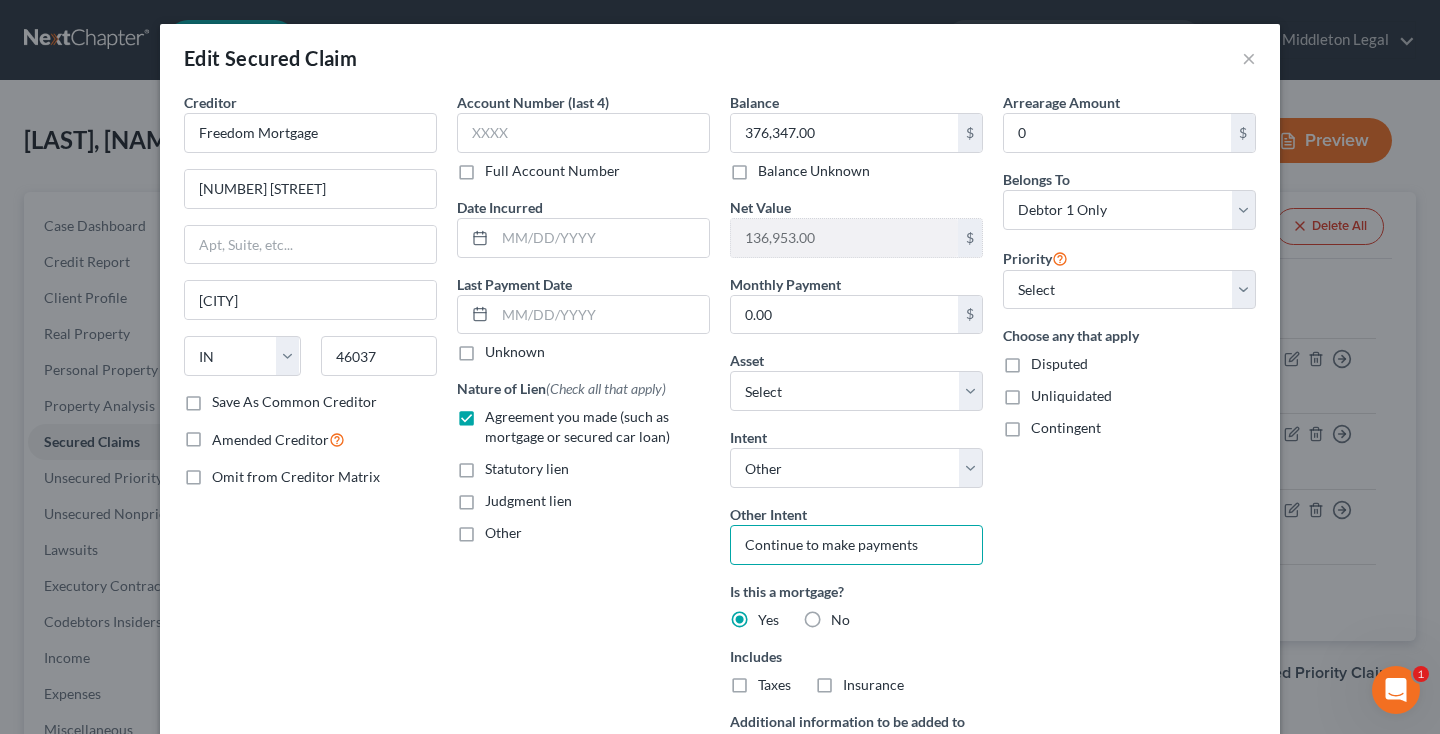 type on "Continue to make payments" 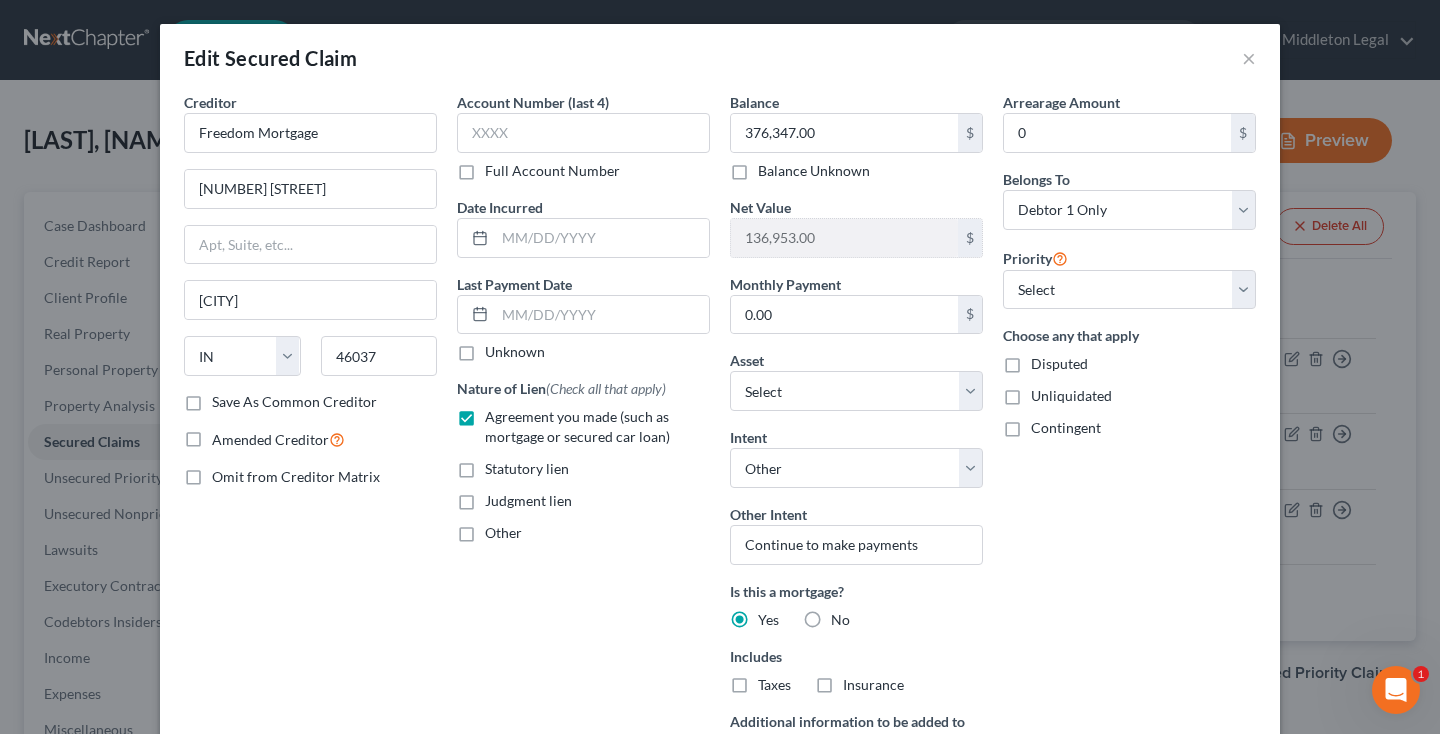 click on "Taxes" at bounding box center (774, 685) 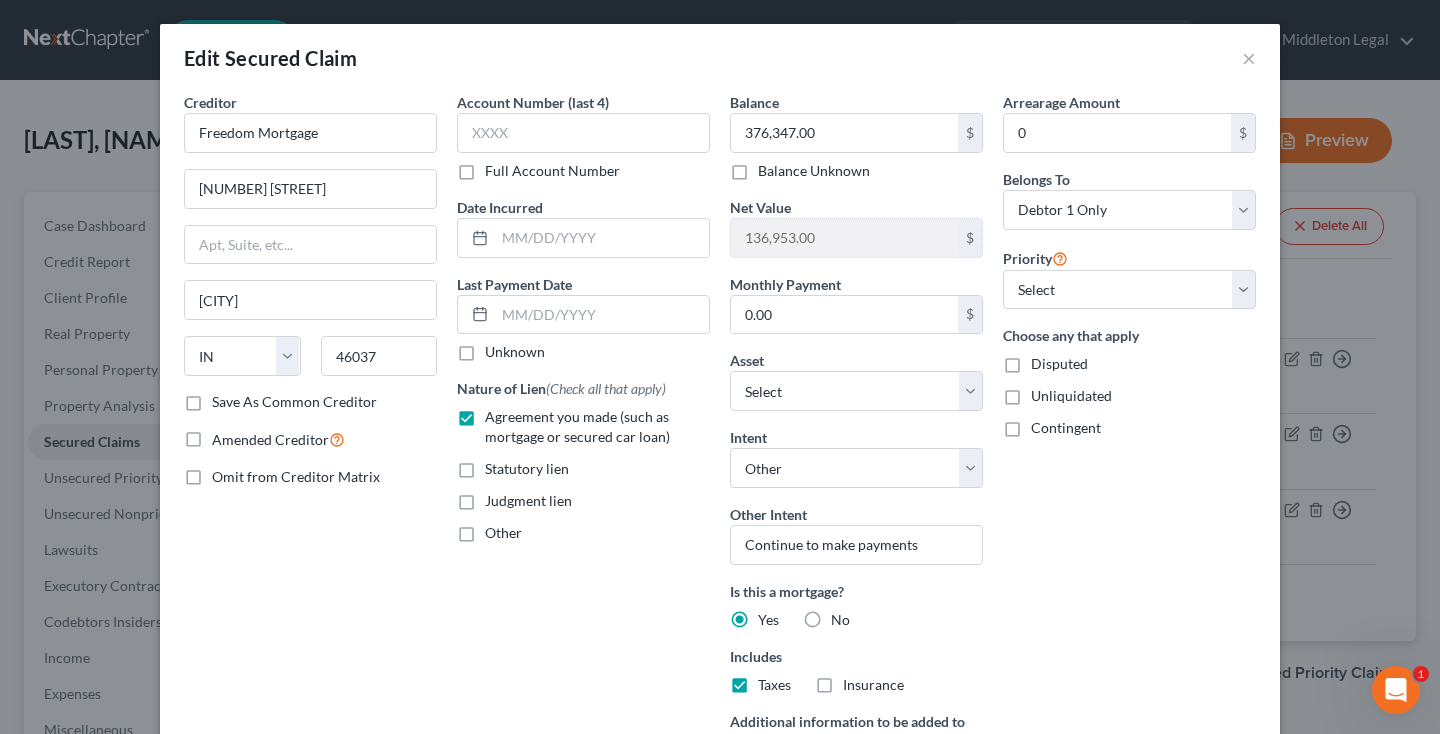 click on "Insurance" at bounding box center (873, 685) 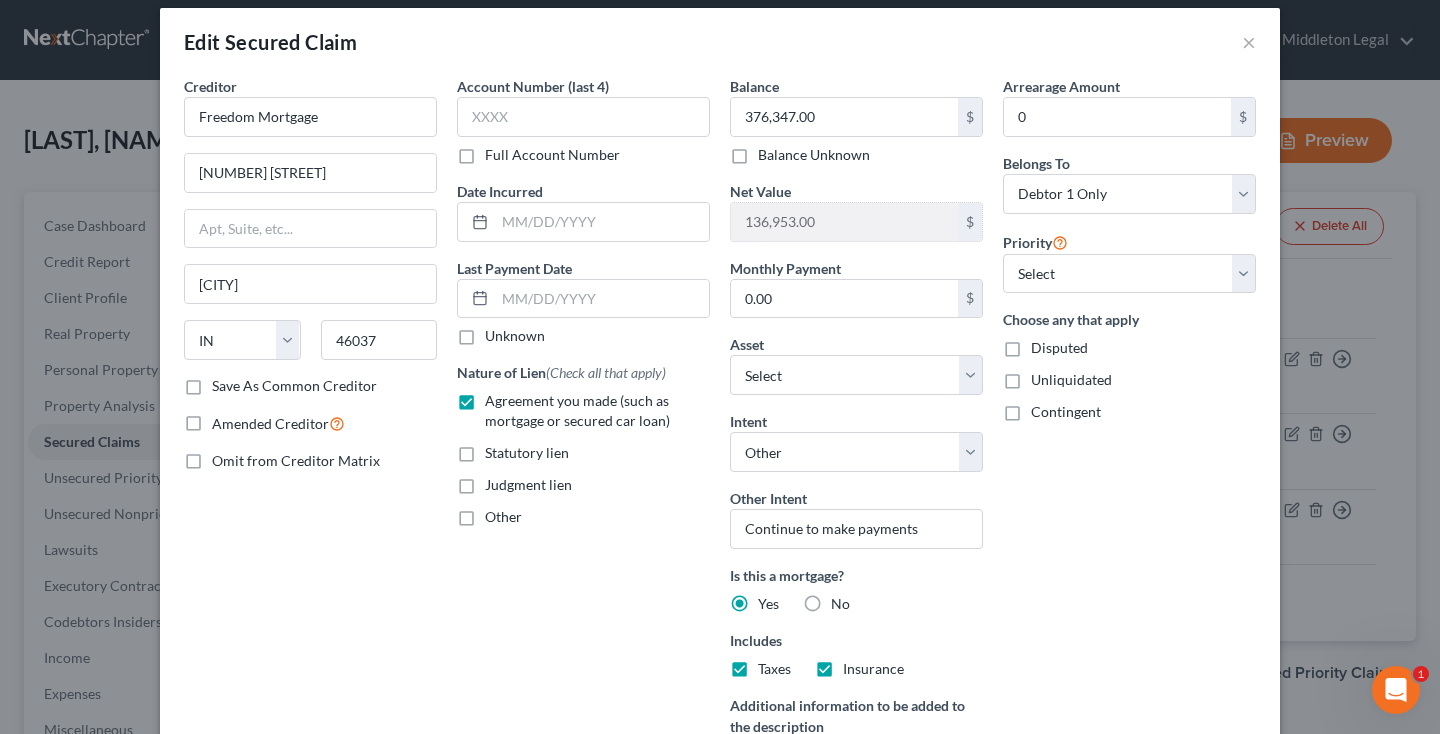 scroll, scrollTop: 292, scrollLeft: 0, axis: vertical 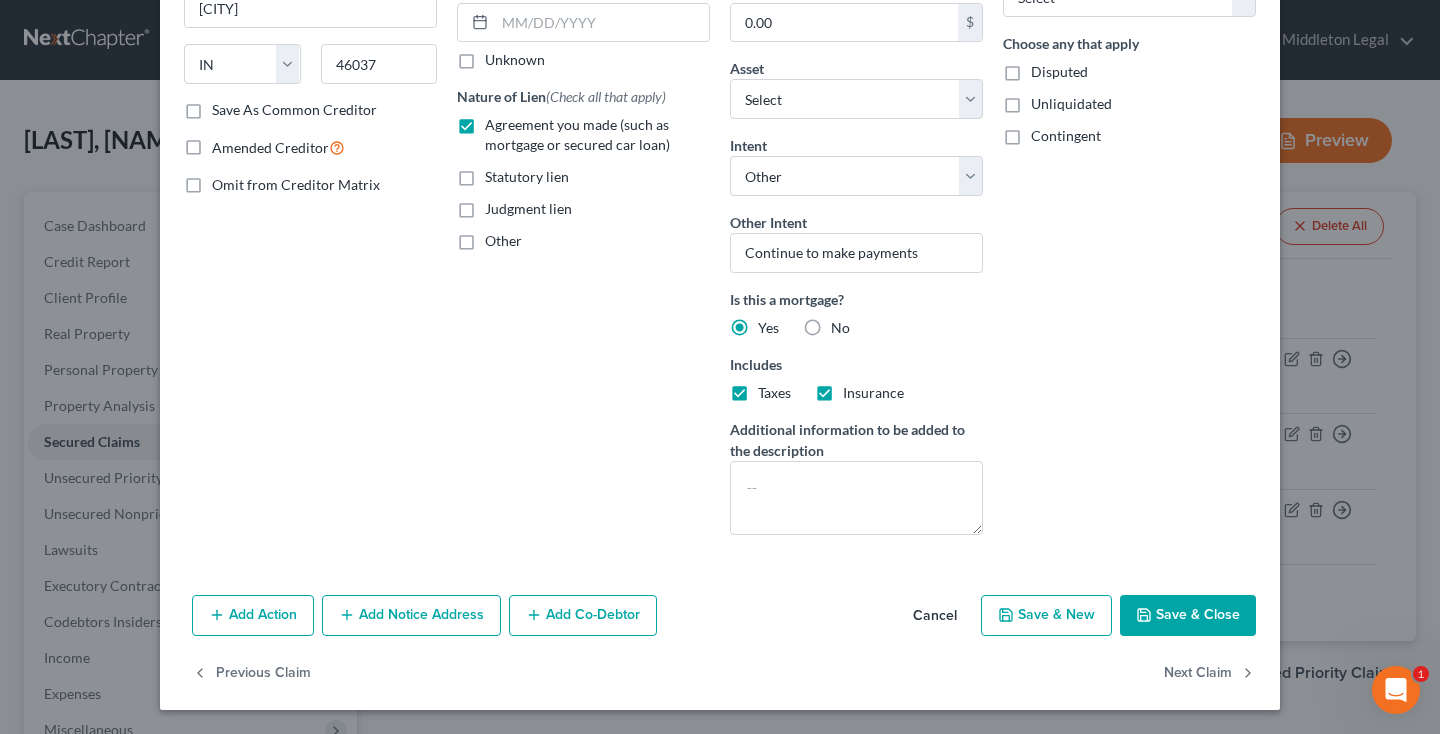click on "Save & Close" at bounding box center [1188, 616] 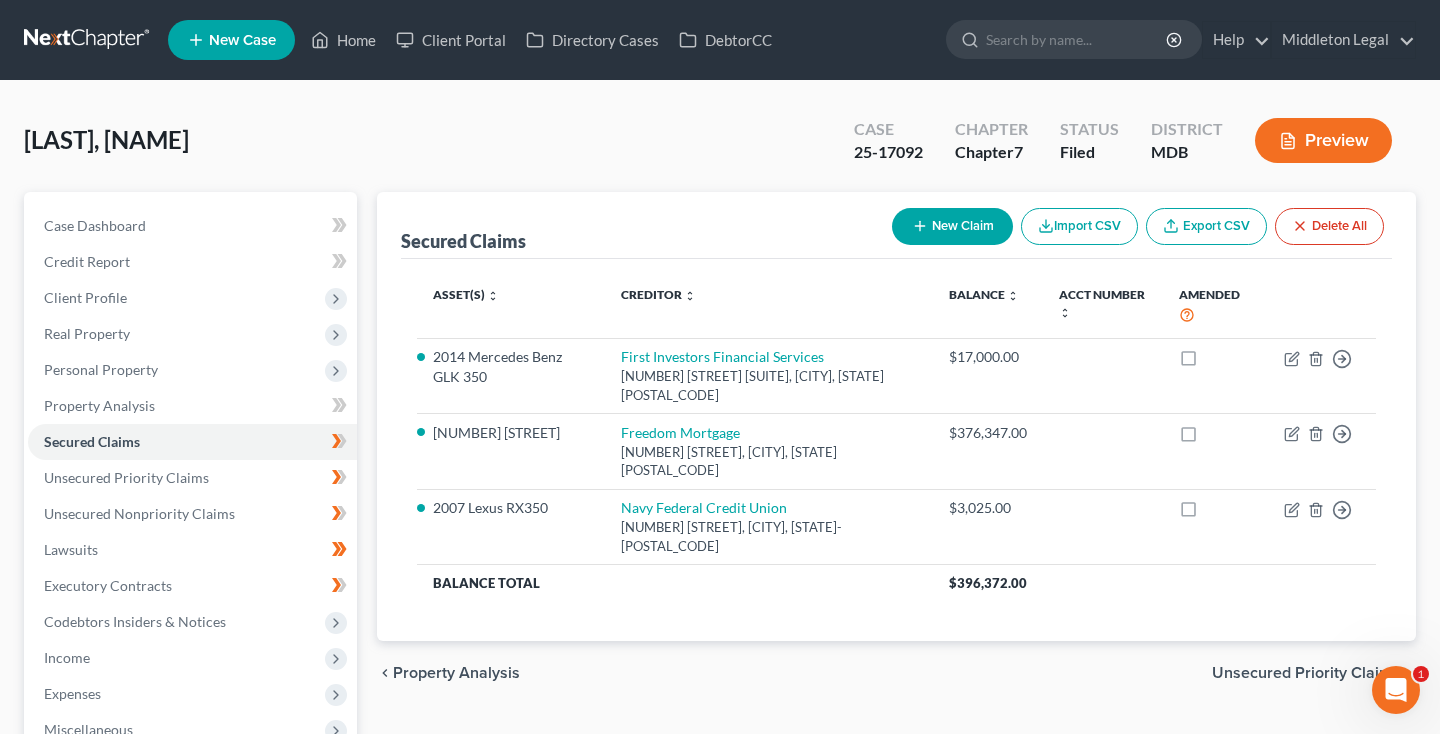 click on "Download & Print" at bounding box center (190, 911) 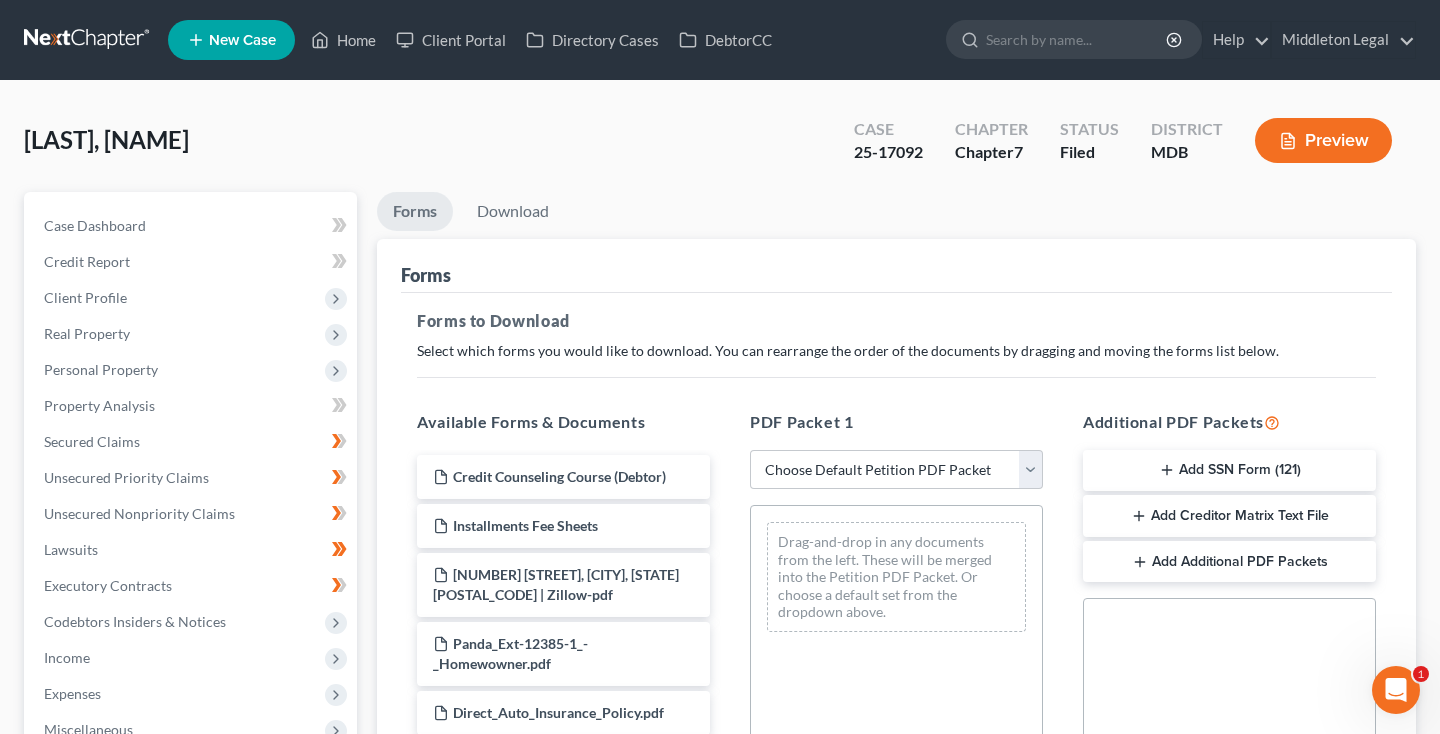 scroll, scrollTop: 1188, scrollLeft: 0, axis: vertical 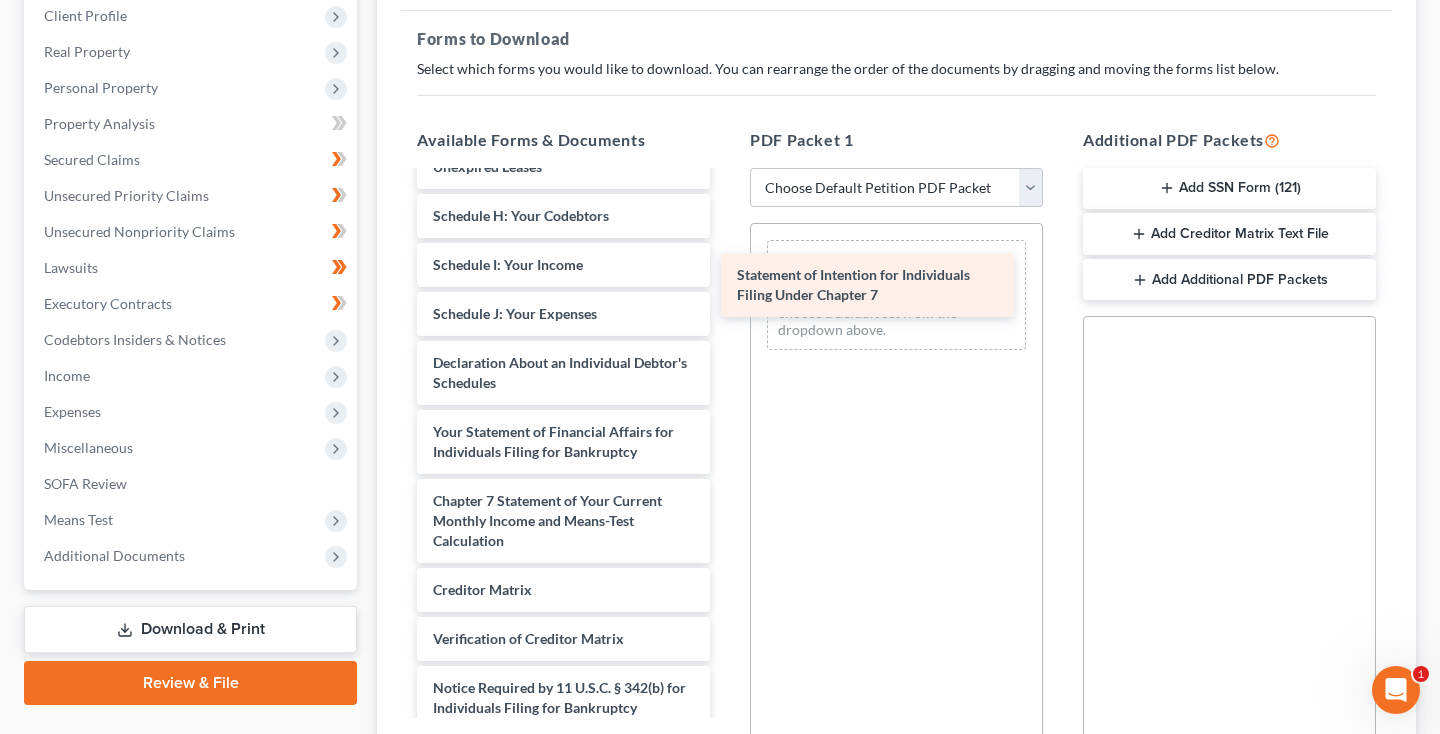drag, startPoint x: 558, startPoint y: 465, endPoint x: 862, endPoint y: 288, distance: 351.77408 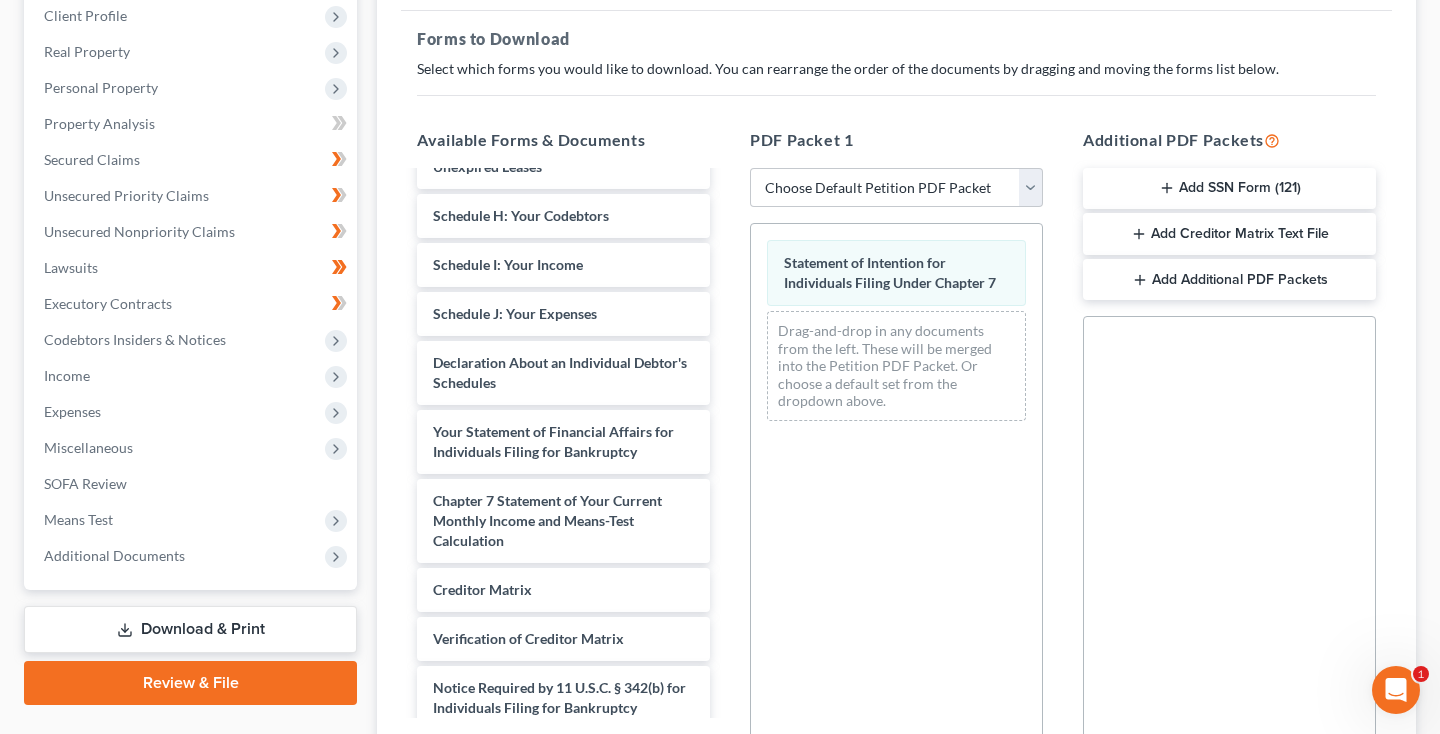 scroll, scrollTop: 501, scrollLeft: 0, axis: vertical 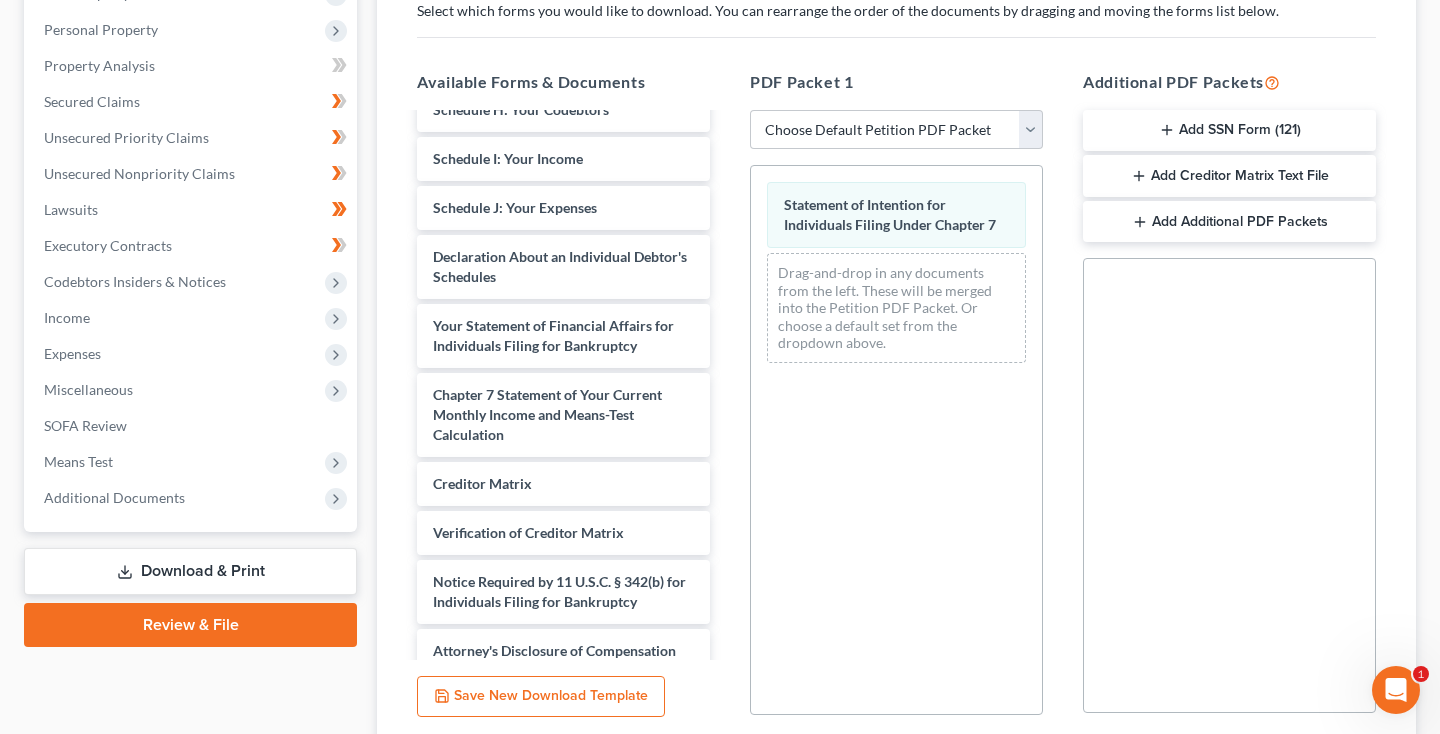 click on "Download" at bounding box center (1364, 787) 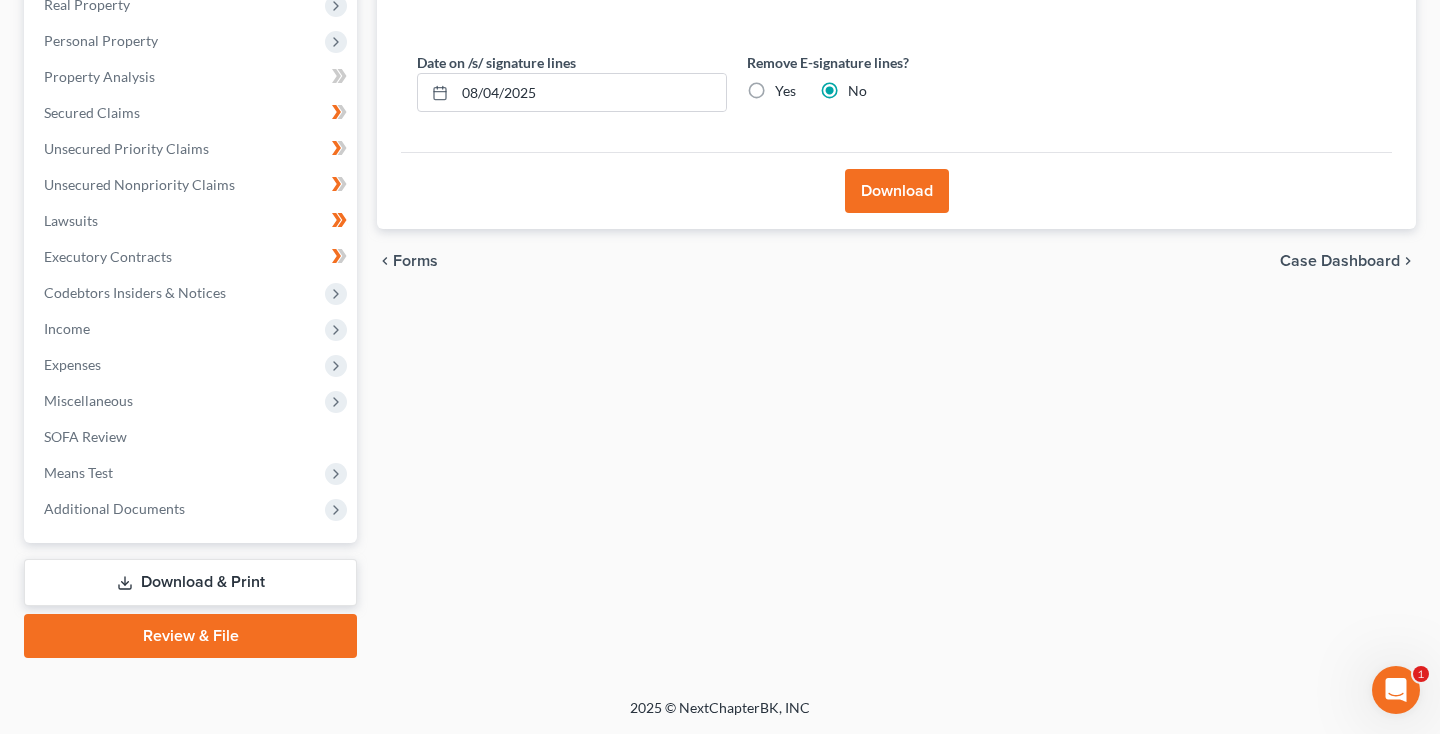 click on "Download" at bounding box center [897, 191] 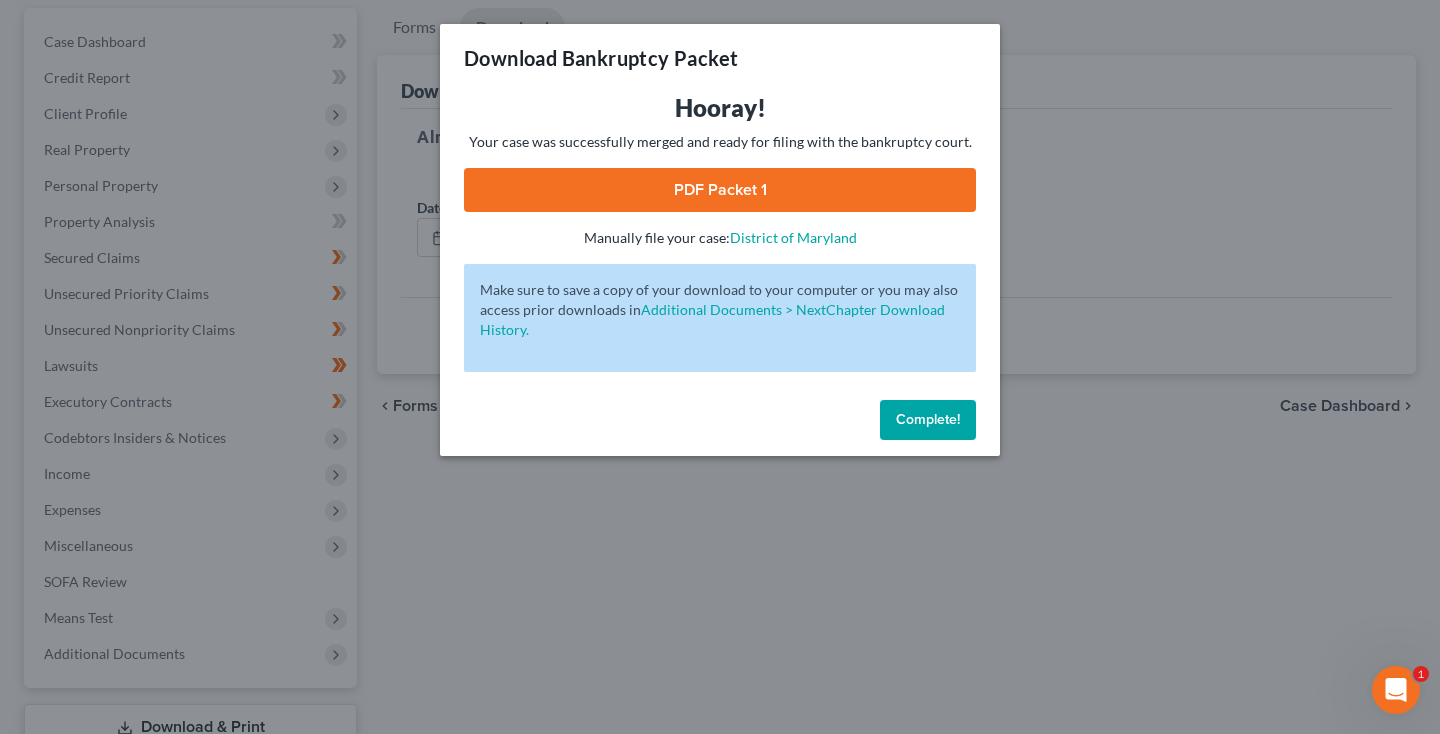 click on "PDF Packet 1" at bounding box center (720, 190) 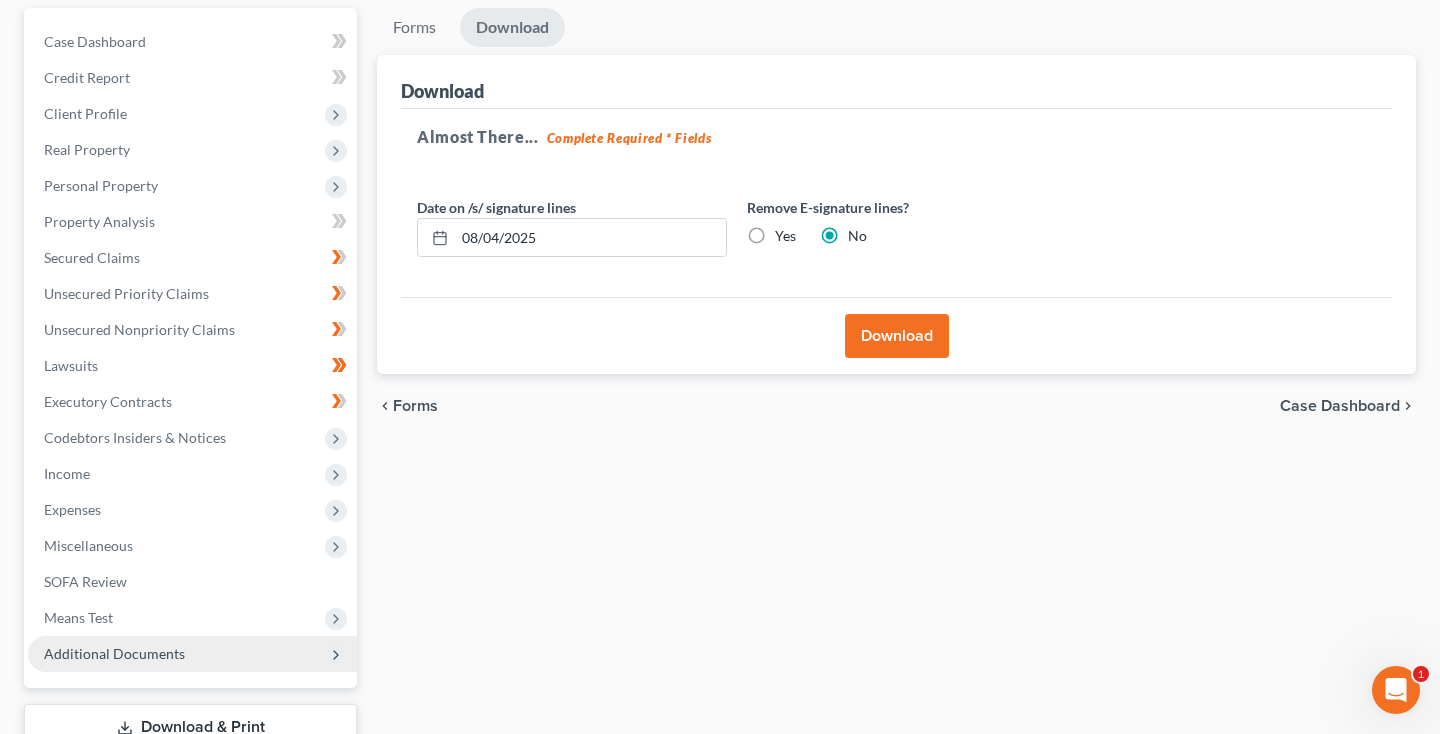 scroll, scrollTop: 330, scrollLeft: 0, axis: vertical 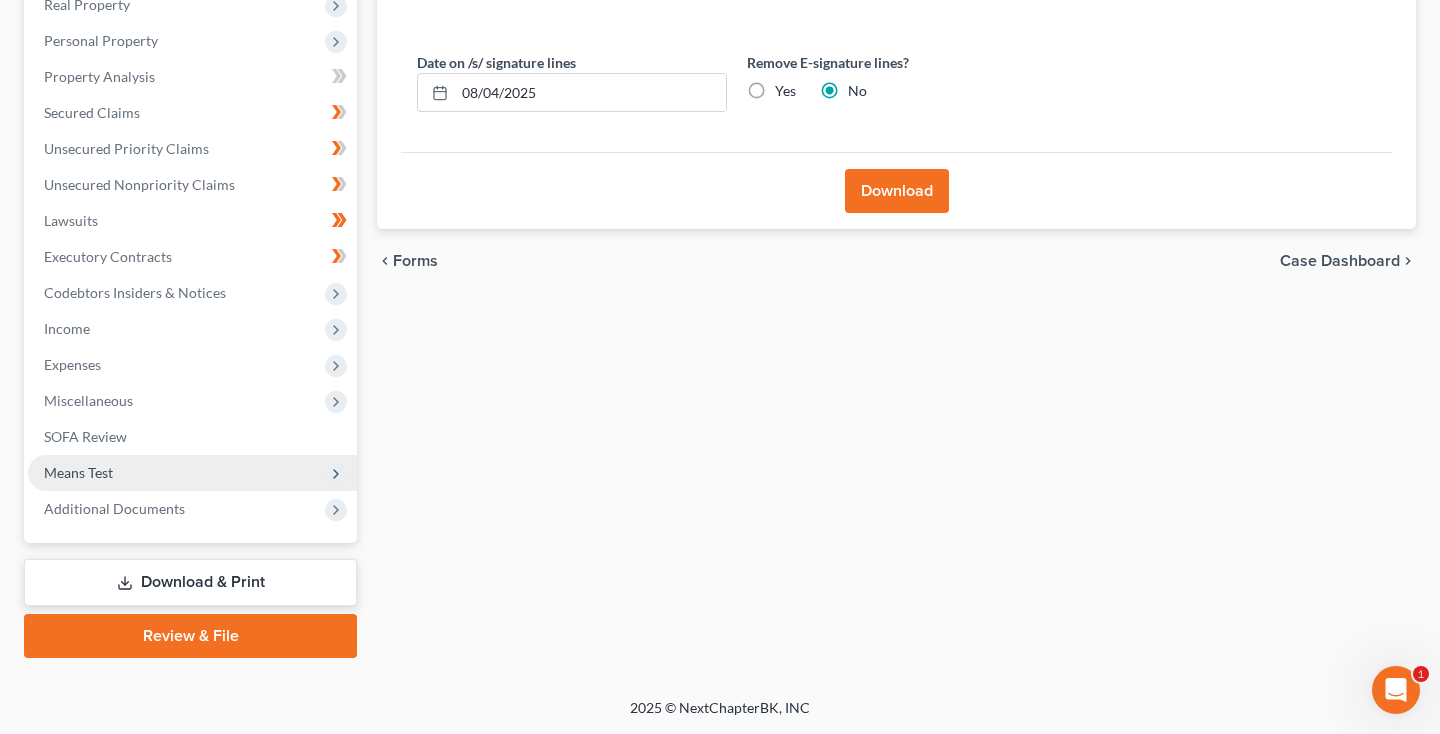 click on "Means Test" at bounding box center (78, 472) 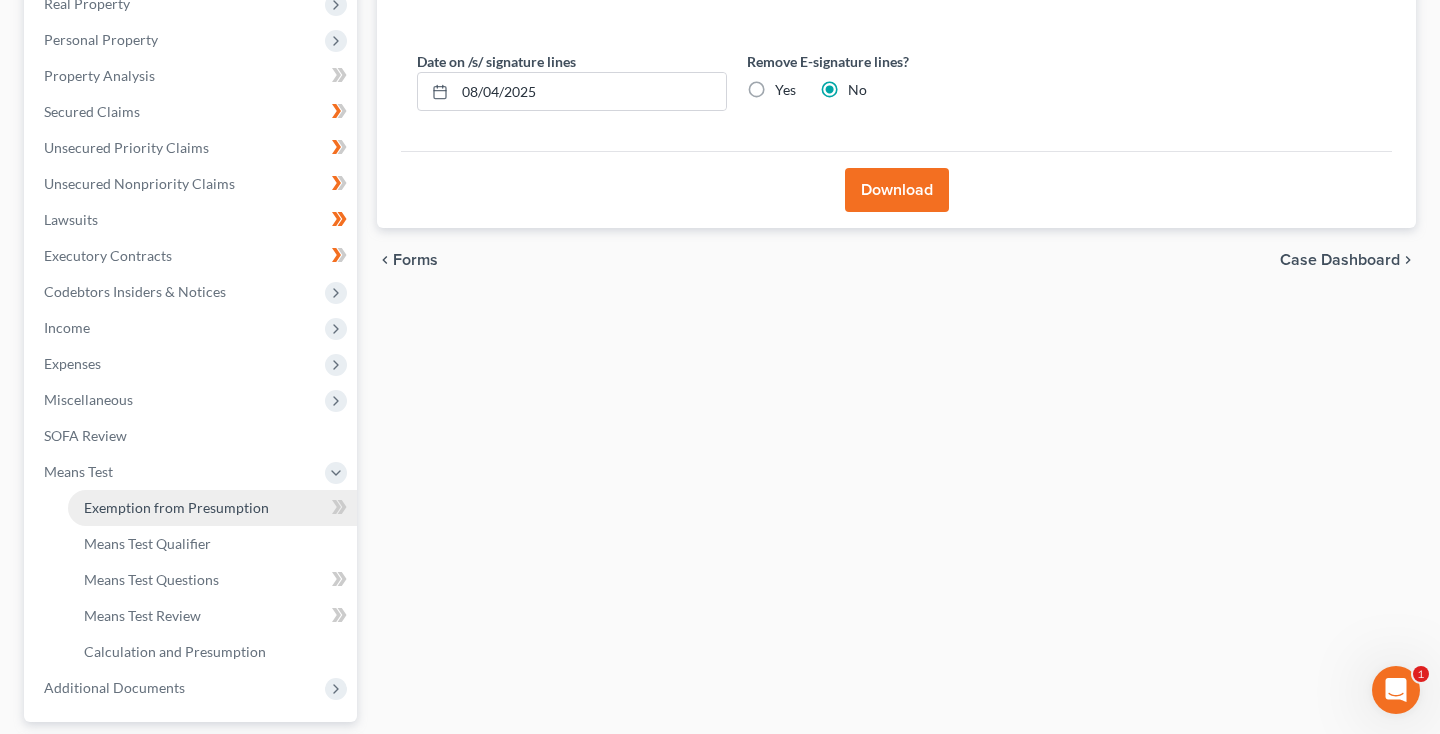 click on "Exemption from Presumption" at bounding box center (176, 507) 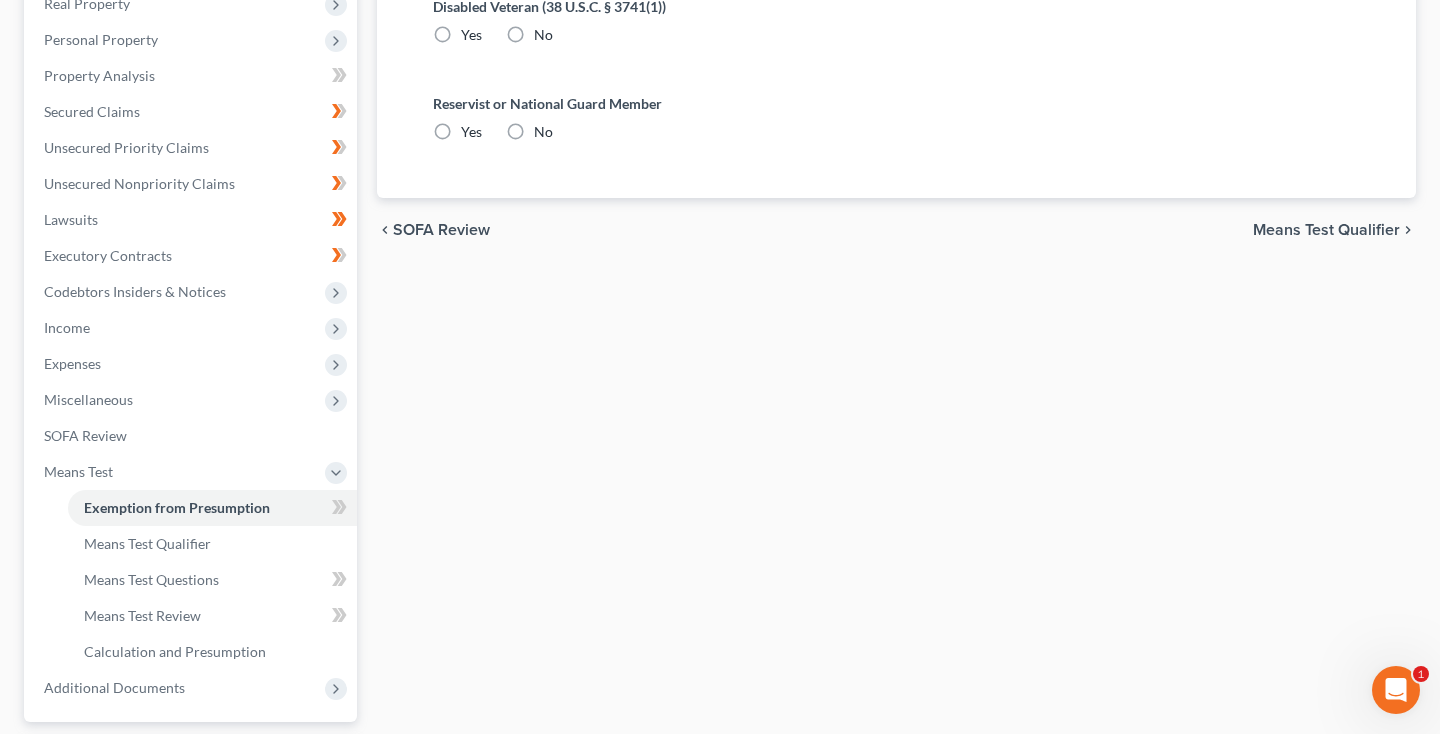 click on "No" at bounding box center [543, 35] 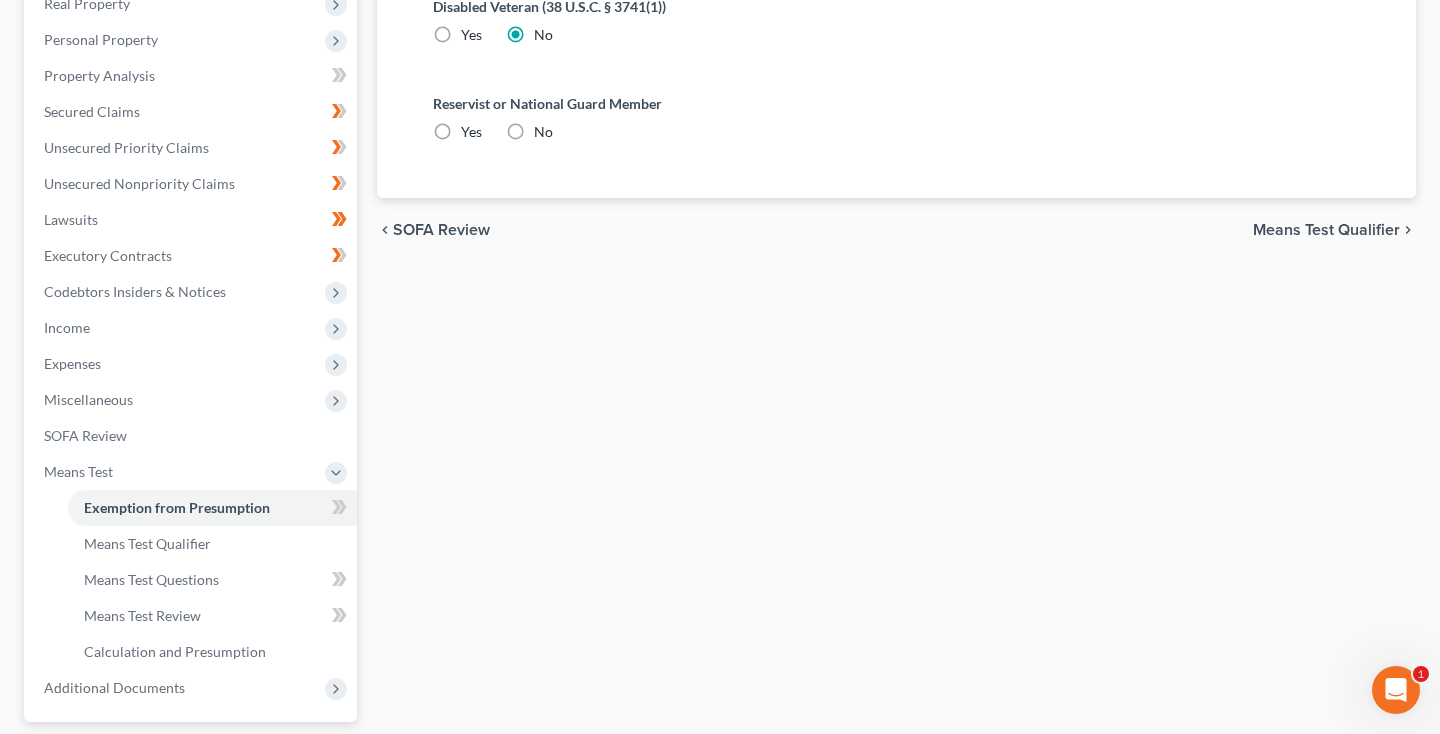 click on "No" at bounding box center [543, 132] 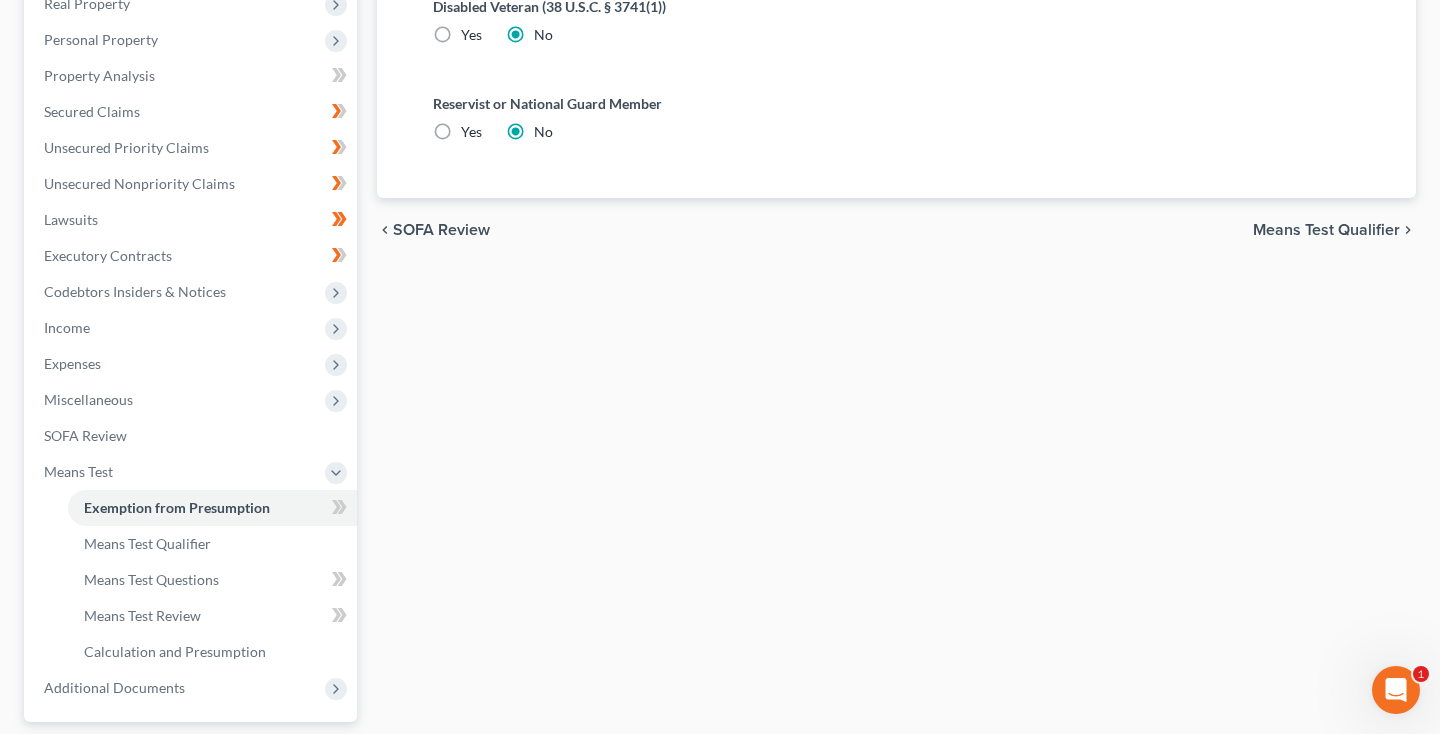 scroll, scrollTop: 0, scrollLeft: 0, axis: both 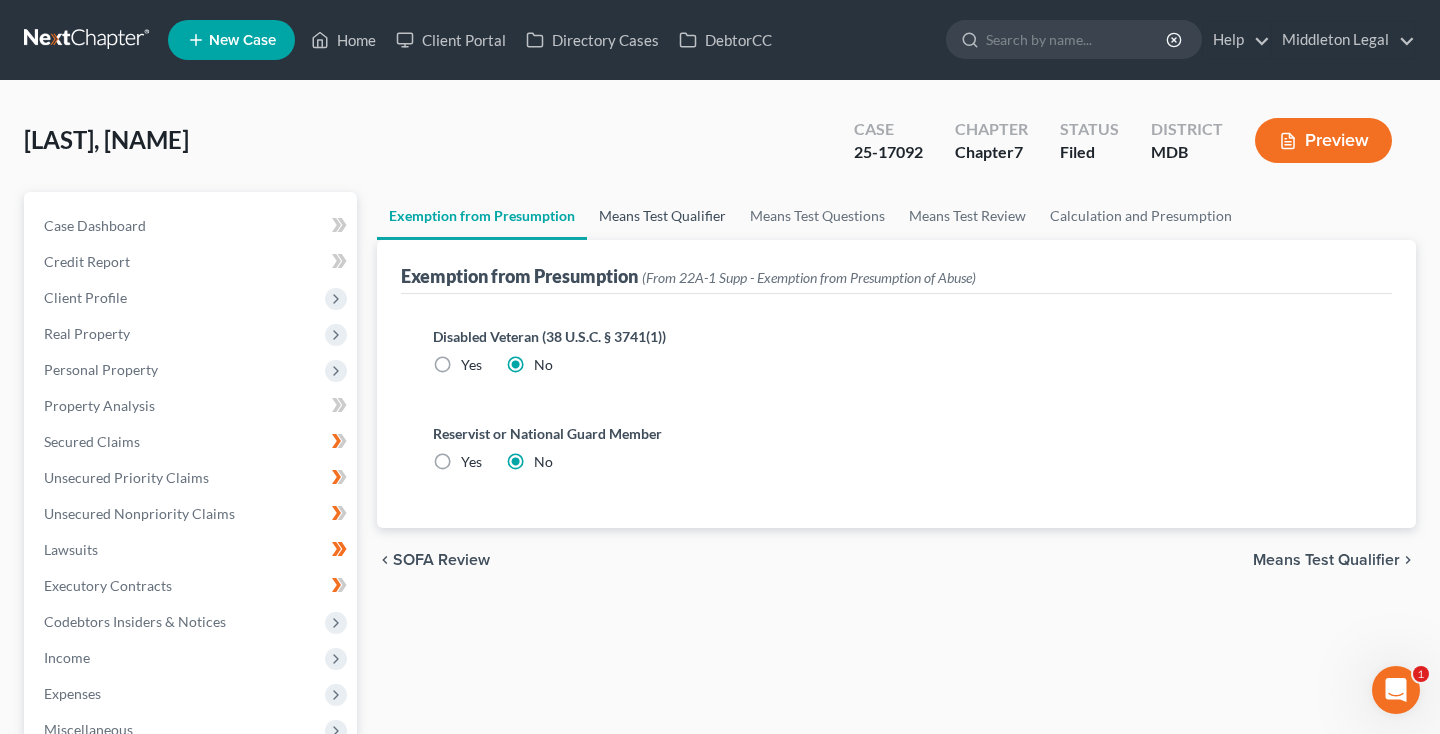 click on "Means Test Qualifier" at bounding box center (662, 216) 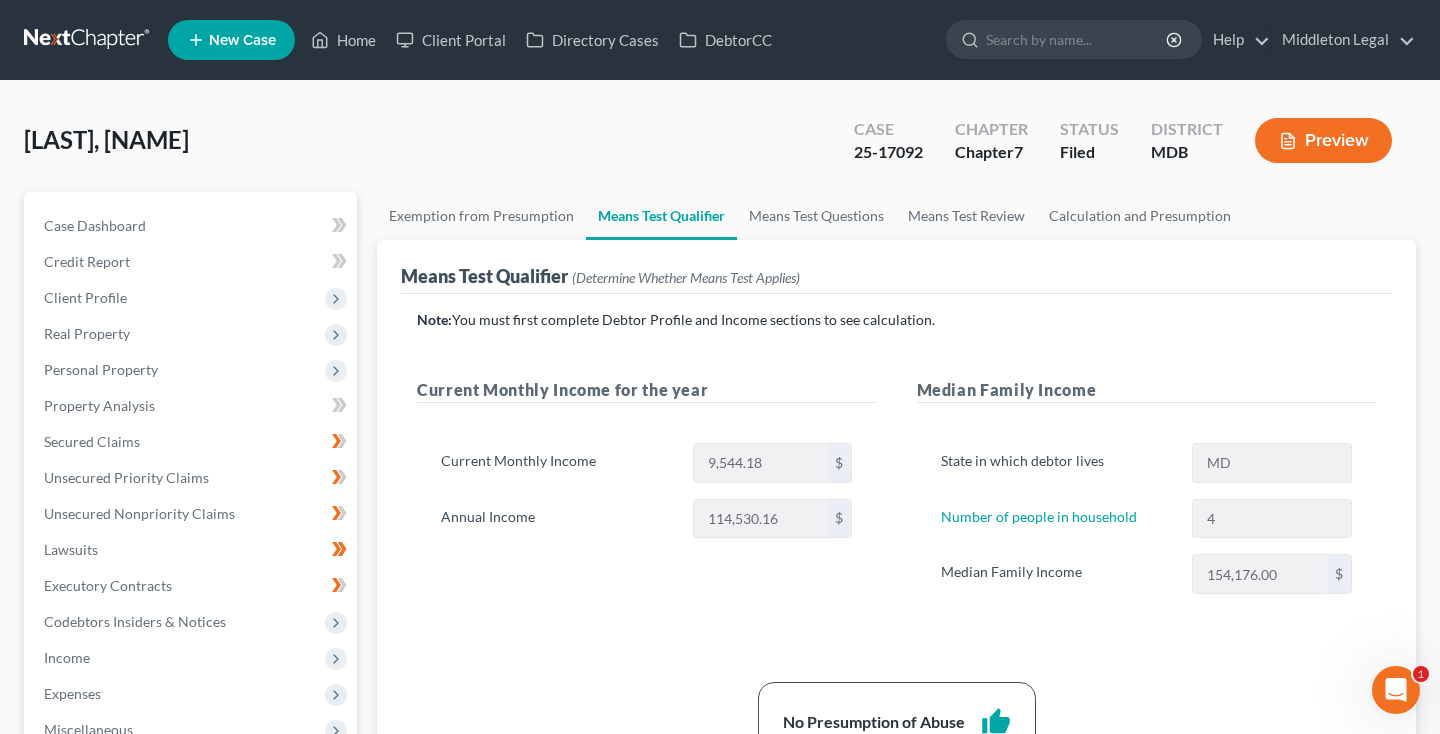 scroll, scrollTop: 509, scrollLeft: 0, axis: vertical 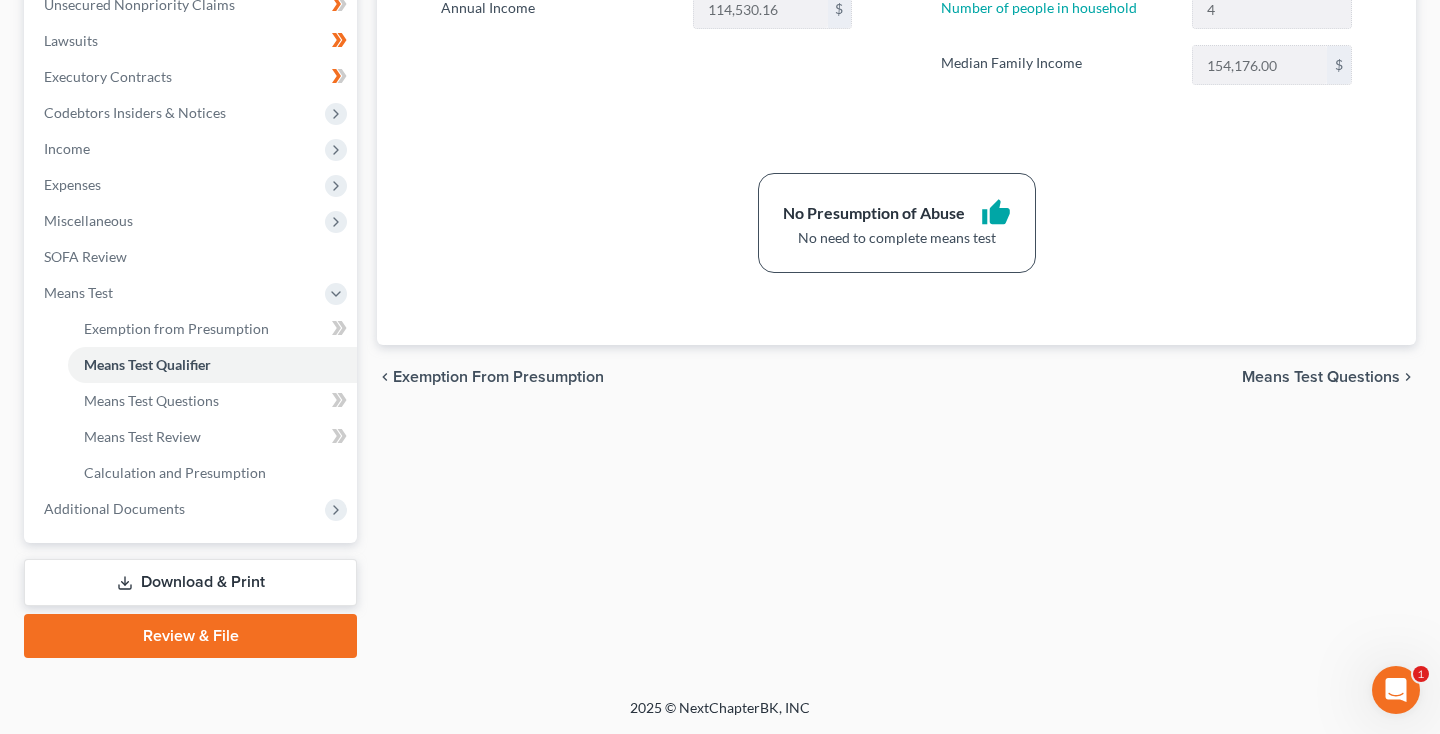 click on "Download & Print" at bounding box center (190, 582) 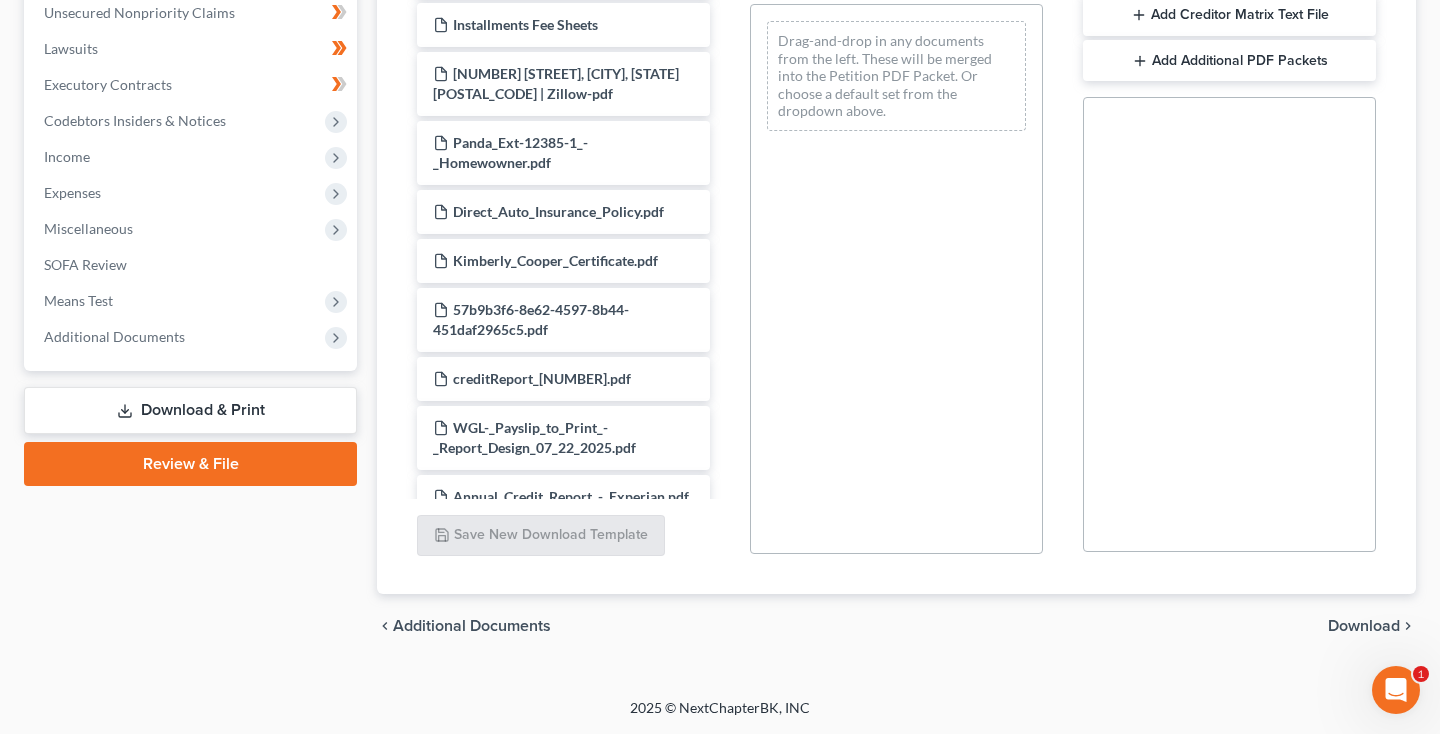 scroll, scrollTop: 350, scrollLeft: 0, axis: vertical 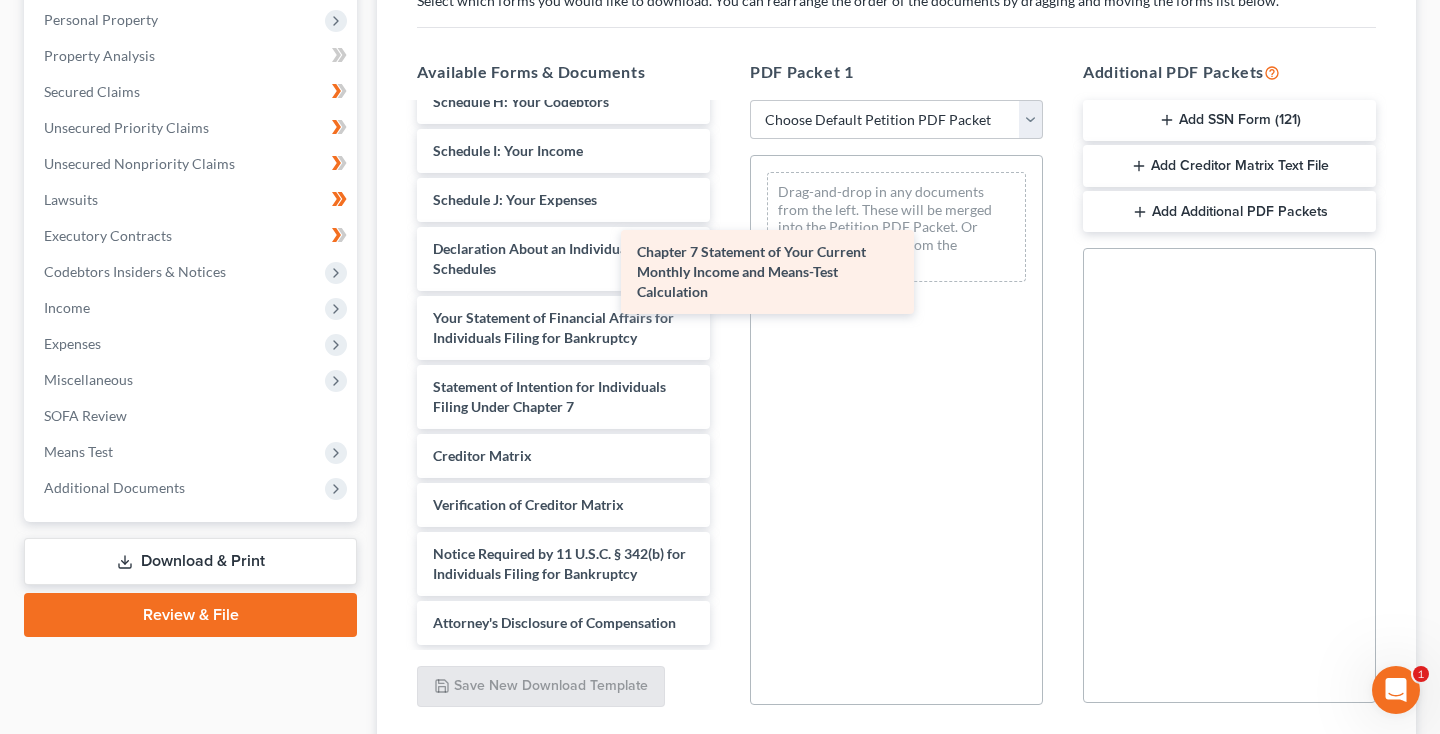 drag, startPoint x: 573, startPoint y: 387, endPoint x: 873, endPoint y: 206, distance: 350.37265 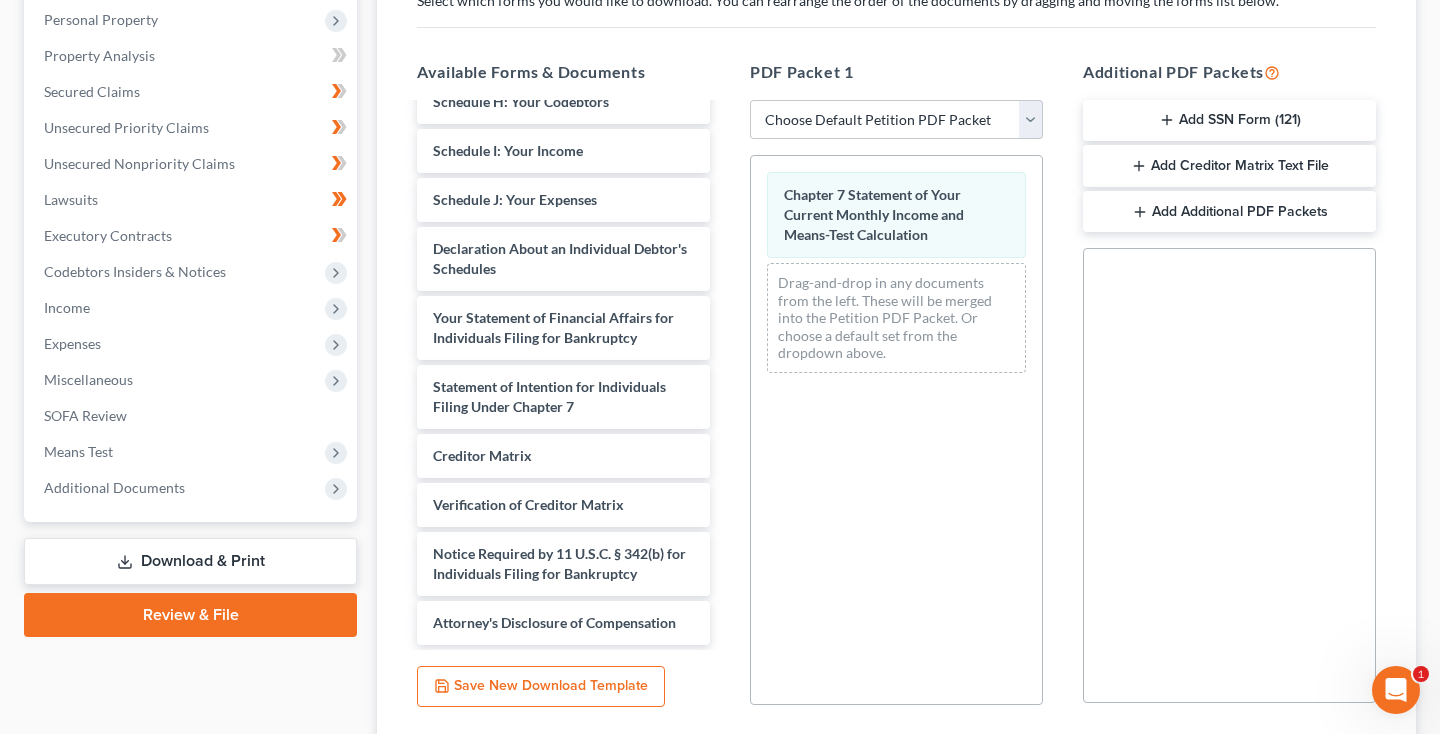 scroll, scrollTop: 1234, scrollLeft: 0, axis: vertical 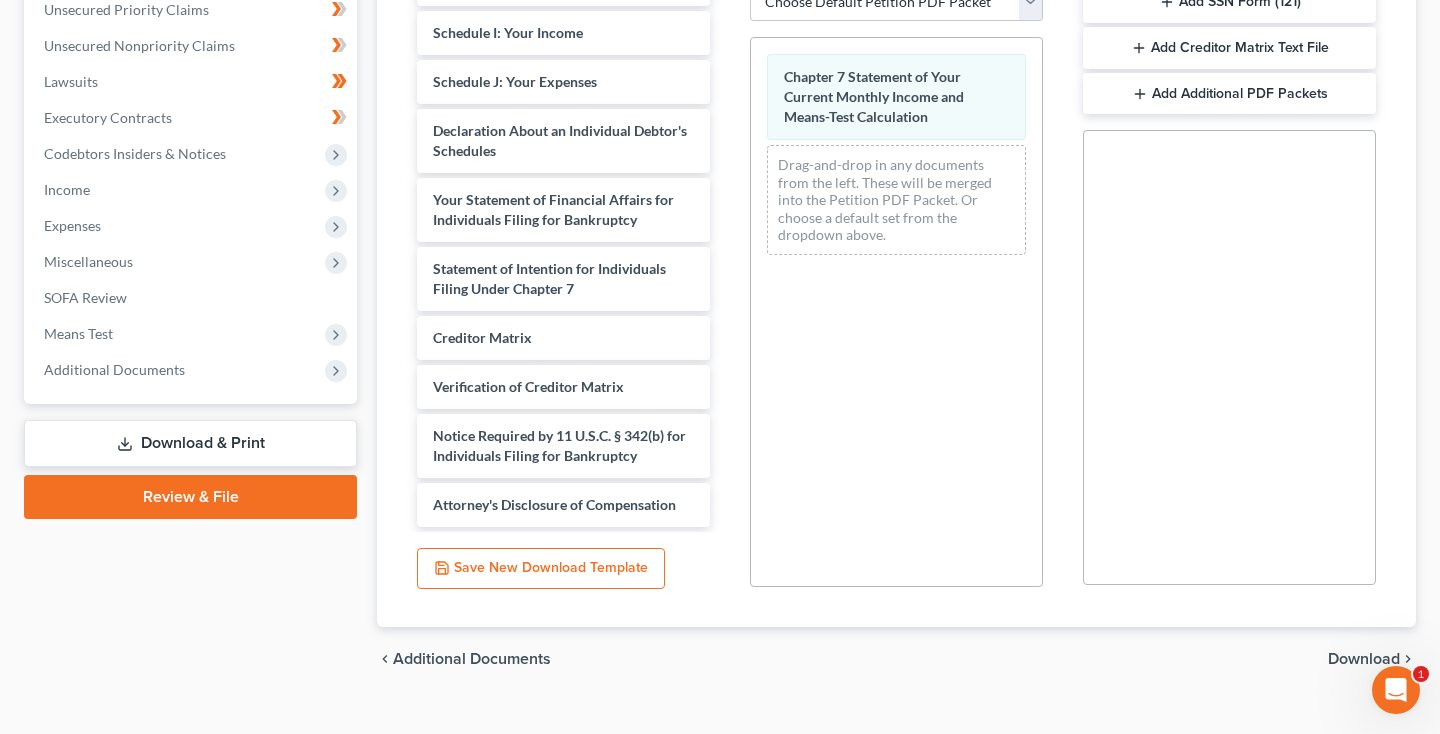 click on "Download" at bounding box center [1364, 659] 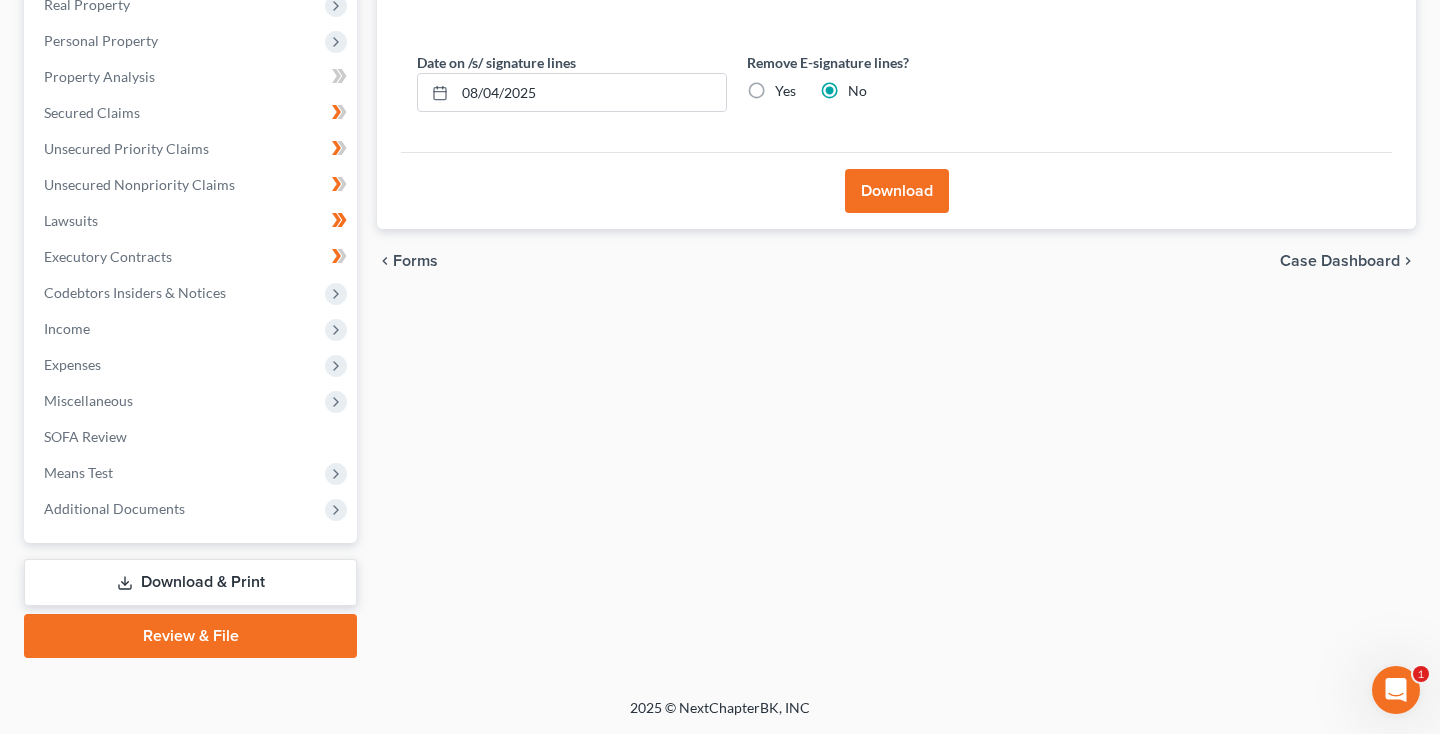 click on "Download" at bounding box center (897, 191) 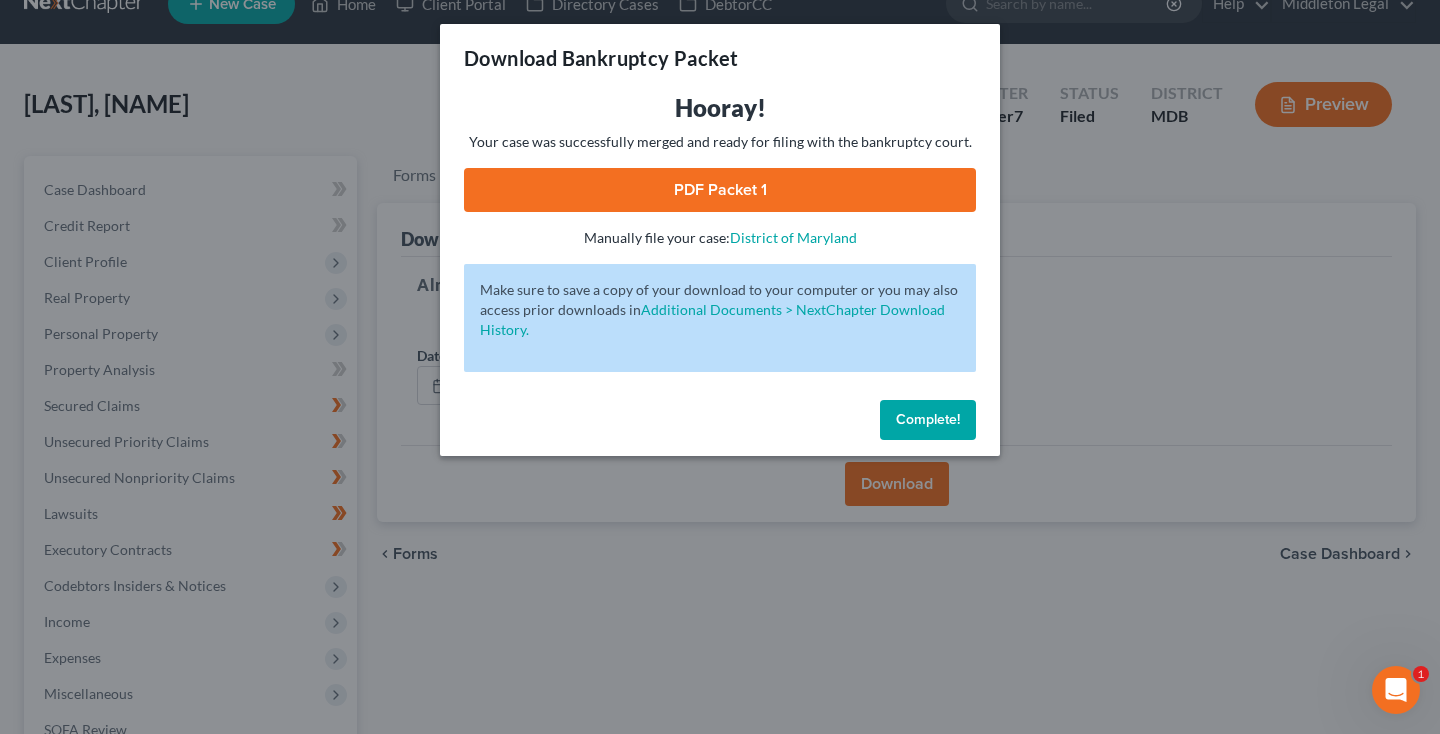 click on "PDF Packet 1" at bounding box center (720, 190) 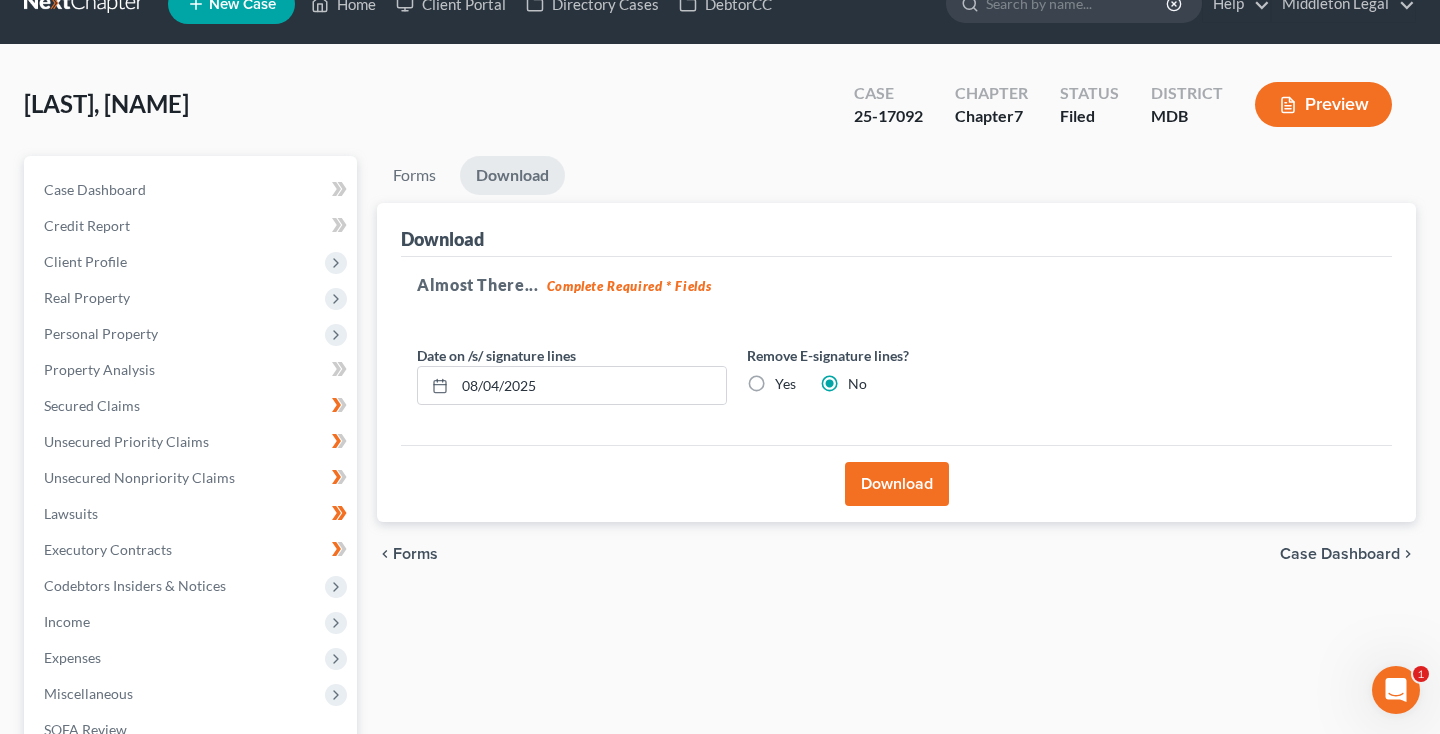 scroll, scrollTop: 329, scrollLeft: 0, axis: vertical 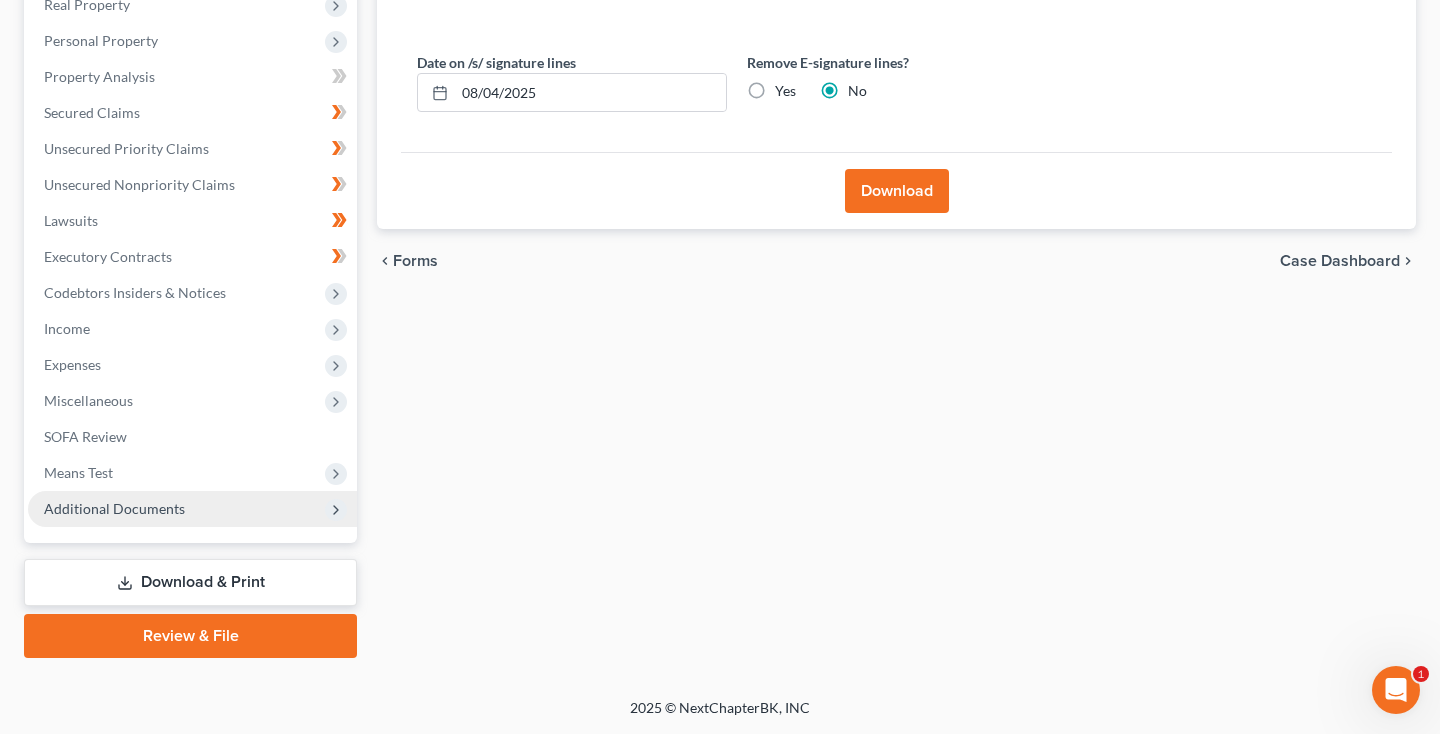 click on "Additional Documents" at bounding box center [114, 508] 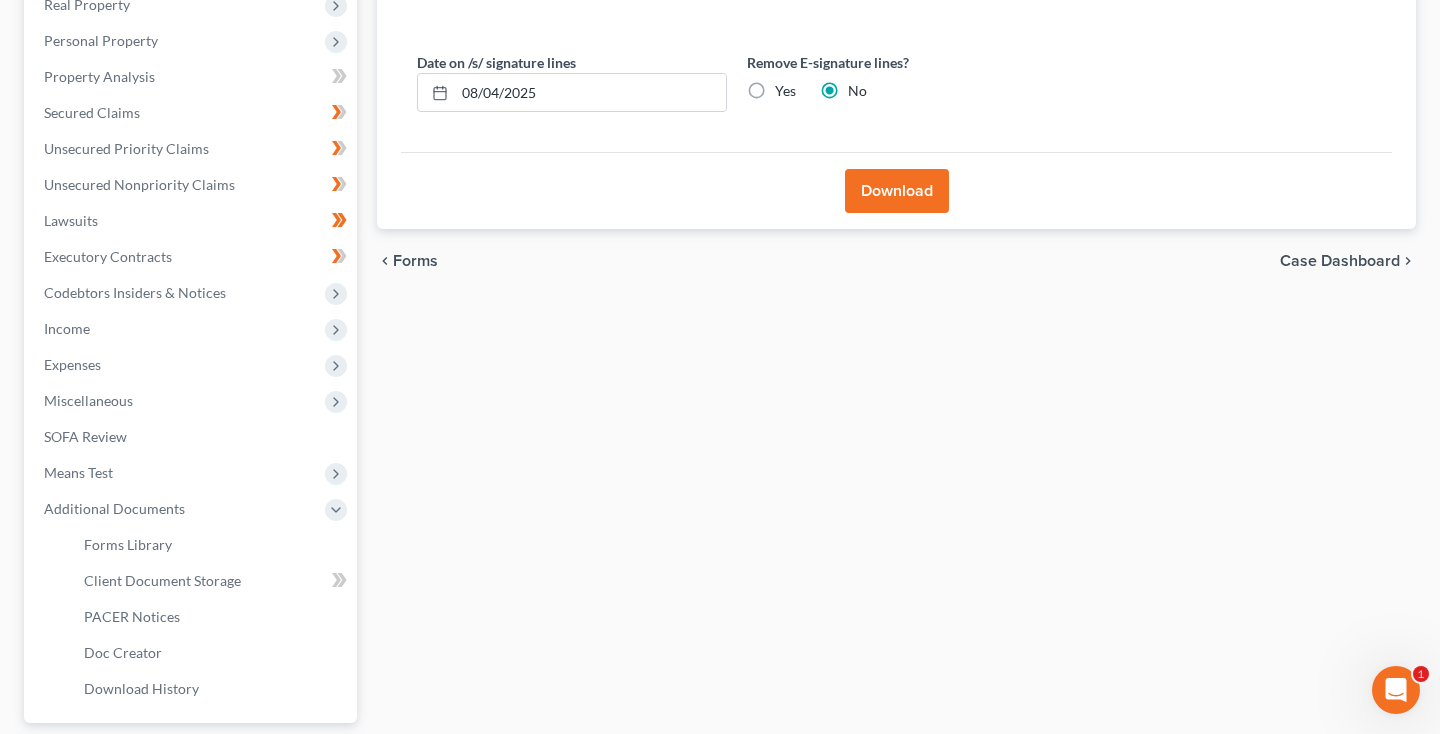 click on "Case Dashboard" at bounding box center [95, -104] 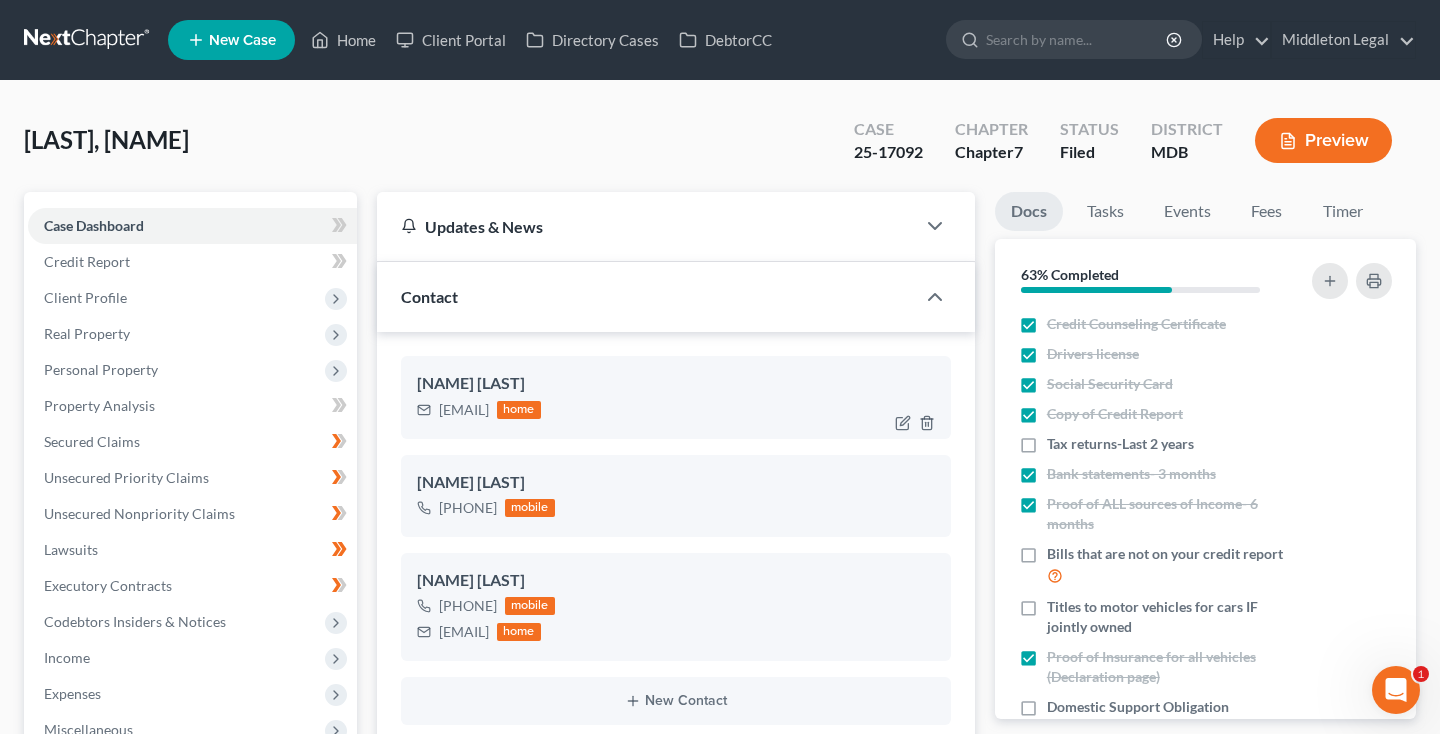 scroll, scrollTop: 619, scrollLeft: 0, axis: vertical 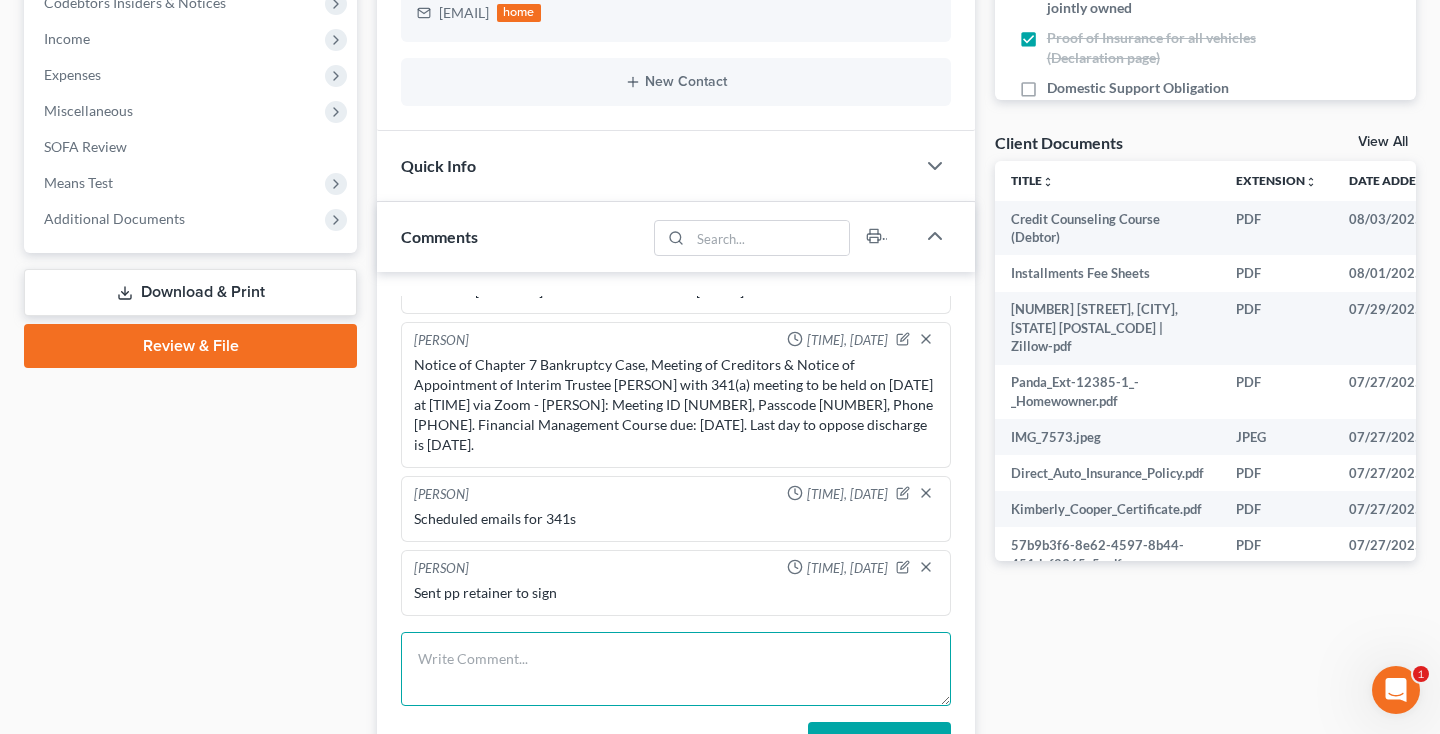 click at bounding box center (676, 669) 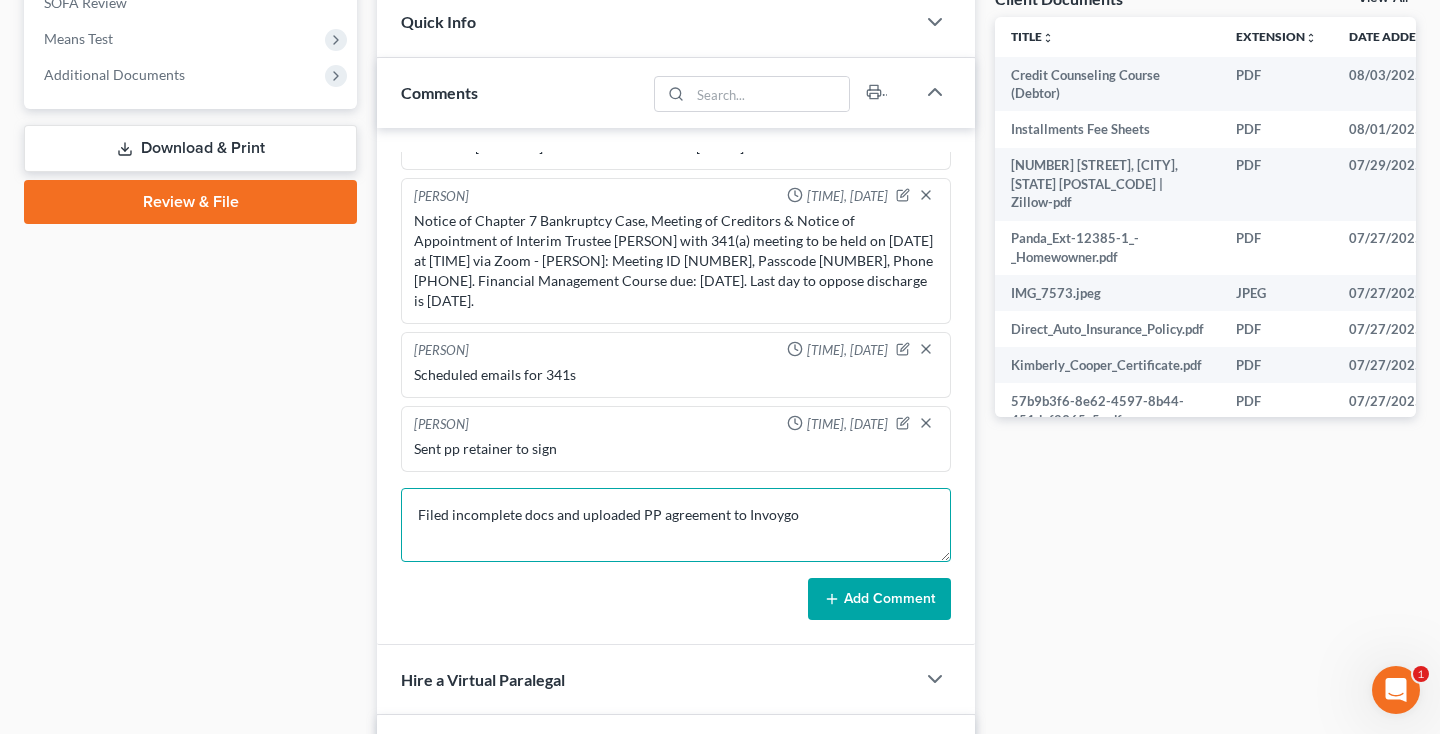 type on "Filed incomplete docs and uploaded PP agreement to Invoygo" 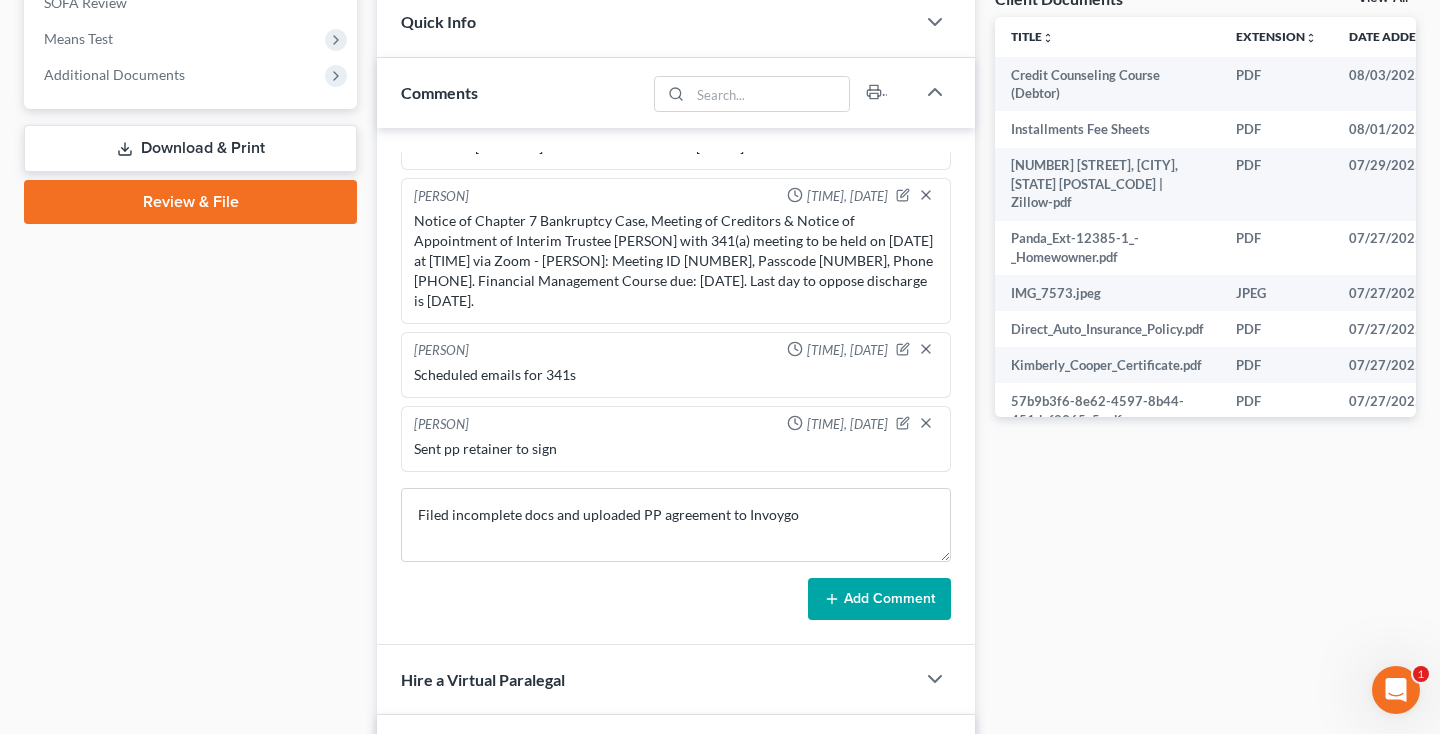 click on "Add Comment" at bounding box center [879, 599] 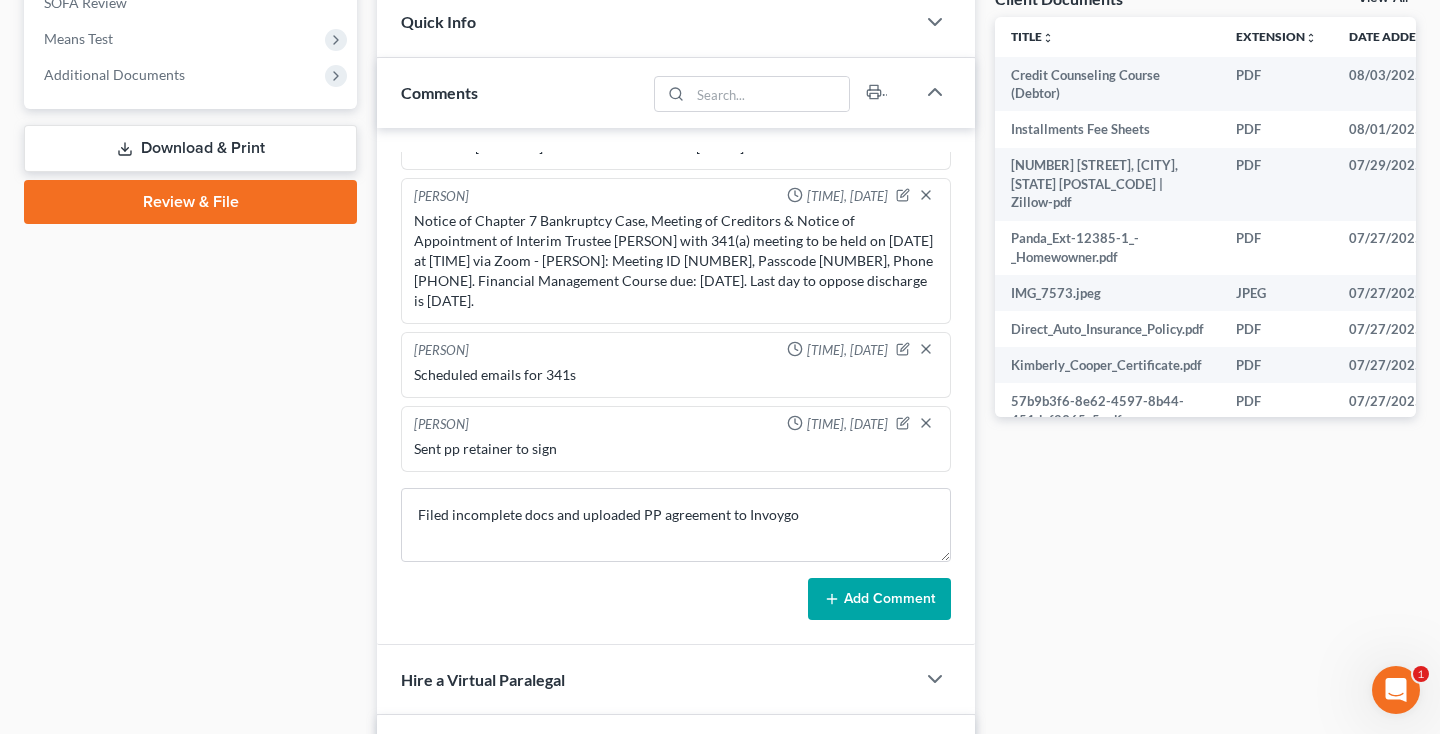 type 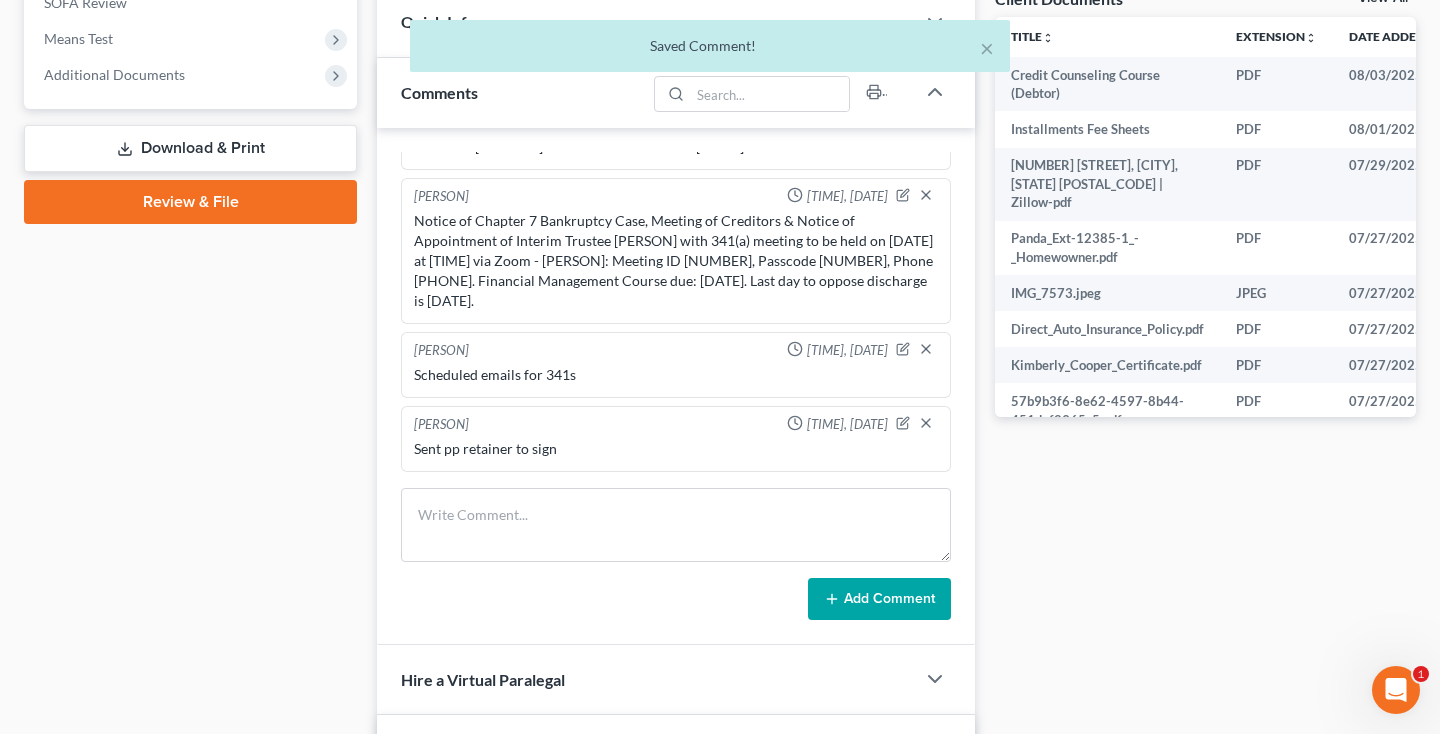 scroll, scrollTop: 886, scrollLeft: 0, axis: vertical 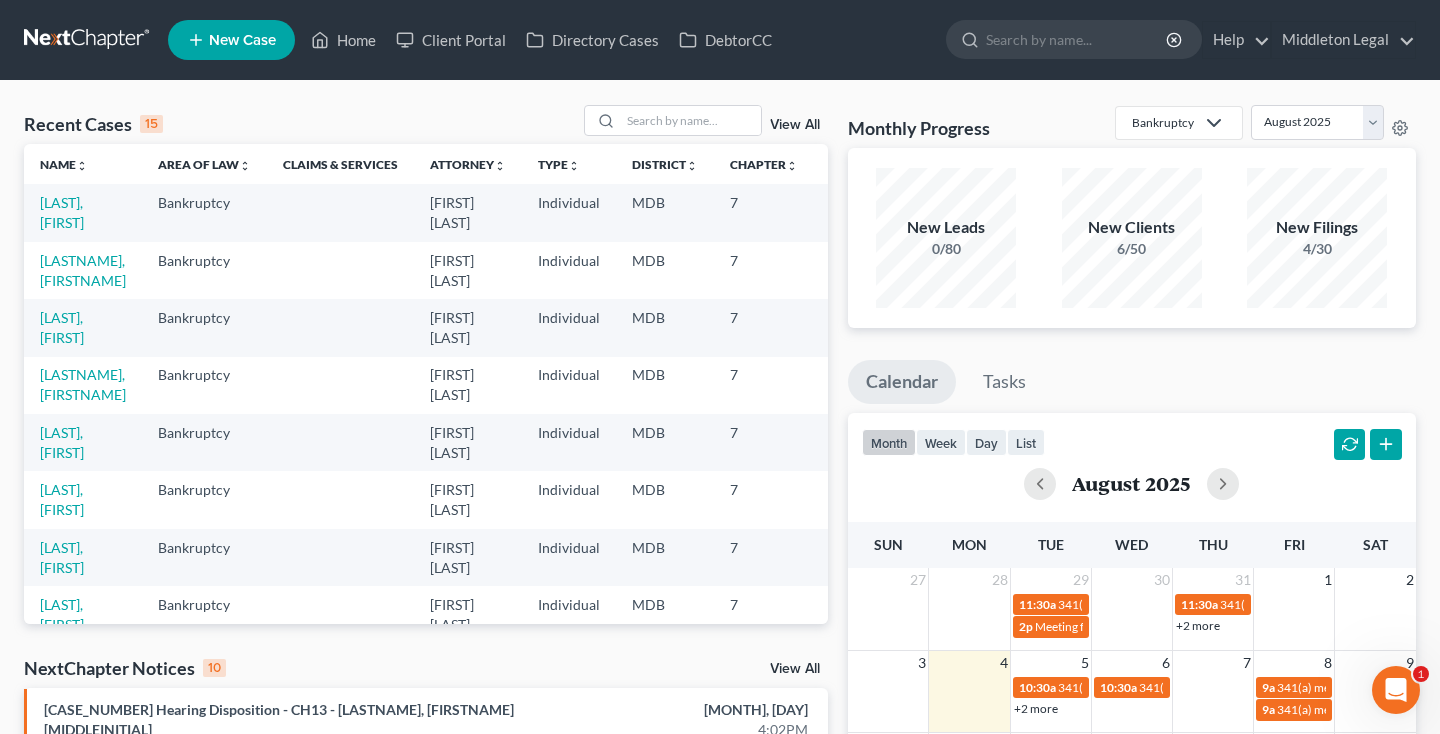 click on "Recent Cases [NUMBER]         View All
Name
unfold_more
expand_more
expand_less
Area of Law
unfold_more
expand_more
expand_less
Claims & Services
Attorney
unfold_more
expand_more
expand_less
Type
unfold_more
expand_more
expand_less
District
unfold_more
expand_more
expand_less
Chapter
unfold_more
expand_more
expand_less
Case No
unfold_more
expand_more
expand_less
Prefix
unfold_more
expand_more
expand_less
[LAST], [FIRST] Bankruptcy [ATTORNEY] Individual MDB [NUMBER] [CASE_NUMBER] [LAST], [FIRST] Bankruptcy [ATTORNEY] Individual MDB [NUMBER] [CASE_NUMBER] [LAST], [FIRST] Bankruptcy [ATTORNEY] Individual MDB [NUMBER] [CASE_NUMBER] [LAST], [FIRST] Bankruptcy [ATTORNEY] Individual MDB [NUMBER] [CASE_NUMBER] [LAST], [FIRST] Bankruptcy [ATTORNEY] Individual MDB [NUMBER] [CASE_NUMBER] [LAST], [FIRST] Bankruptcy [ATTORNEY] Individual MDB [NUMBER] [CASE_NUMBER] [LAST], [FIRST] MDB" at bounding box center [720, 792] 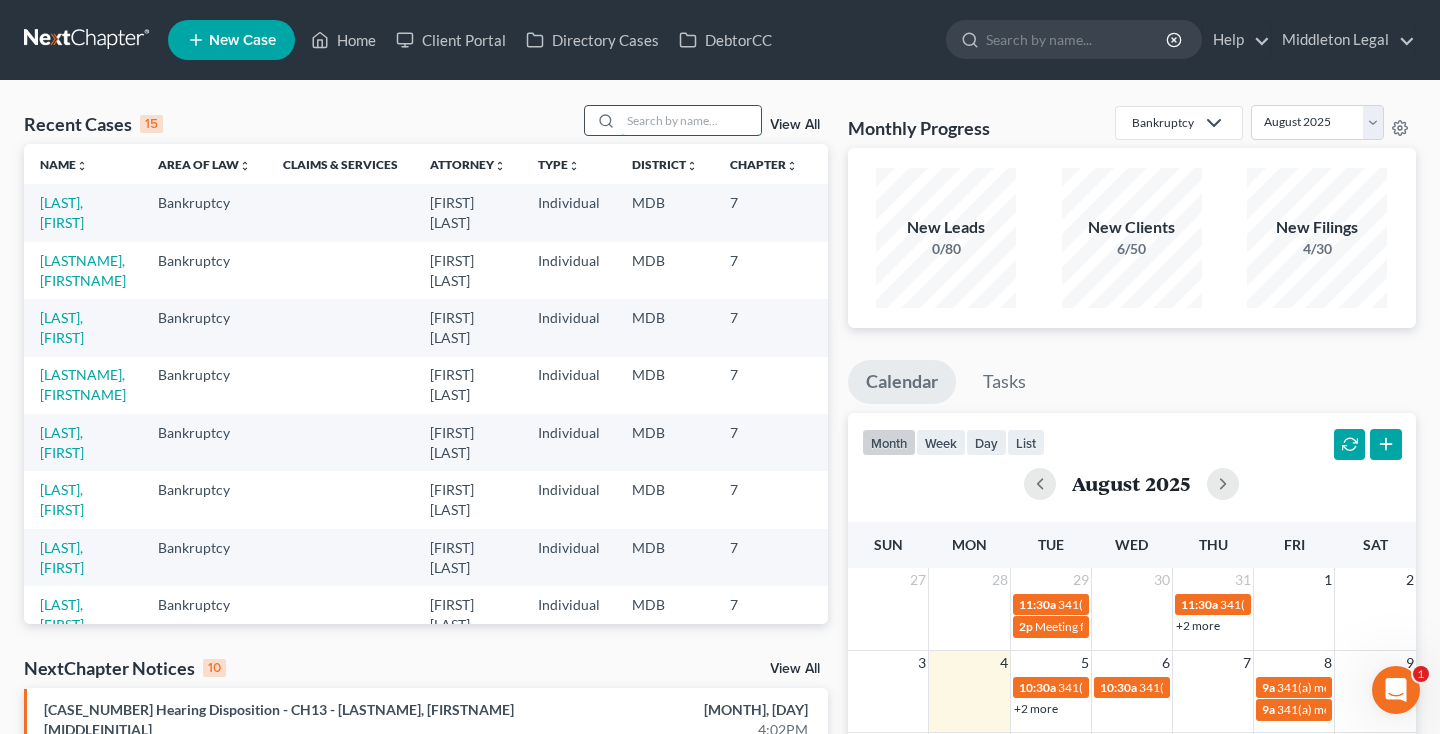 click at bounding box center (691, 120) 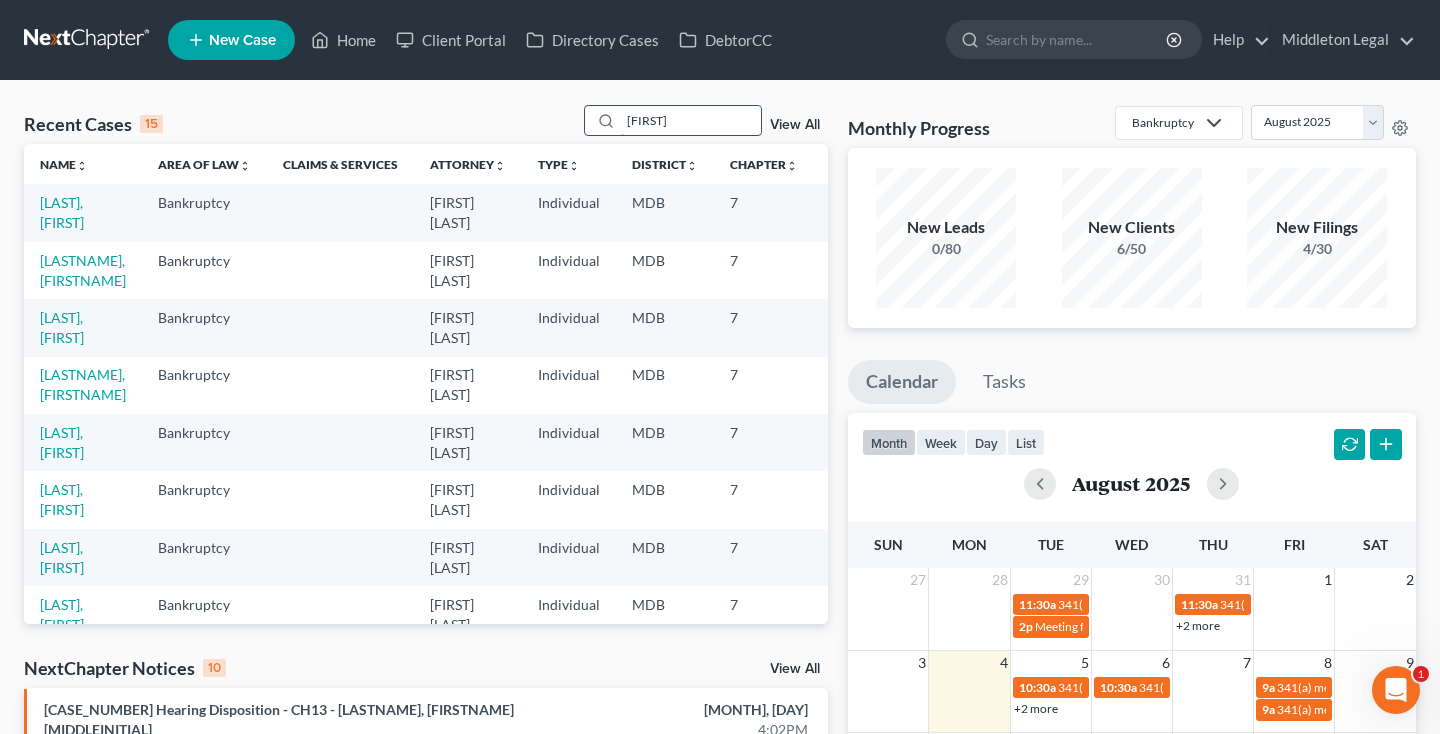 type on "[FIRST]" 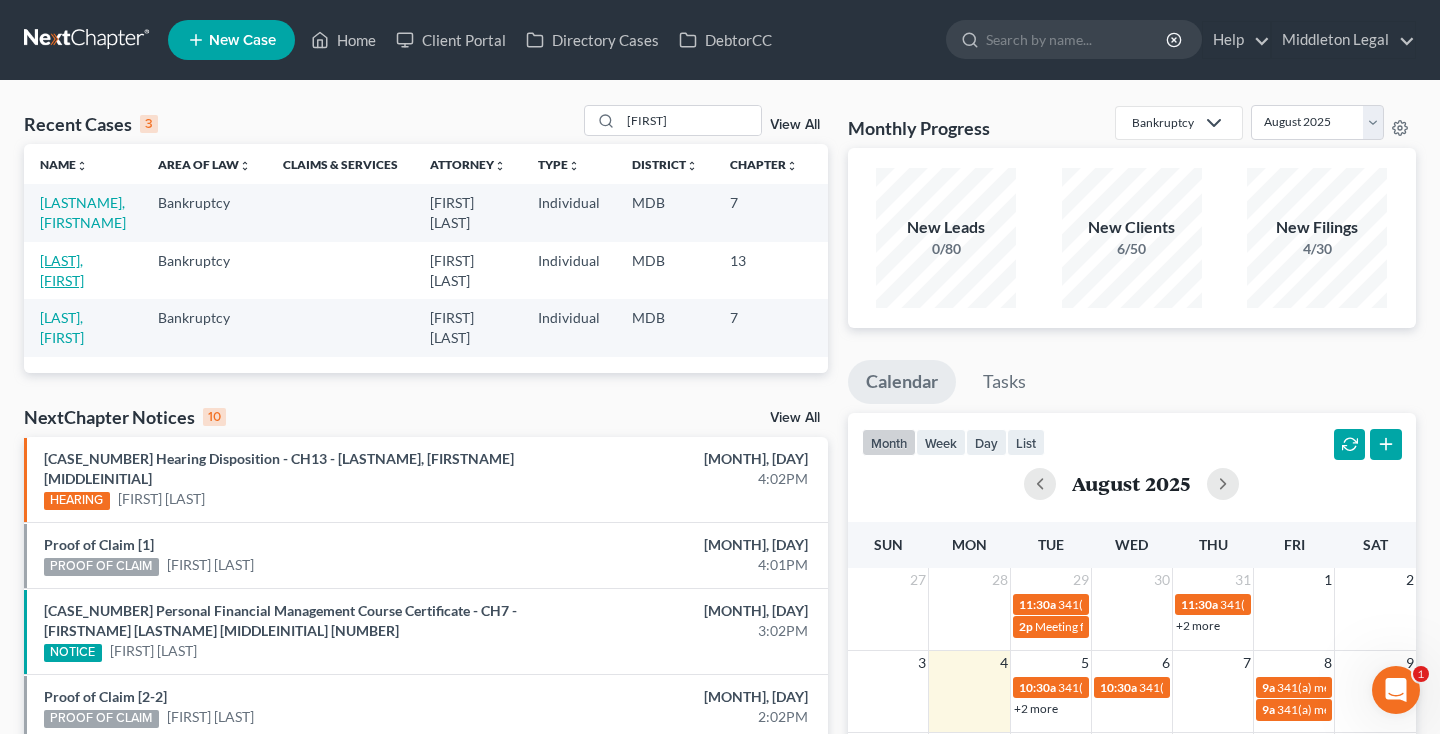 click on "[LAST], [FIRST]" at bounding box center (62, 270) 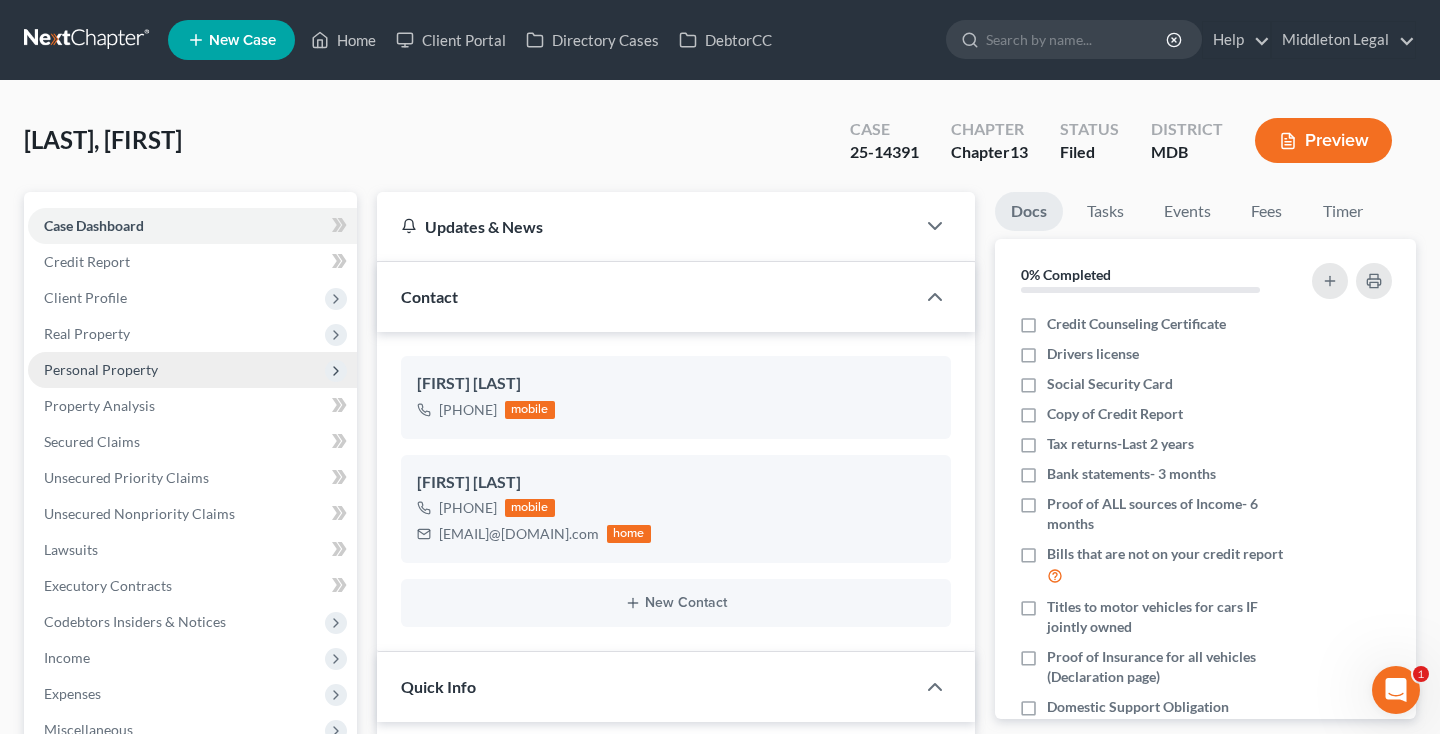 scroll, scrollTop: 1374, scrollLeft: 0, axis: vertical 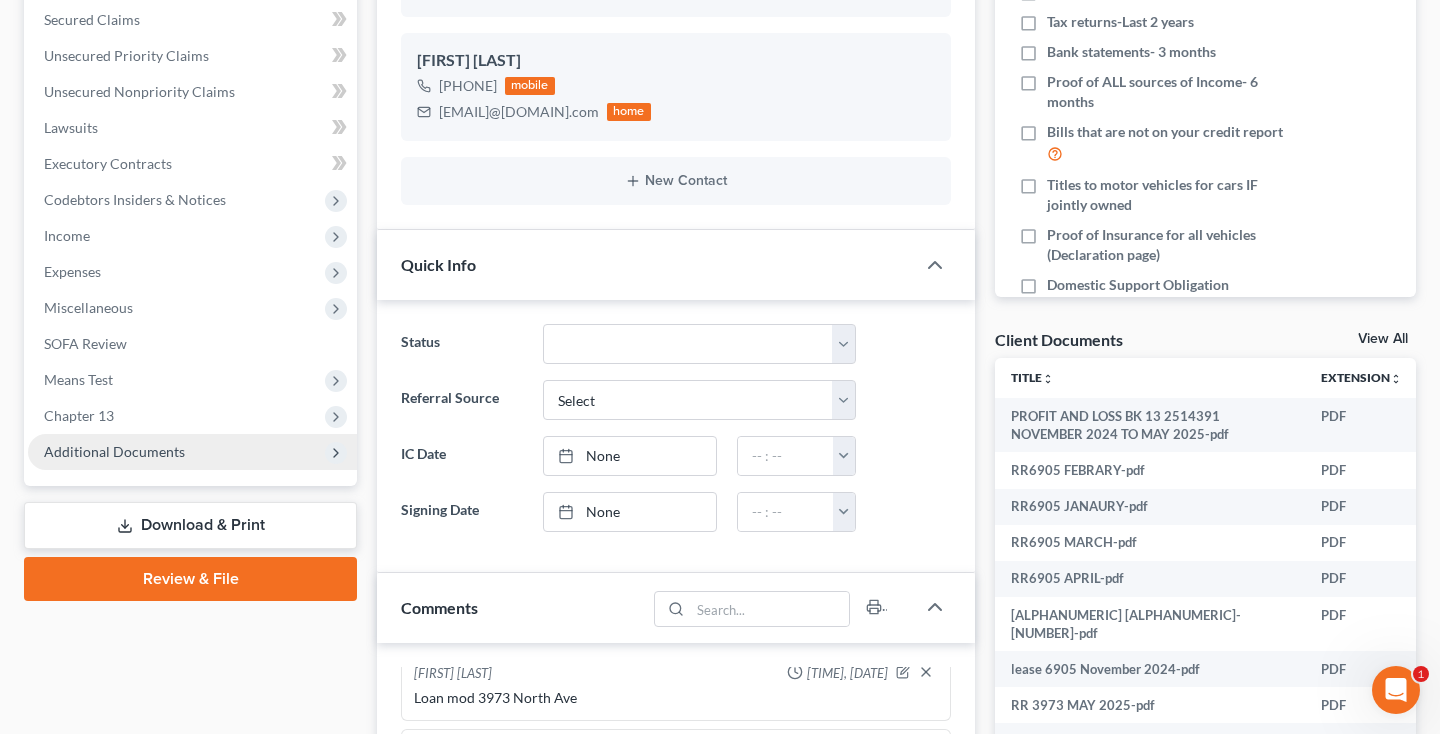 click on "Additional Documents" at bounding box center (114, 451) 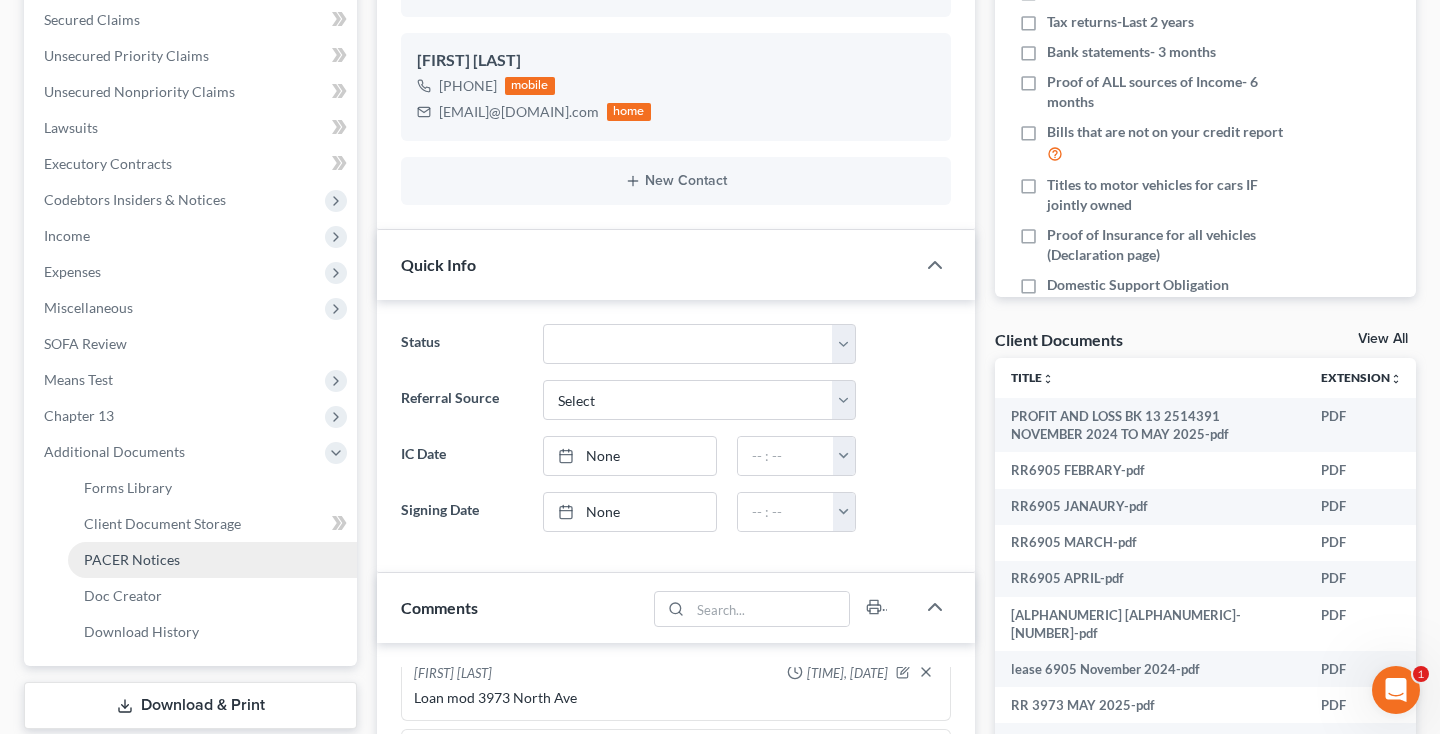 click on "PACER Notices" at bounding box center (132, 559) 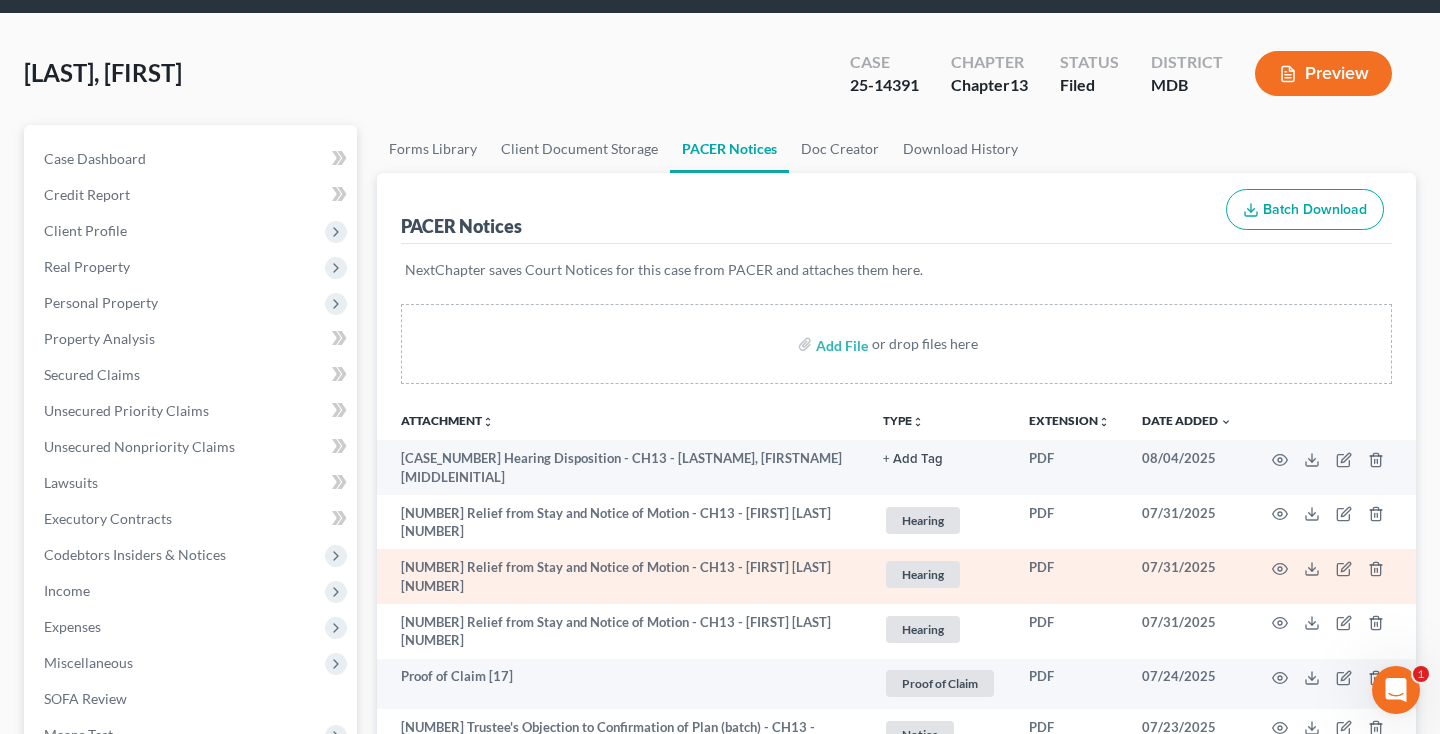scroll, scrollTop: 116, scrollLeft: 0, axis: vertical 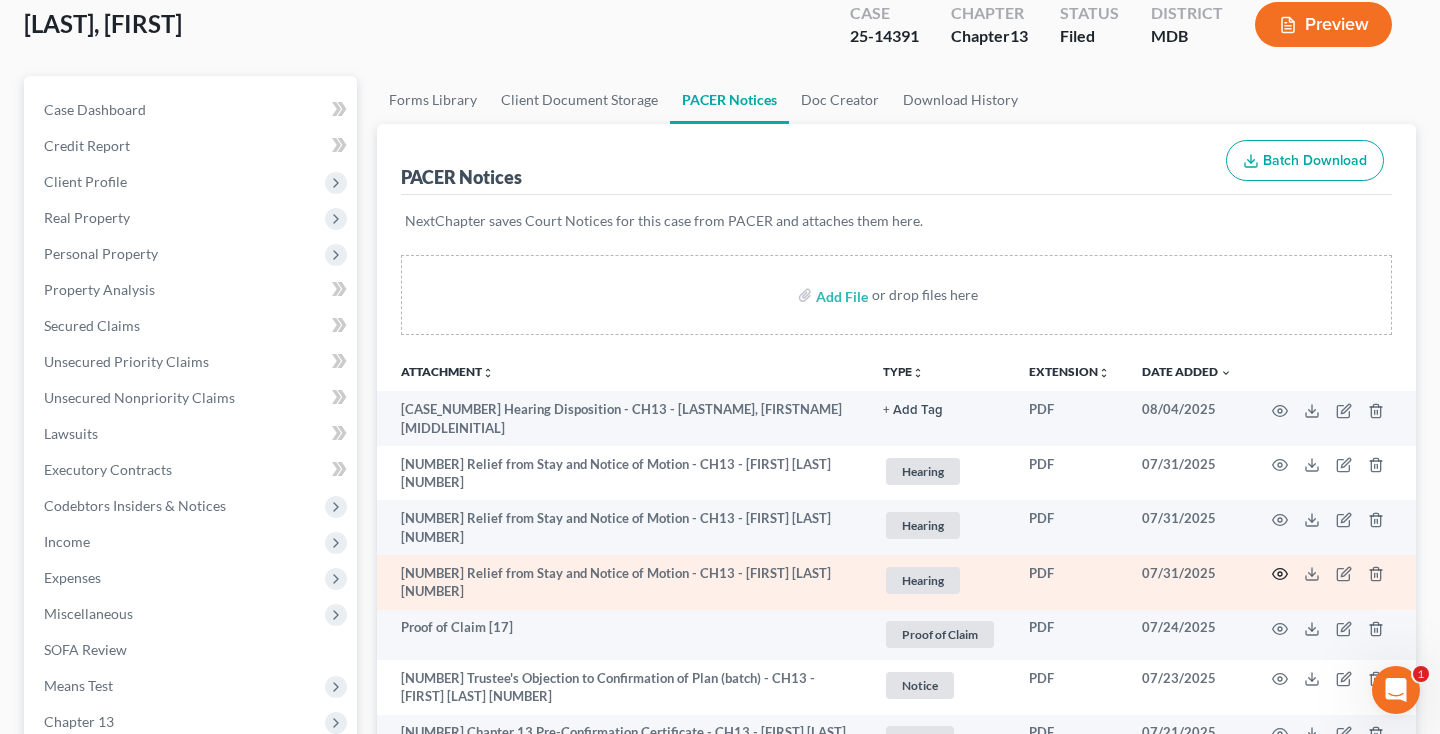 click 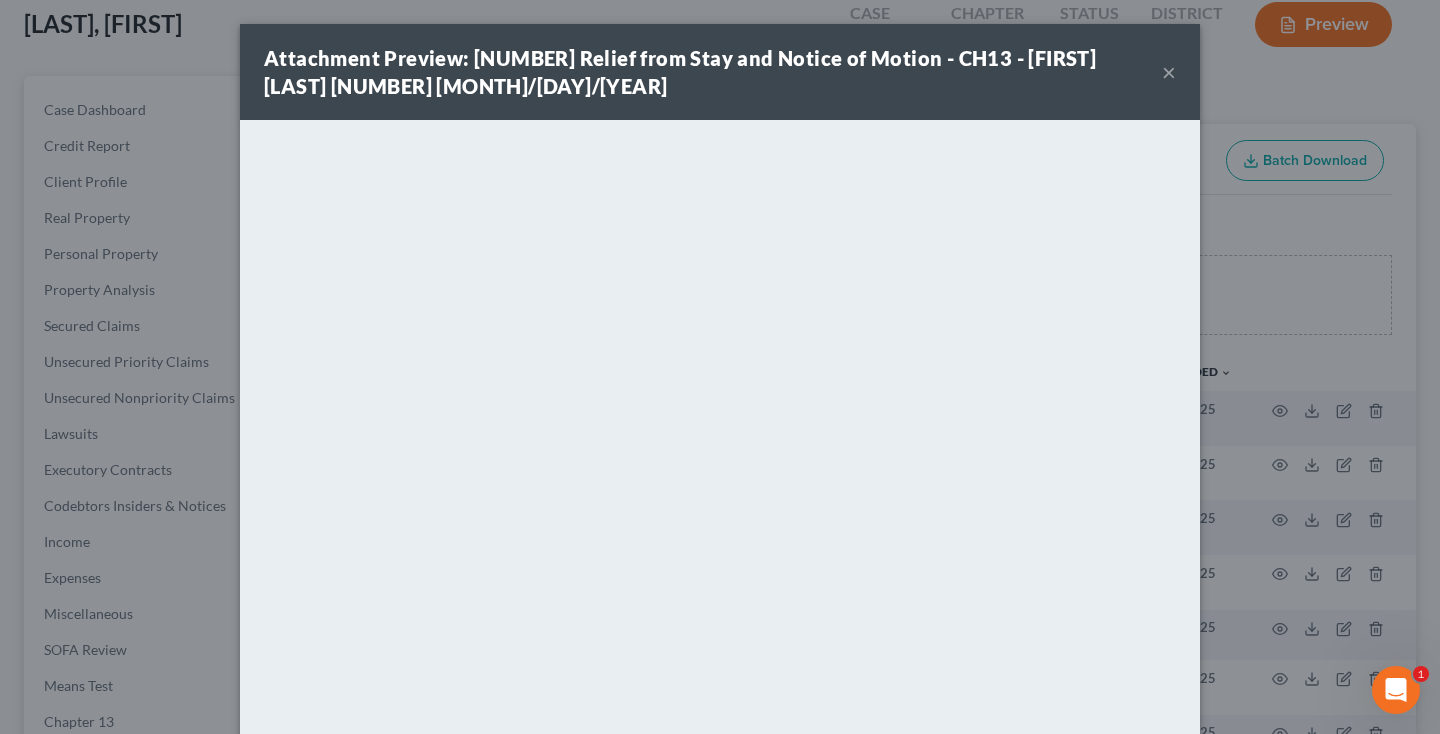 click on "×" at bounding box center [1169, 72] 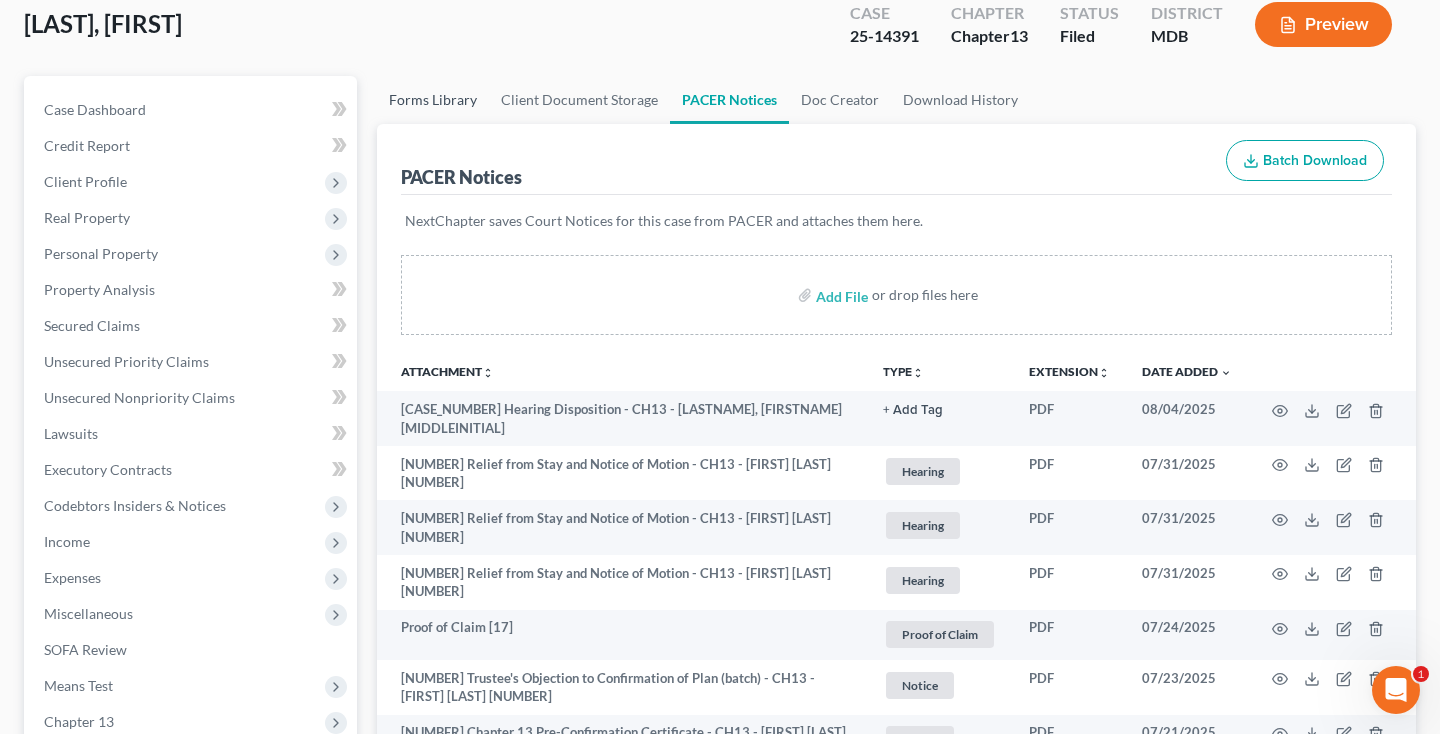 scroll, scrollTop: 0, scrollLeft: 0, axis: both 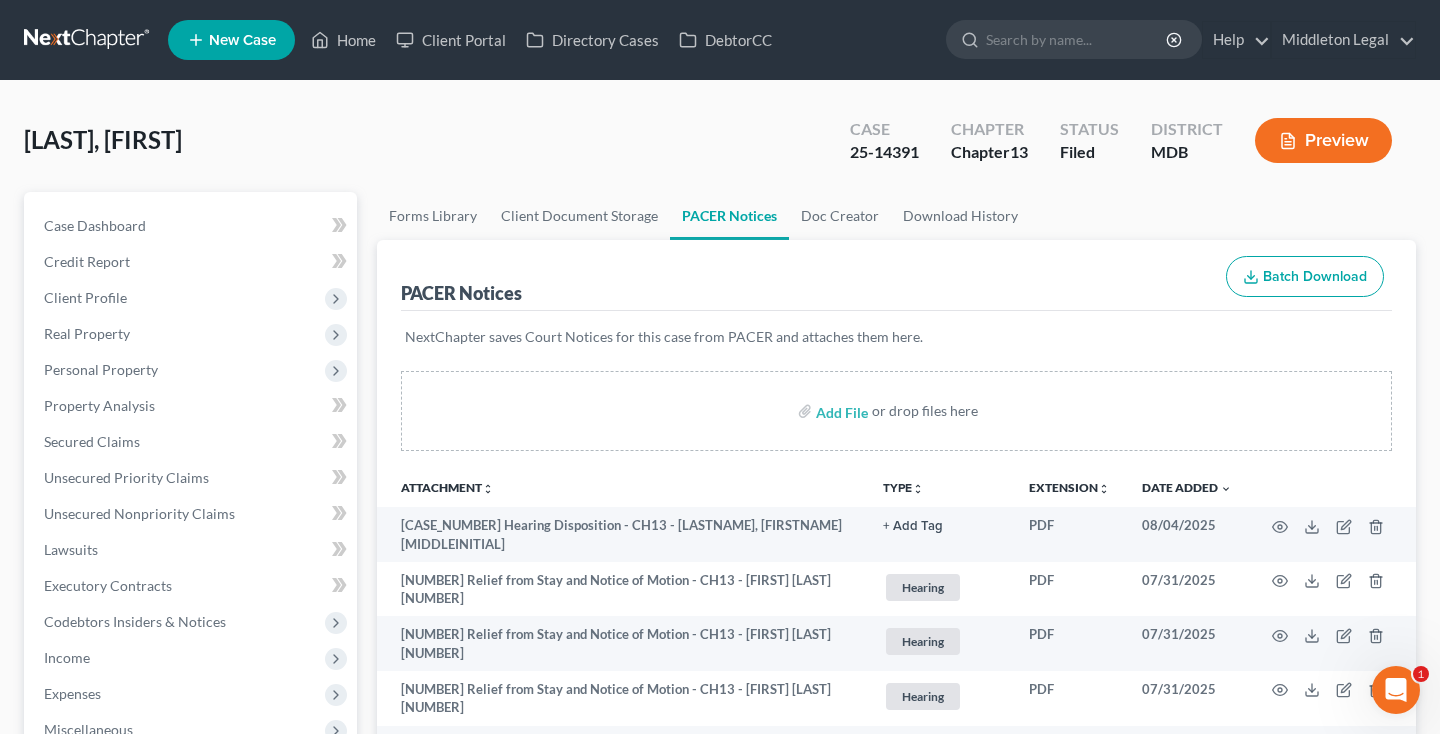click at bounding box center (88, 40) 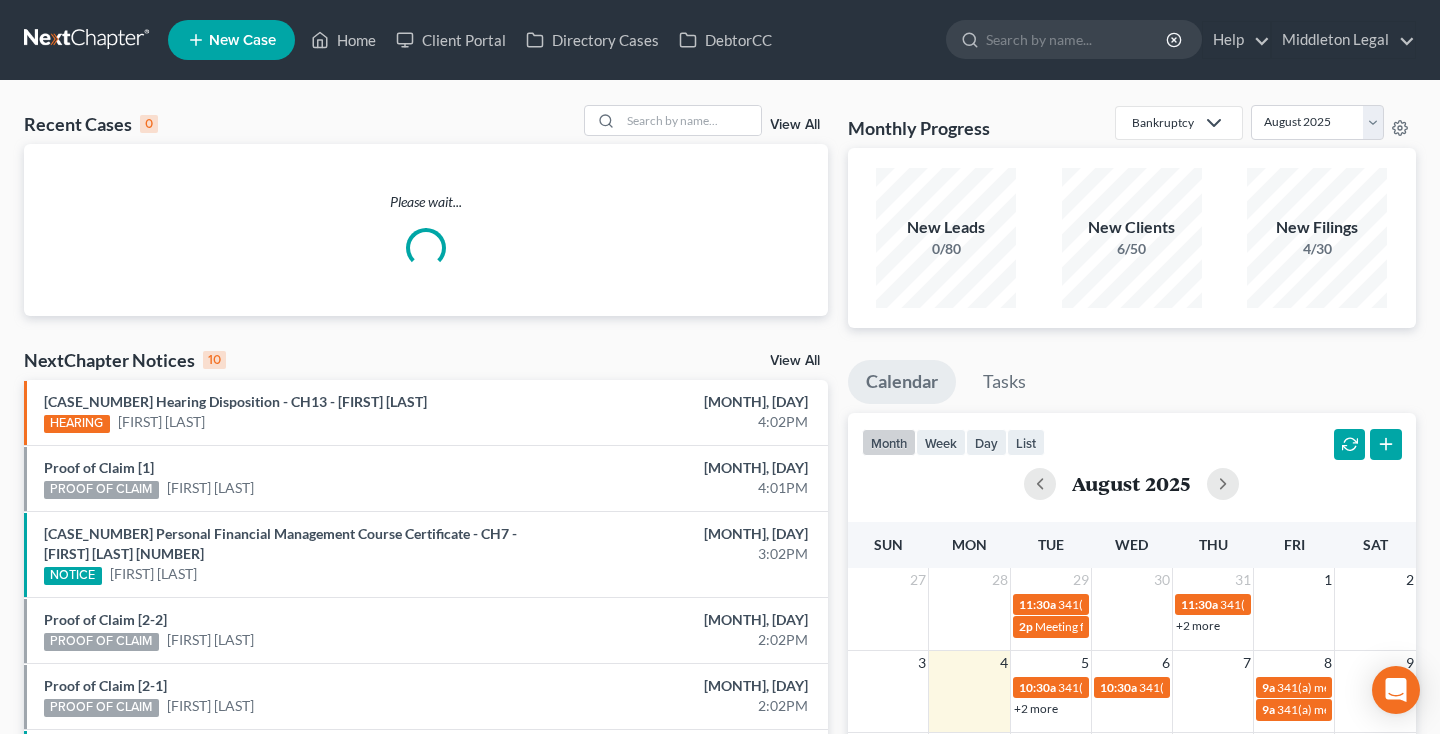 scroll, scrollTop: 0, scrollLeft: 0, axis: both 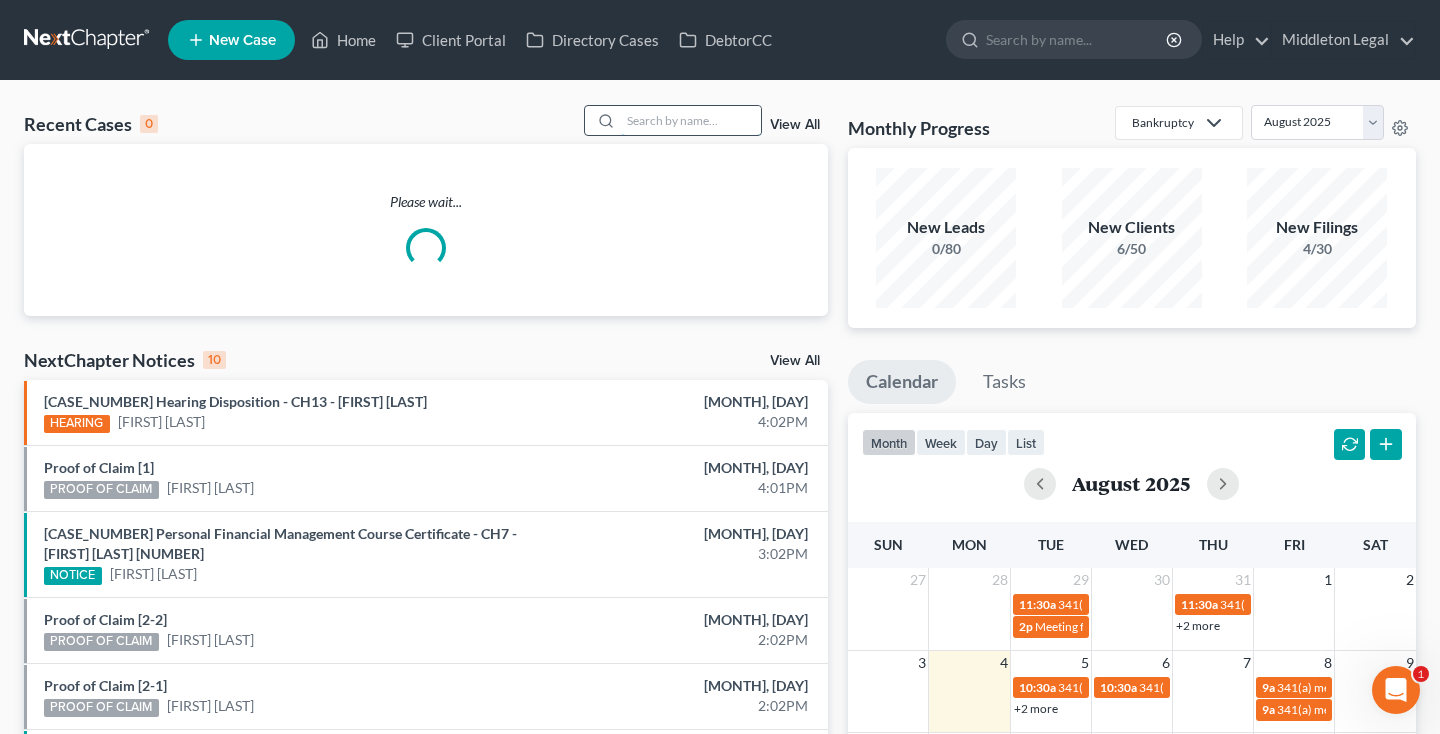 click at bounding box center [691, 120] 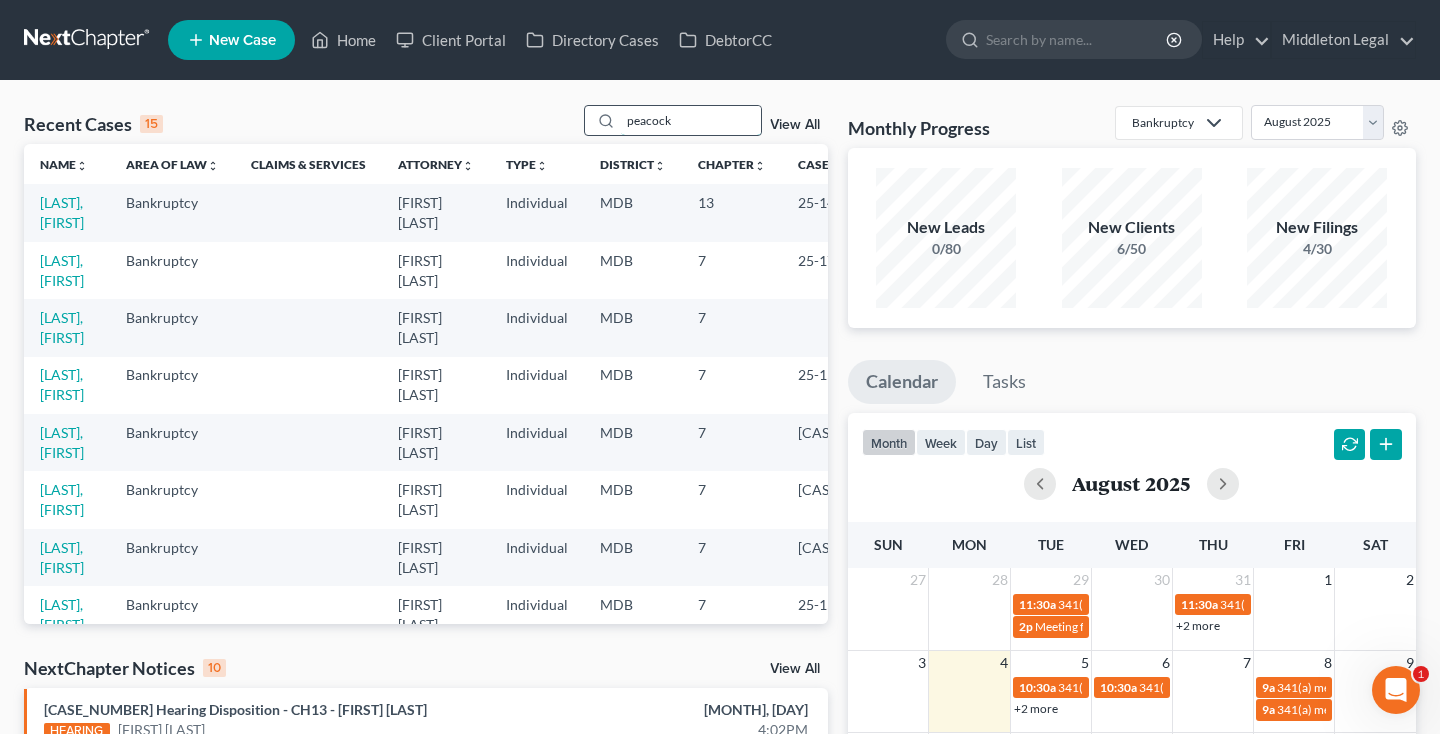 type on "peacock" 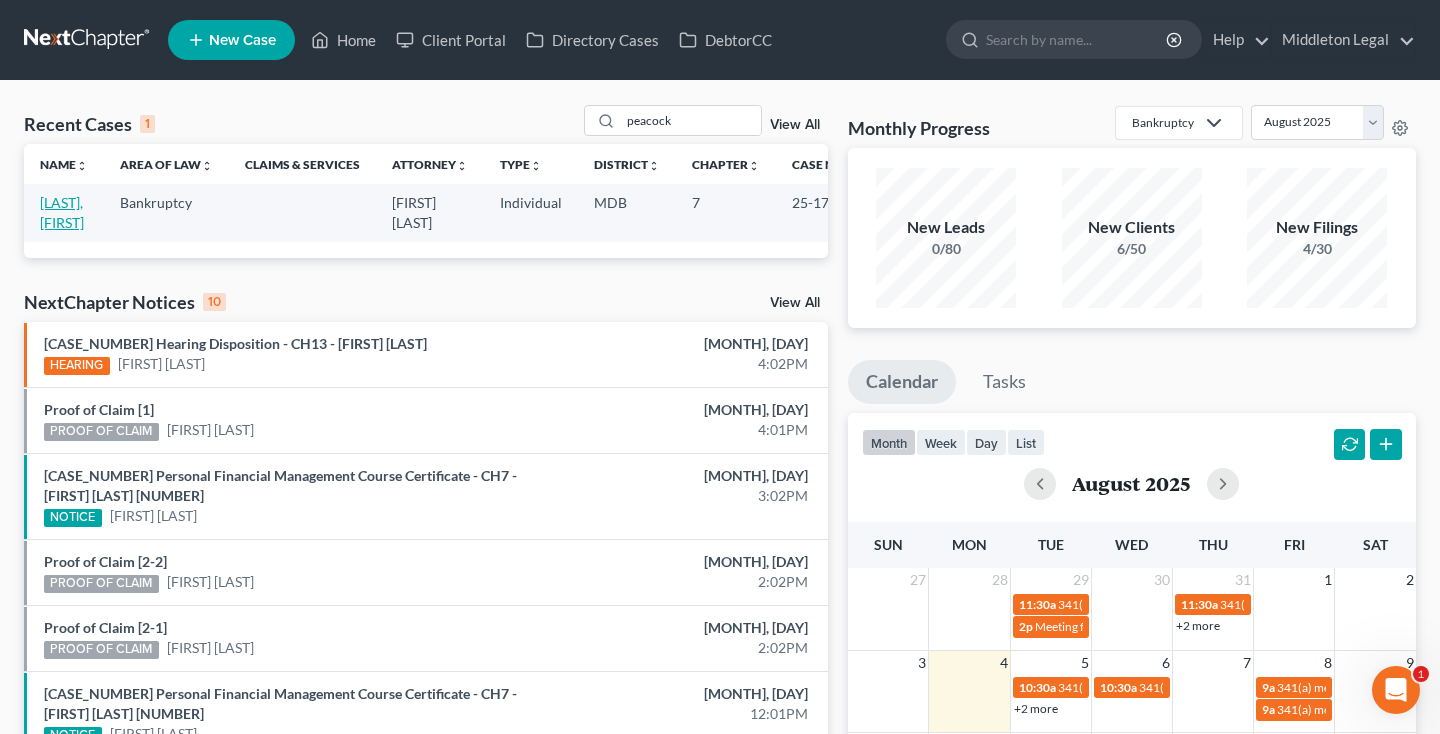 click on "[LAST], [FIRST]" at bounding box center (62, 212) 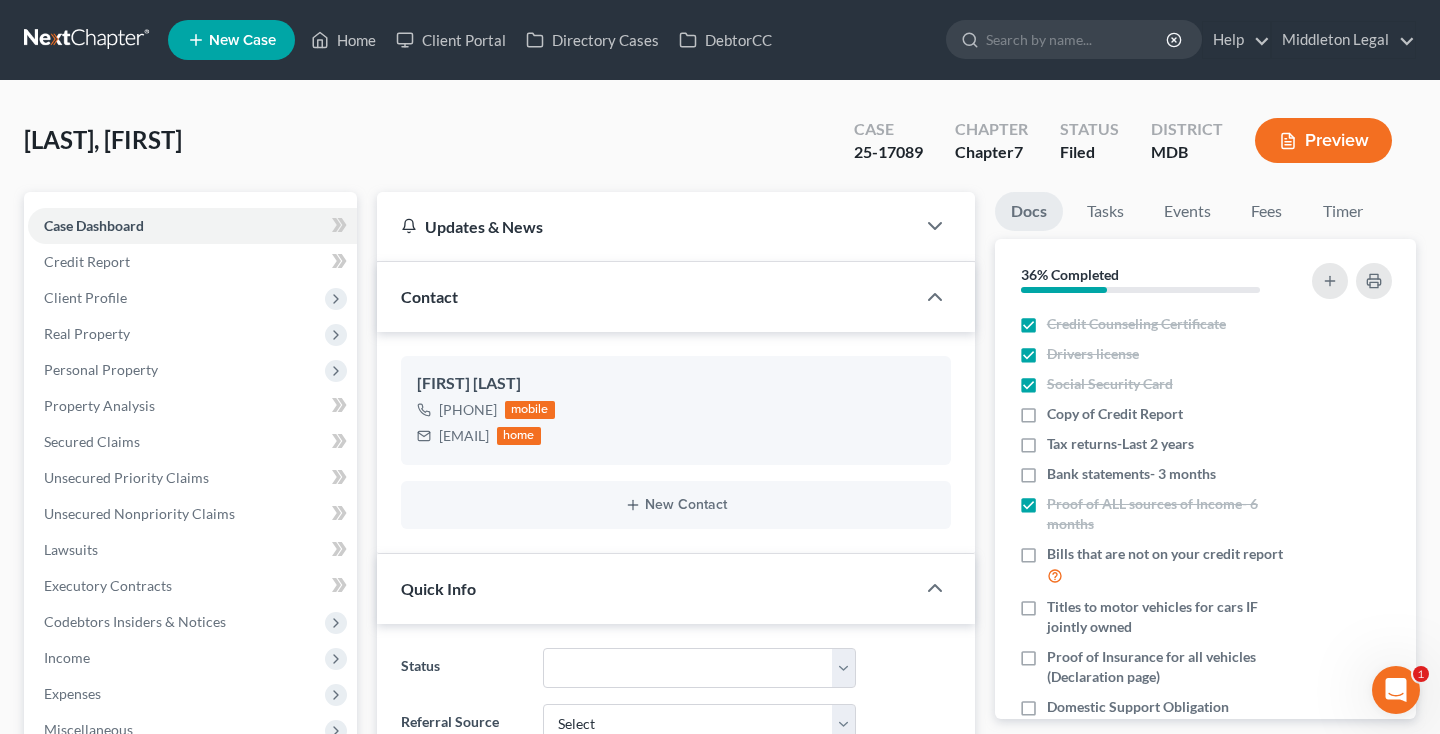 scroll, scrollTop: 52, scrollLeft: 0, axis: vertical 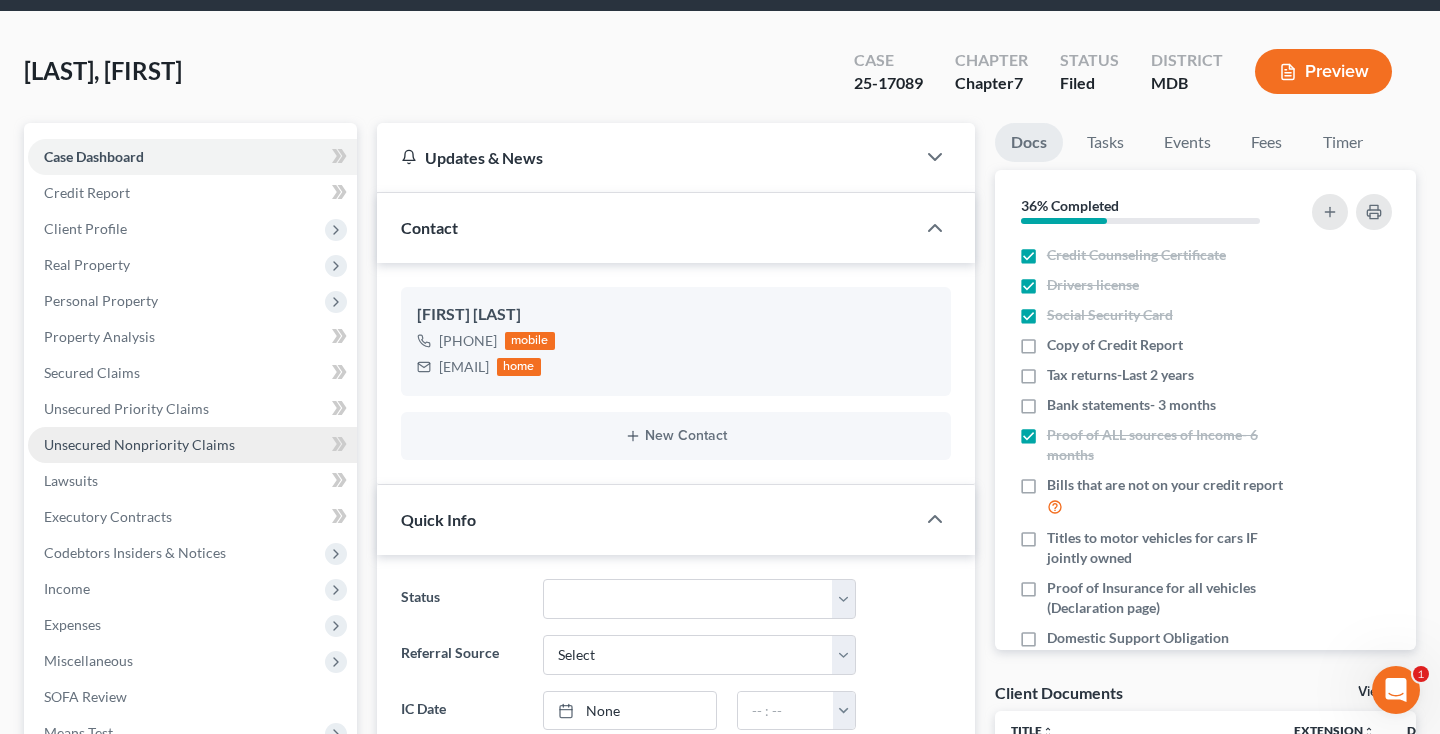 click on "Unsecured Nonpriority Claims" at bounding box center (139, 444) 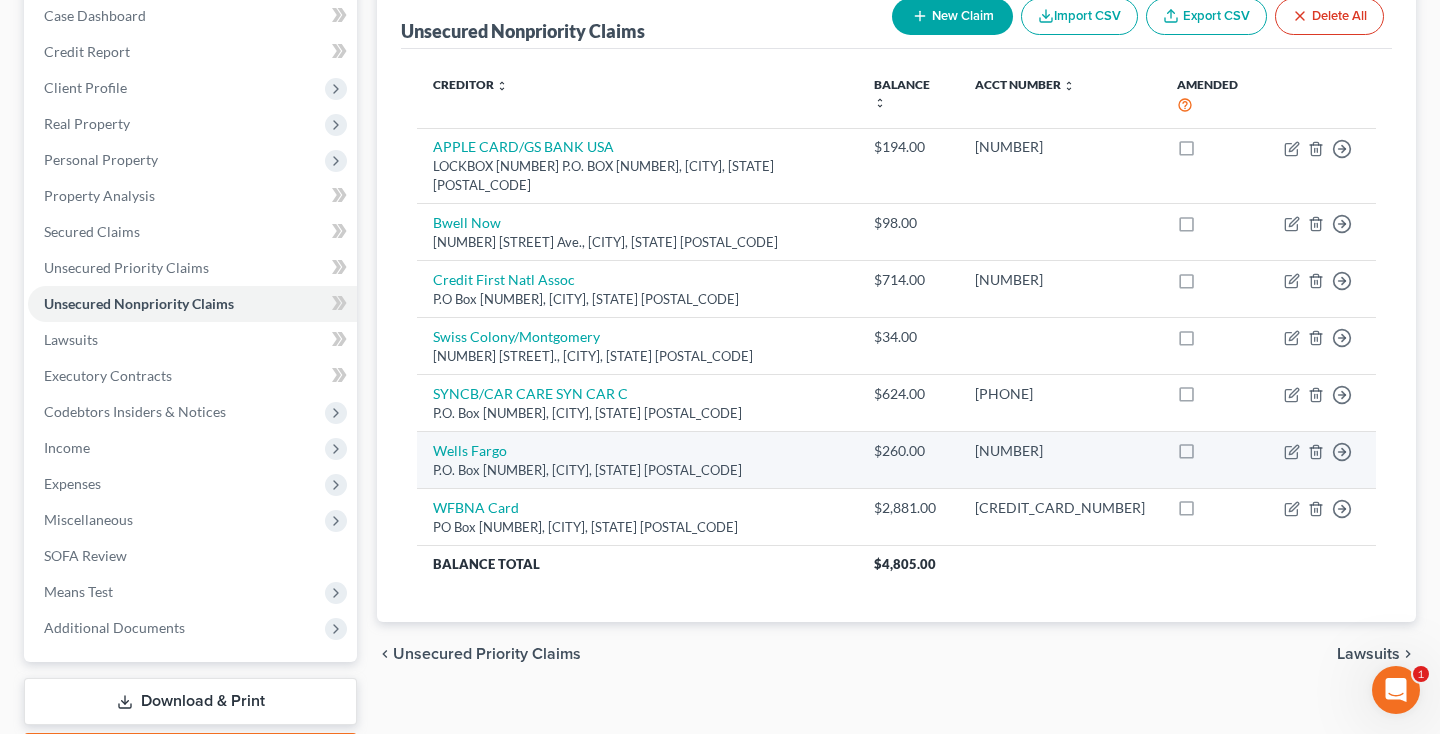 scroll, scrollTop: 221, scrollLeft: 0, axis: vertical 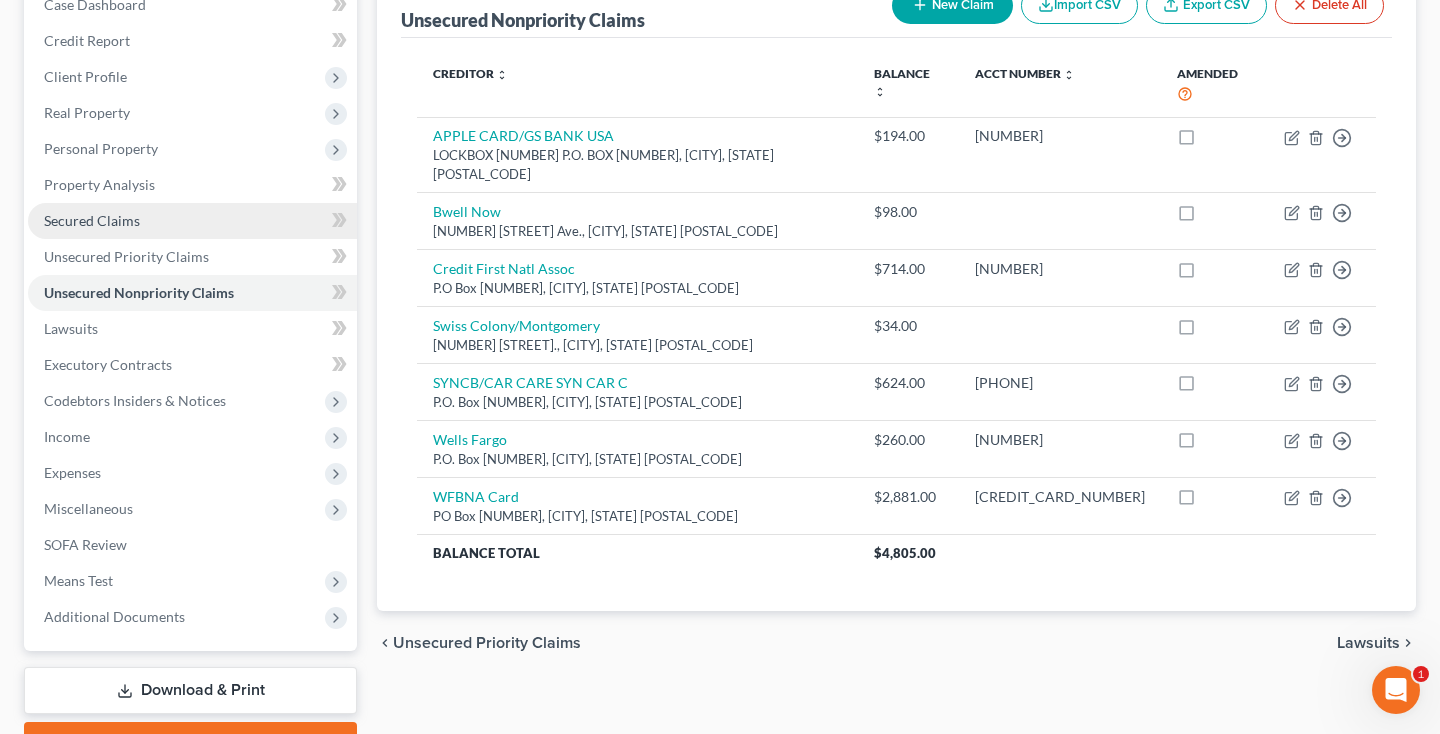 click on "Secured Claims" at bounding box center (92, 220) 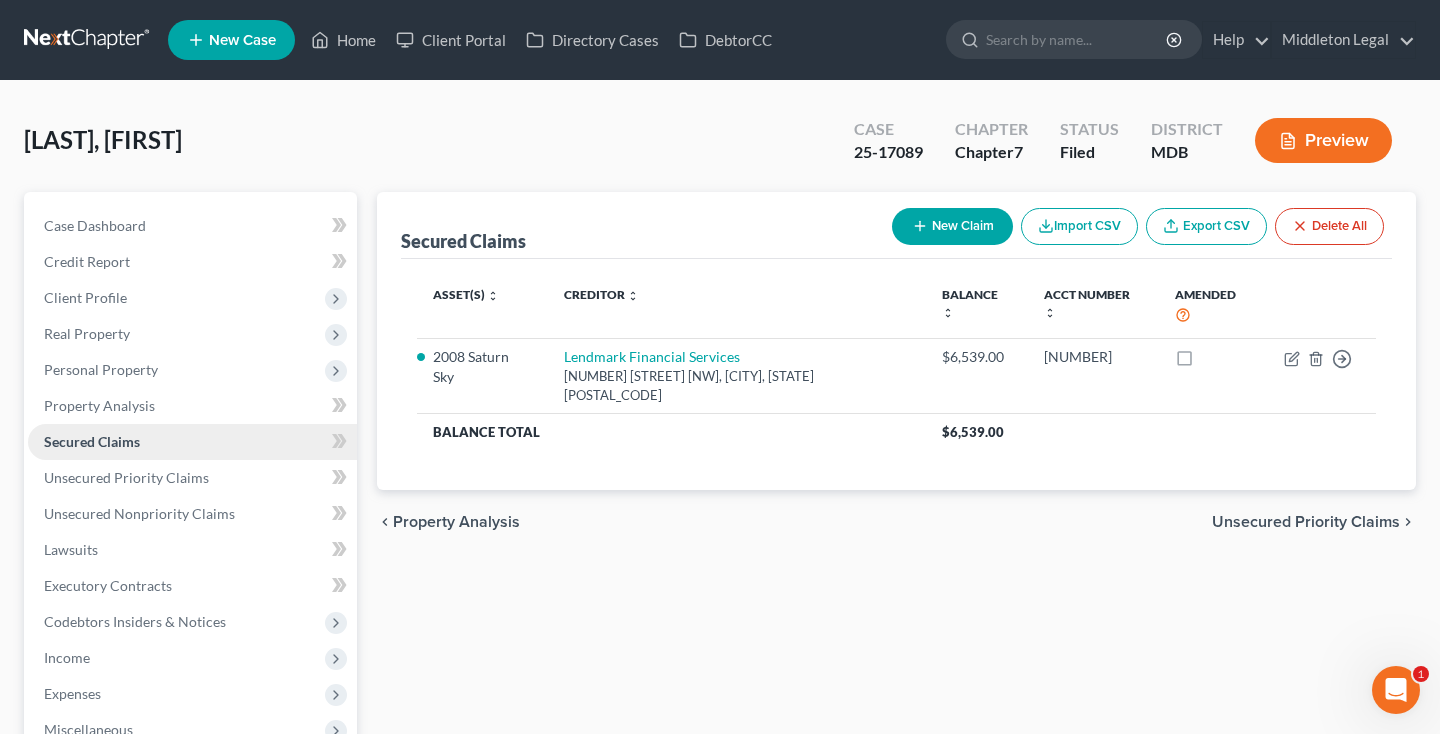 scroll, scrollTop: 24, scrollLeft: 0, axis: vertical 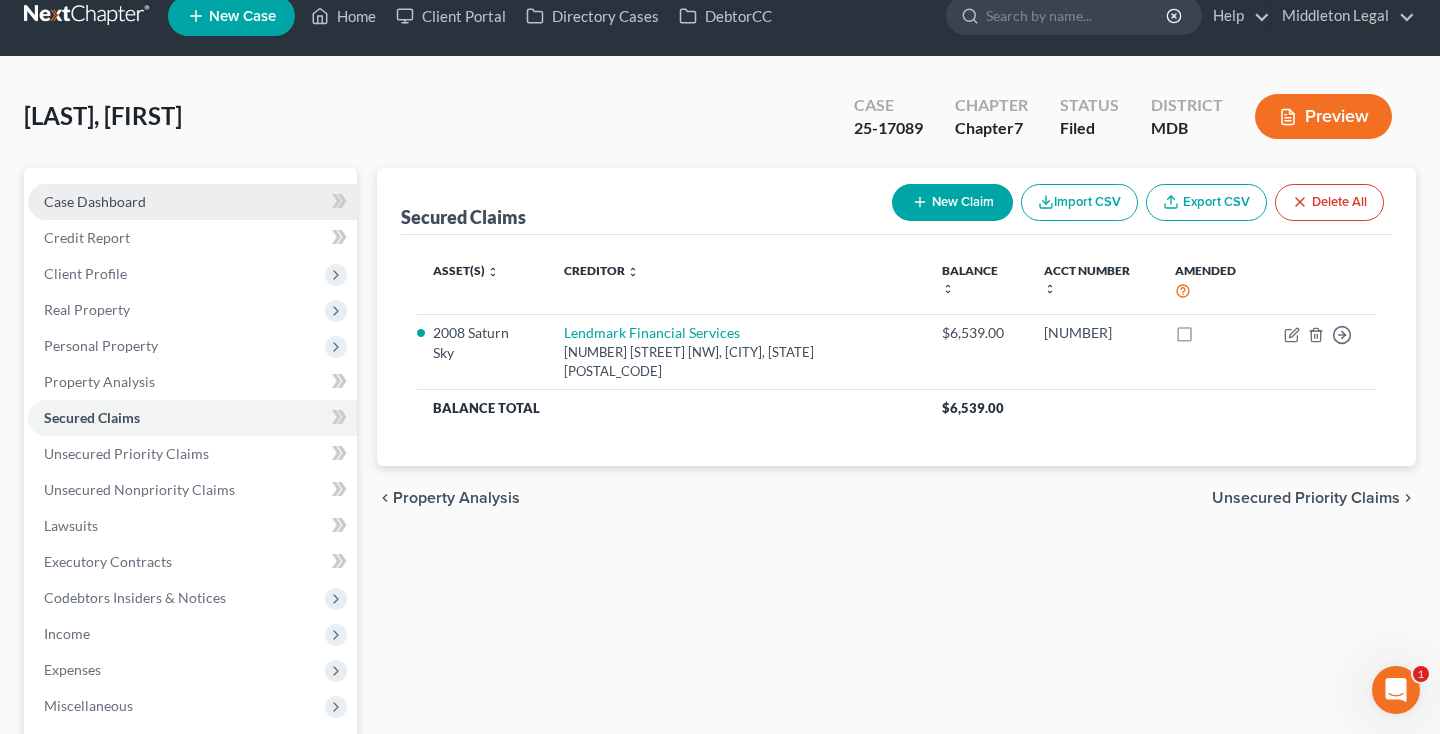 click on "Case Dashboard" at bounding box center [192, 202] 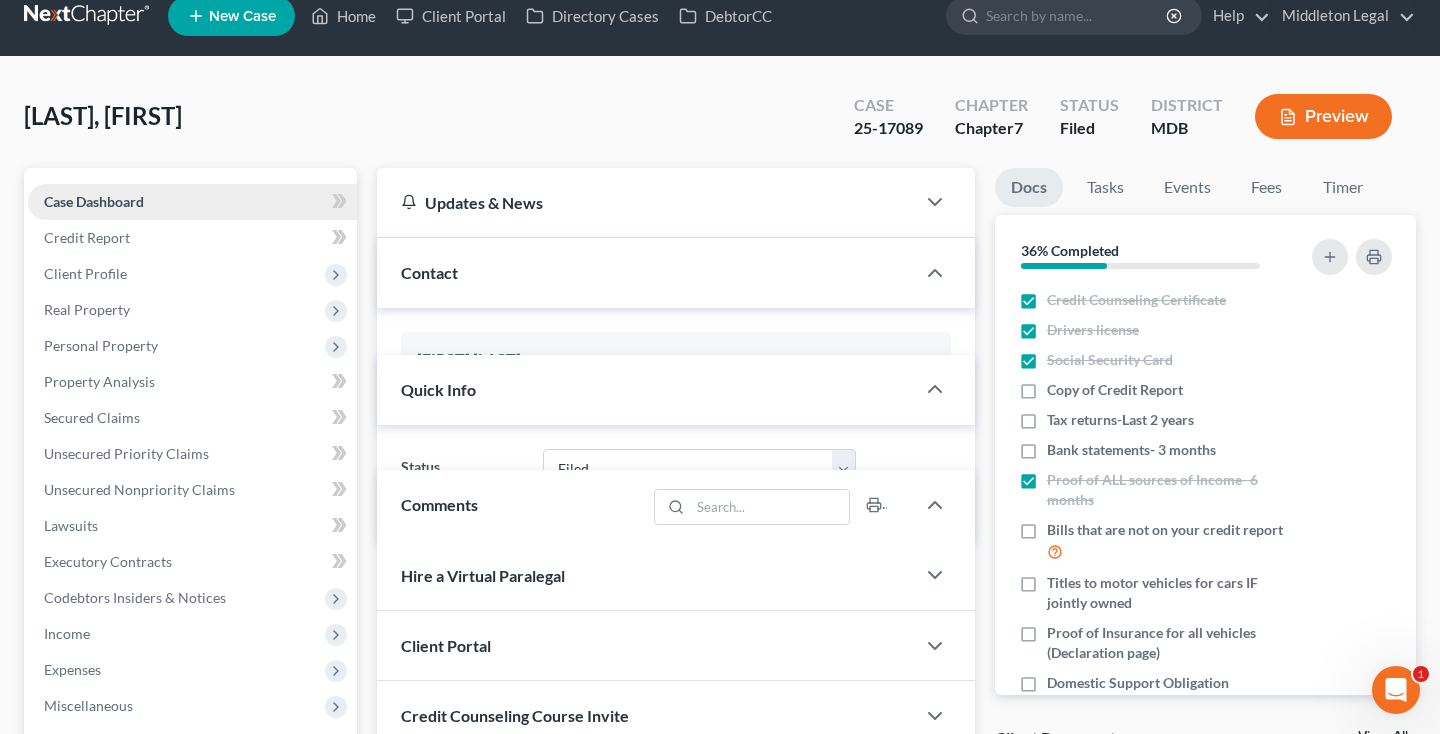 scroll, scrollTop: 0, scrollLeft: 0, axis: both 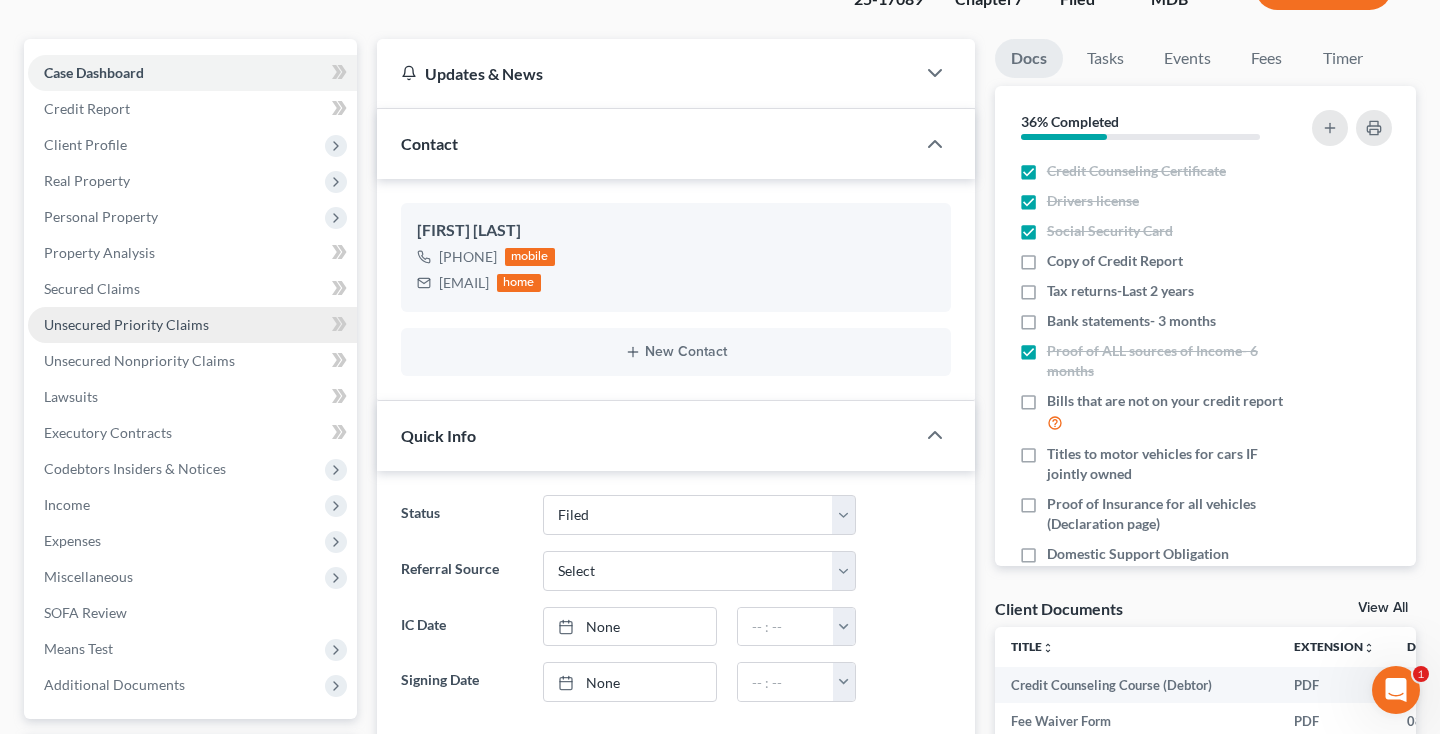 click on "Unsecured Priority Claims" at bounding box center (126, 324) 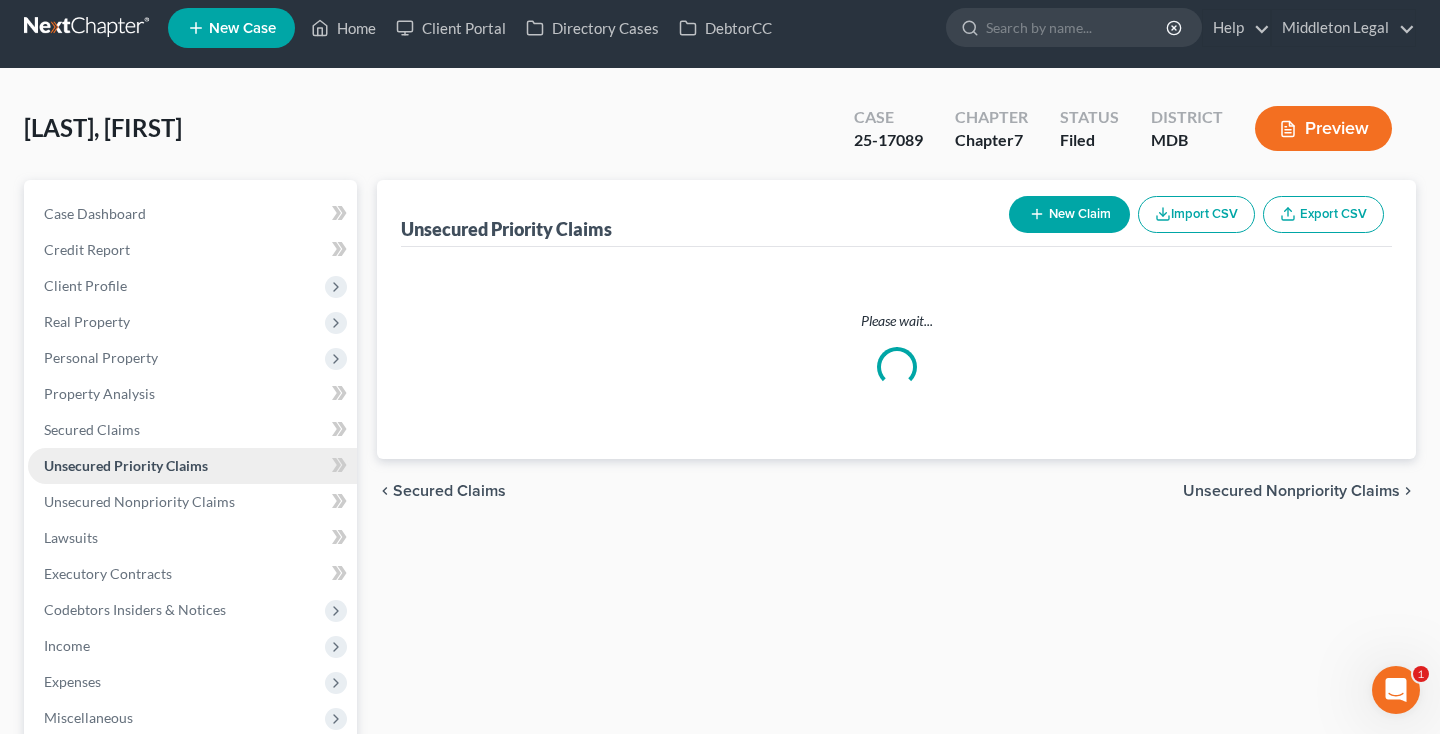 scroll, scrollTop: 0, scrollLeft: 0, axis: both 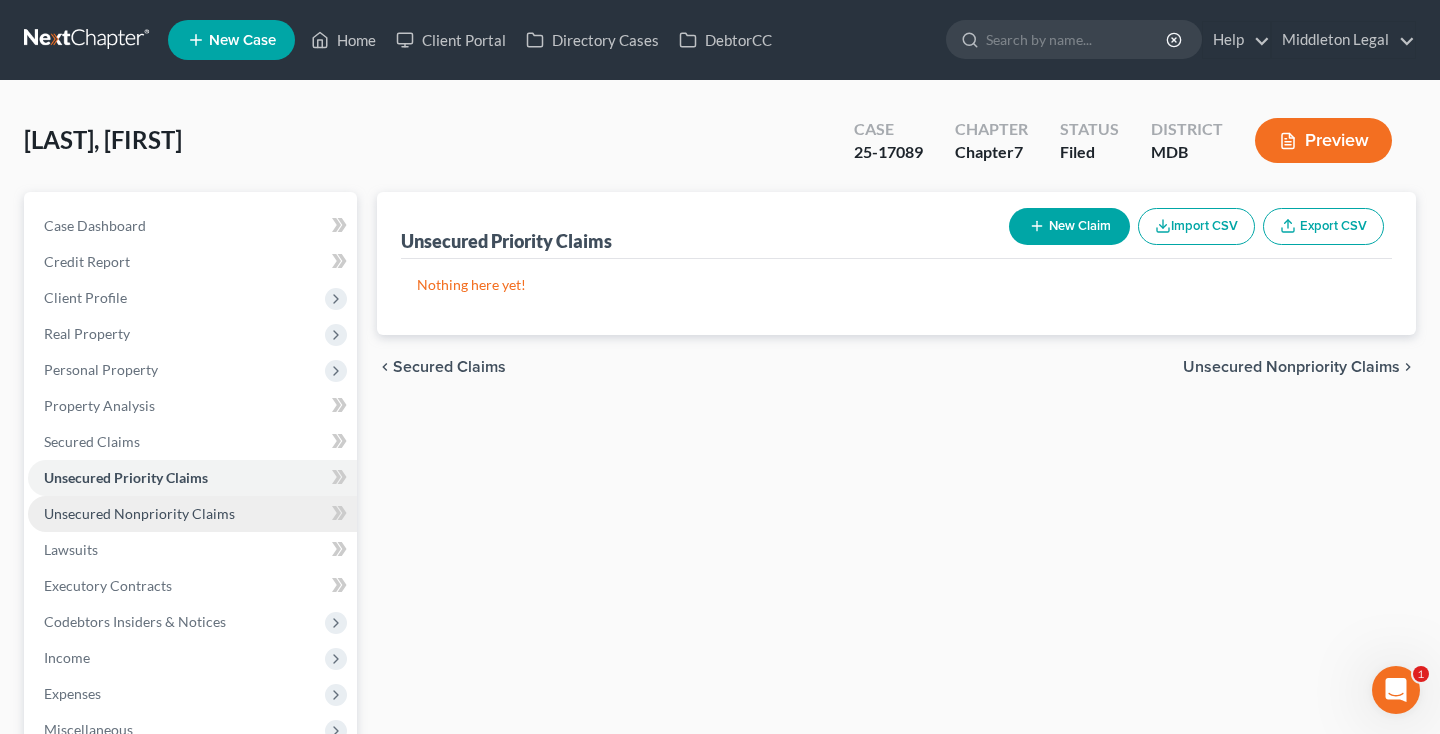 click on "Unsecured Nonpriority Claims" at bounding box center [139, 513] 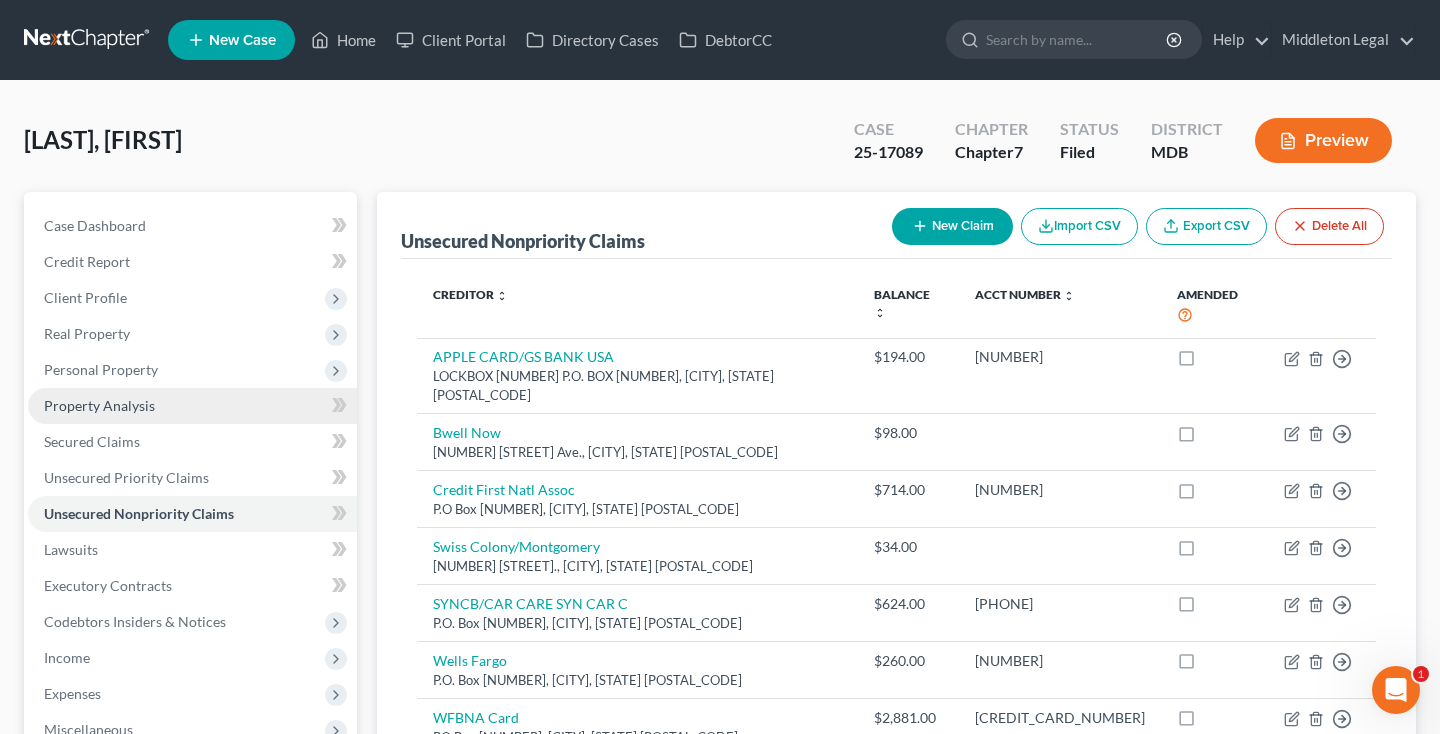 click on "Property Analysis" at bounding box center [192, 406] 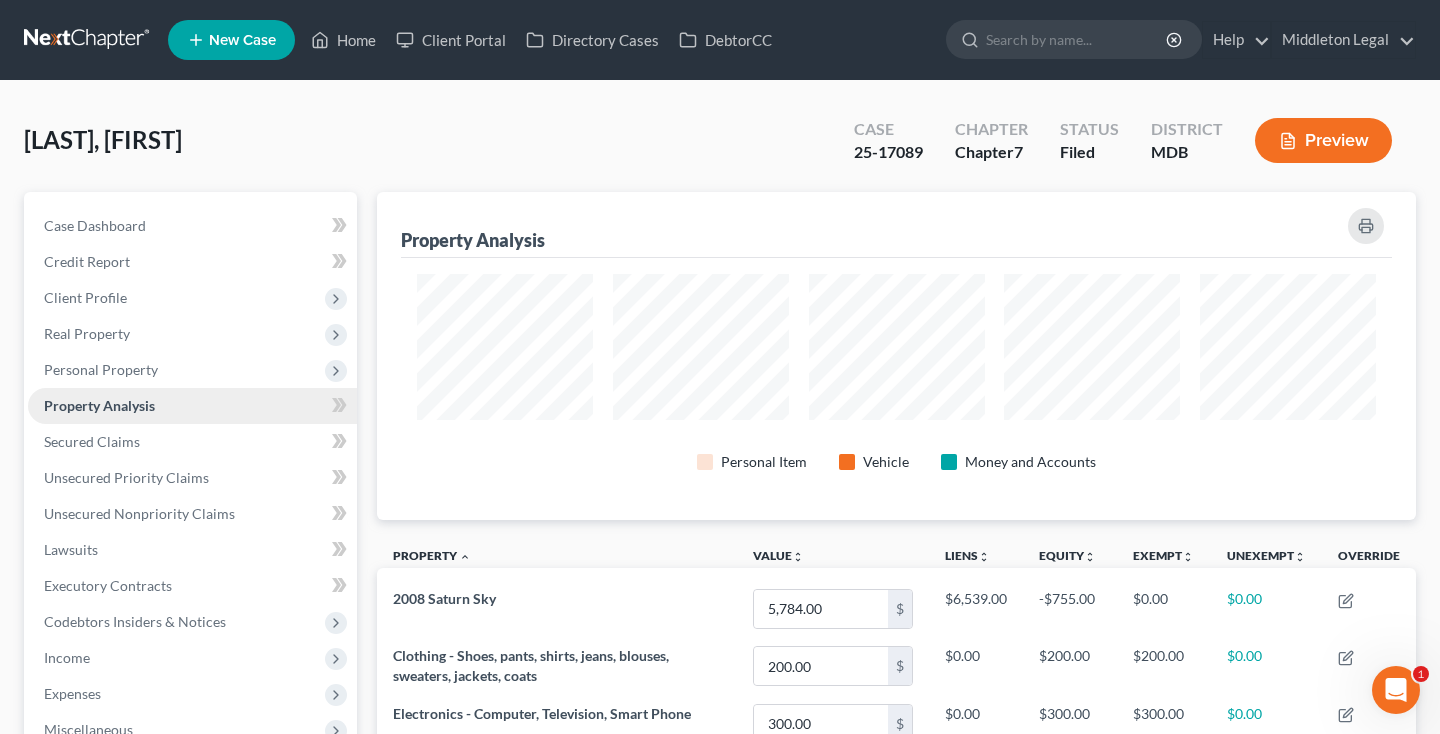scroll, scrollTop: 999672, scrollLeft: 998961, axis: both 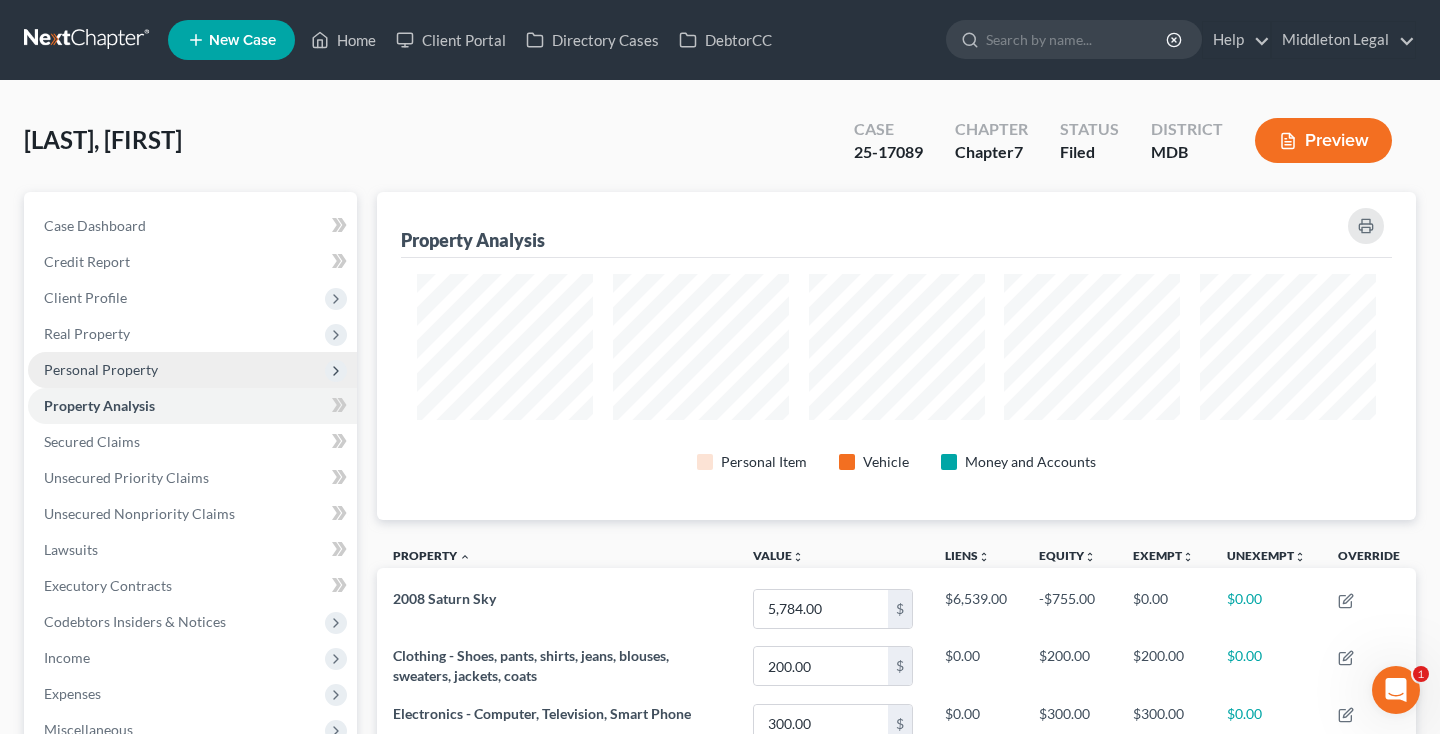 click on "Personal Property" at bounding box center (101, 369) 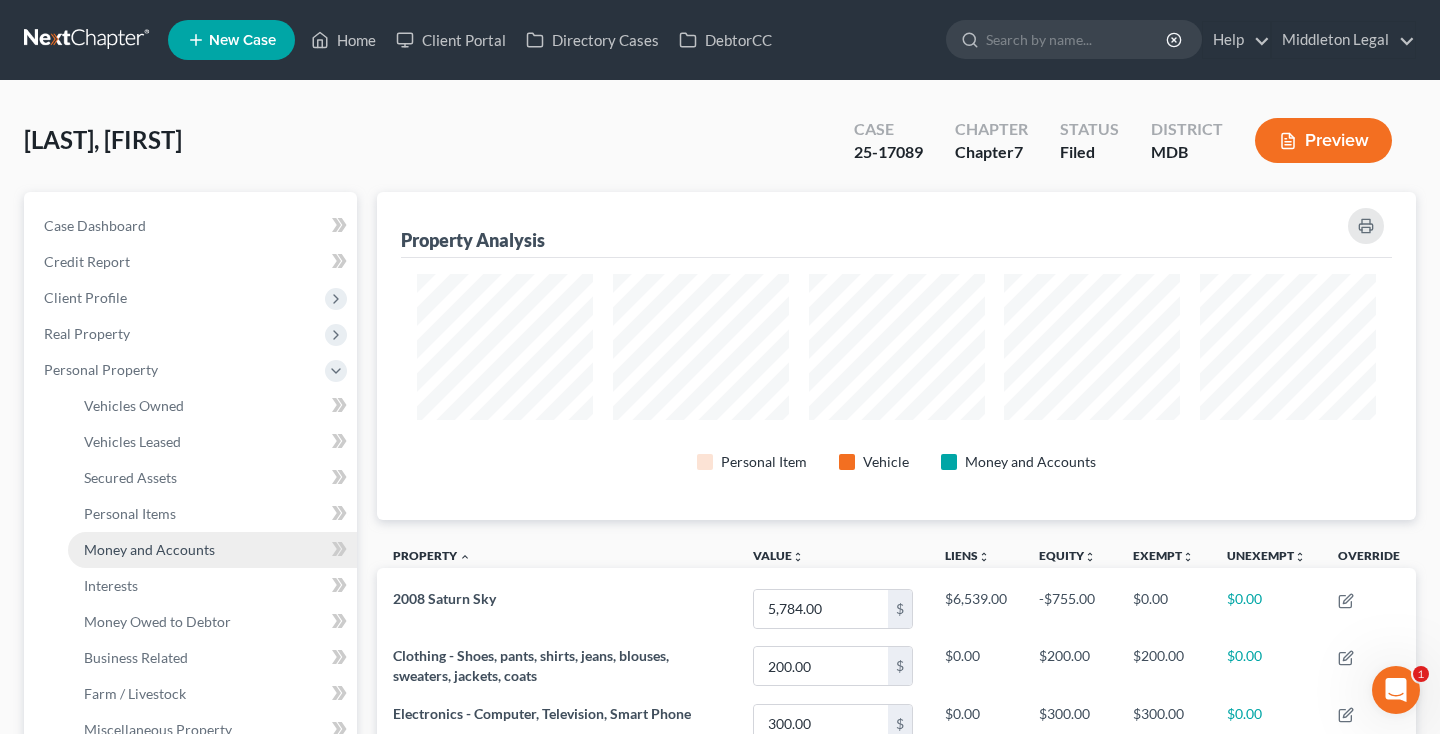click on "Money and Accounts" at bounding box center [149, 549] 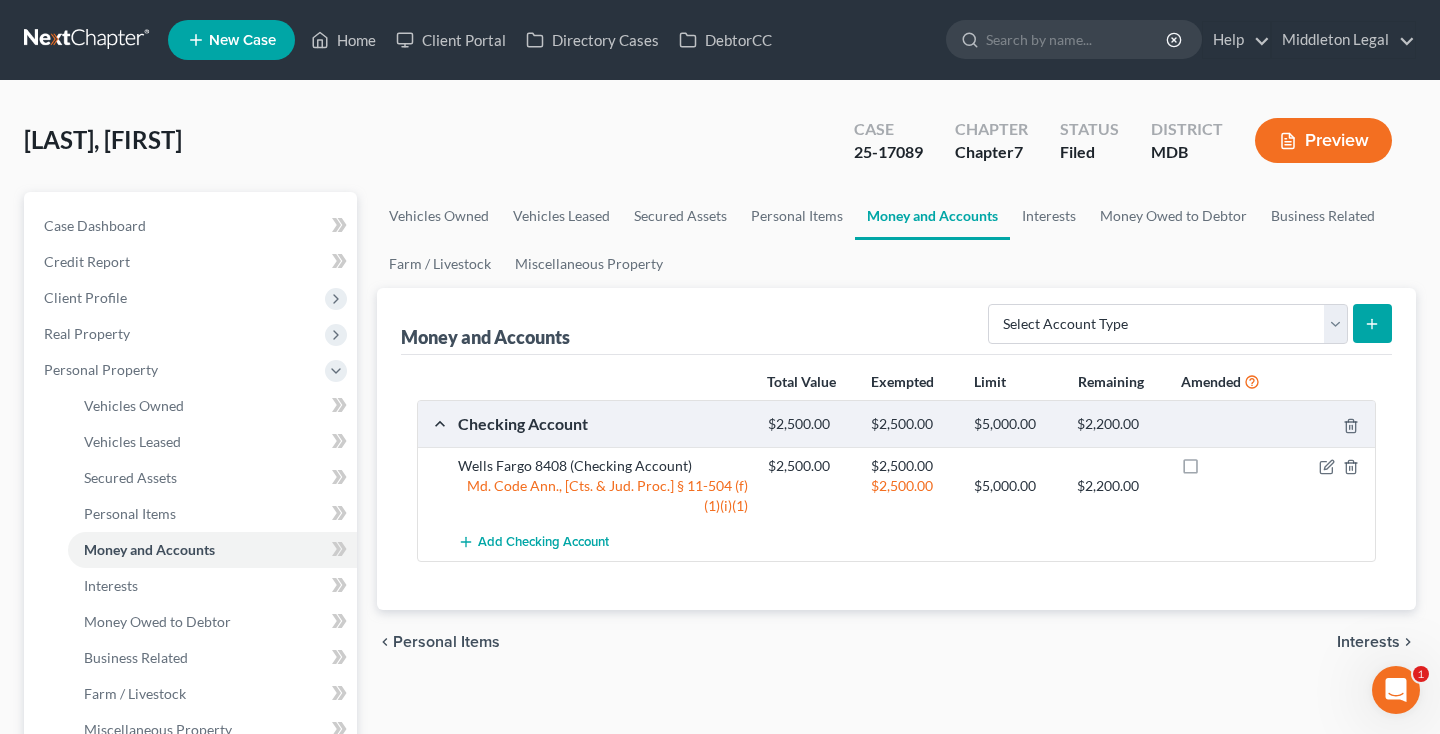 scroll, scrollTop: 0, scrollLeft: 0, axis: both 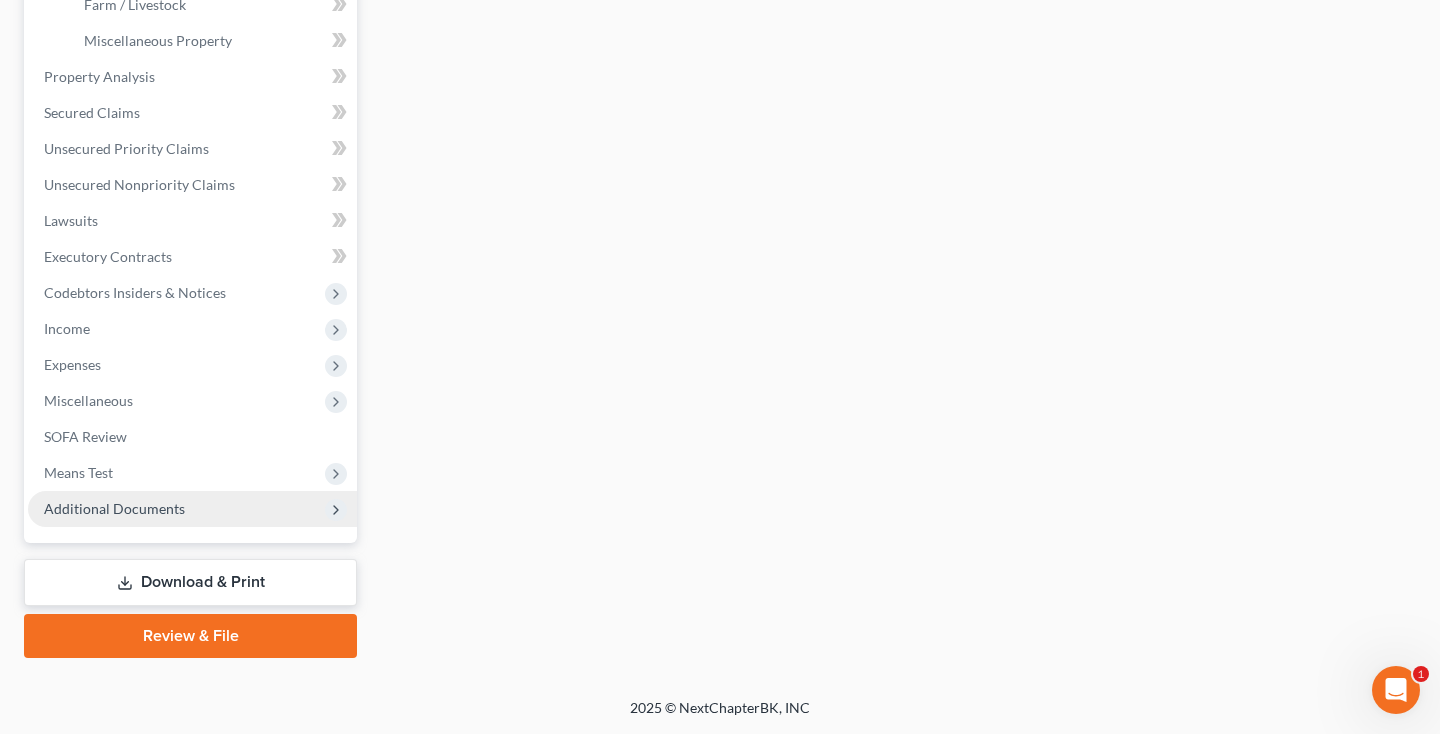 click on "Additional Documents" at bounding box center [114, 508] 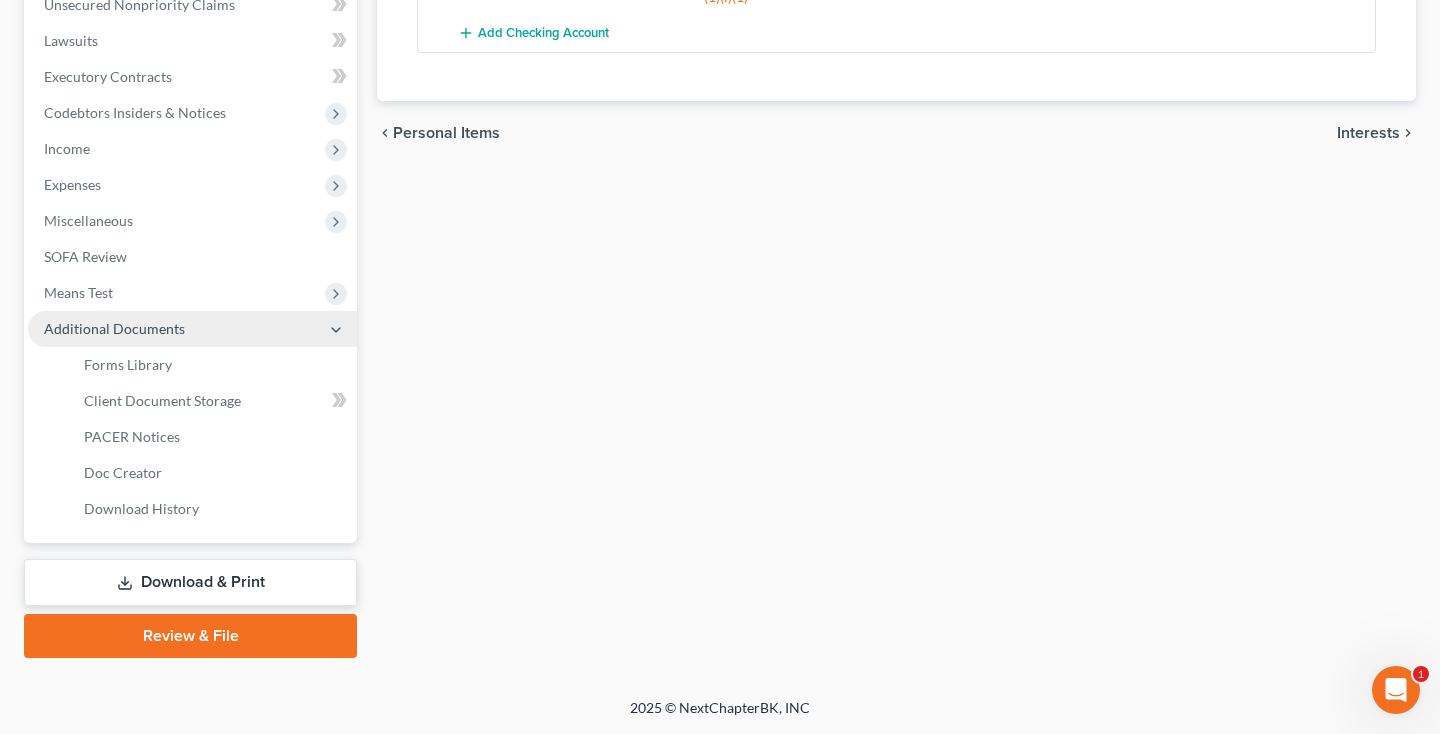 scroll, scrollTop: 509, scrollLeft: 0, axis: vertical 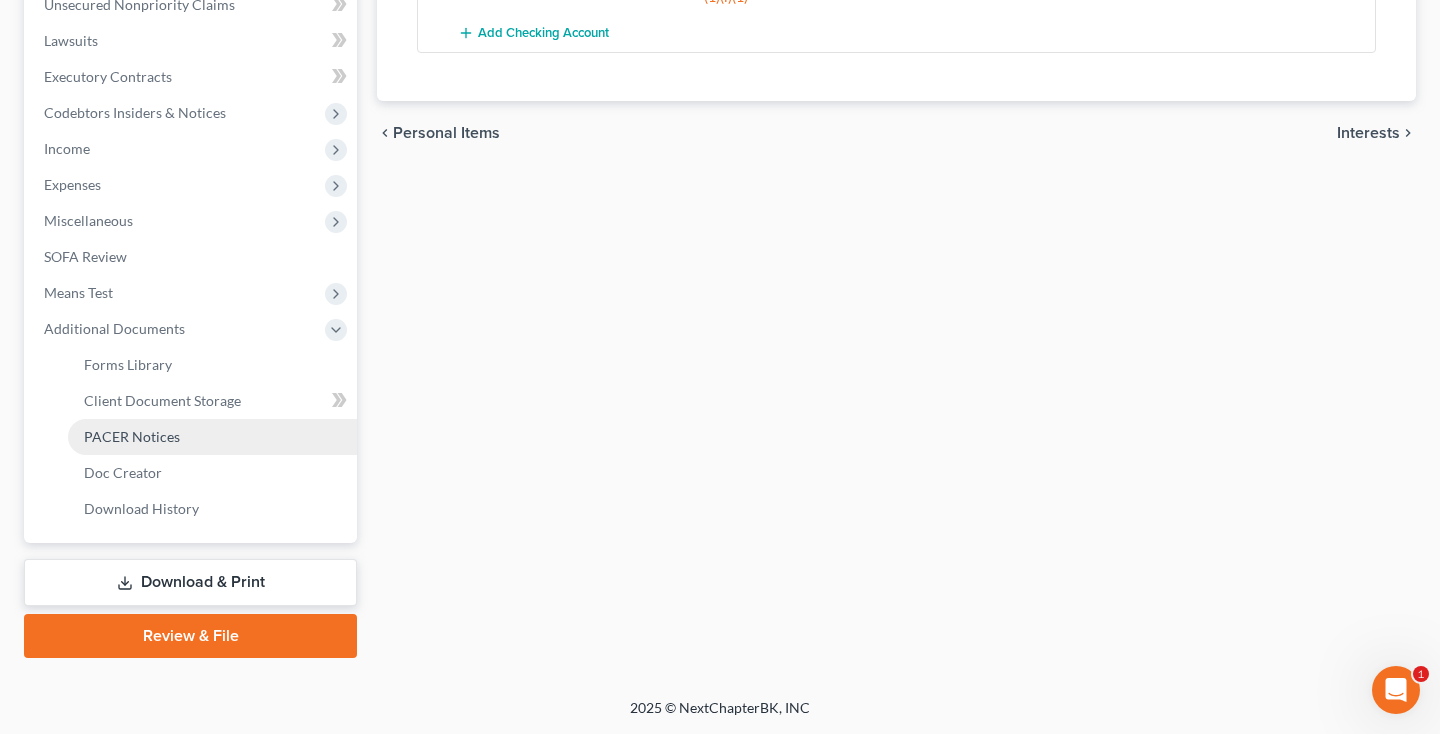 click on "PACER Notices" at bounding box center (132, 436) 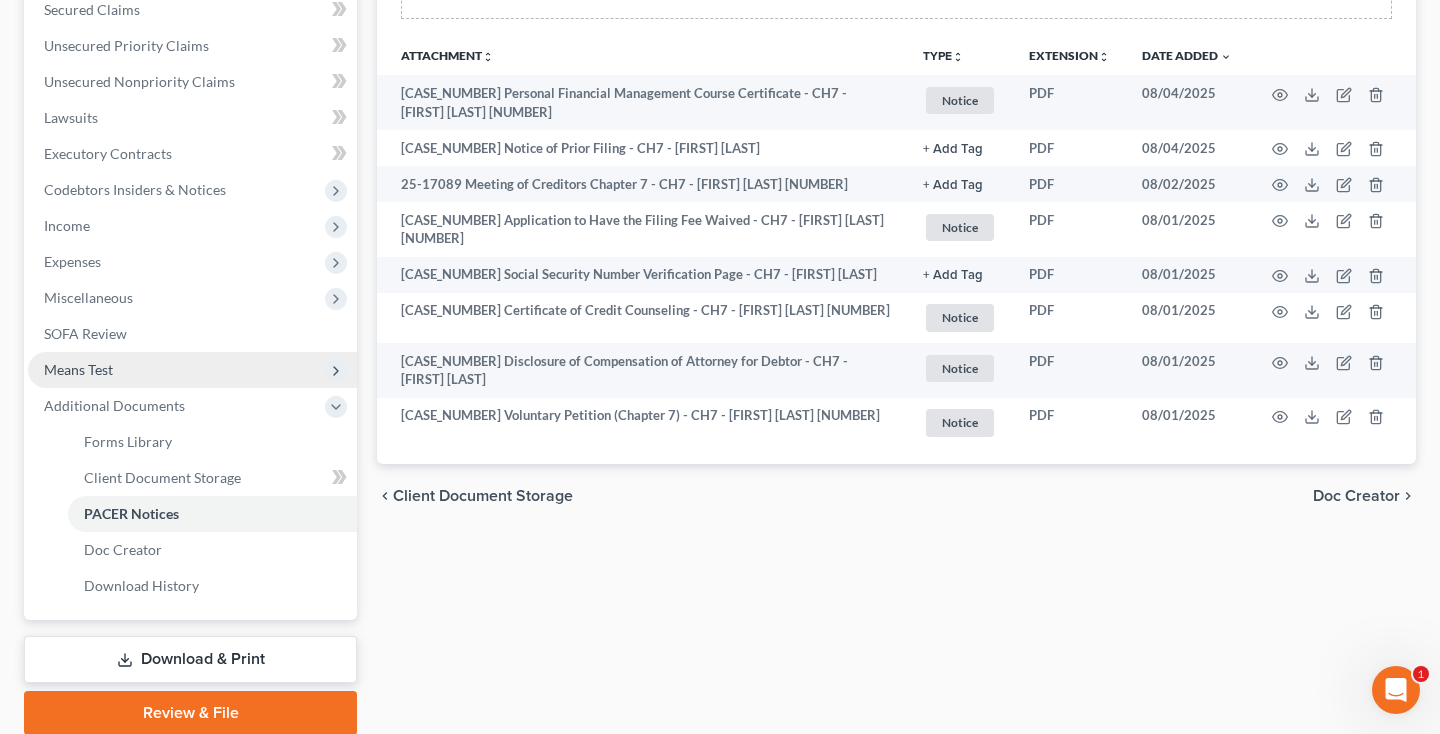 scroll, scrollTop: 199, scrollLeft: 0, axis: vertical 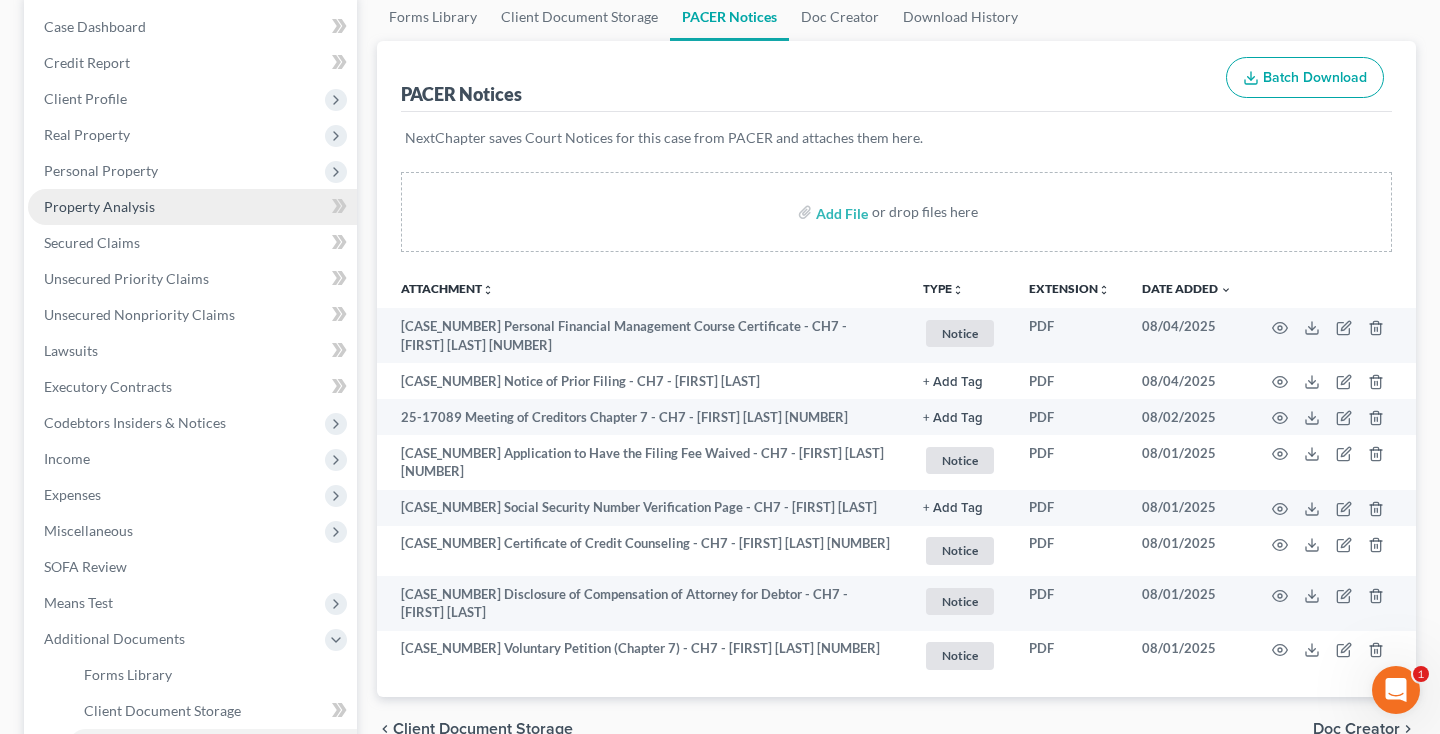 click on "Property Analysis" at bounding box center [99, 206] 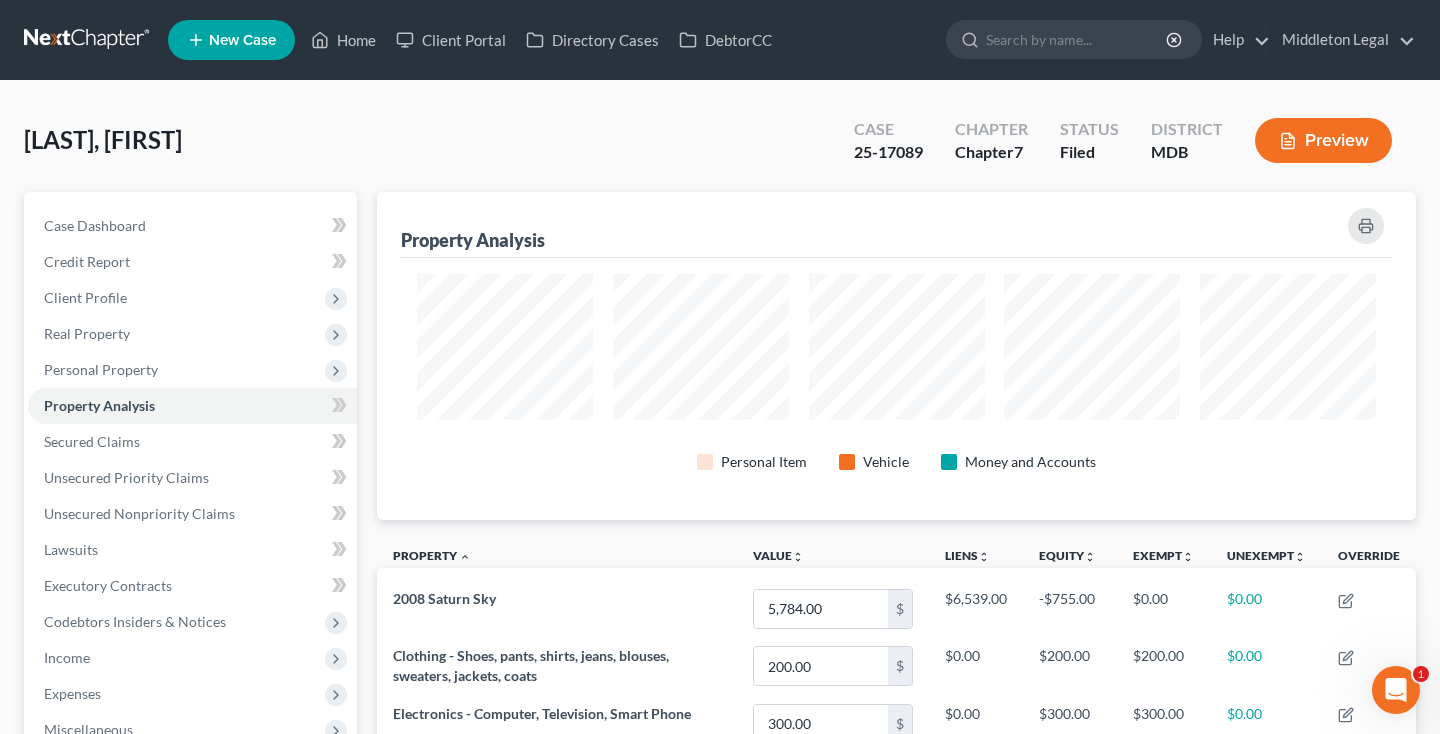 scroll, scrollTop: 45, scrollLeft: 0, axis: vertical 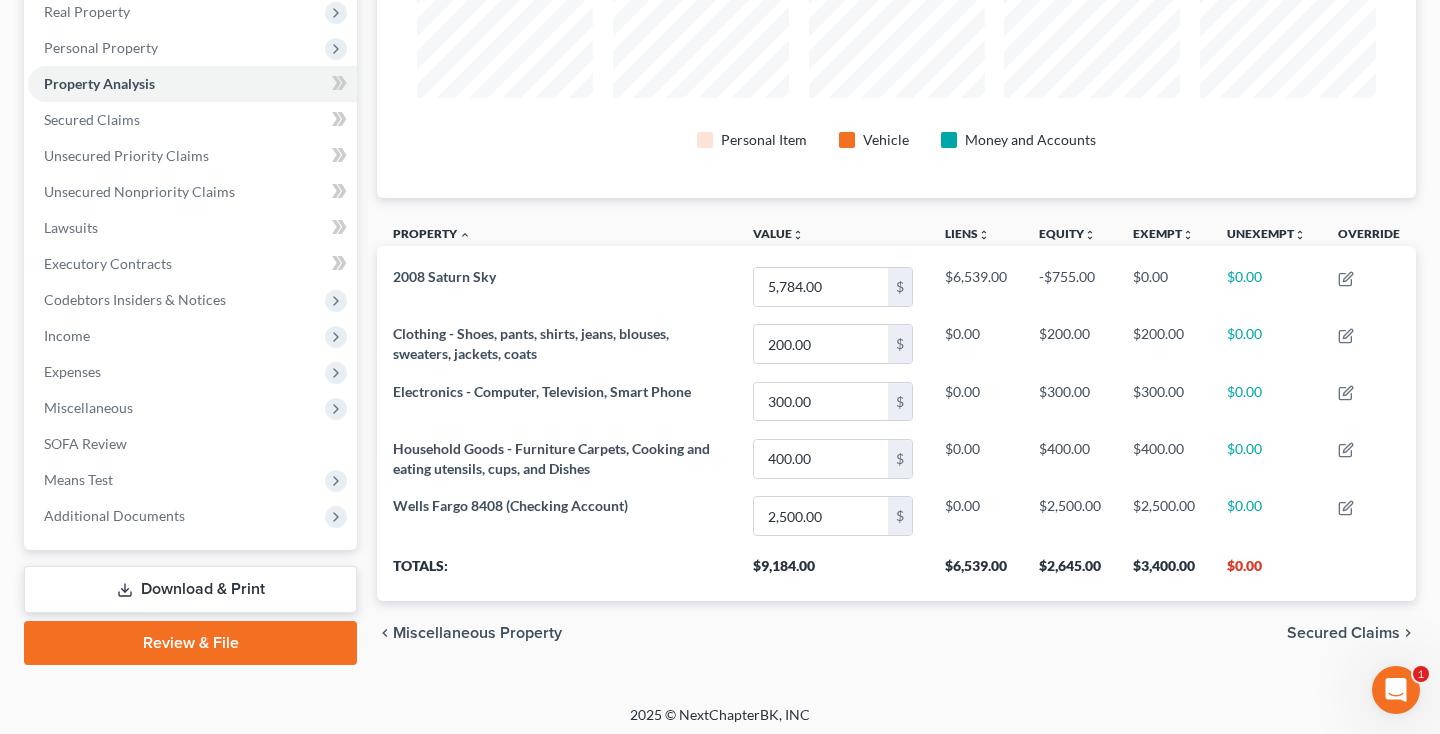 click on "Download & Print" at bounding box center [190, 589] 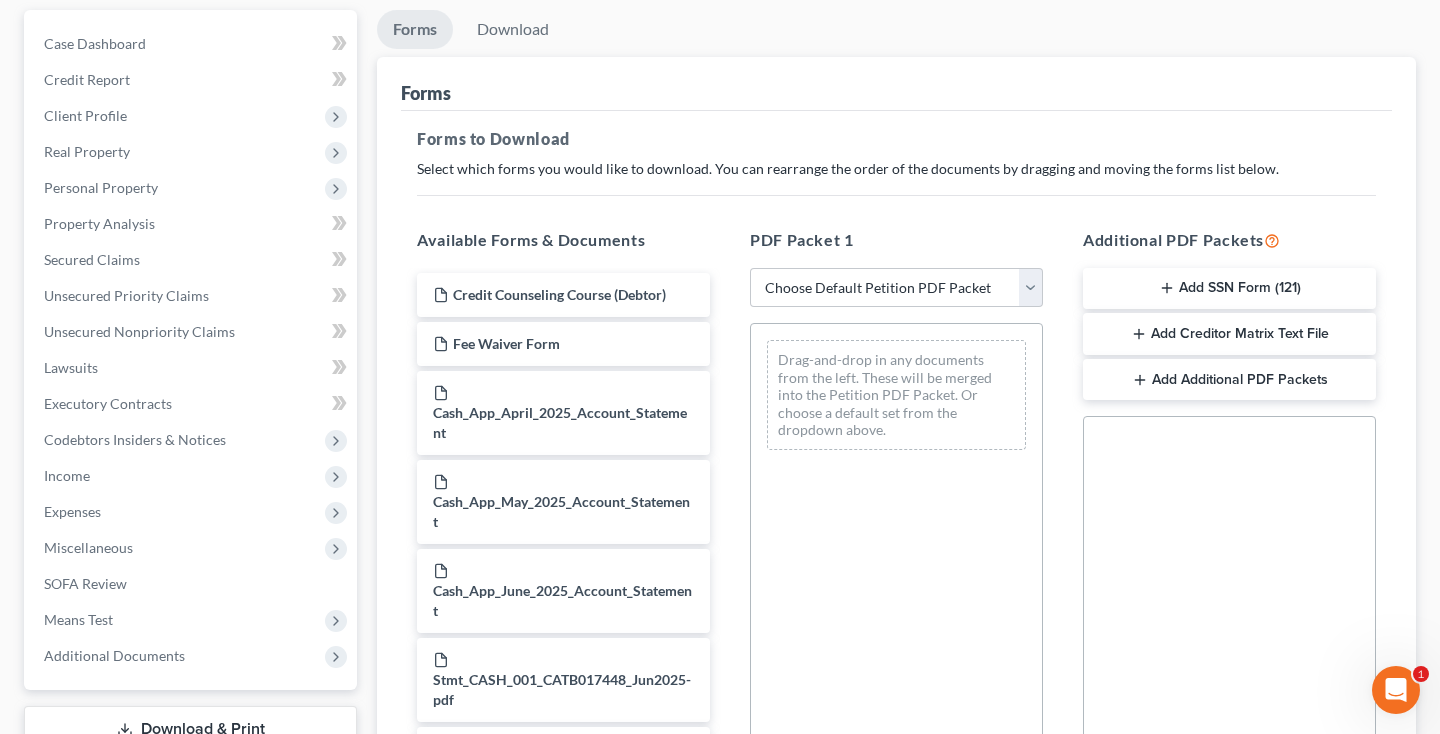 scroll, scrollTop: 293, scrollLeft: 0, axis: vertical 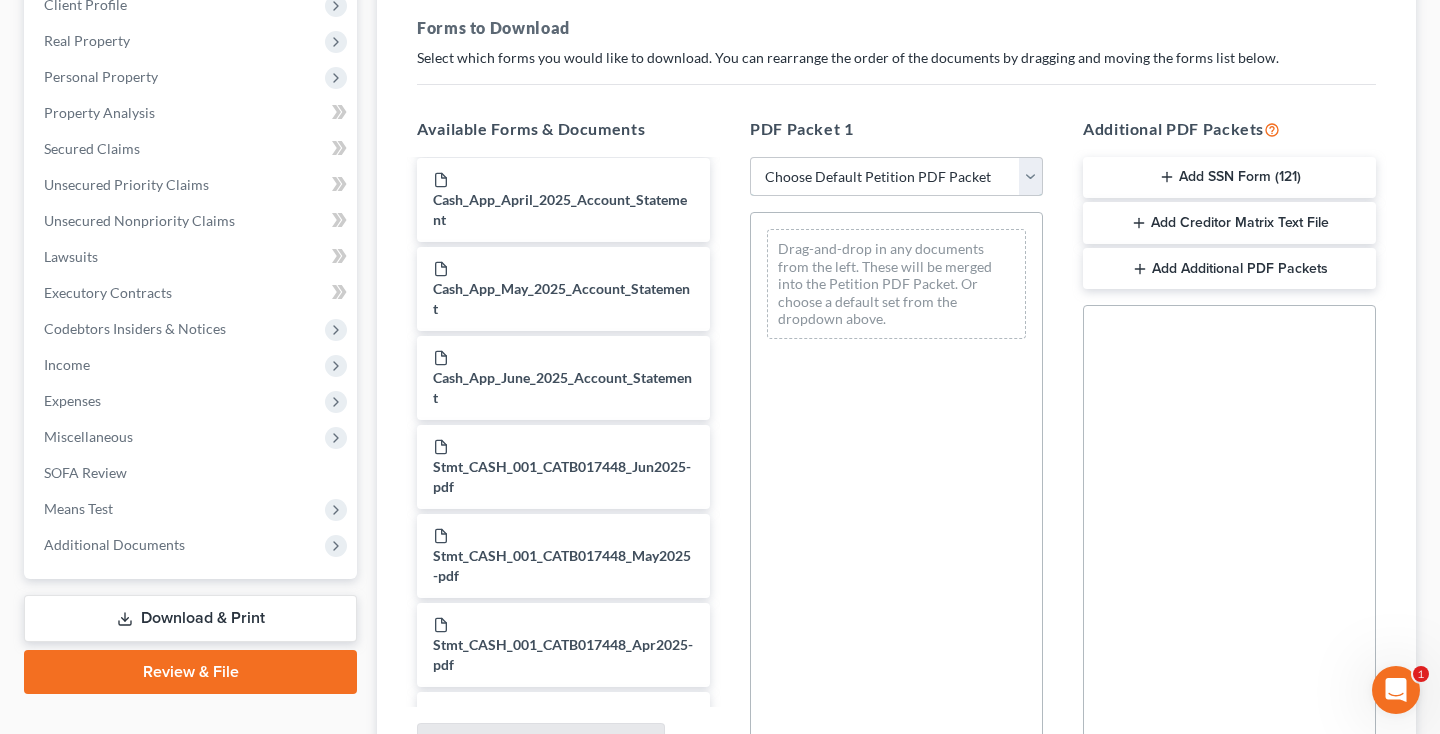select on "4" 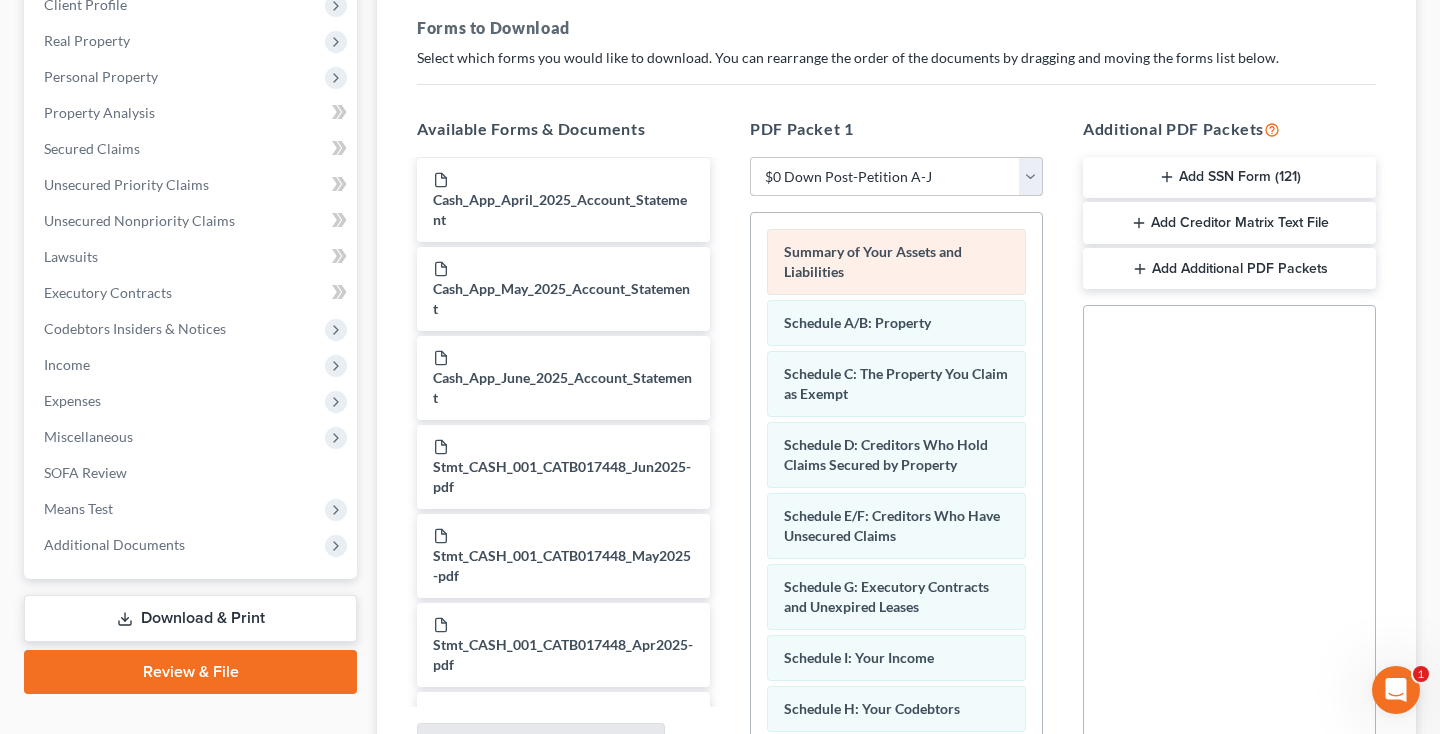 scroll, scrollTop: 326, scrollLeft: 0, axis: vertical 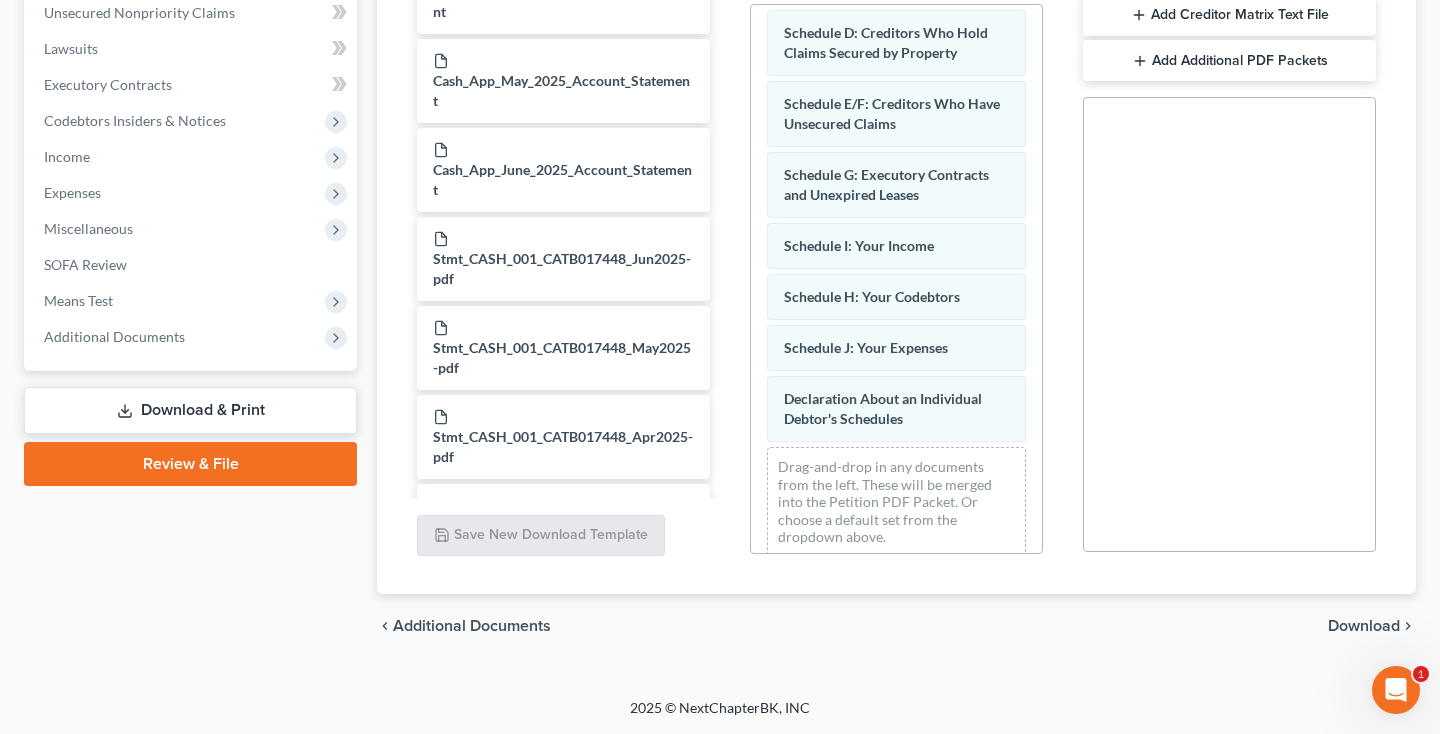 click on "Download" at bounding box center (1364, 626) 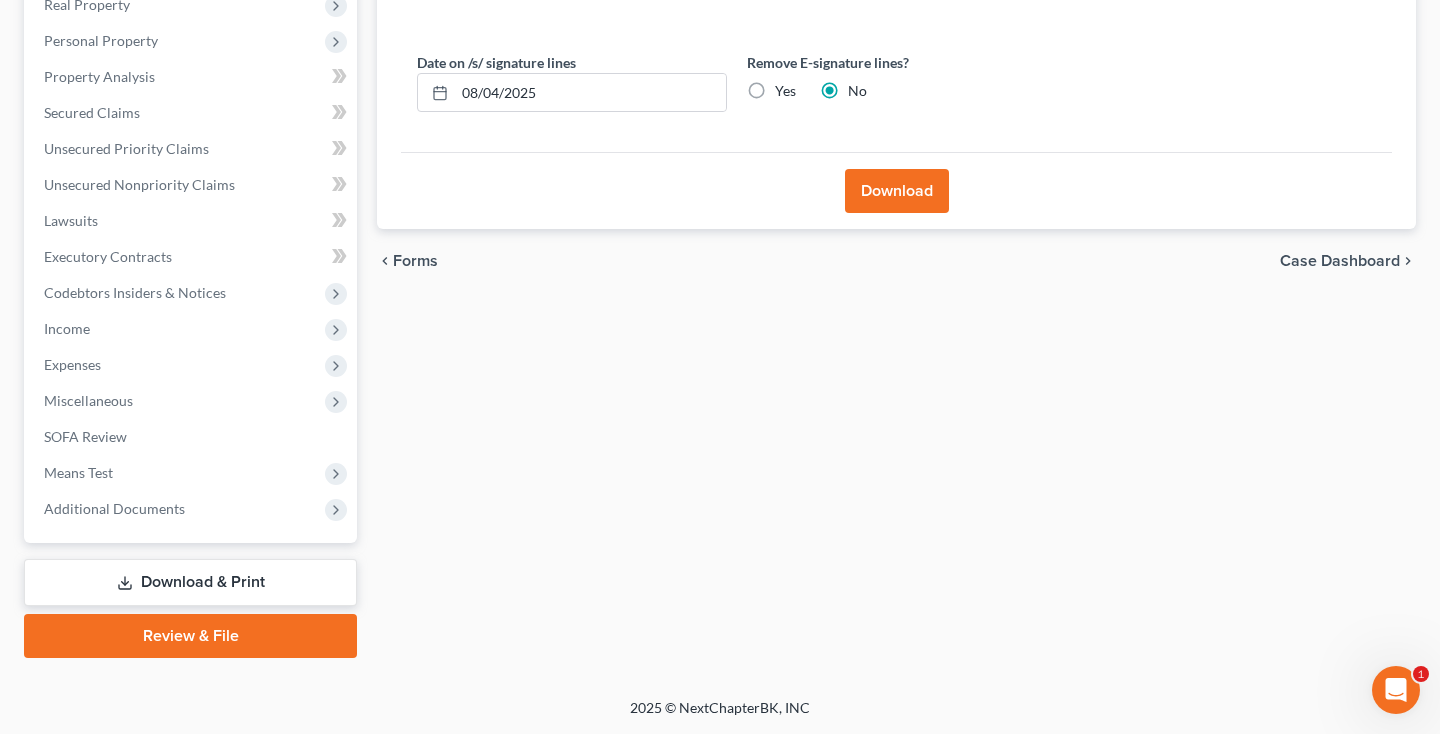 click on "Download" at bounding box center [897, 191] 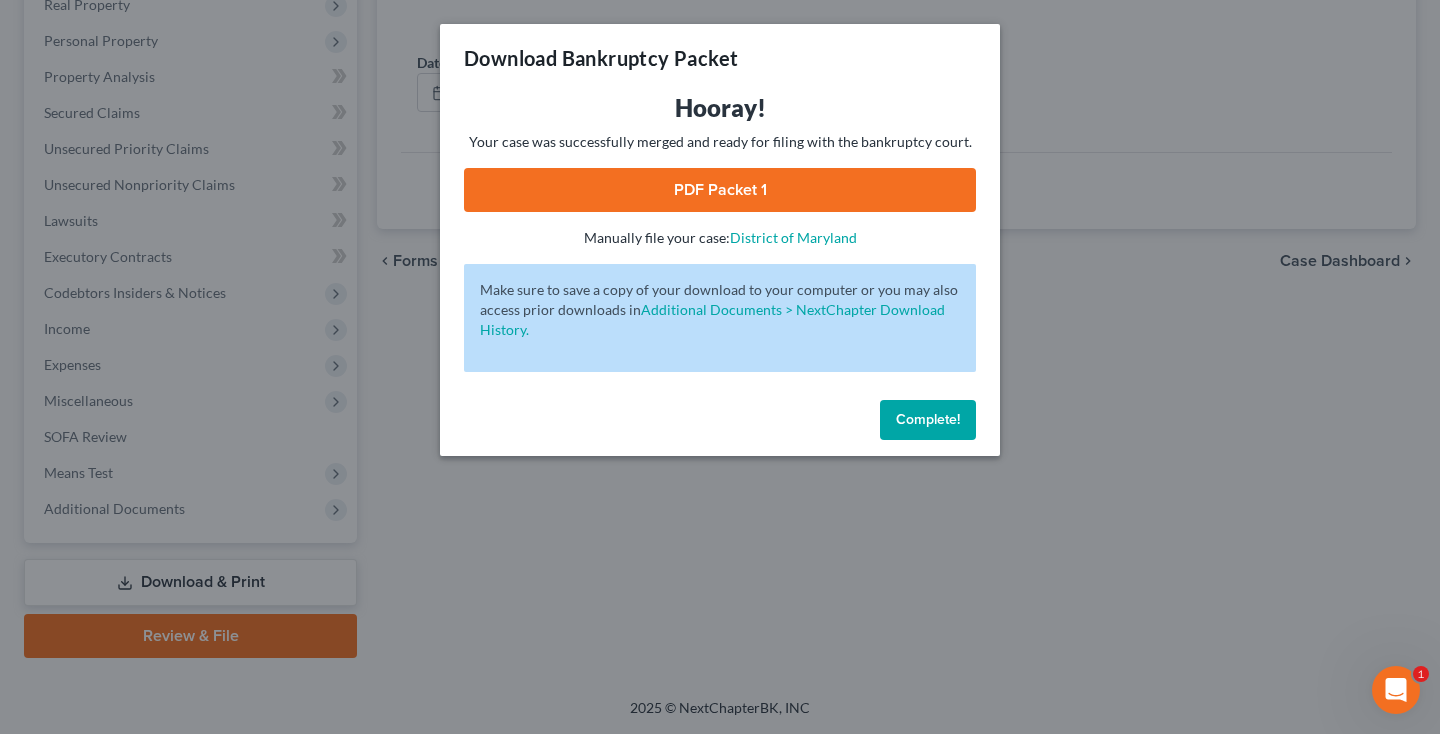 click on "PDF Packet 1" at bounding box center [720, 190] 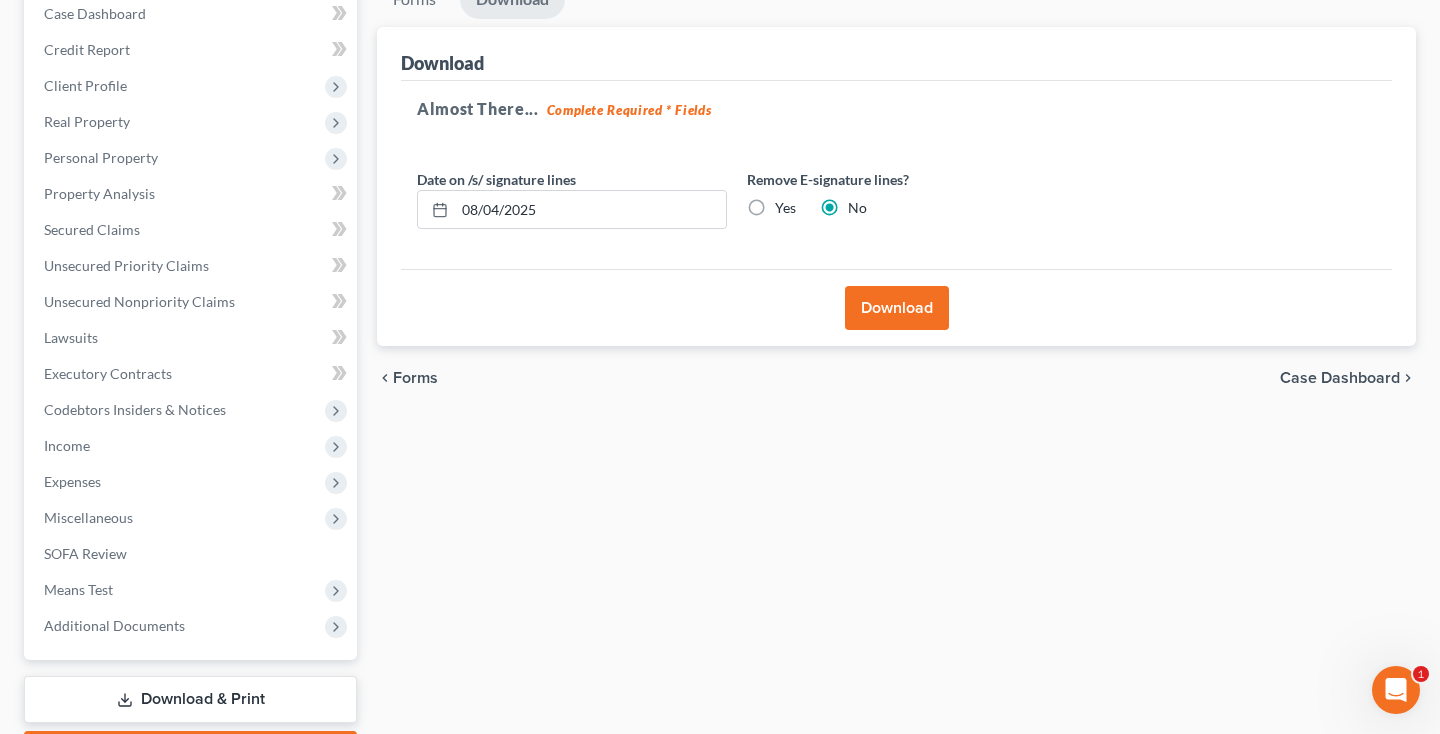 scroll, scrollTop: 0, scrollLeft: 0, axis: both 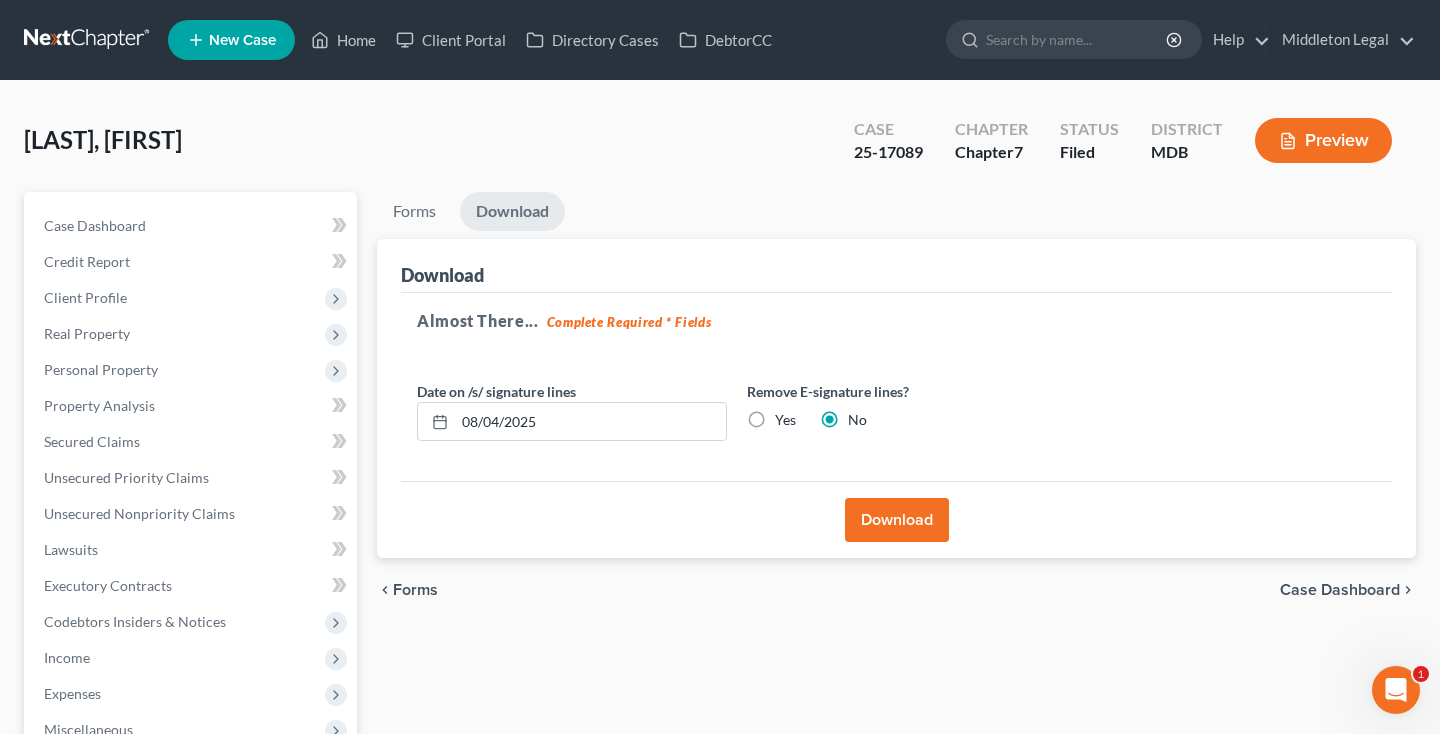 drag, startPoint x: 854, startPoint y: 151, endPoint x: 923, endPoint y: 147, distance: 69.115845 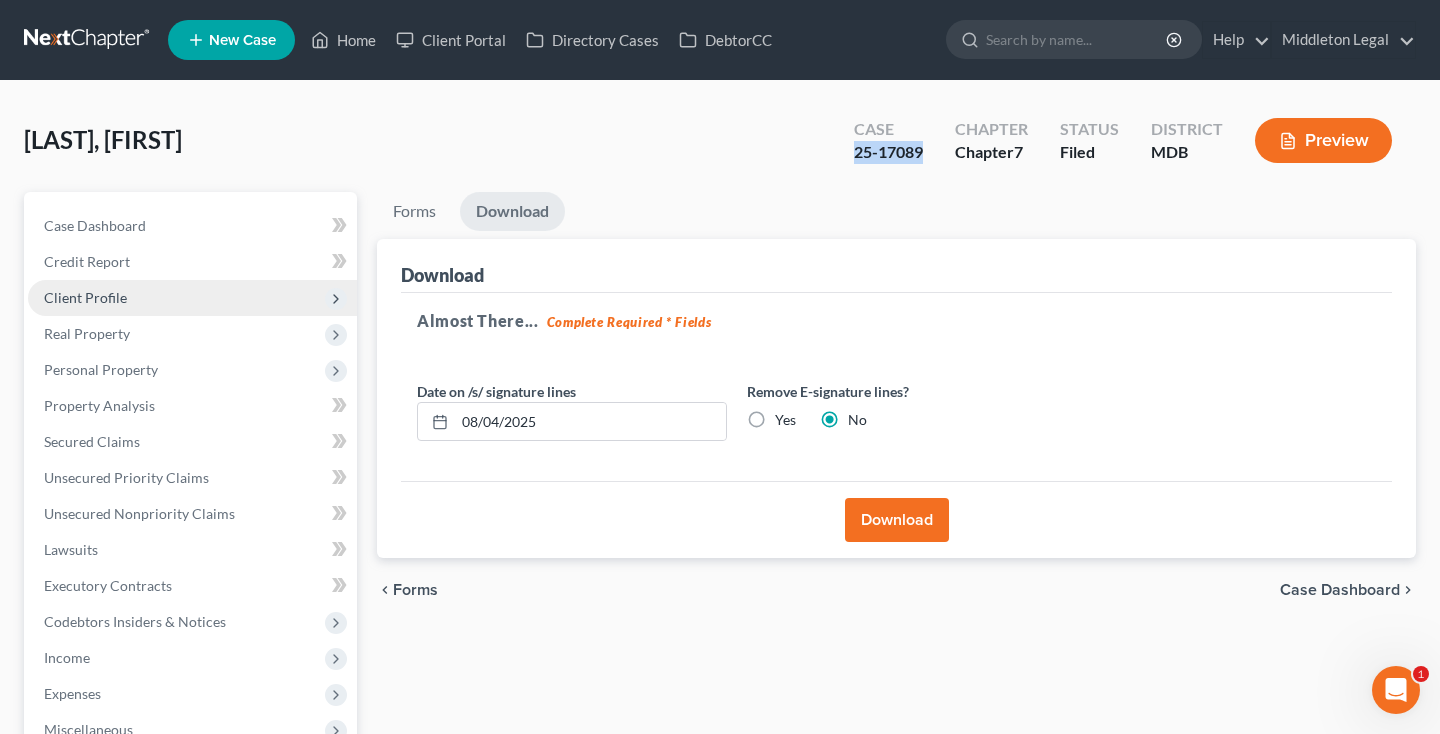 click on "Client Profile" at bounding box center [85, 297] 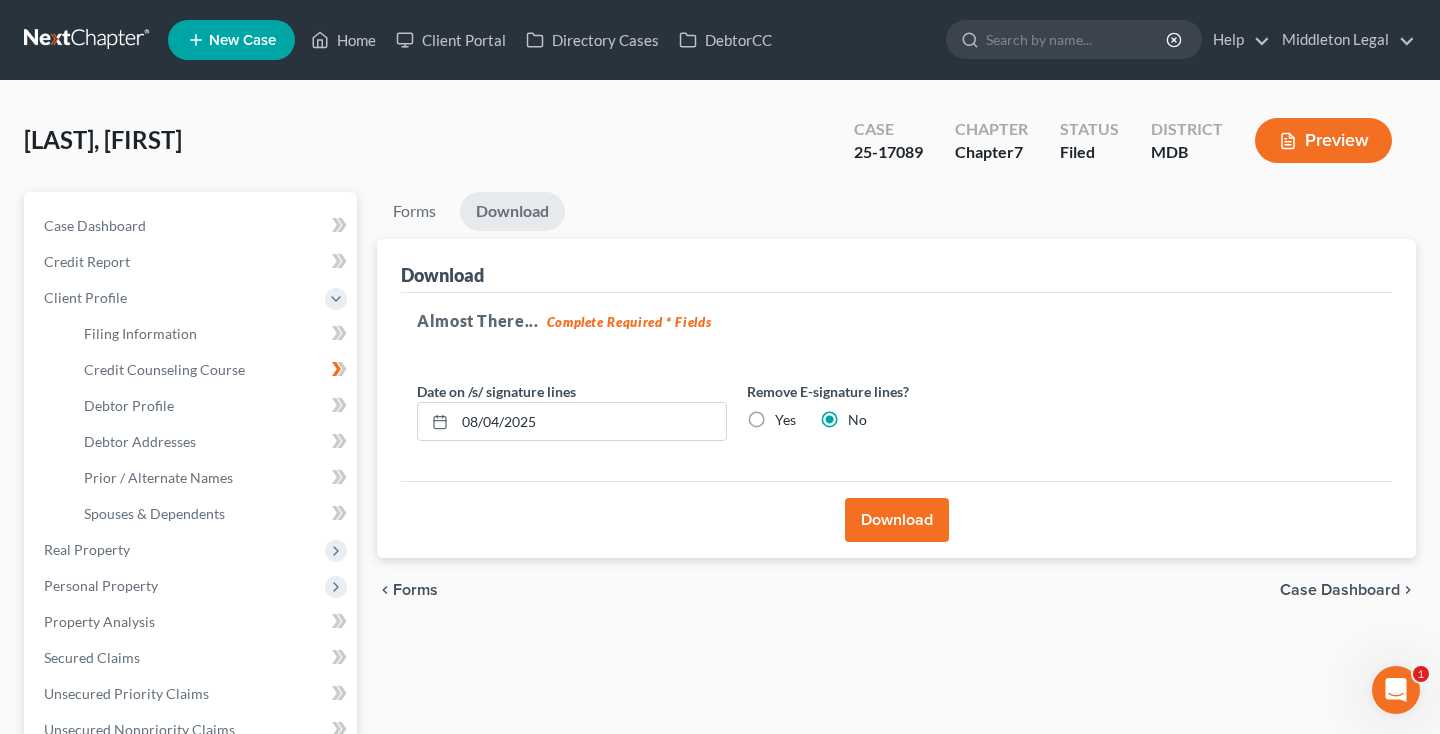 click on "Executory Contracts" at bounding box center [108, 801] 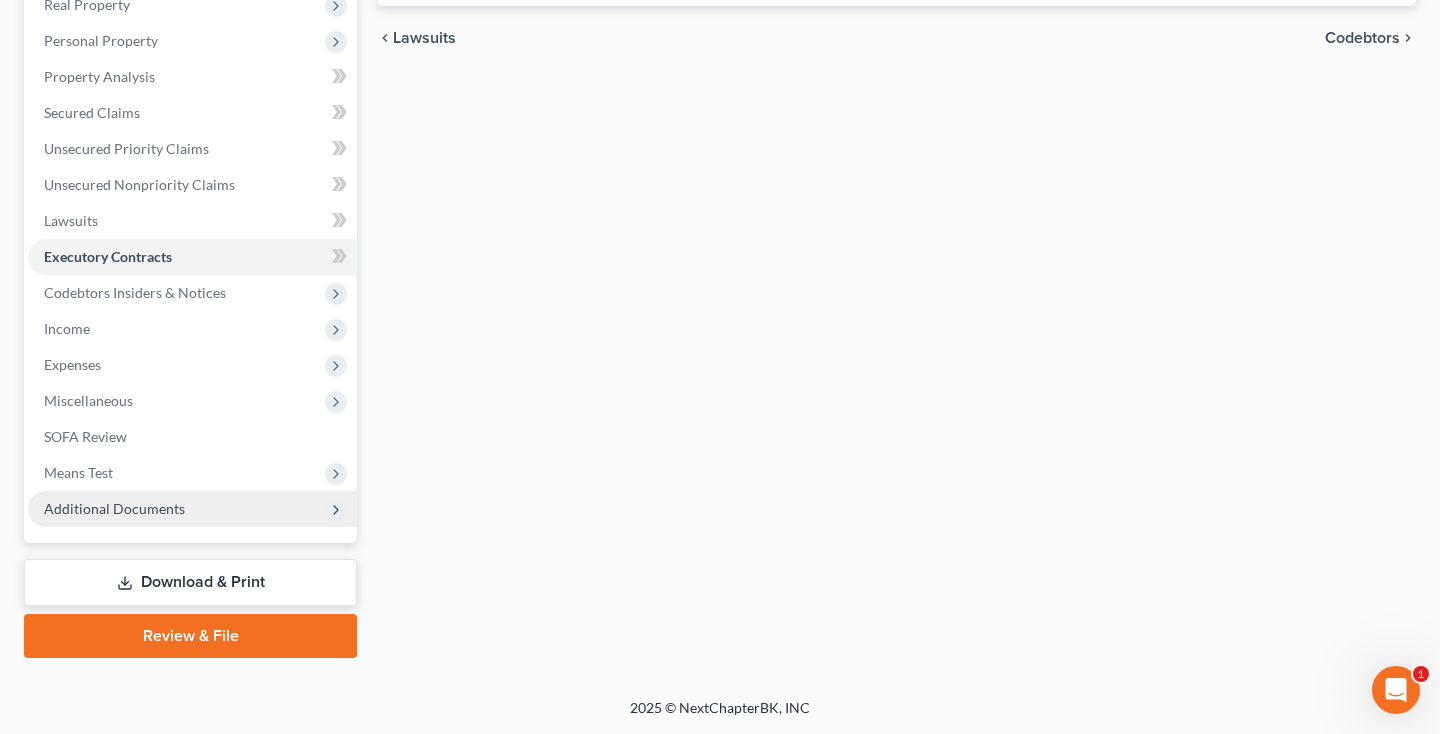 scroll, scrollTop: 329, scrollLeft: 0, axis: vertical 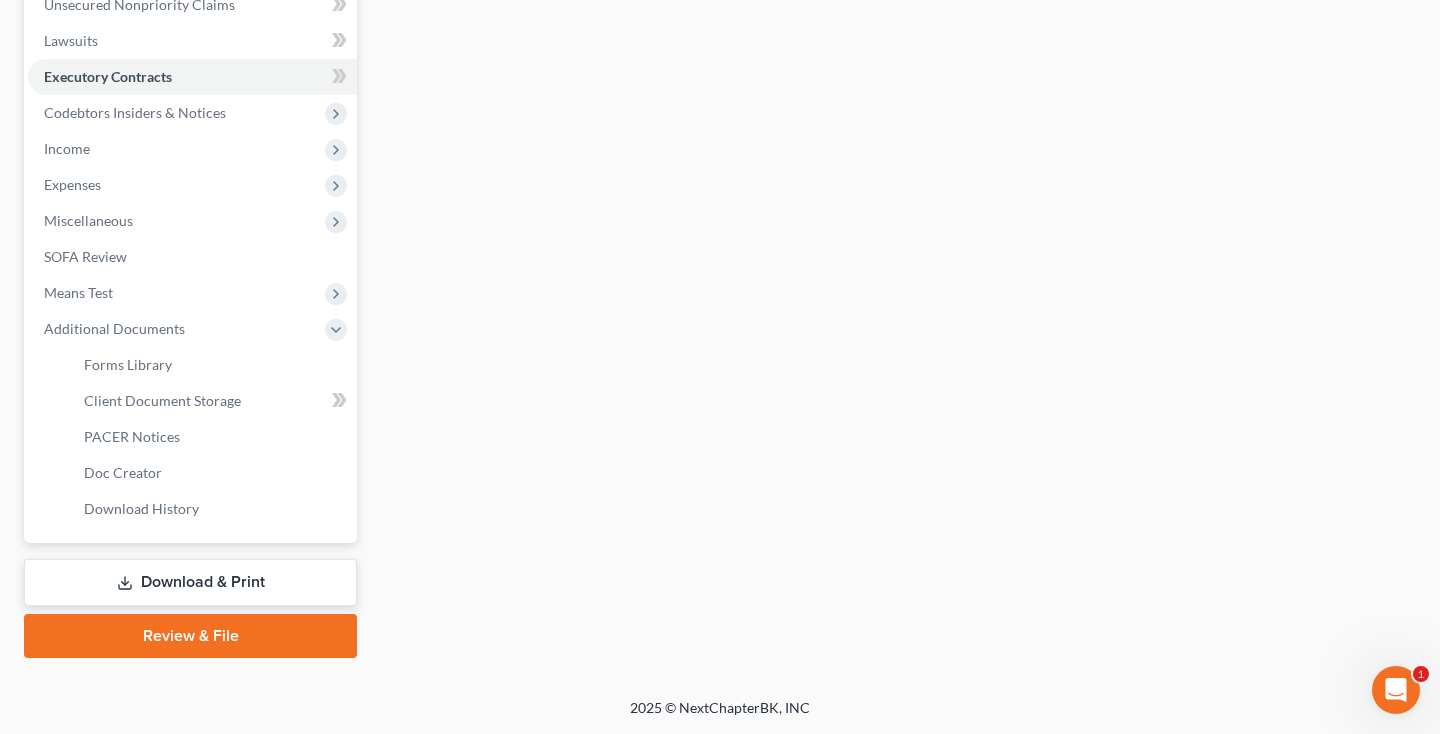 click on "Download & Print" at bounding box center [190, 582] 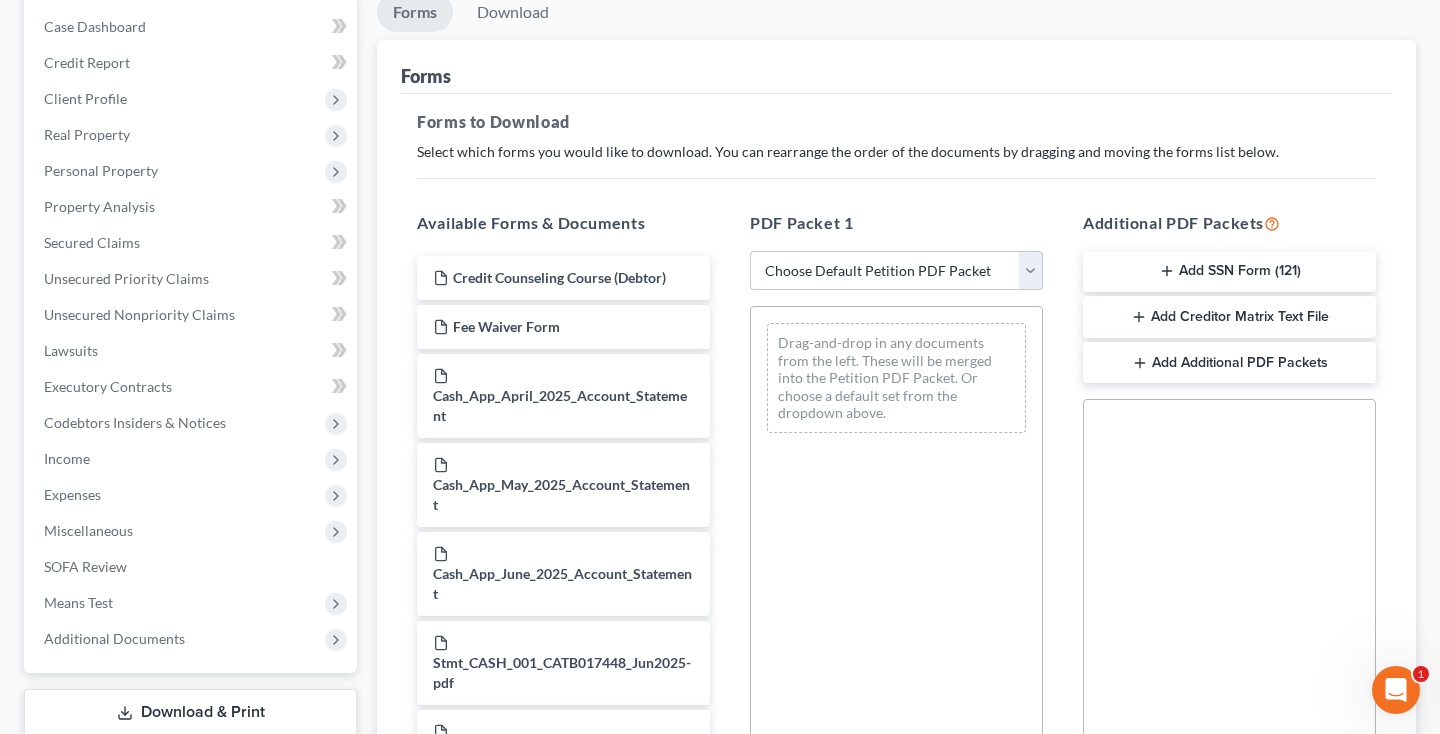 scroll, scrollTop: 501, scrollLeft: 0, axis: vertical 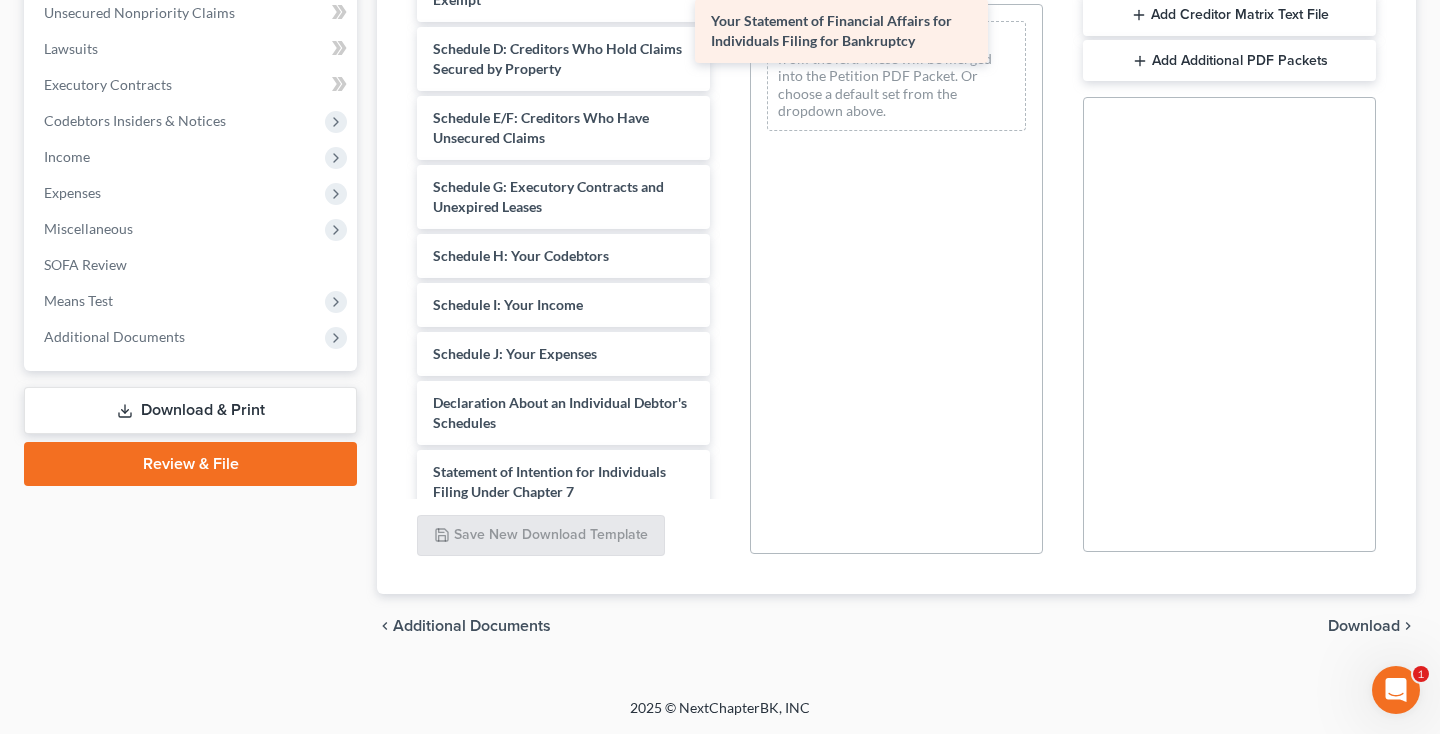 drag, startPoint x: 534, startPoint y: 86, endPoint x: 814, endPoint y: 29, distance: 285.7429 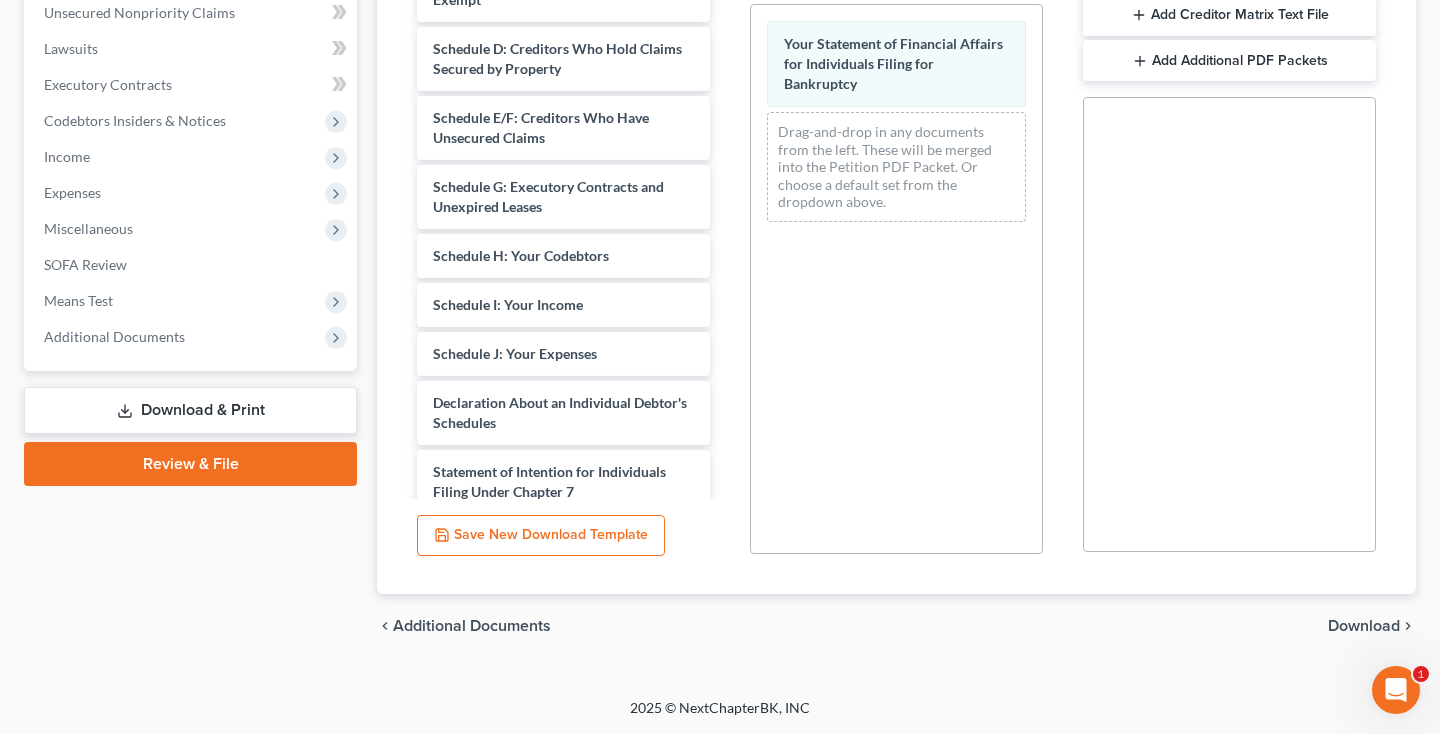 scroll, scrollTop: 1376, scrollLeft: 0, axis: vertical 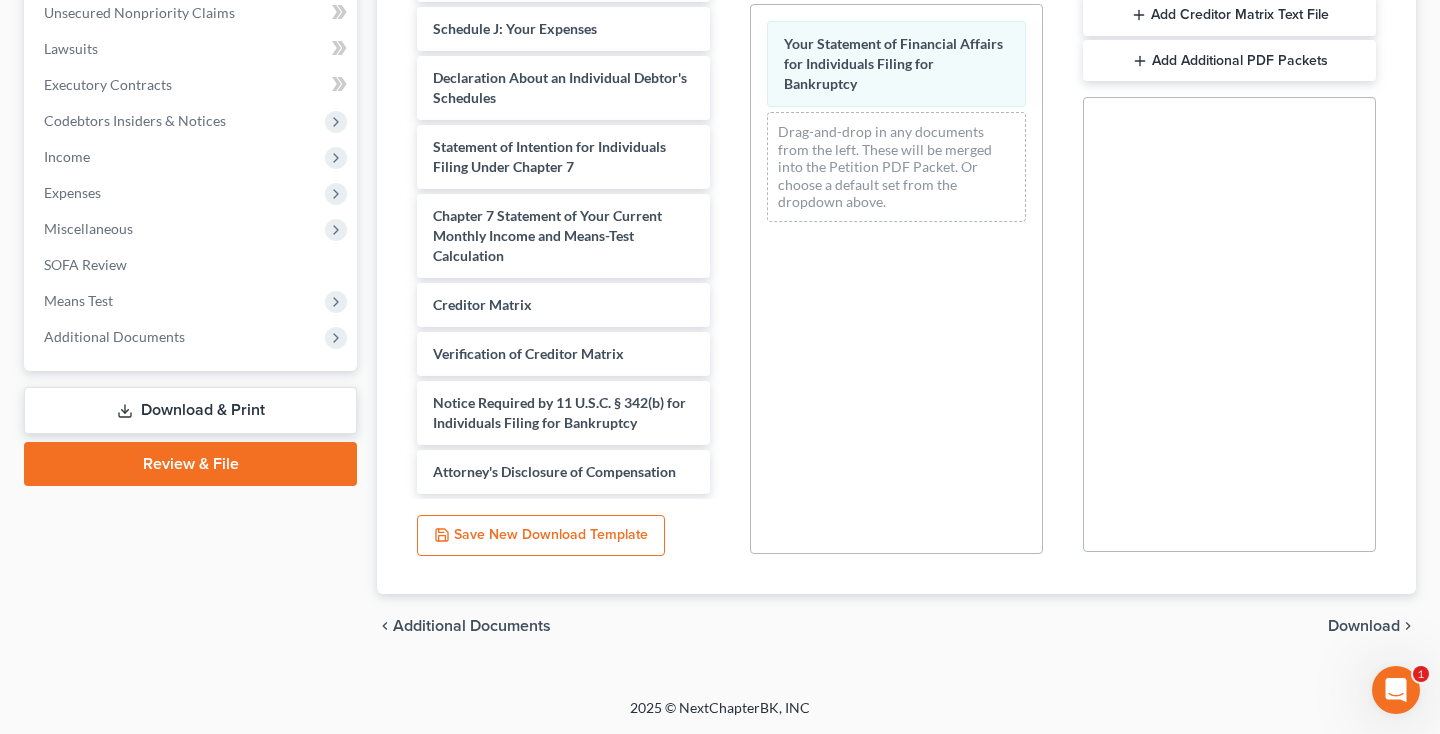 click on "Download" at bounding box center (1364, 626) 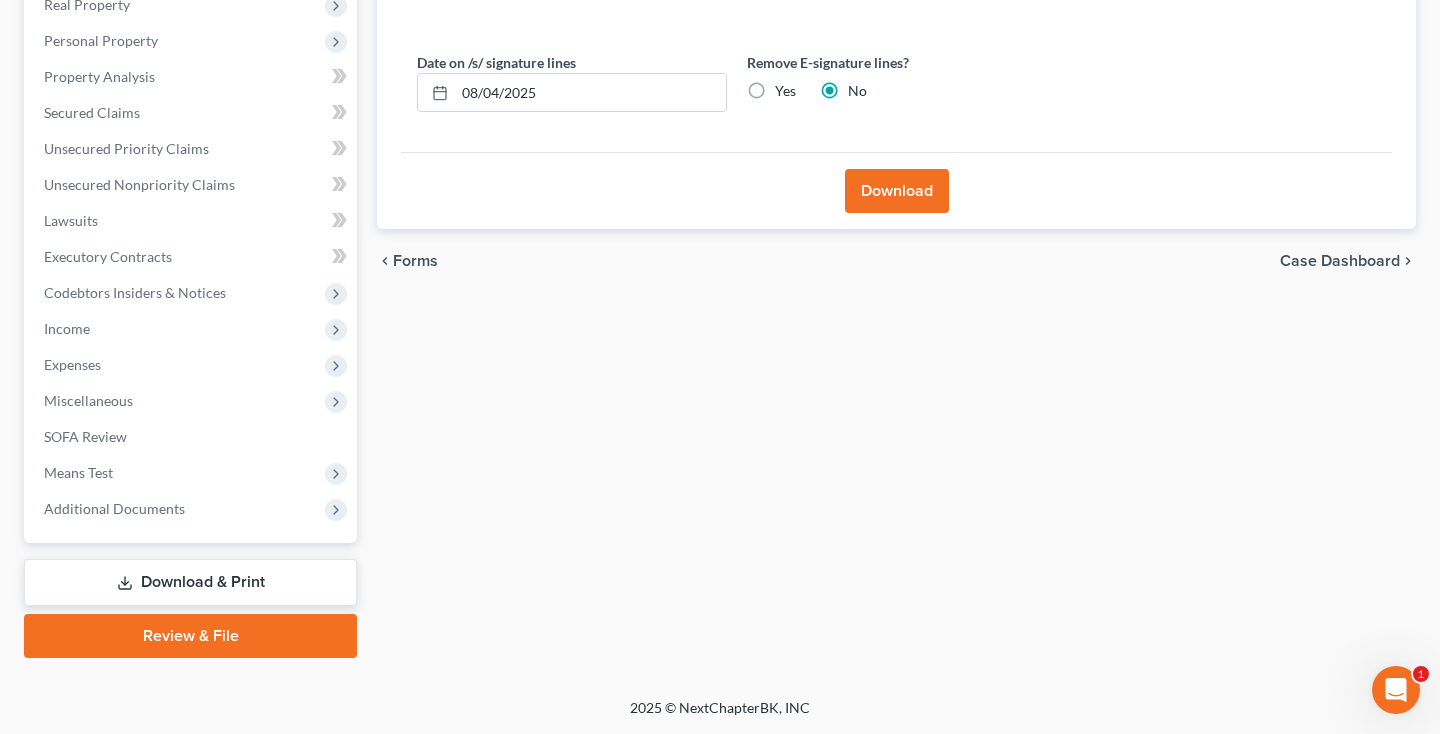 scroll, scrollTop: 114, scrollLeft: 0, axis: vertical 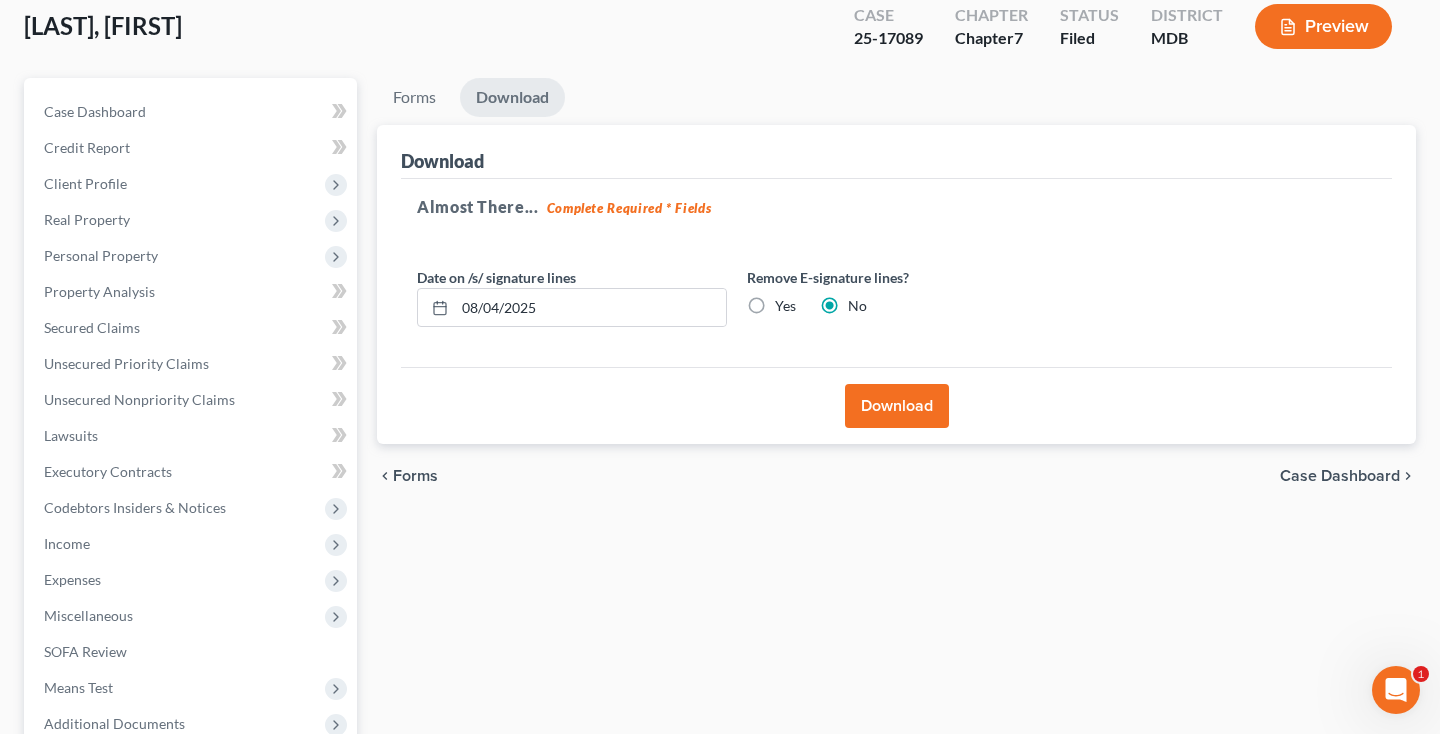 click on "Download" at bounding box center [897, 406] 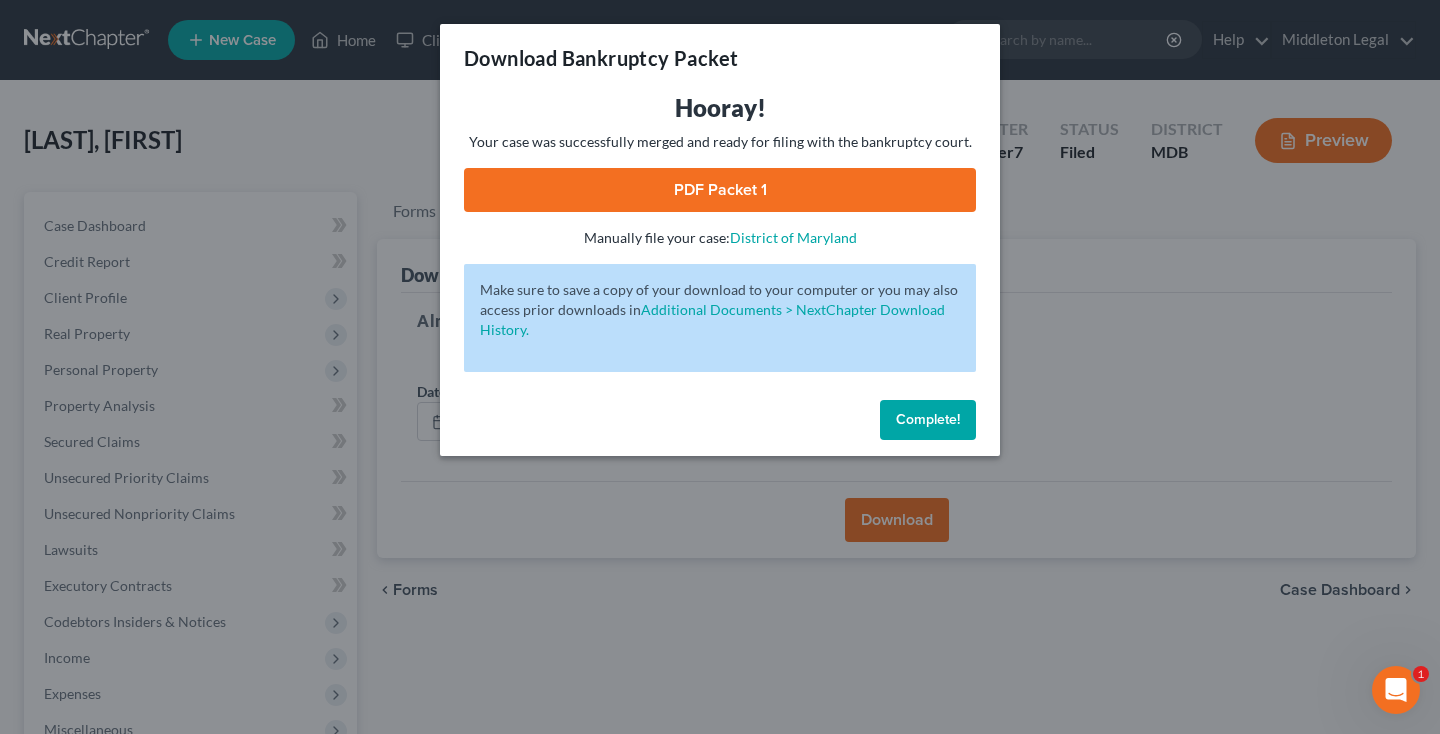 click on "PDF Packet 1" at bounding box center (720, 190) 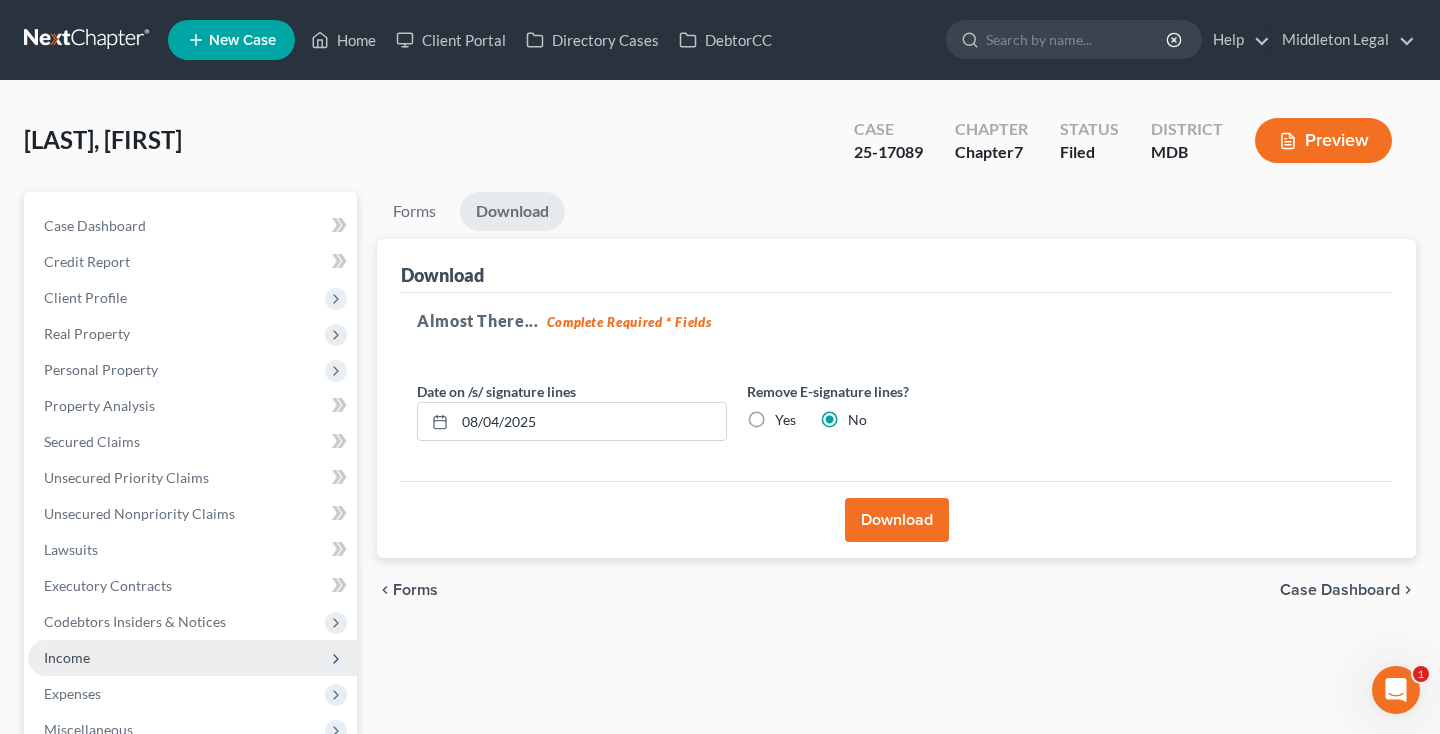click on "Income" at bounding box center (192, 658) 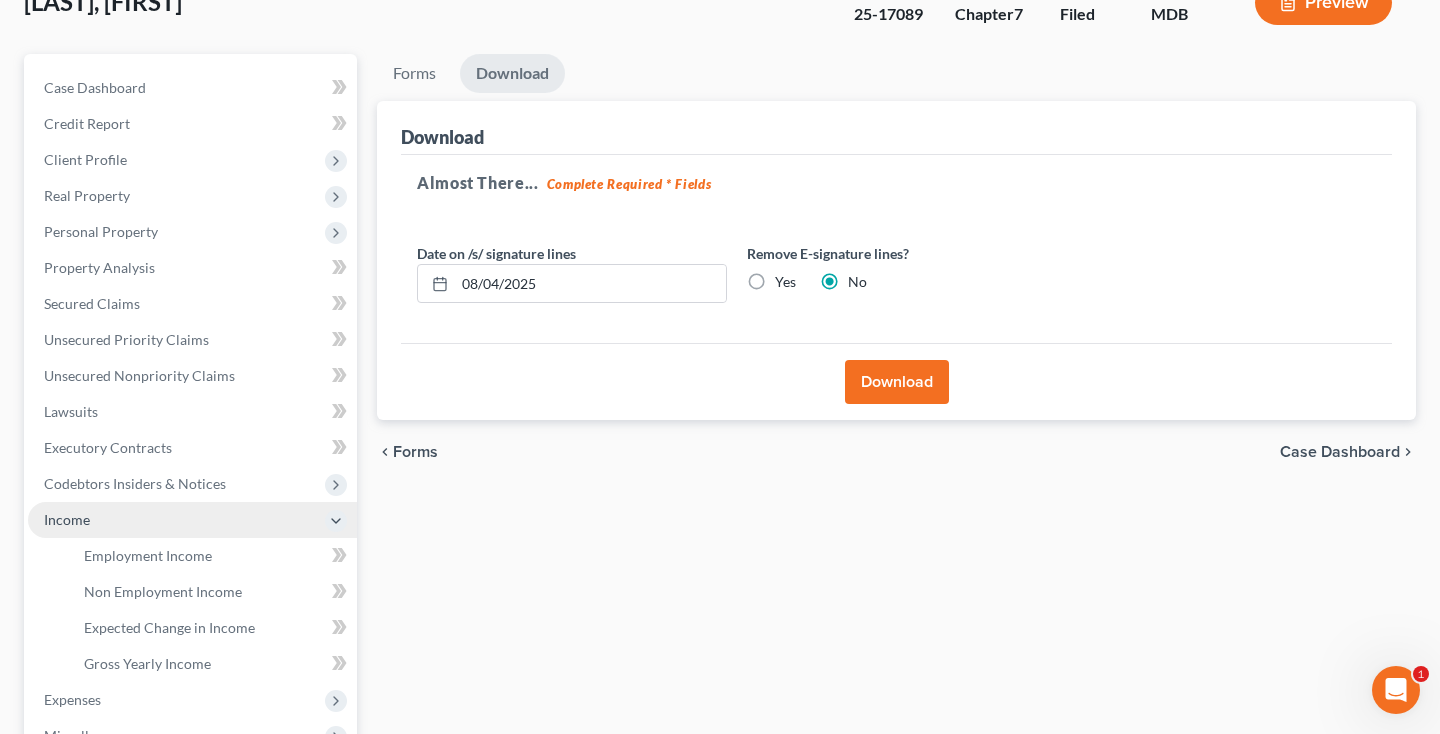 scroll, scrollTop: 251, scrollLeft: 0, axis: vertical 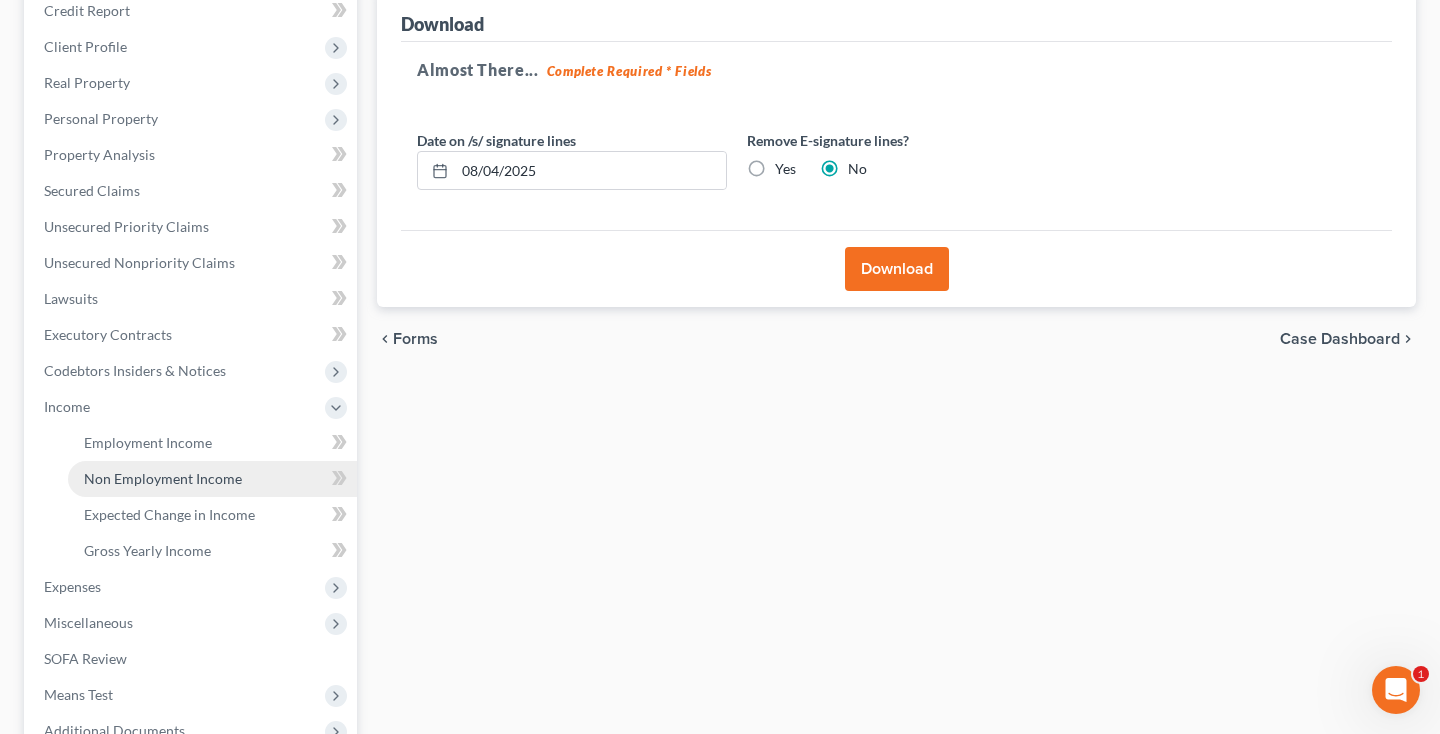 click on "Non Employment Income" at bounding box center (163, 478) 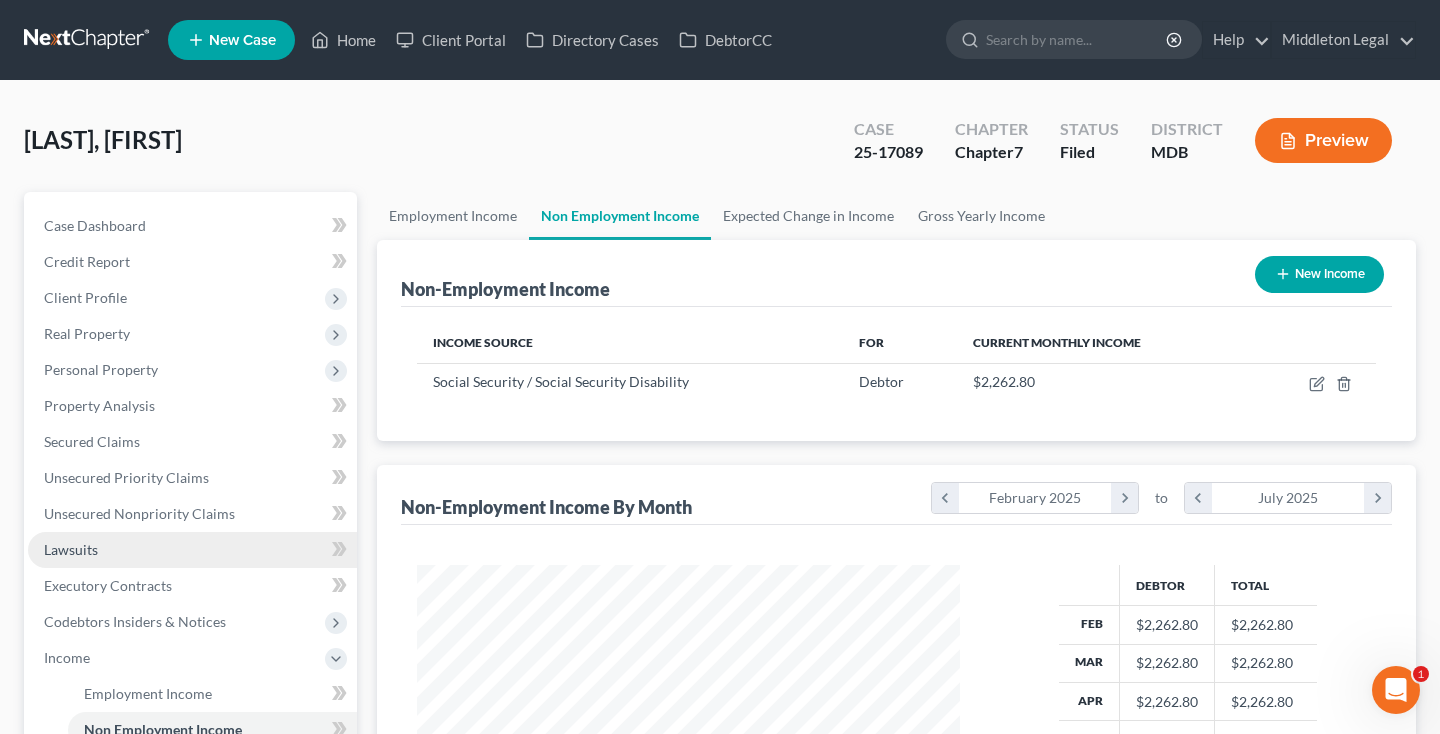 scroll, scrollTop: 78, scrollLeft: 0, axis: vertical 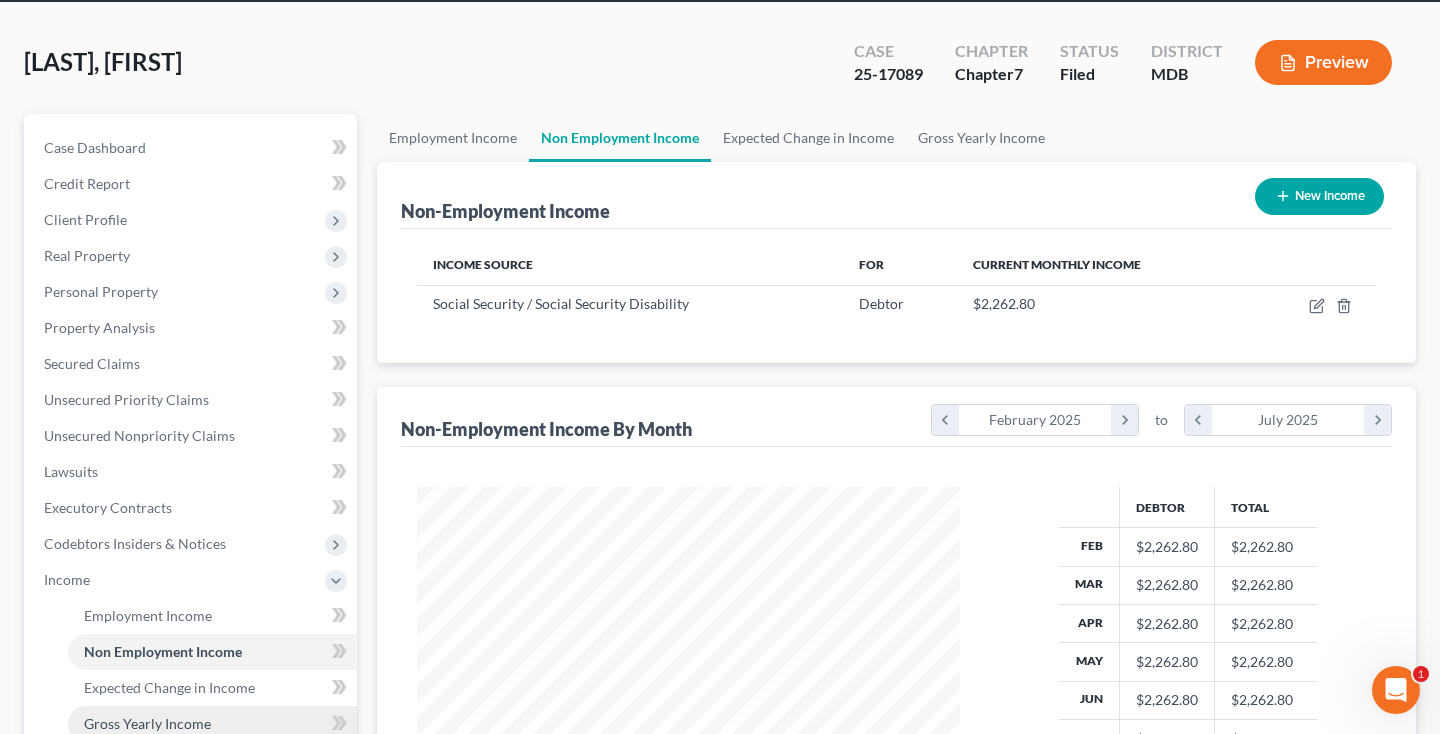 click on "Gross Yearly Income" at bounding box center [147, 723] 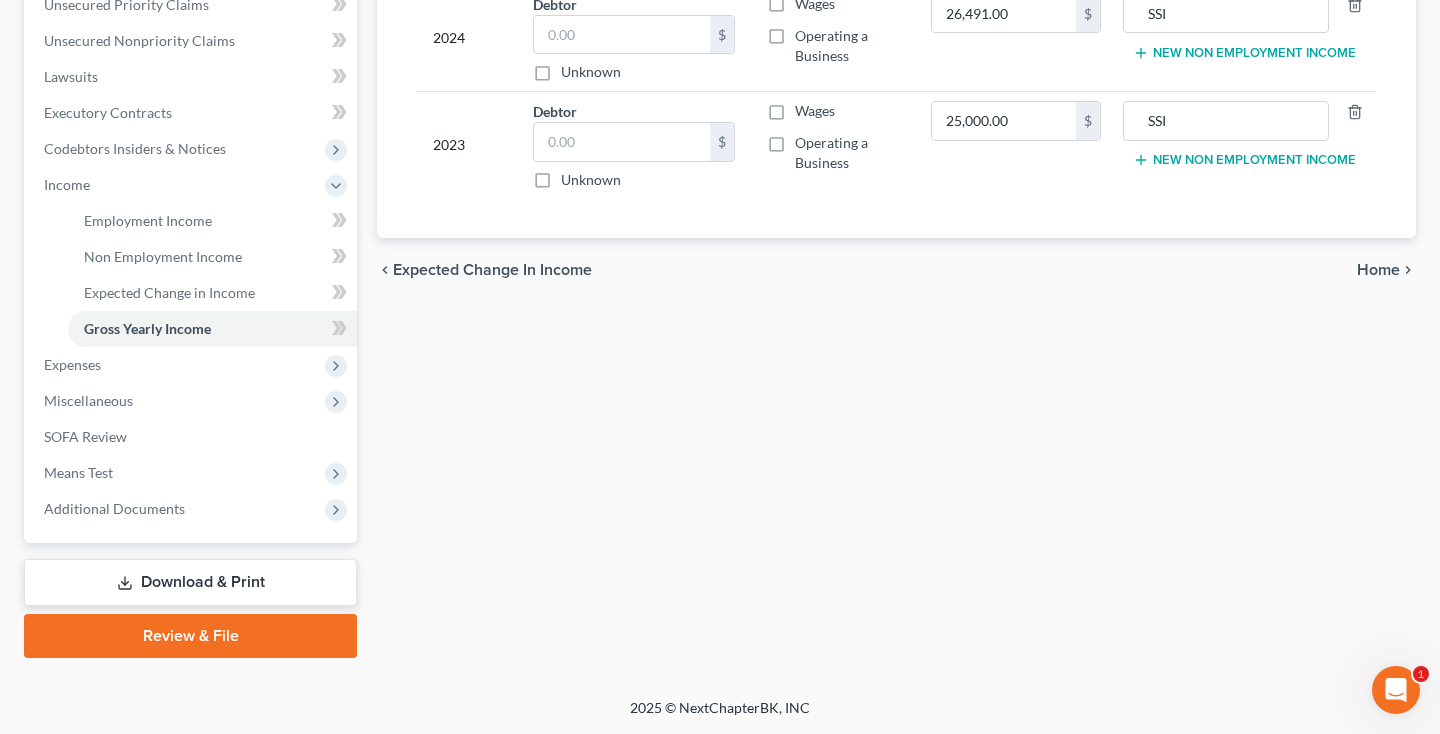 scroll, scrollTop: 473, scrollLeft: 0, axis: vertical 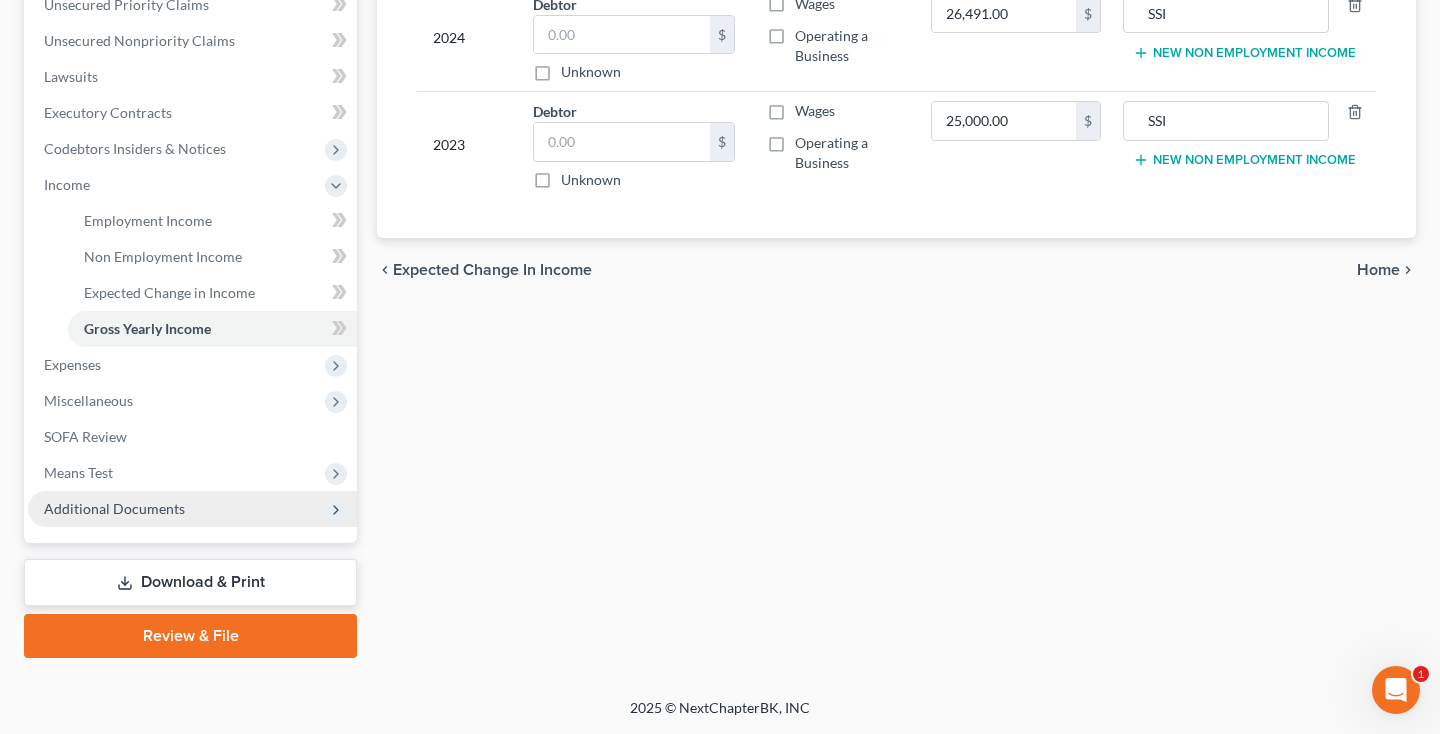 click on "Additional Documents" at bounding box center (192, 509) 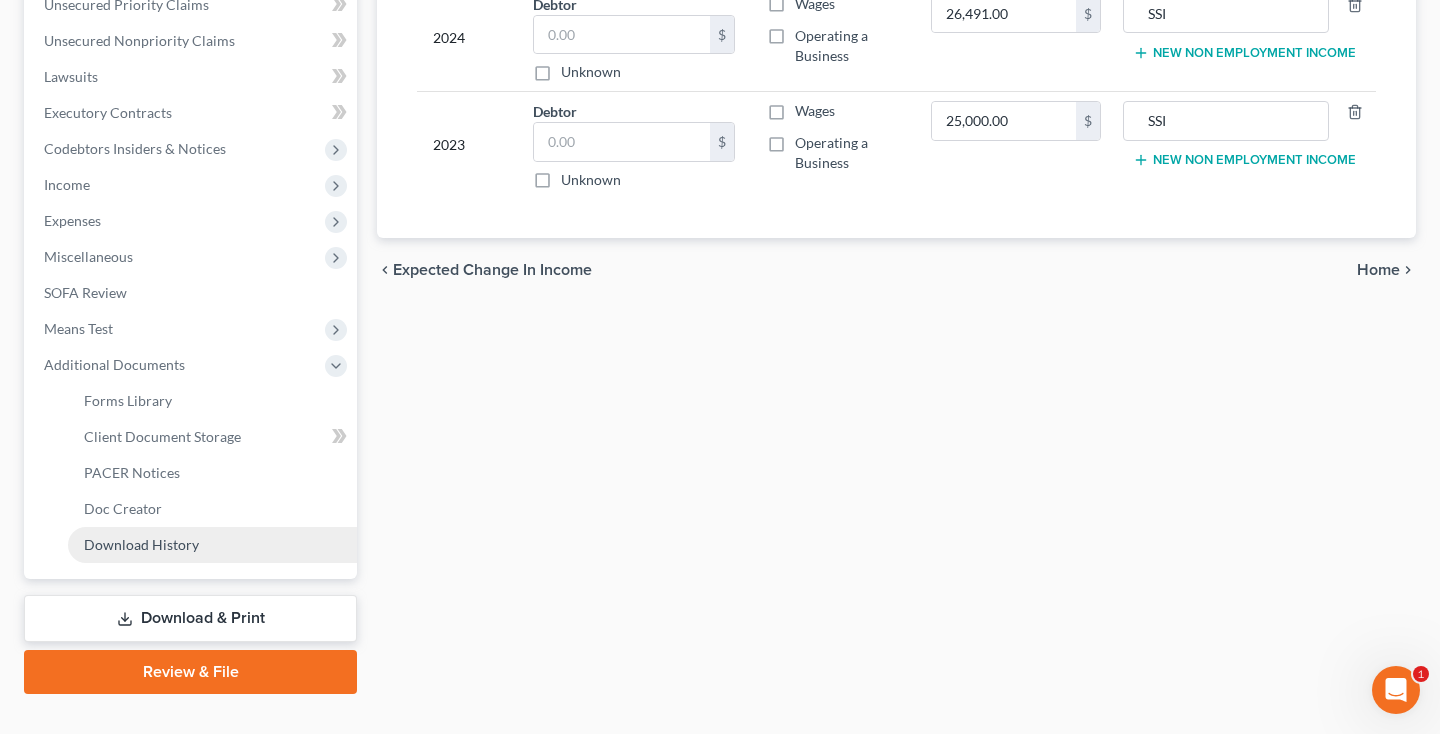 click on "Download History" at bounding box center (141, 544) 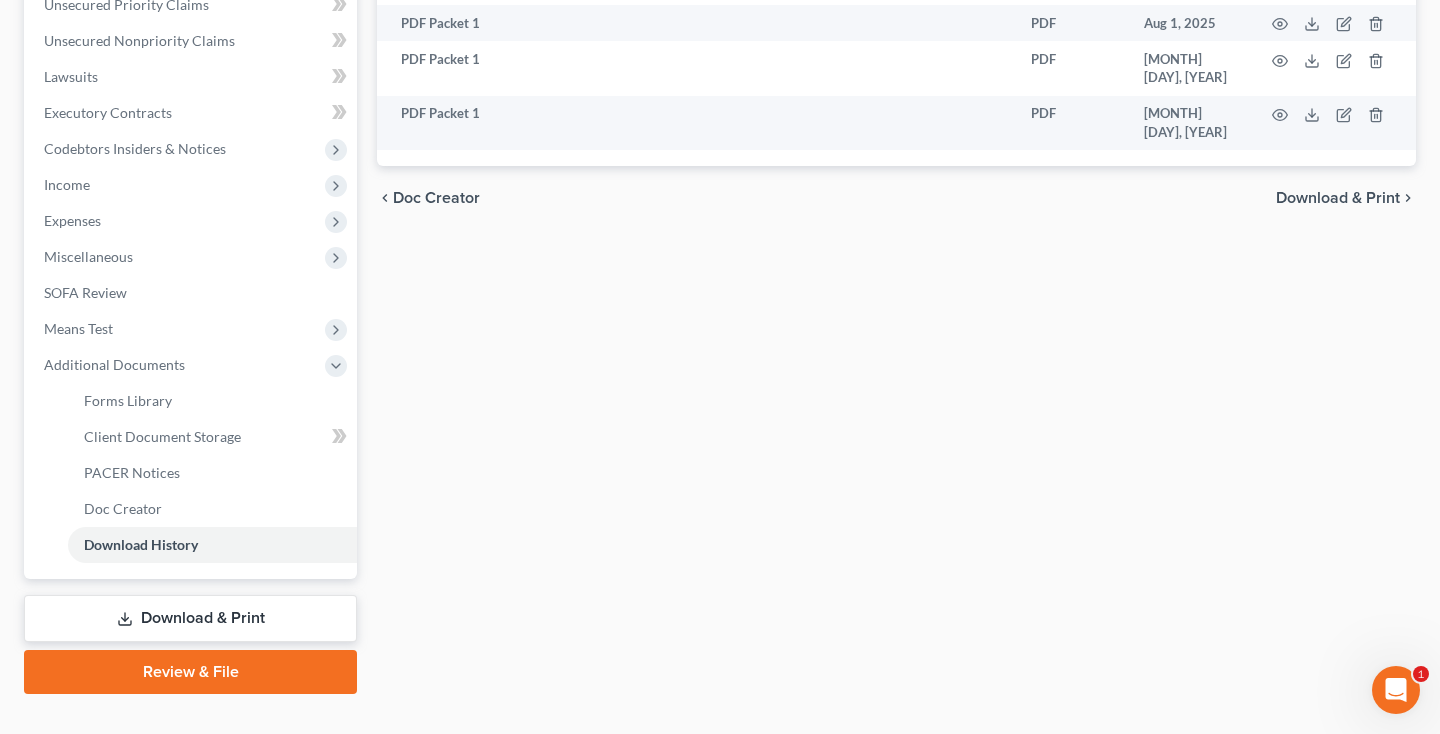 scroll, scrollTop: 0, scrollLeft: 0, axis: both 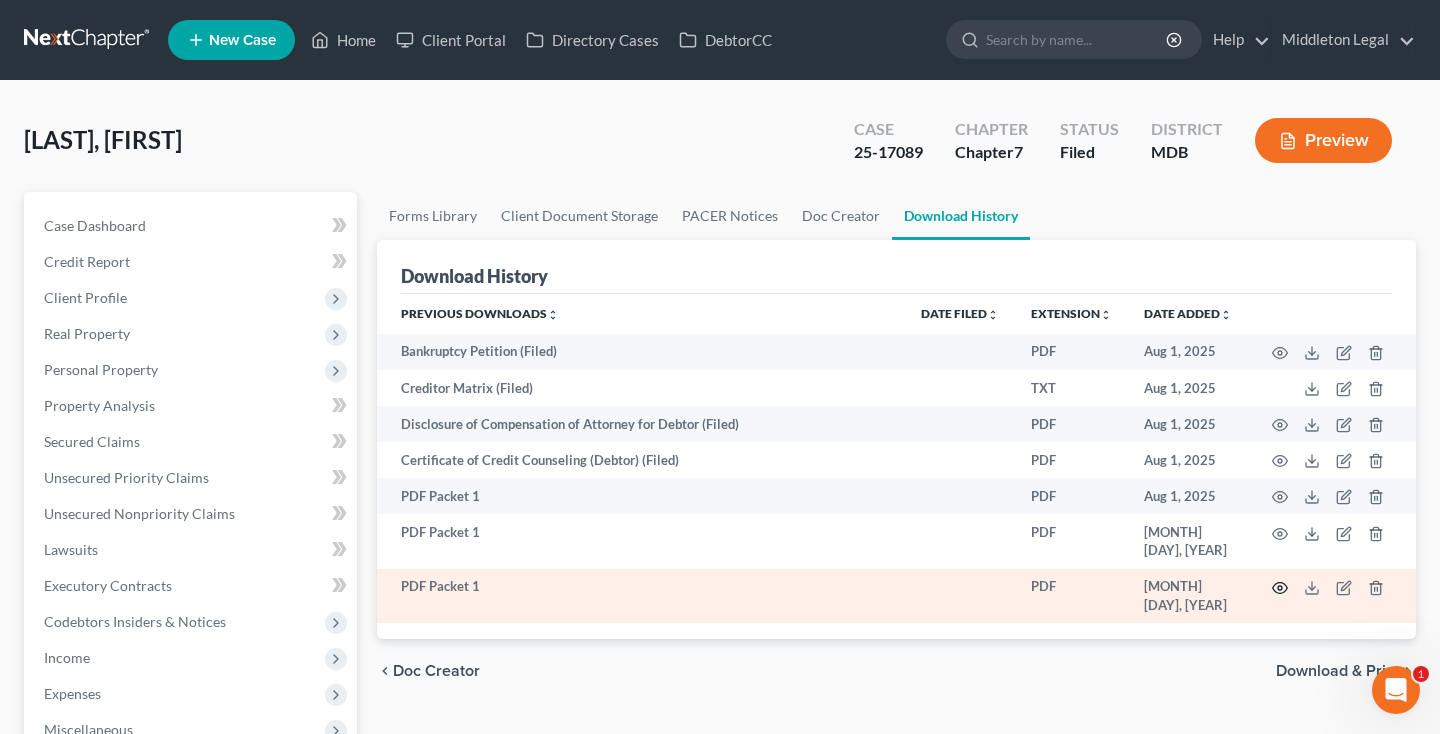 click 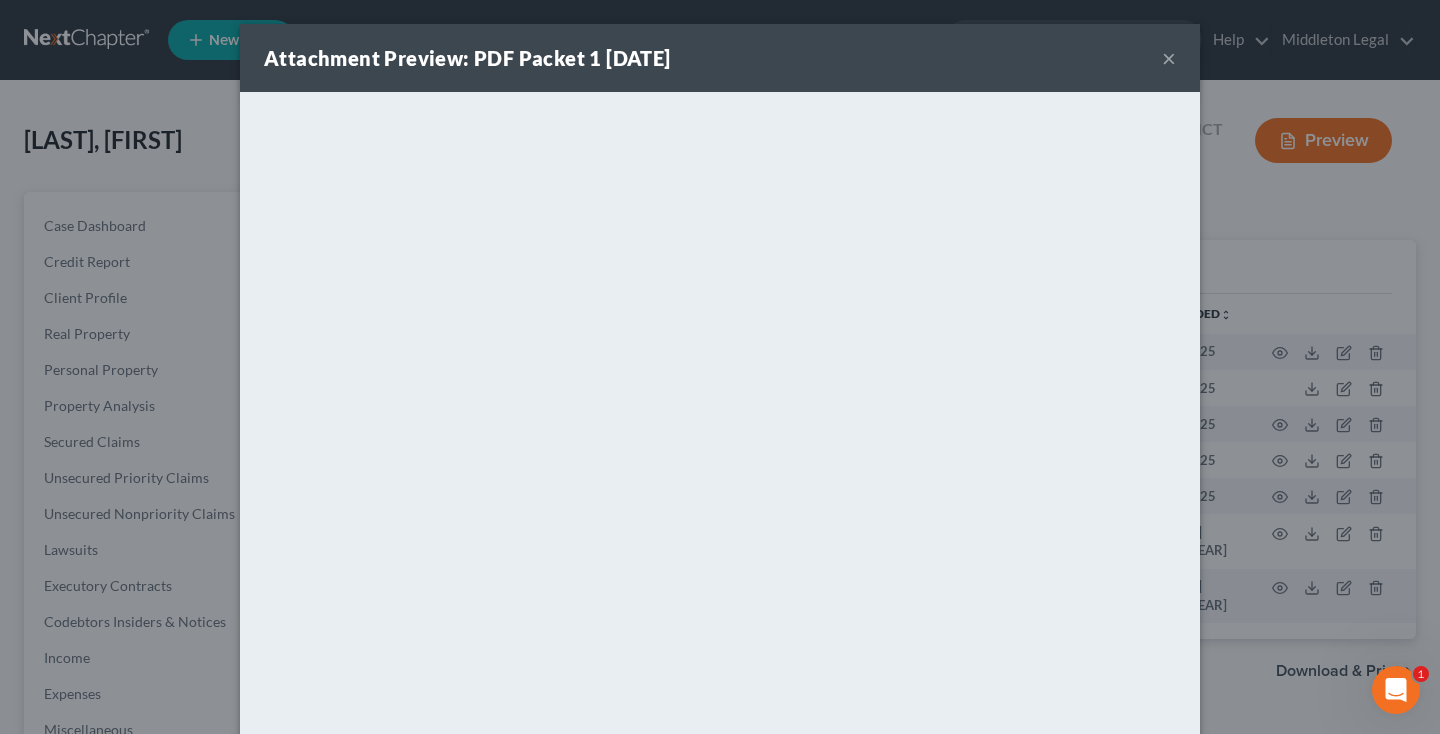 click on "×" at bounding box center [1169, 58] 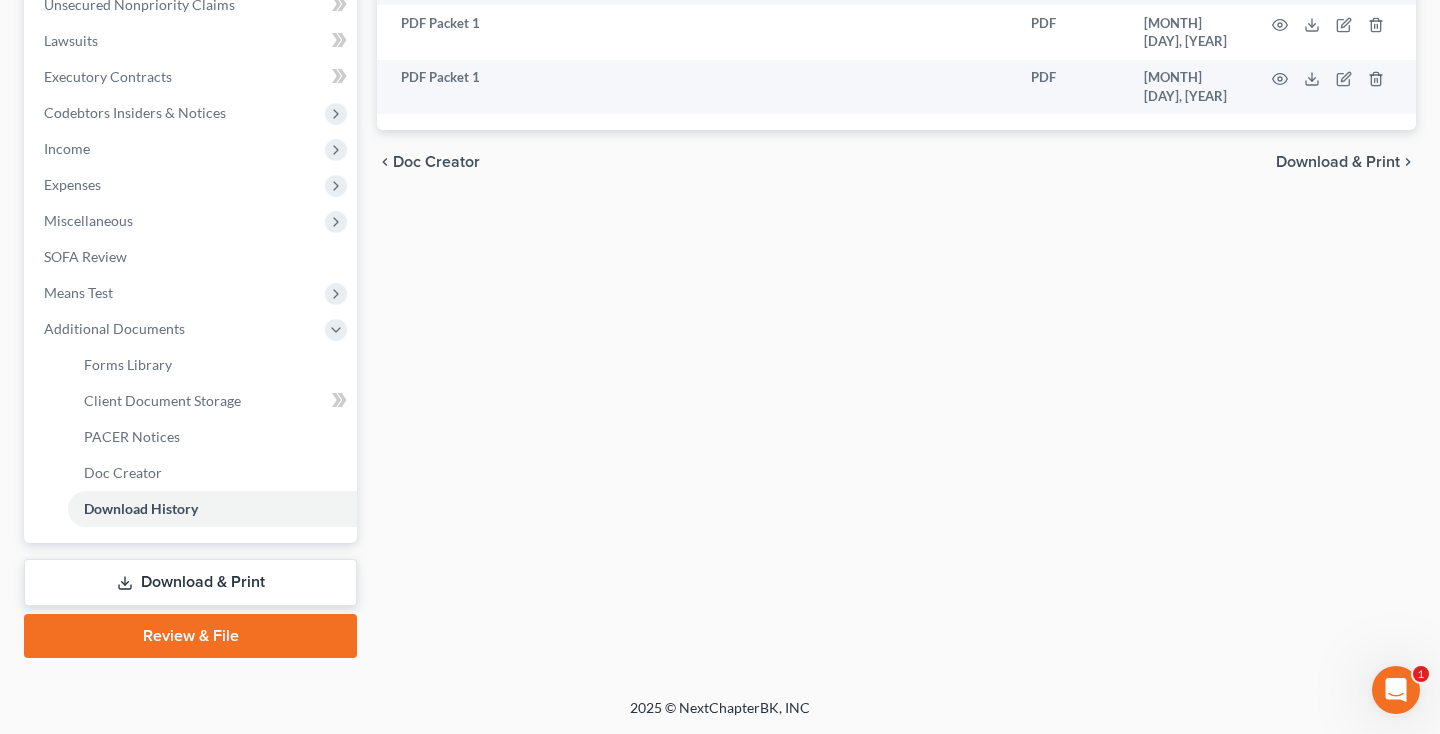 scroll, scrollTop: 509, scrollLeft: 0, axis: vertical 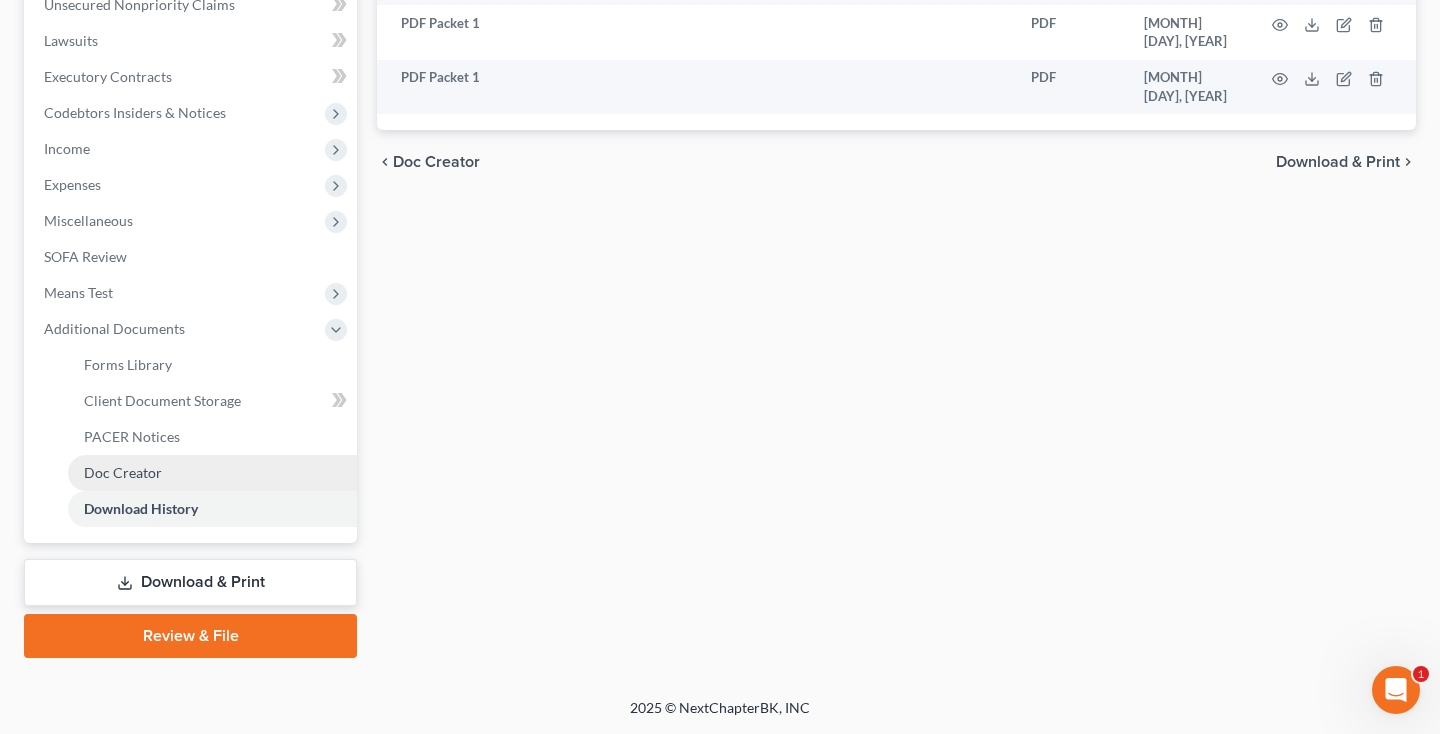 click on "Doc Creator" at bounding box center [123, 472] 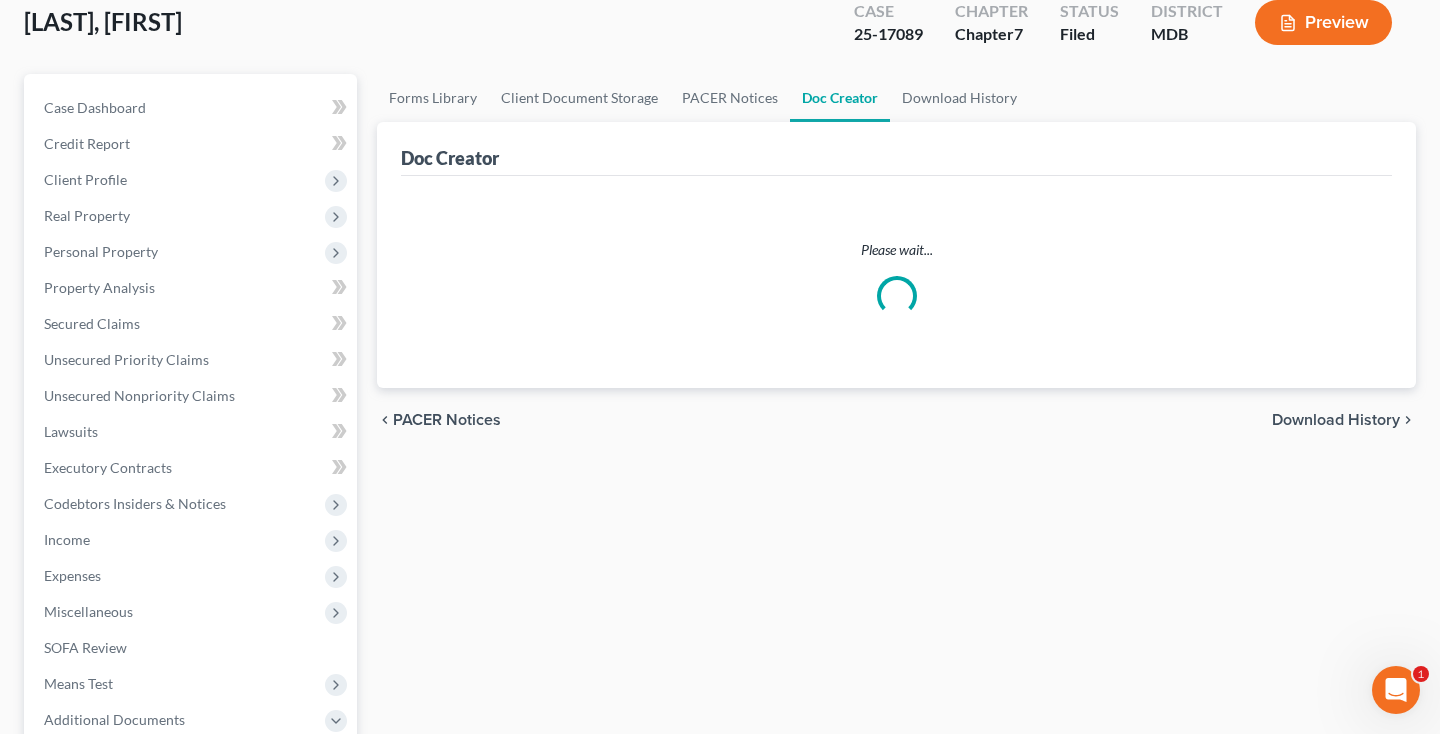 scroll, scrollTop: 0, scrollLeft: 0, axis: both 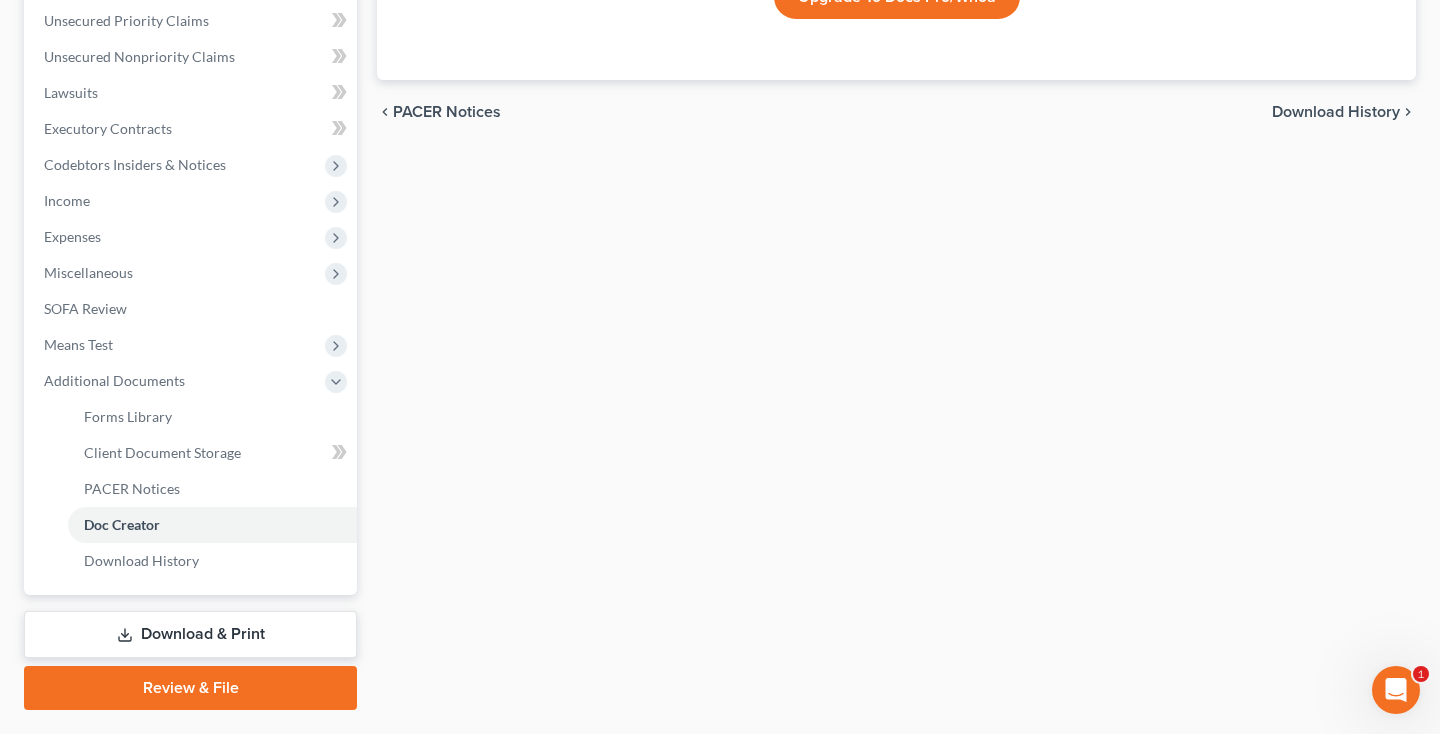 click on "Download & Print" at bounding box center [190, 634] 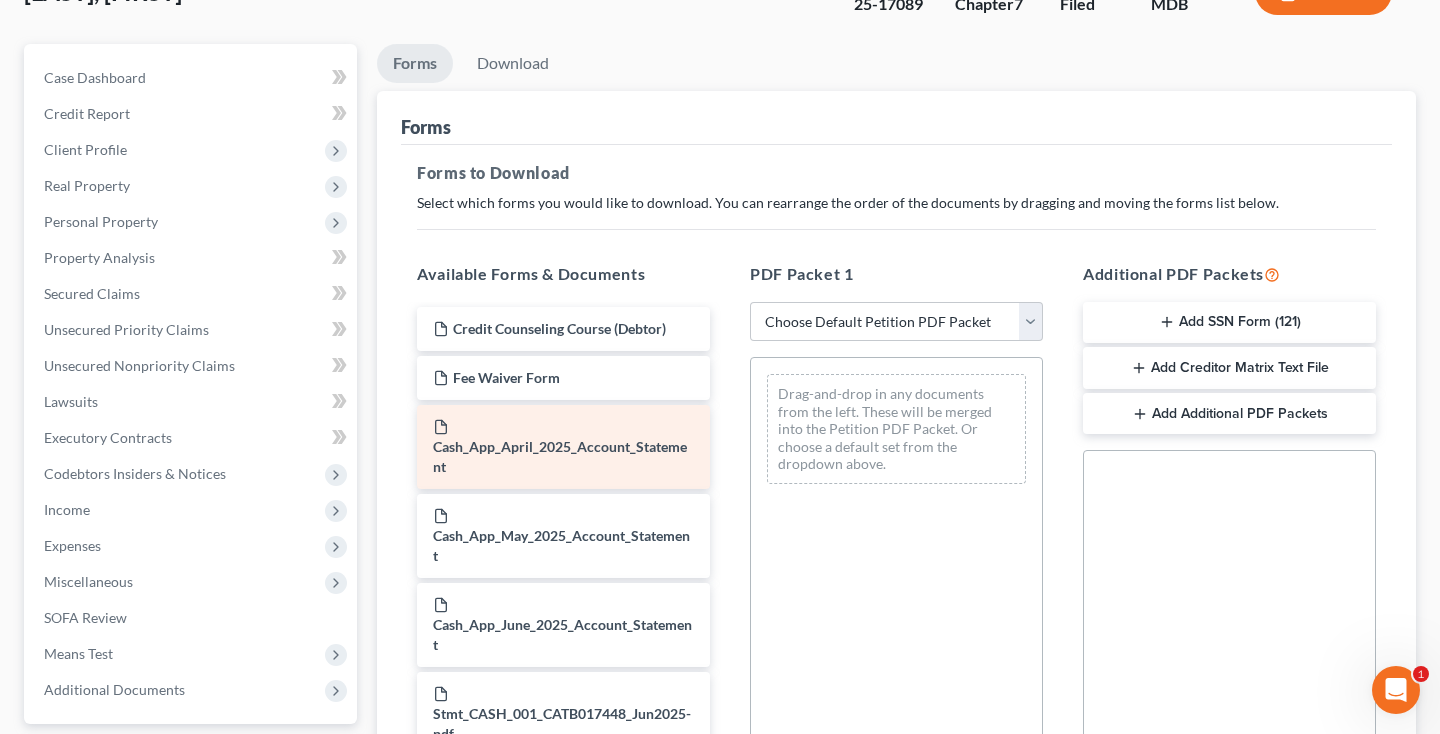 scroll, scrollTop: 0, scrollLeft: 0, axis: both 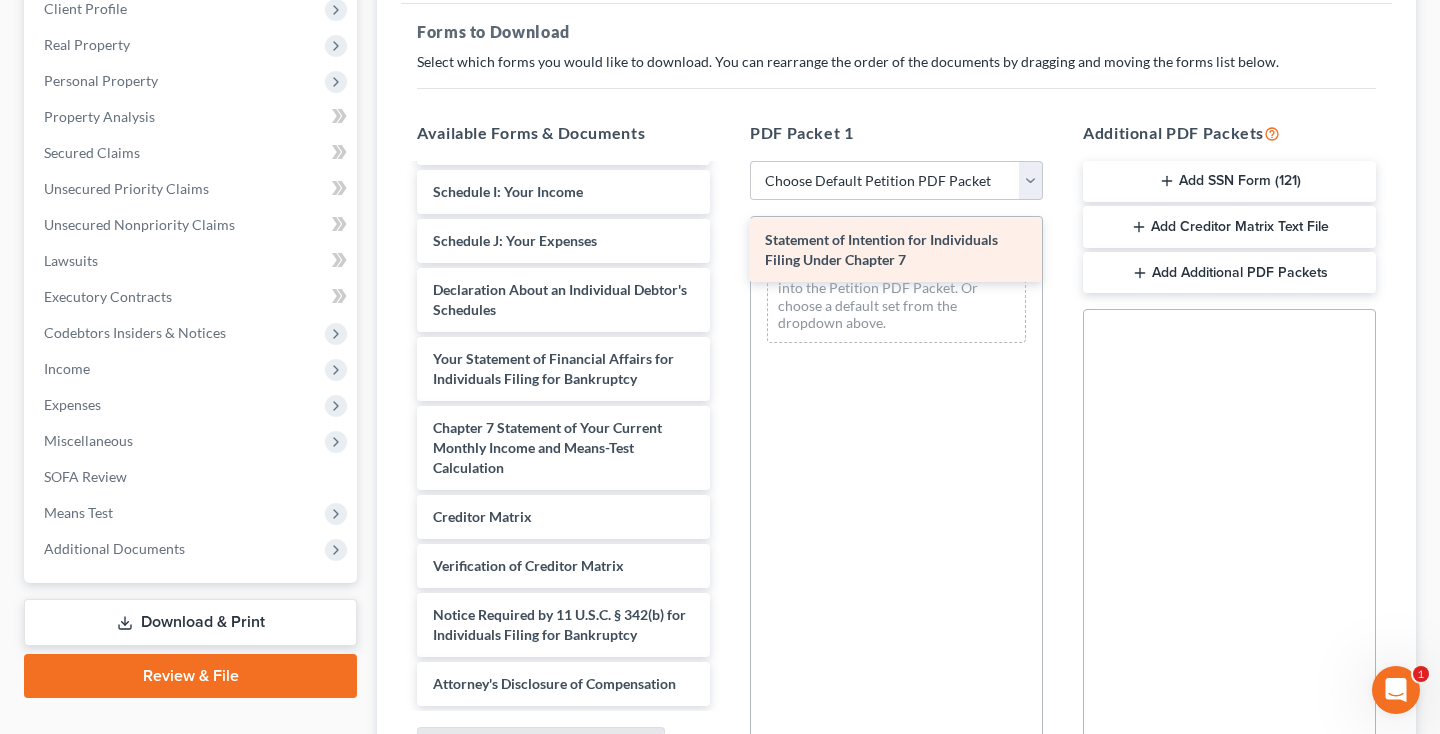drag, startPoint x: 577, startPoint y: 385, endPoint x: 907, endPoint y: 270, distance: 349.46387 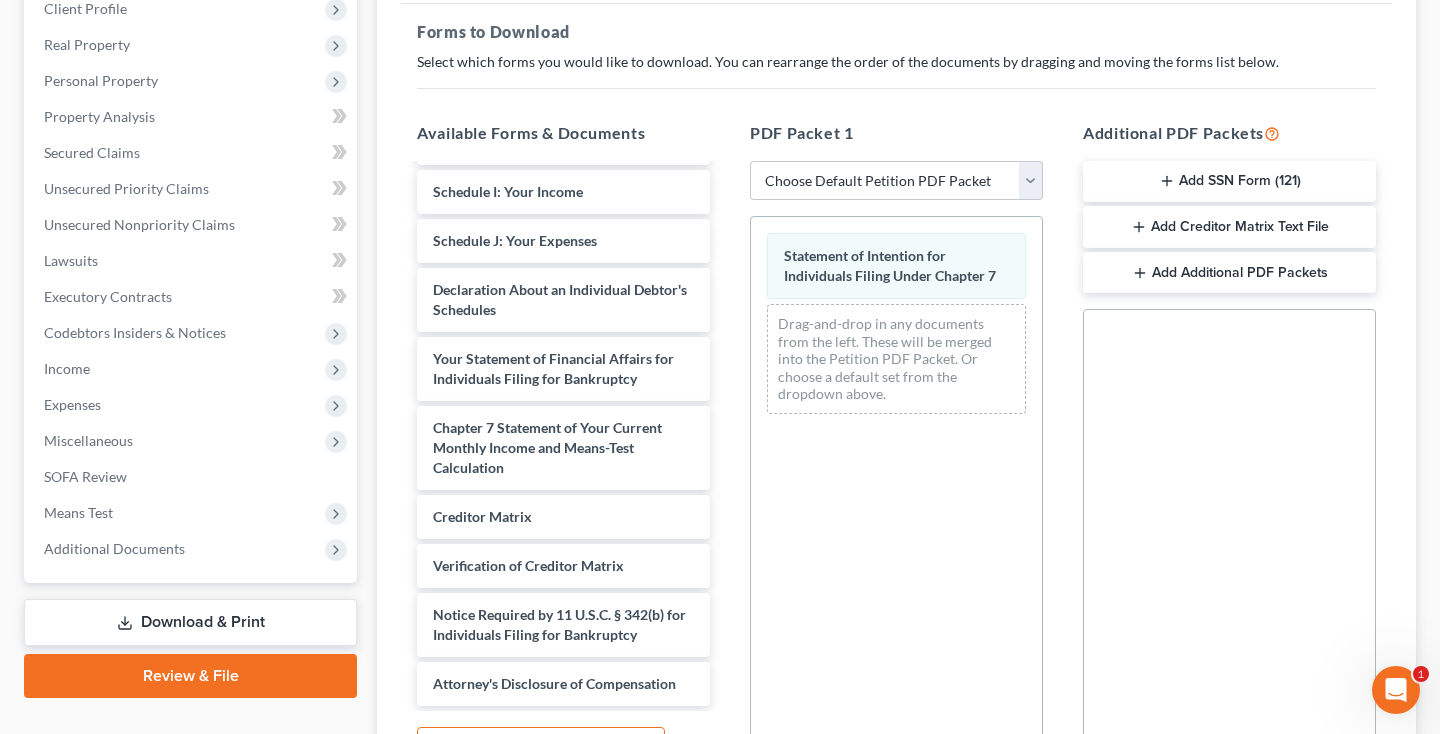 click on "Download" at bounding box center [1364, 838] 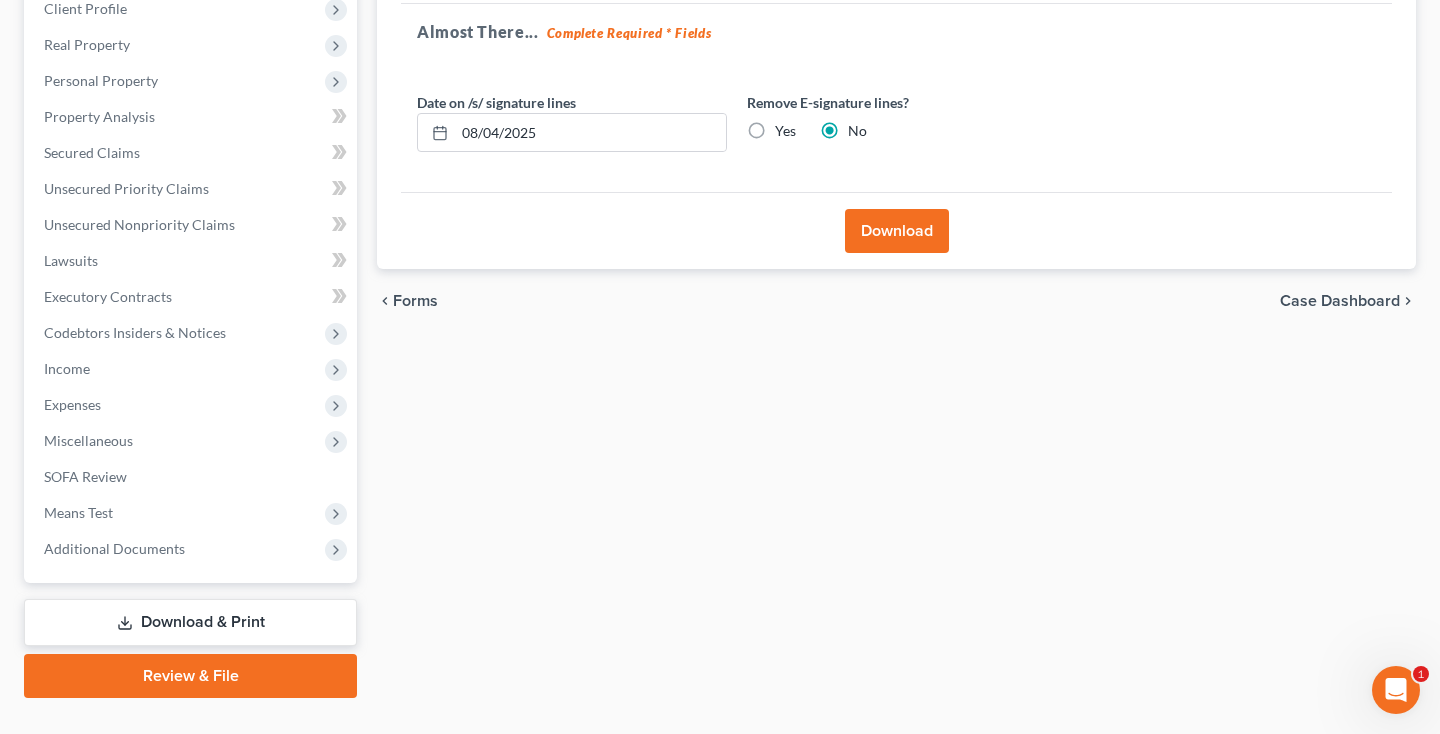 scroll, scrollTop: 134, scrollLeft: 0, axis: vertical 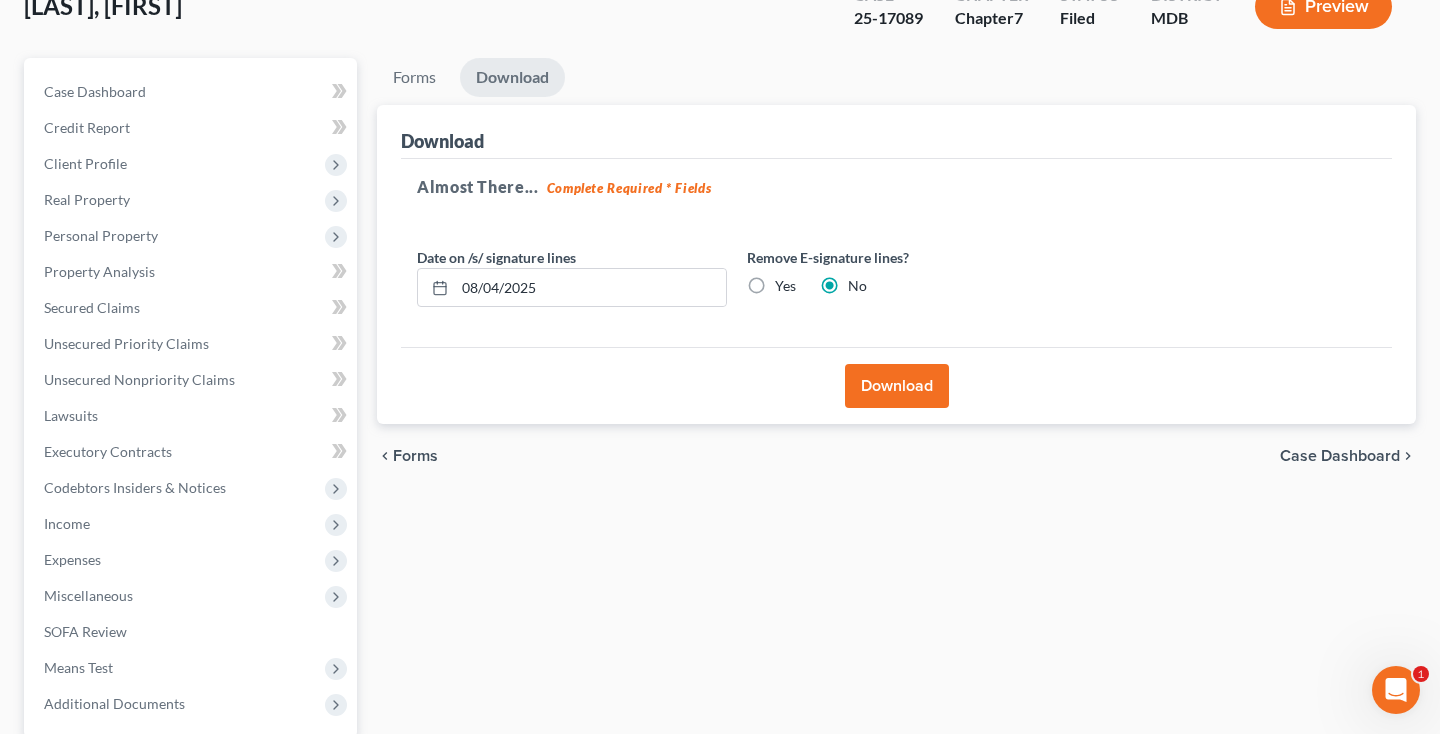 click on "Download" at bounding box center [897, 386] 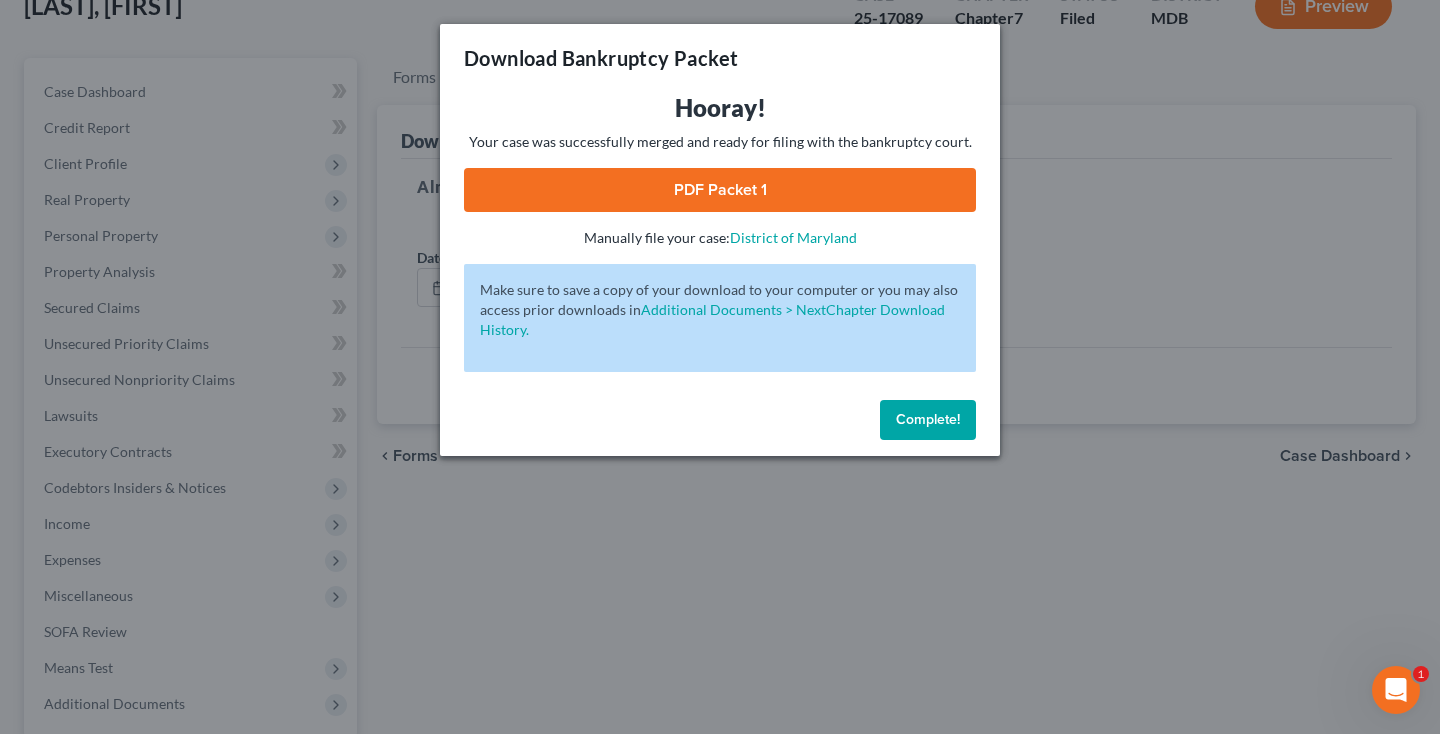 click on "PDF Packet 1" at bounding box center [720, 190] 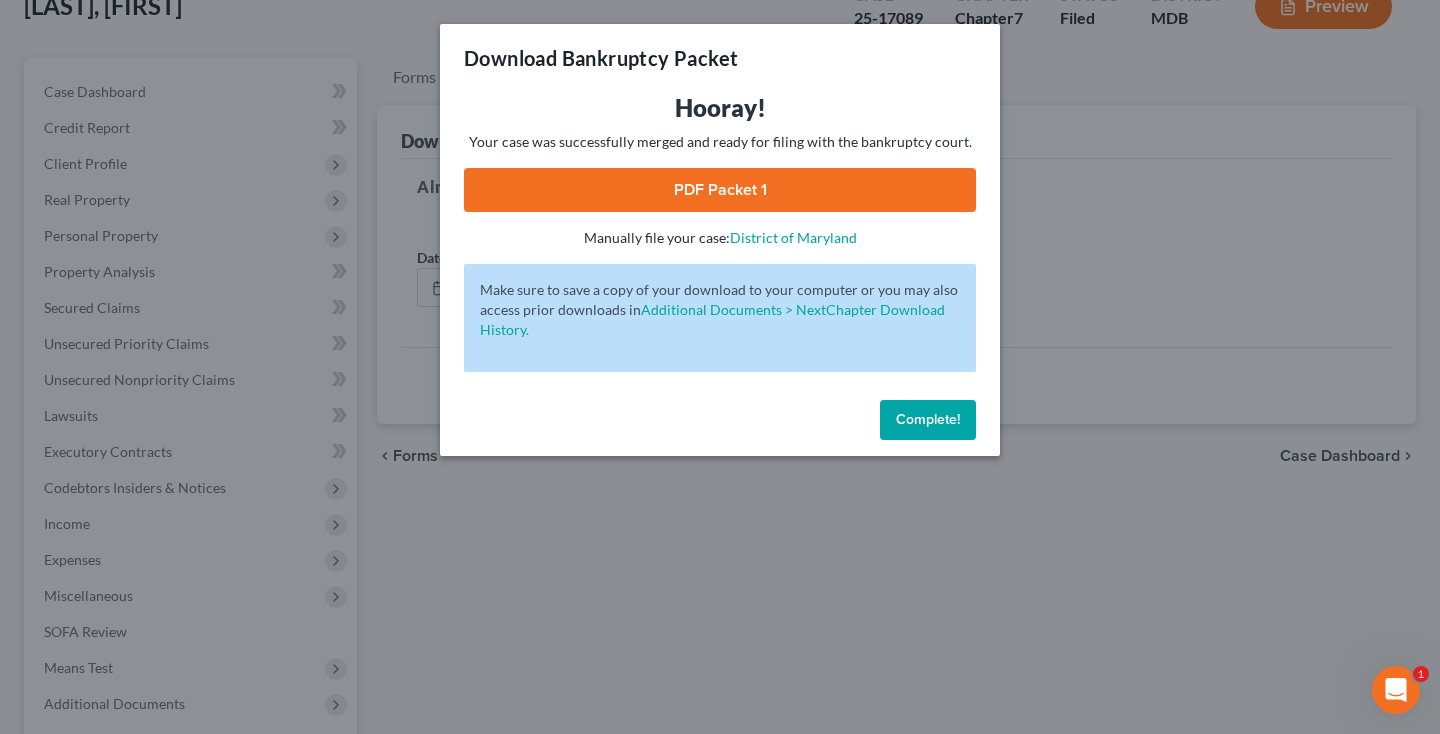 click on "Download Bankruptcy Packet
Hooray! Your case was successfully merged and ready for filing with the bankruptcy court. PDF Packet 1 -  Manually file your case:  District of Maryland Oops! There was an error with generating the download packet. -
Make sure to save a copy of your download to your computer or you may also access prior downloads in  Additional Documents > NextChapter Download History.
Complete!" at bounding box center (720, 367) 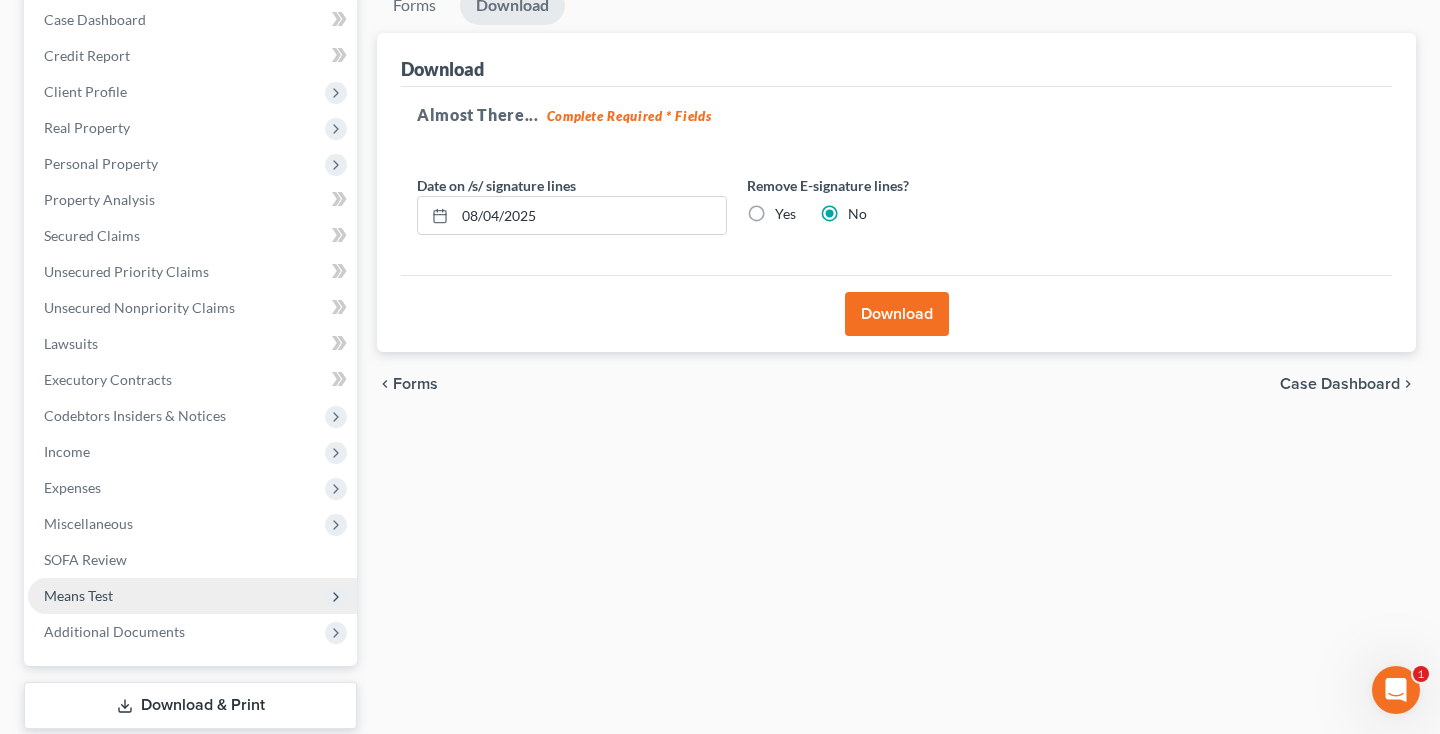 scroll, scrollTop: 227, scrollLeft: 0, axis: vertical 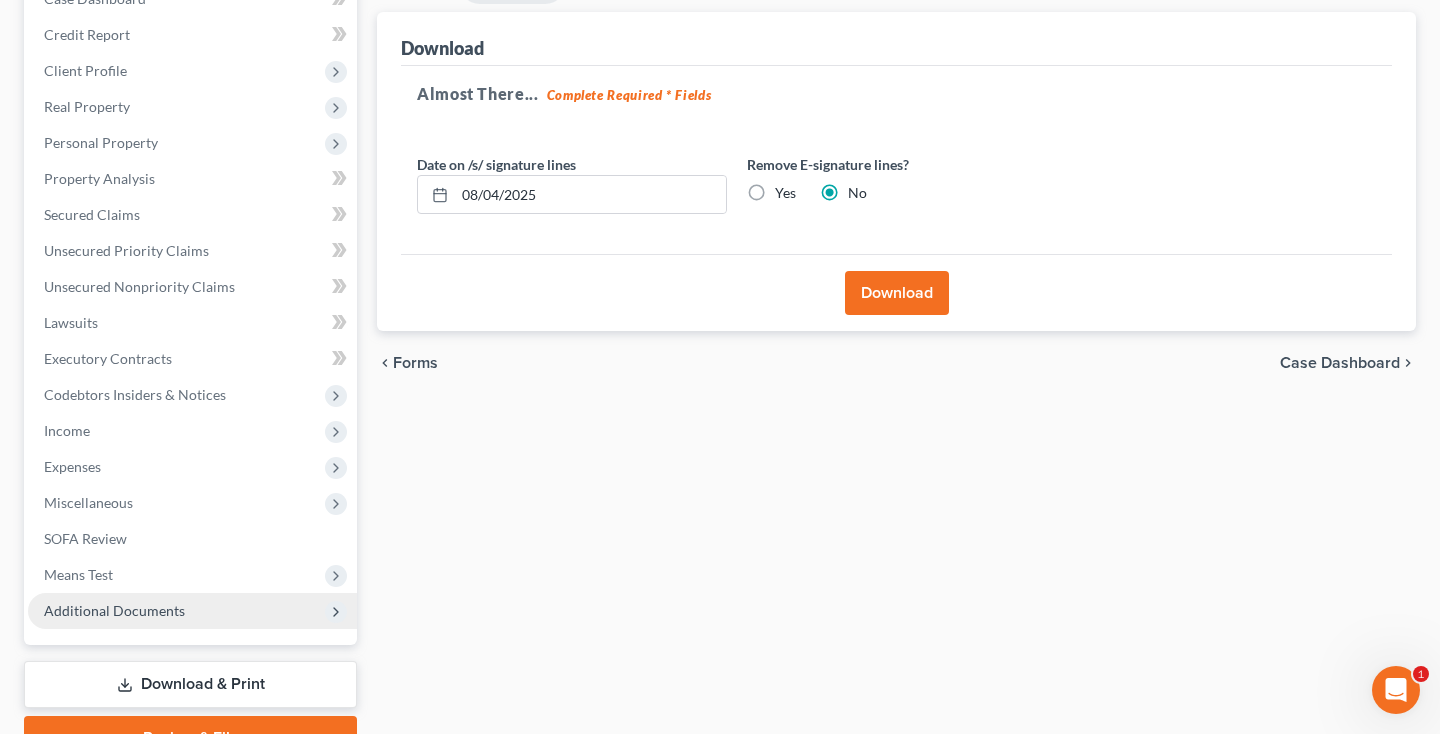 click on "Additional Documents" at bounding box center [114, 610] 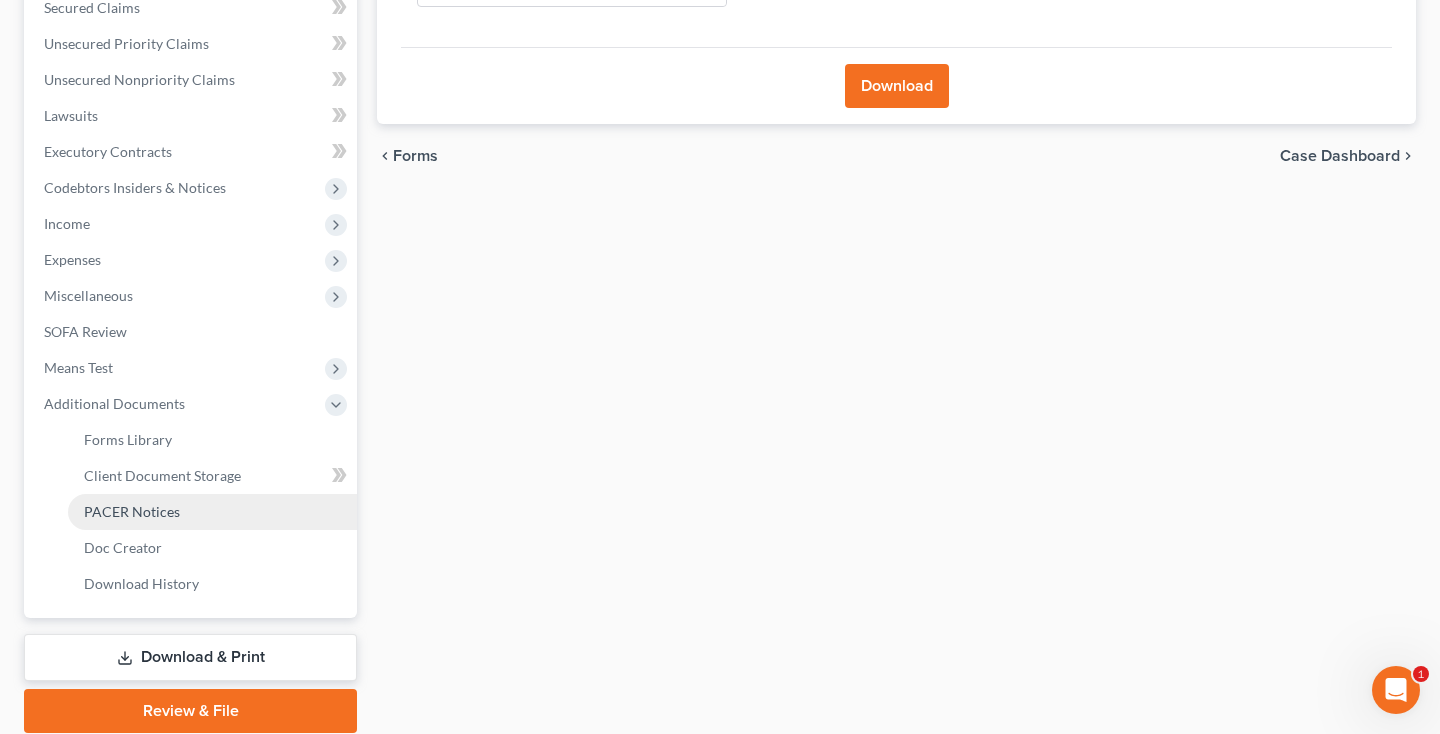 scroll, scrollTop: 436, scrollLeft: 0, axis: vertical 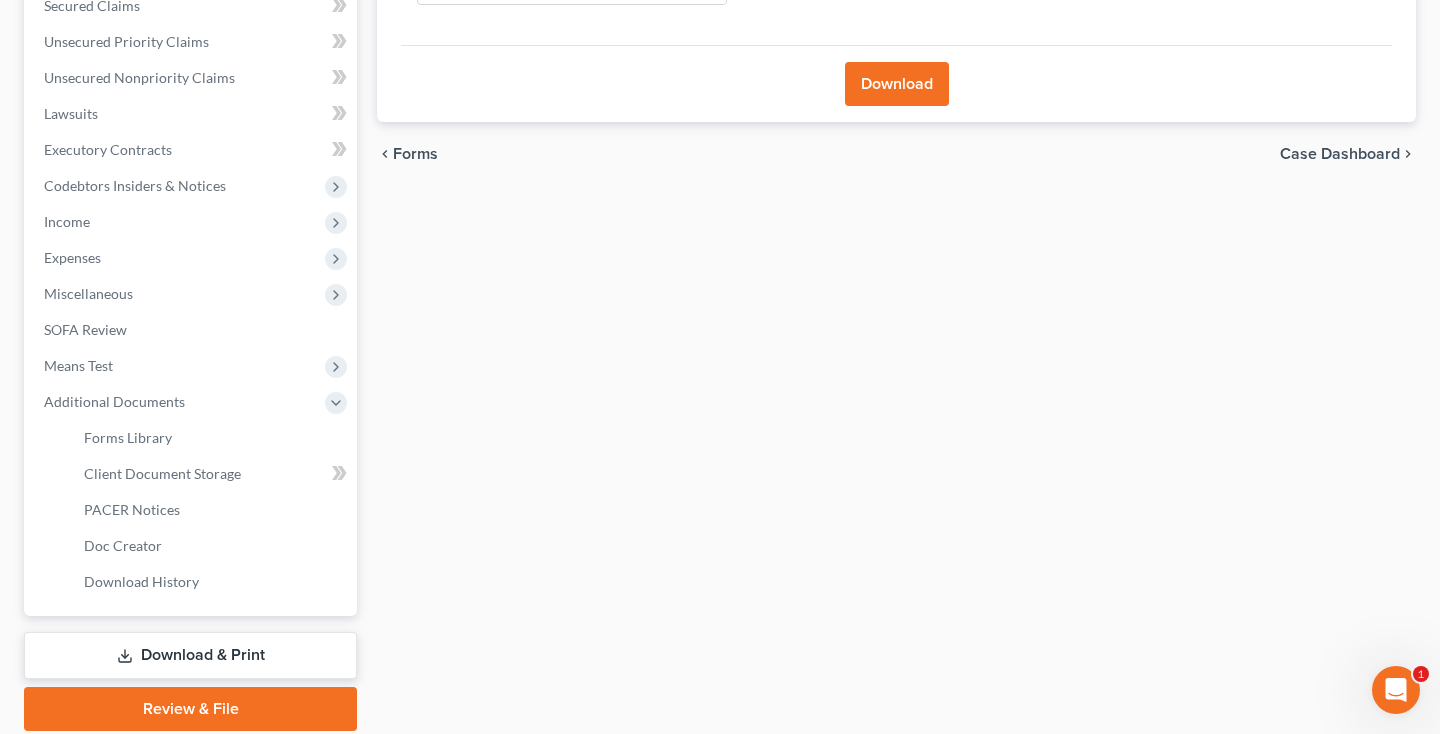 click on "Download & Print" at bounding box center [190, 655] 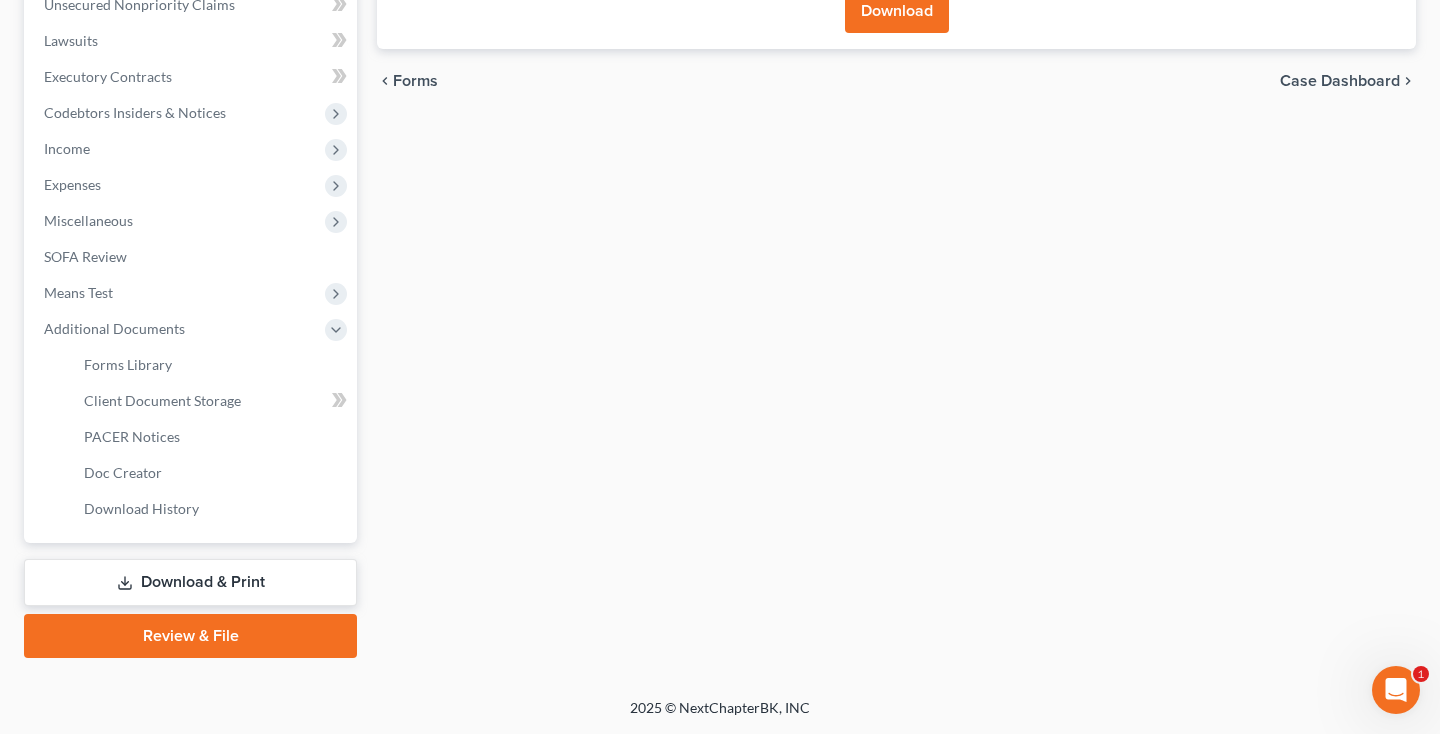 scroll, scrollTop: 509, scrollLeft: 0, axis: vertical 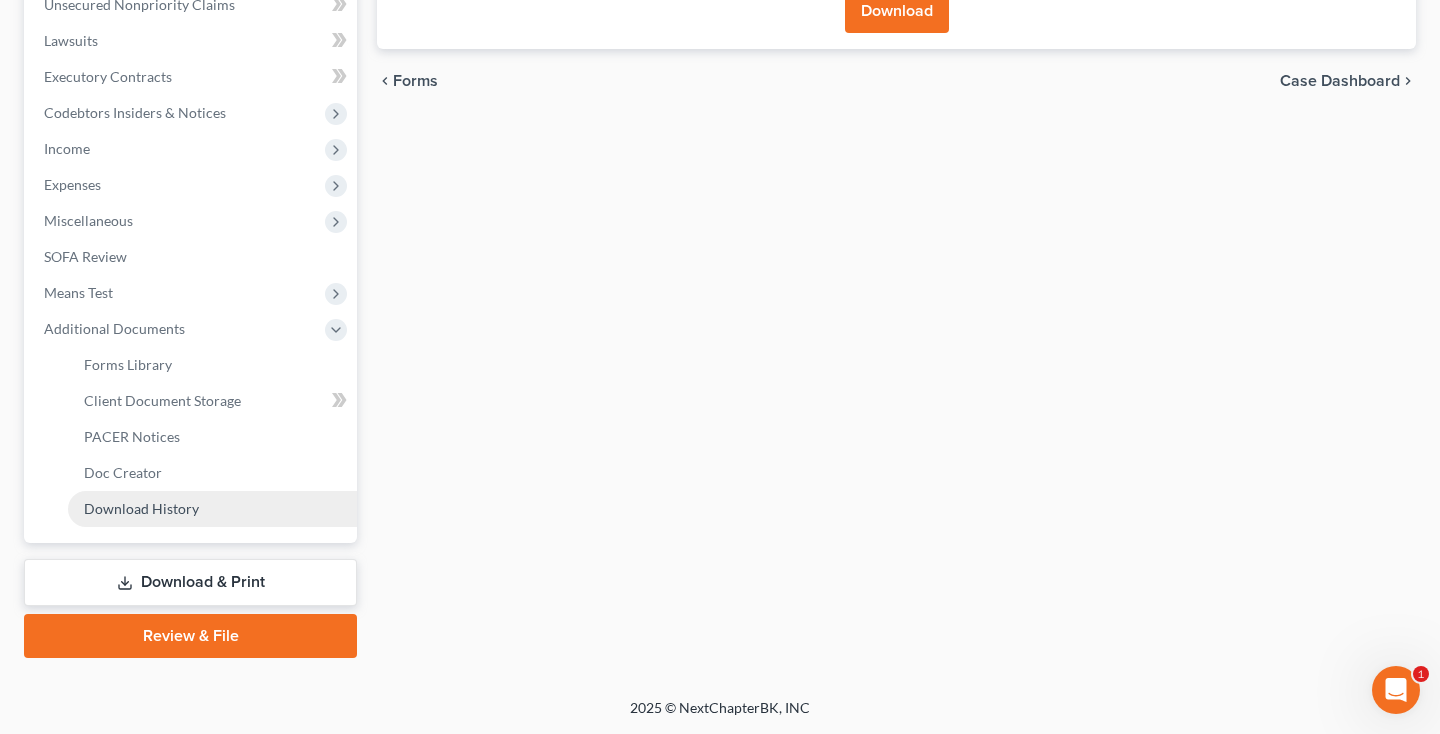 click on "Download History" at bounding box center (141, 508) 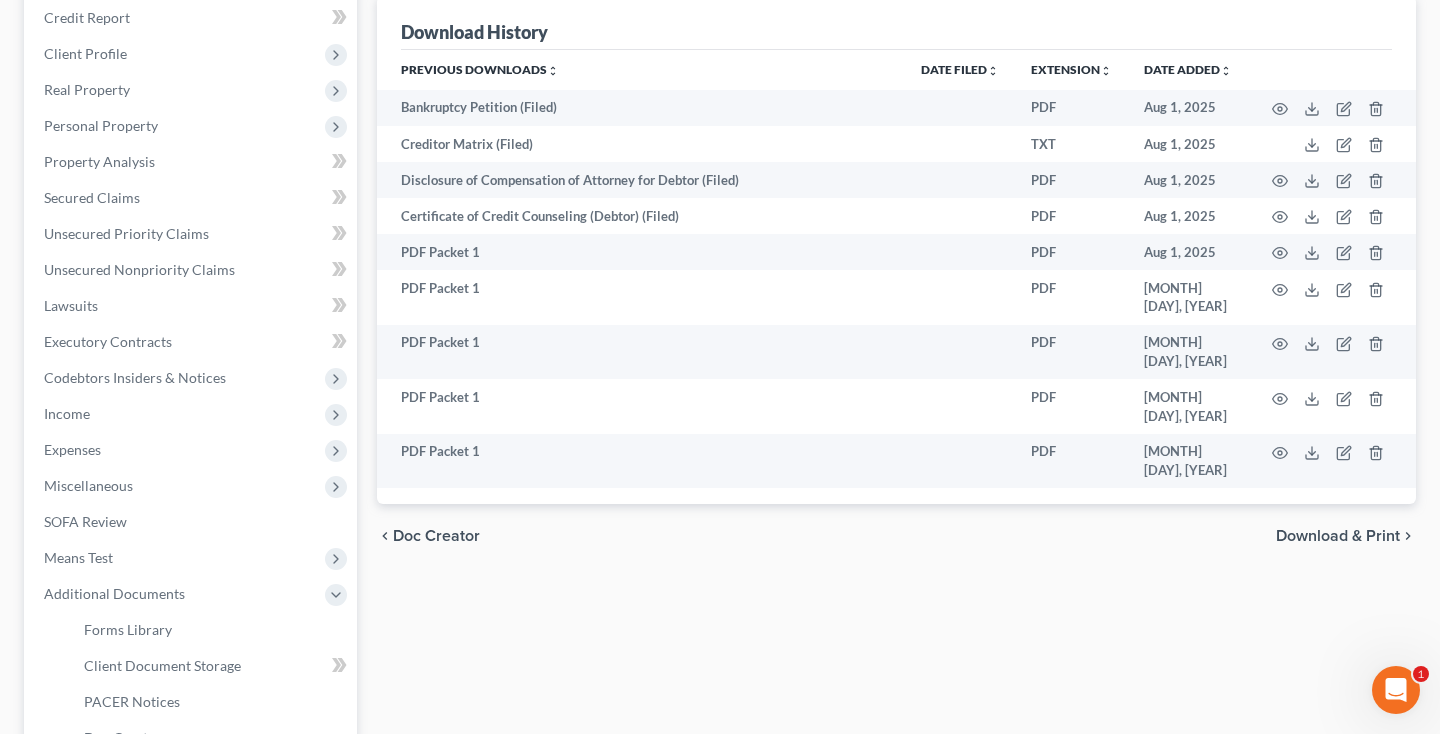 scroll, scrollTop: 512, scrollLeft: 0, axis: vertical 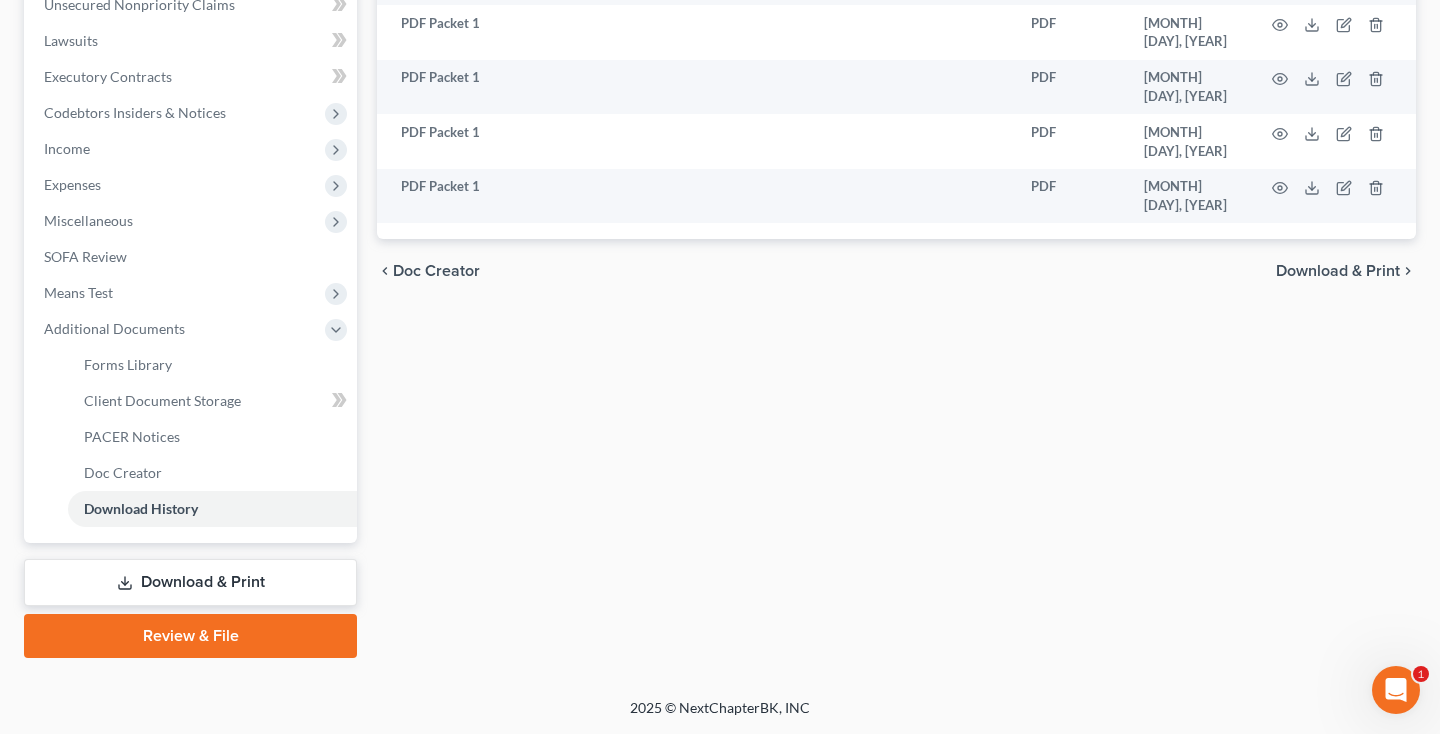 click on "Download & Print" at bounding box center [190, 582] 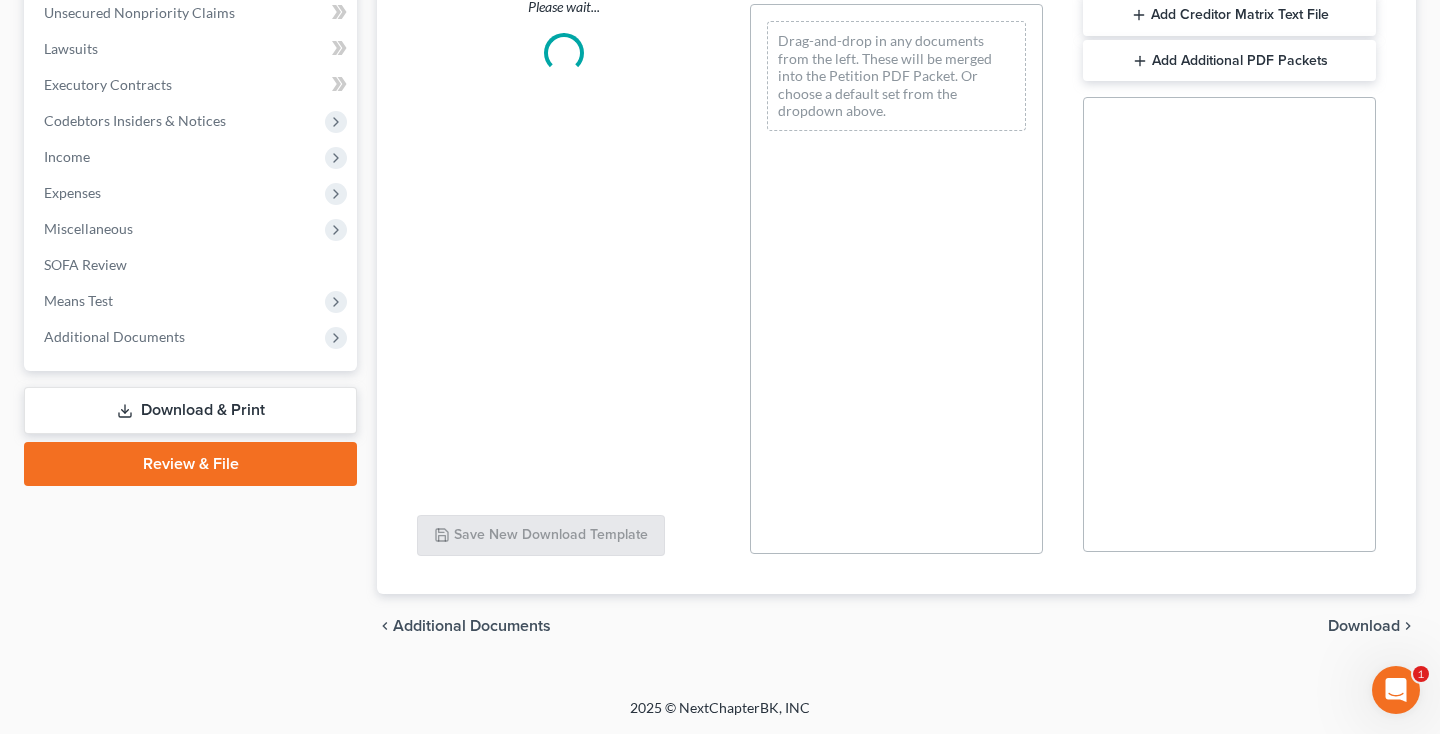 scroll, scrollTop: 0, scrollLeft: 0, axis: both 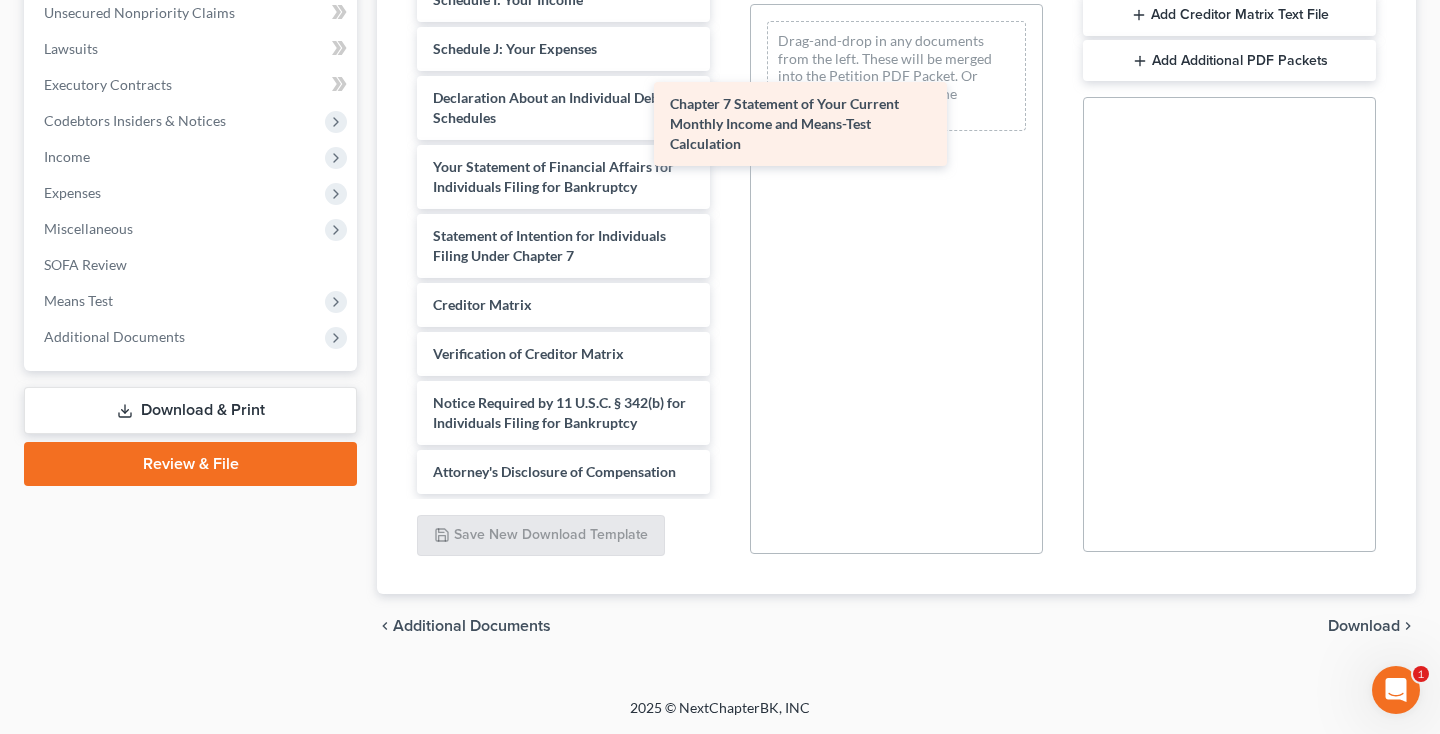 drag, startPoint x: 551, startPoint y: 240, endPoint x: 841, endPoint y: 84, distance: 329.29623 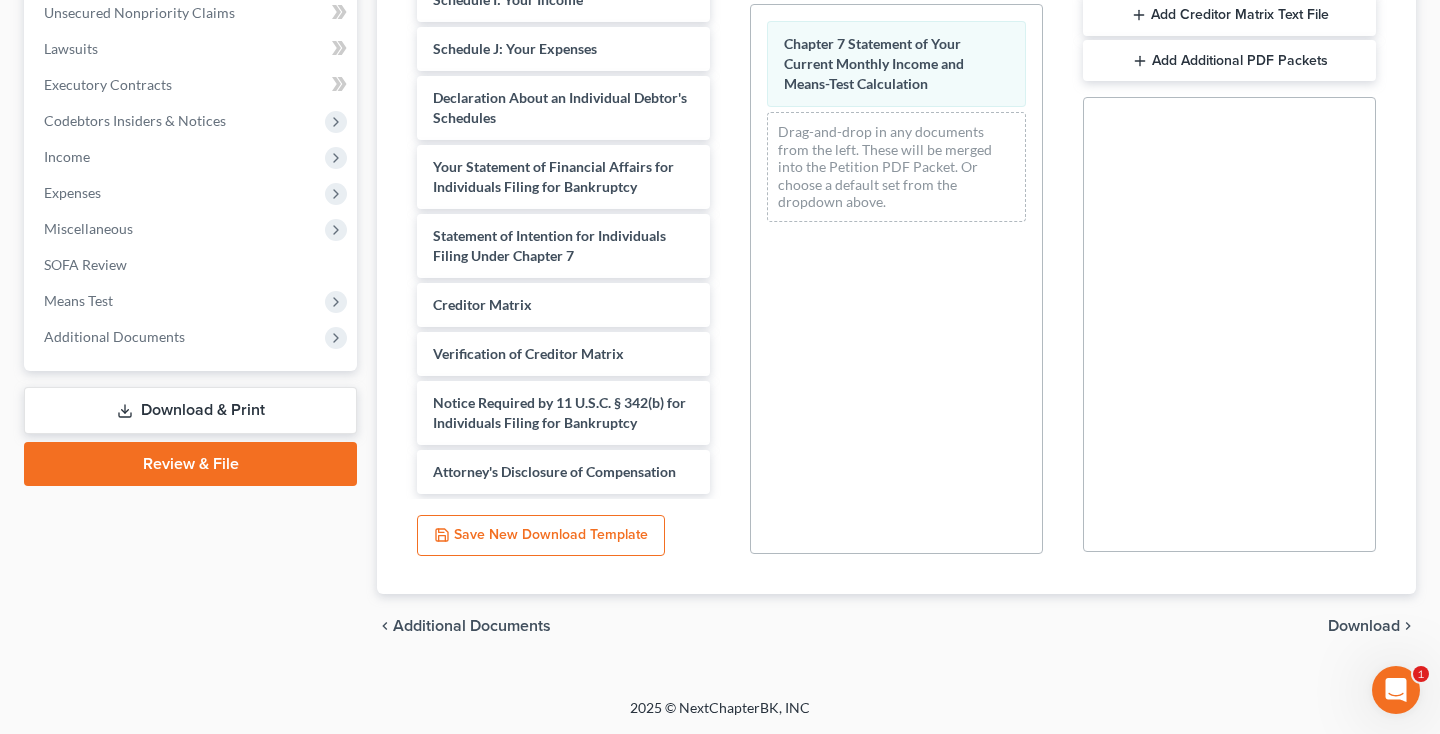 click on "Download" at bounding box center [1364, 626] 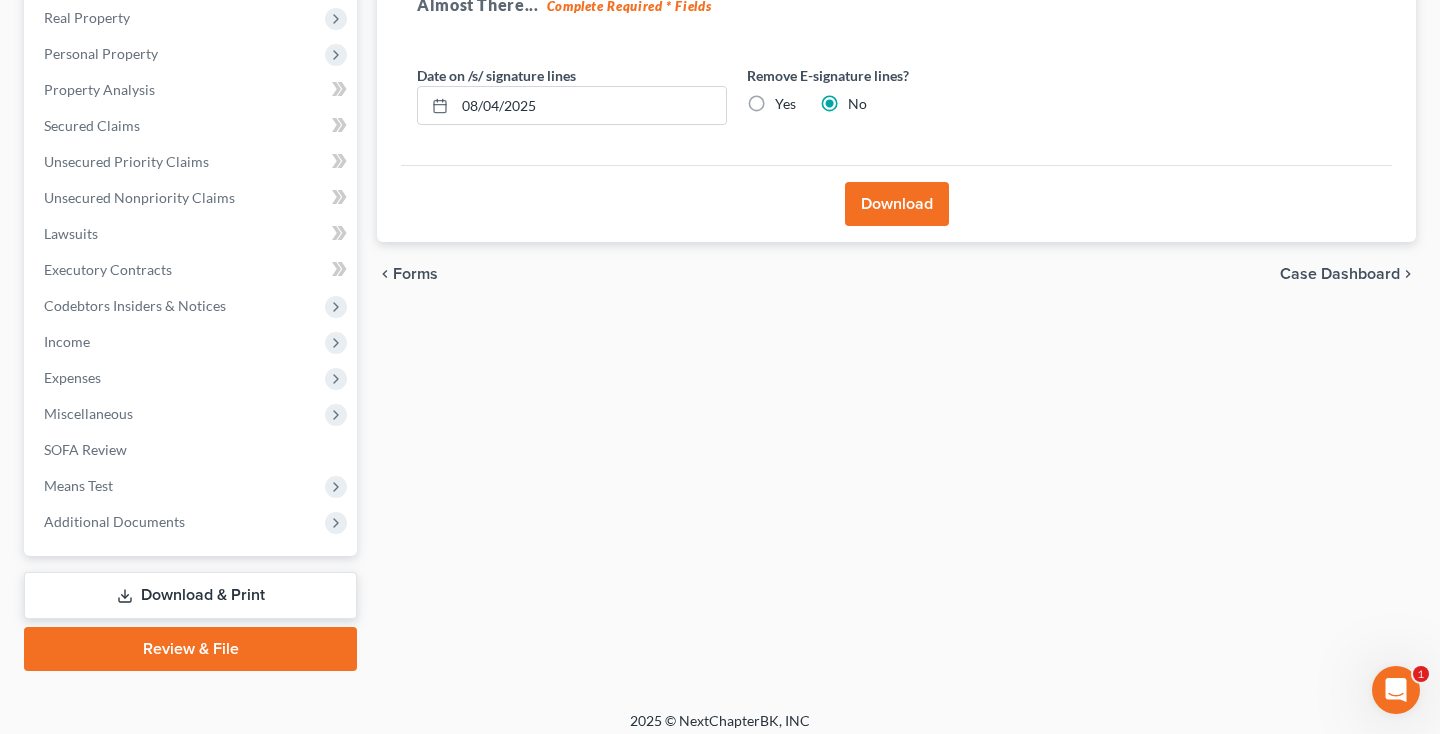 scroll, scrollTop: 170, scrollLeft: 0, axis: vertical 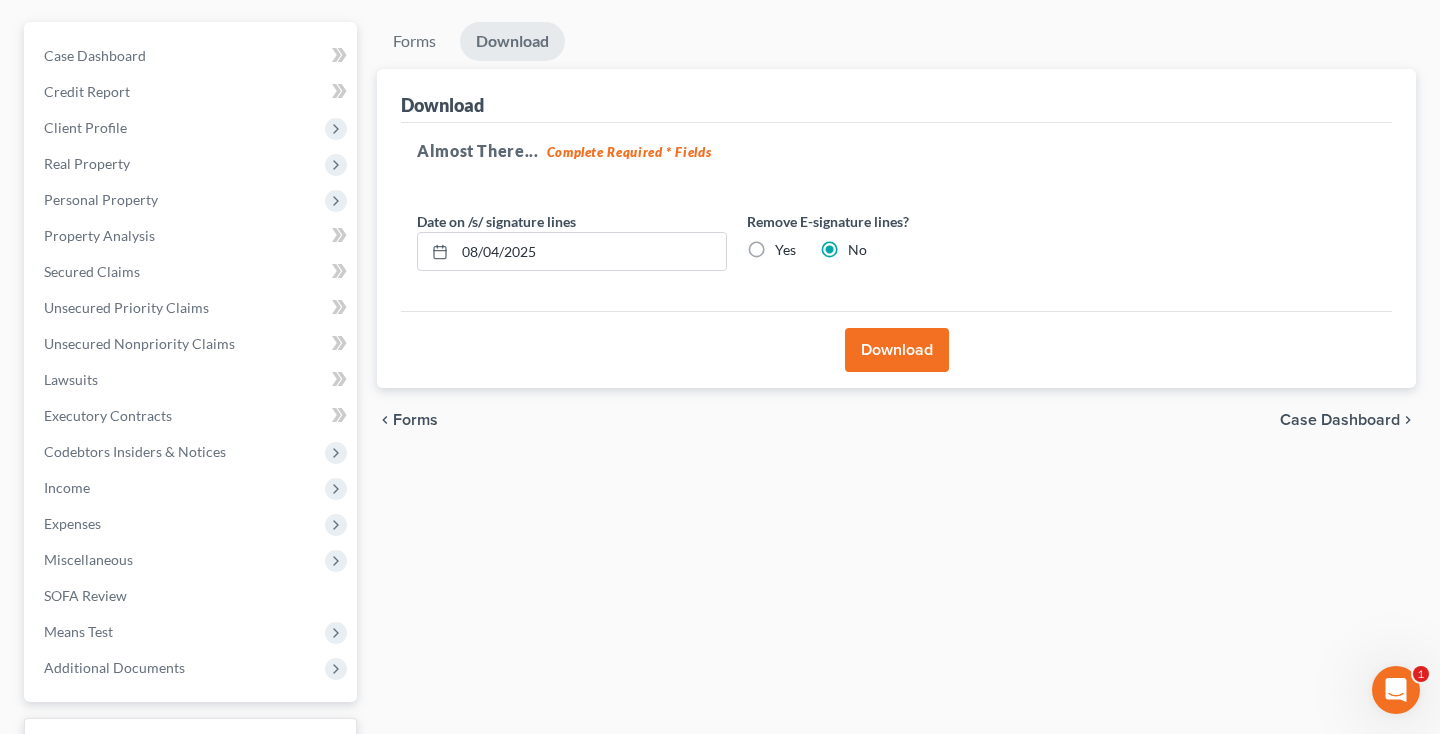 click on "Download" at bounding box center [897, 350] 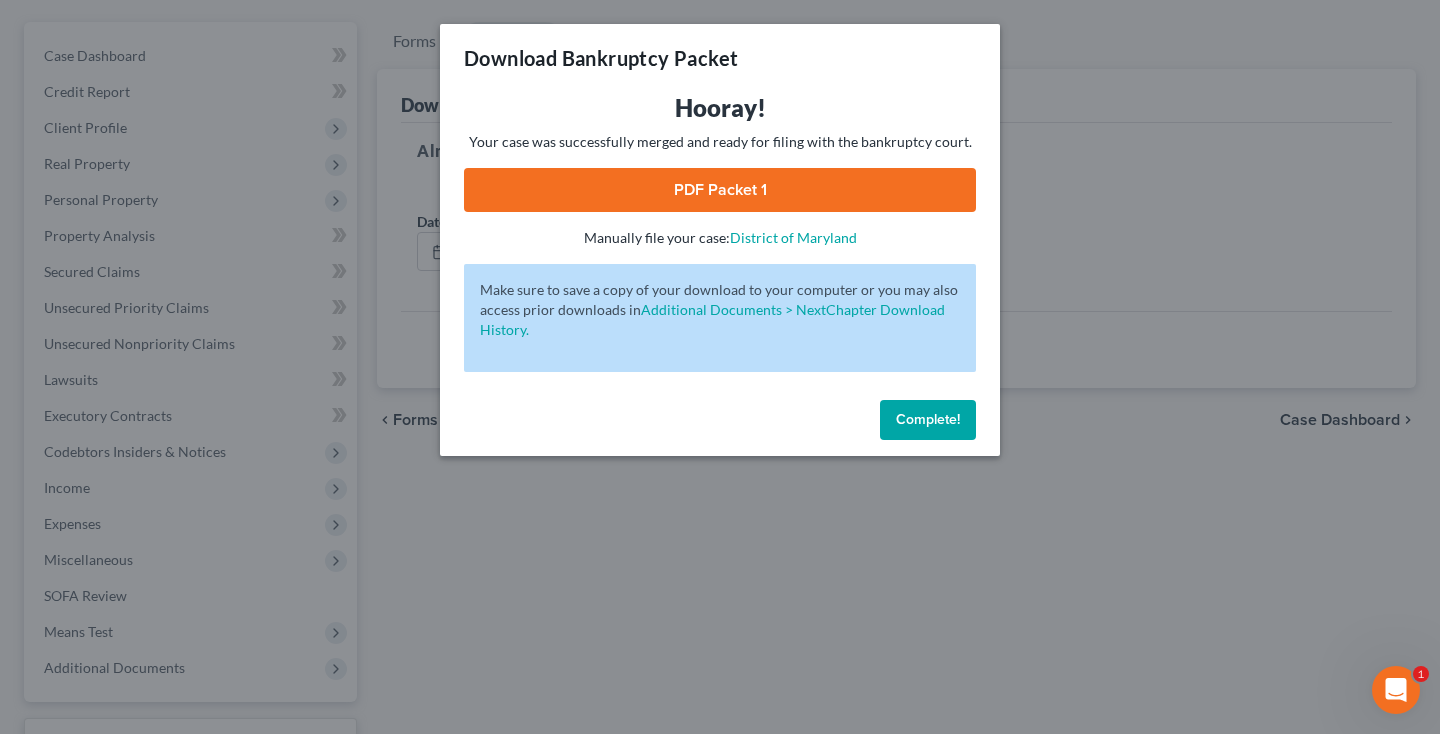 click on "PDF Packet 1" at bounding box center (720, 190) 